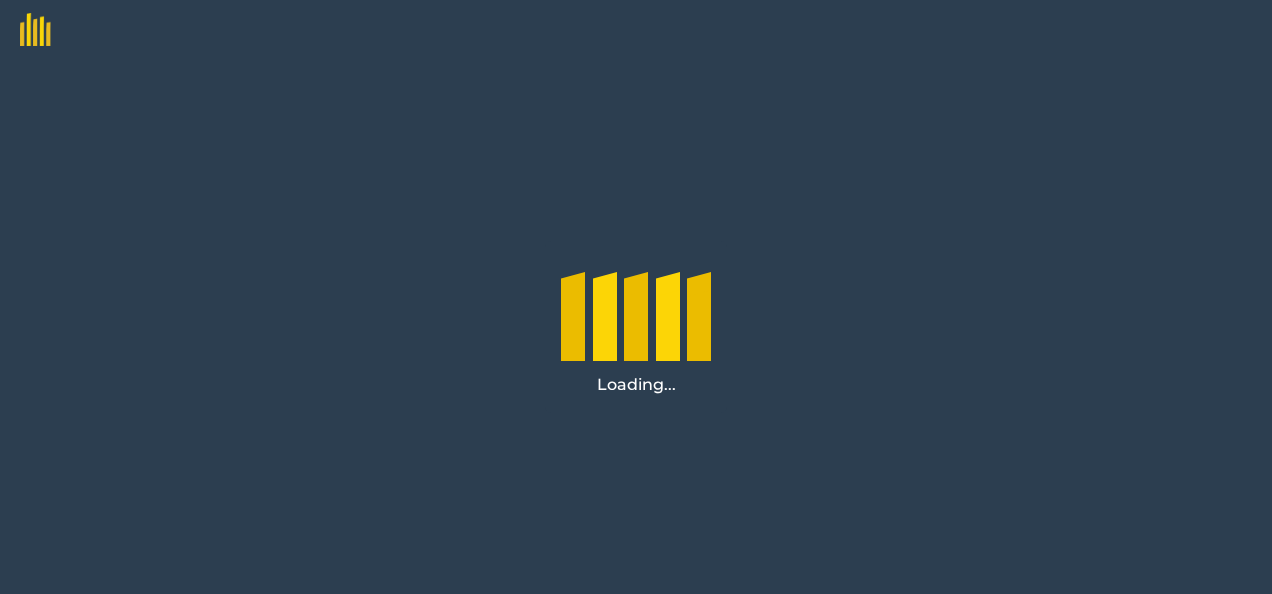 scroll, scrollTop: 0, scrollLeft: 0, axis: both 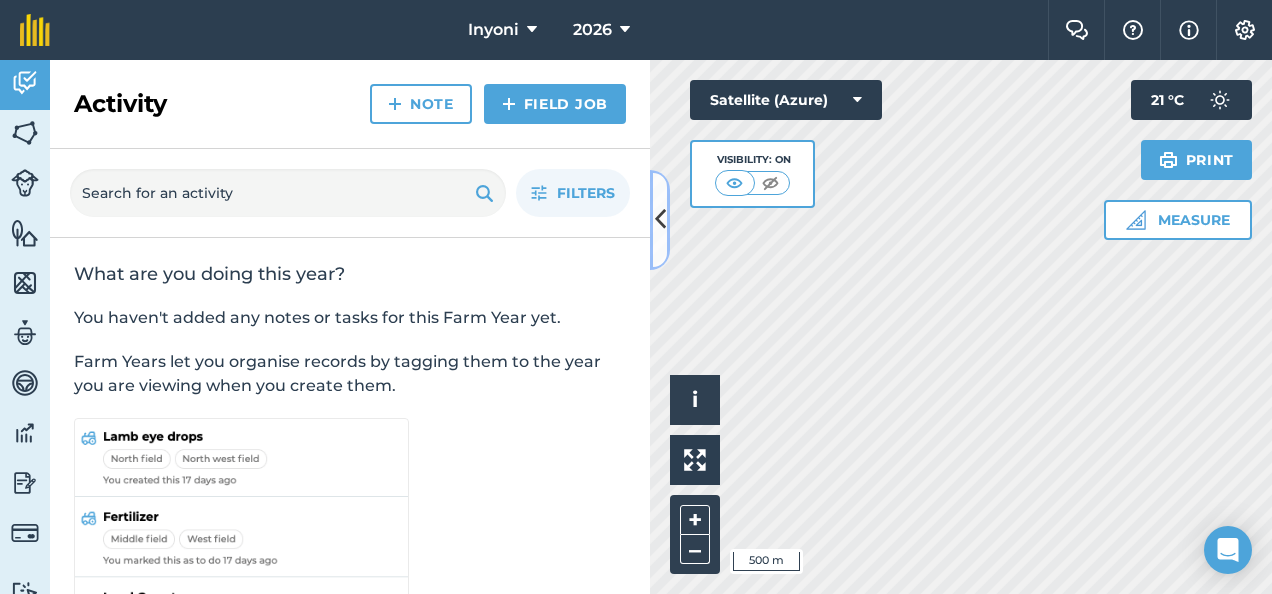 click at bounding box center (660, 219) 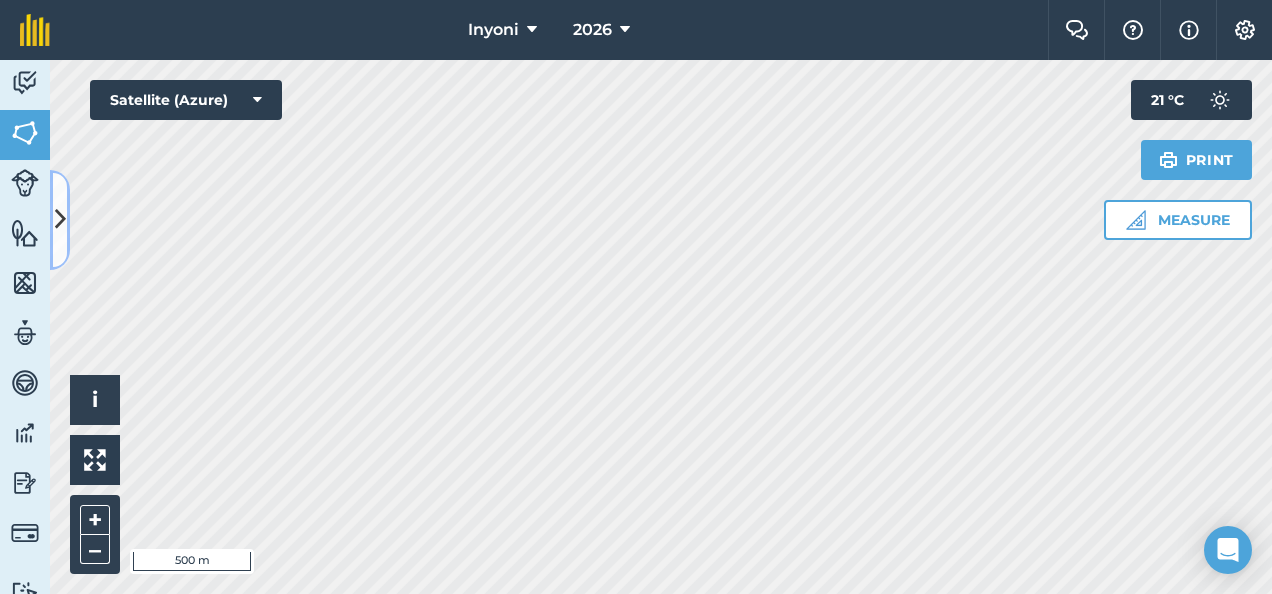 click at bounding box center [60, 219] 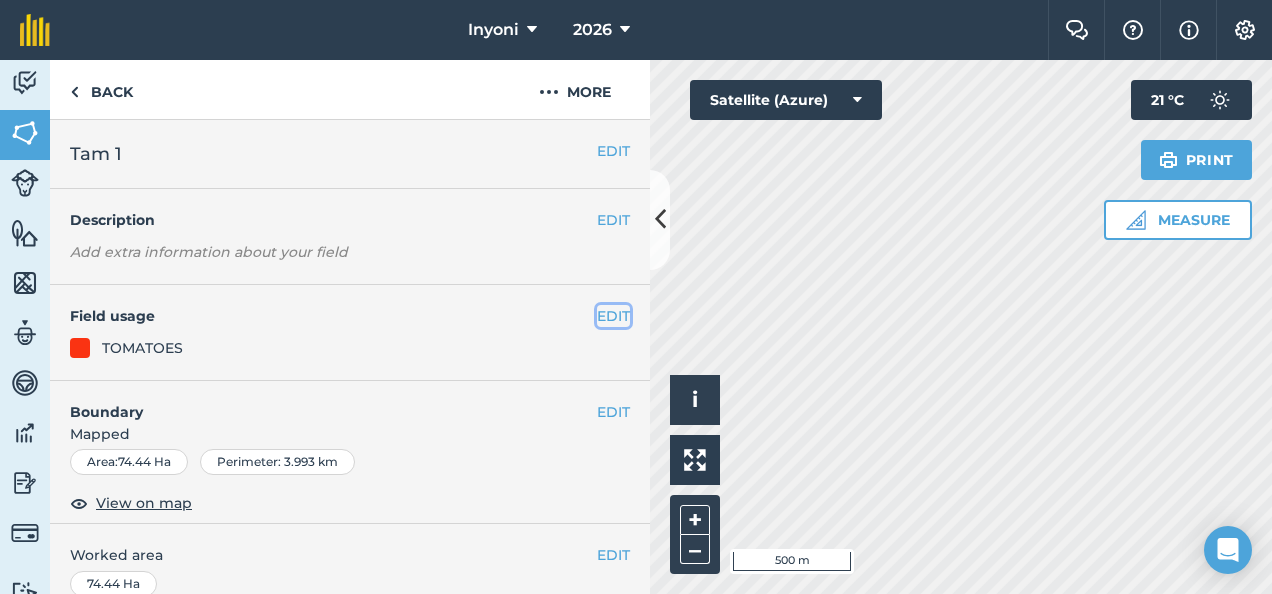 click on "EDIT" at bounding box center [613, 316] 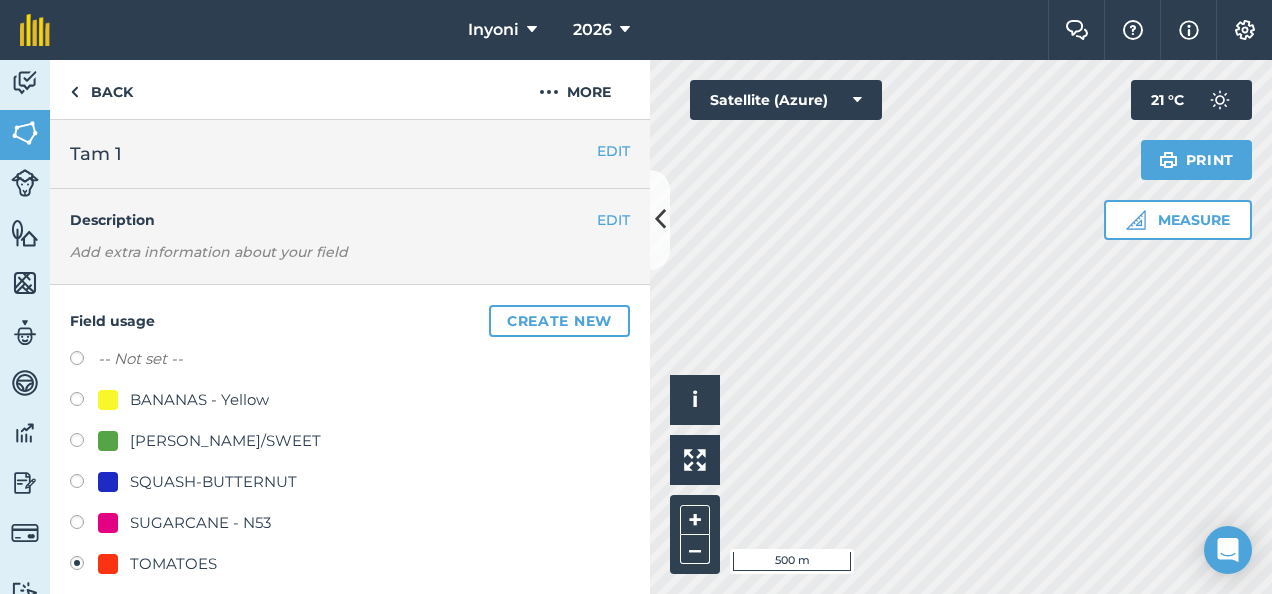 click at bounding box center [84, 361] 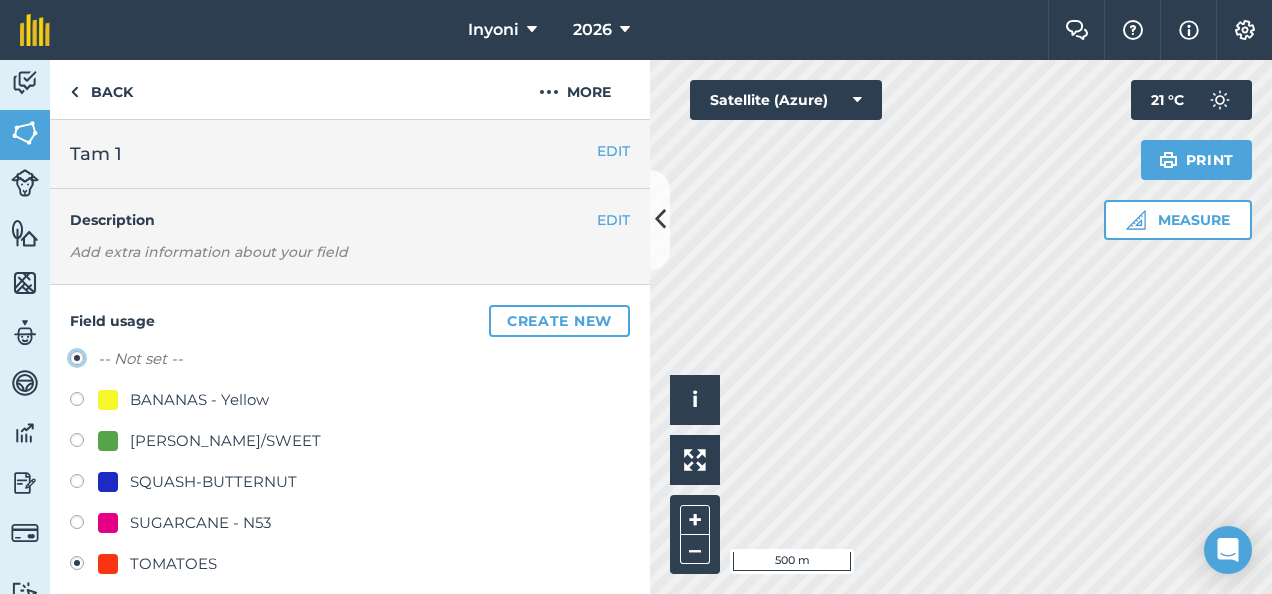 radio on "true" 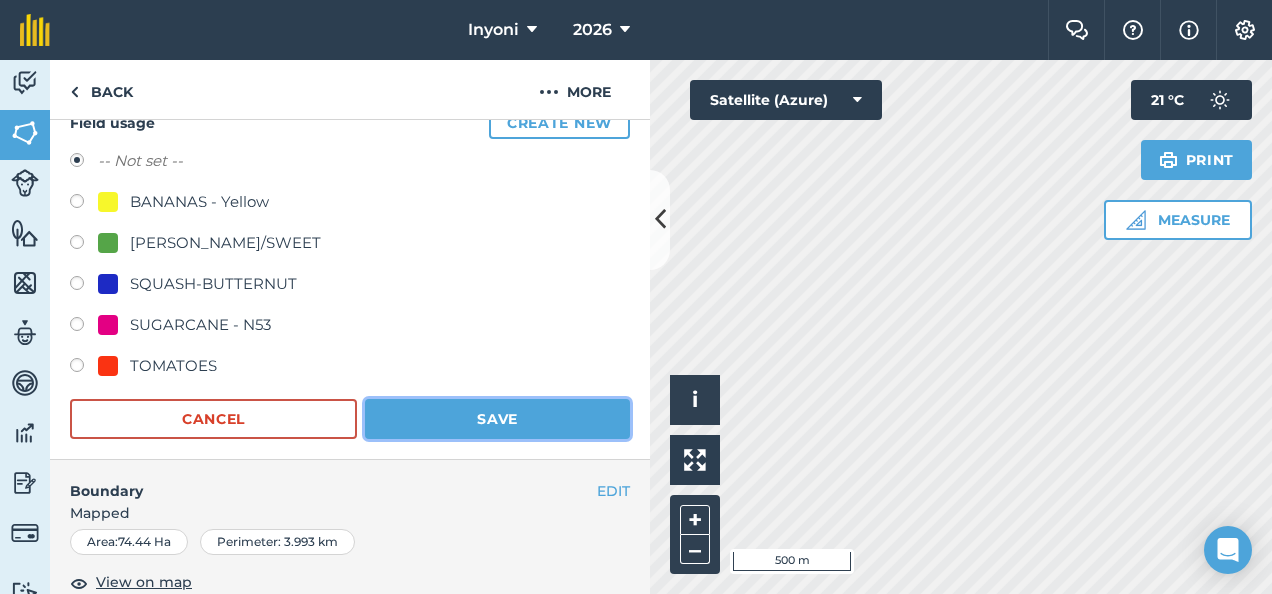 scroll, scrollTop: 198, scrollLeft: 0, axis: vertical 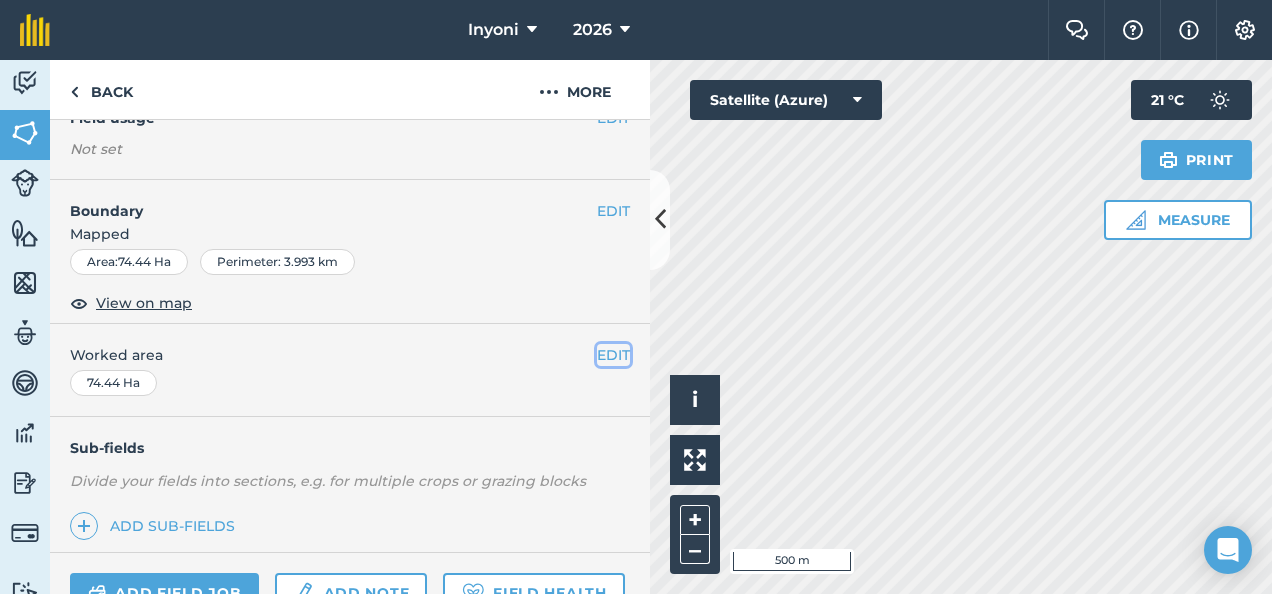 click on "EDIT" at bounding box center (613, 355) 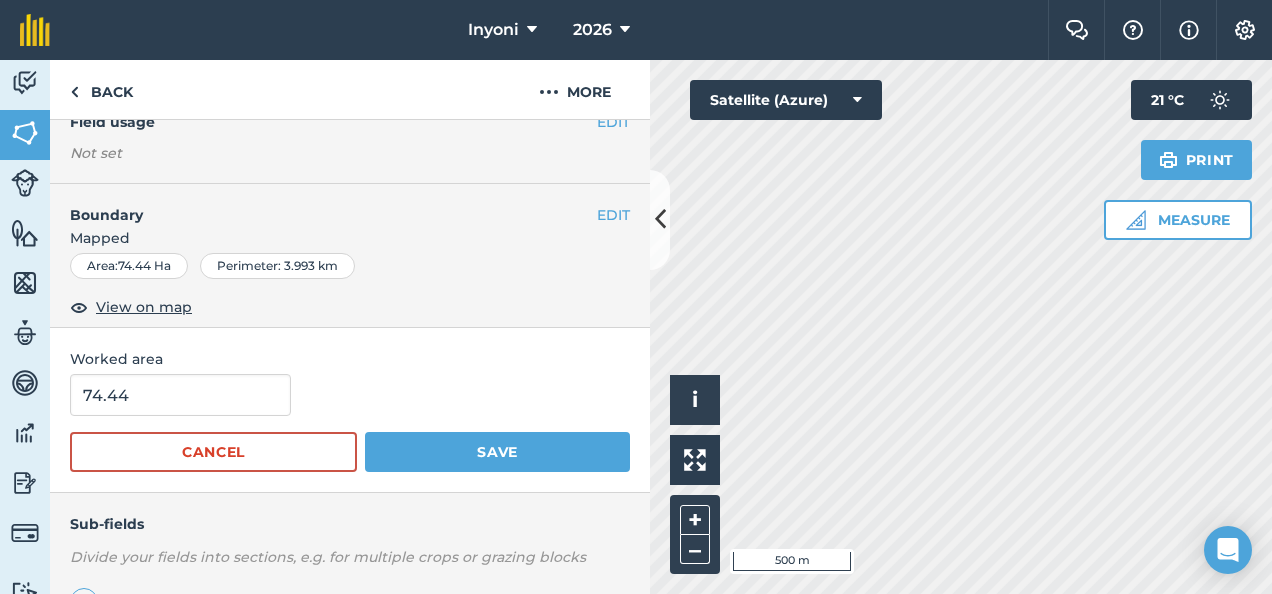 scroll, scrollTop: 195, scrollLeft: 0, axis: vertical 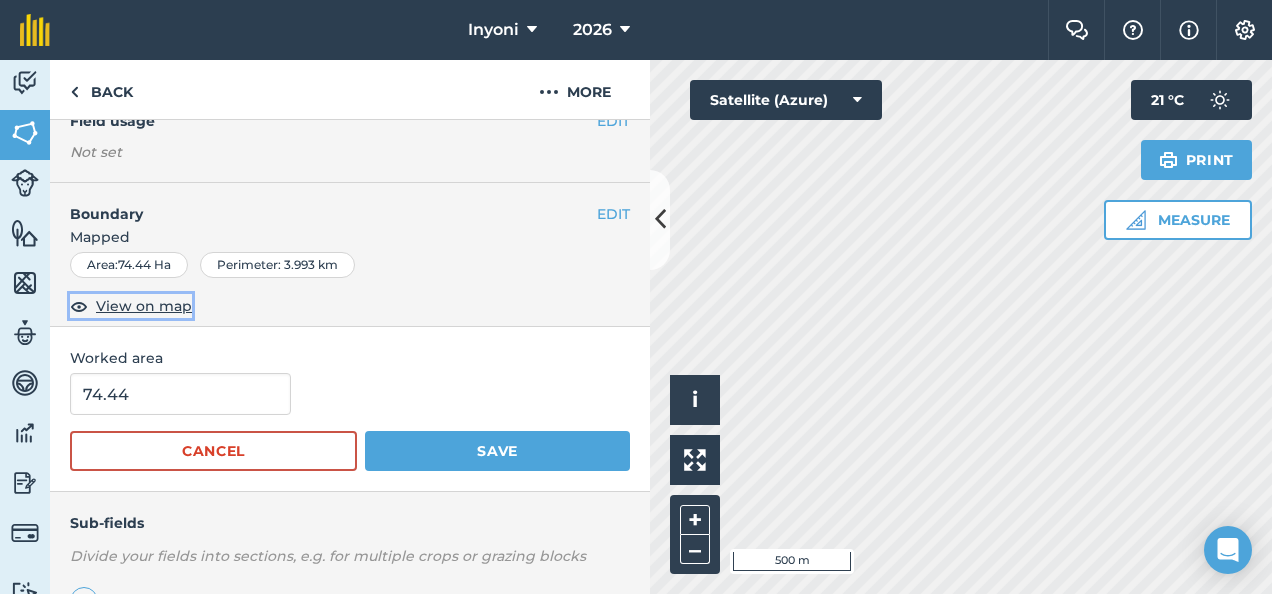click on "View on map" at bounding box center (144, 306) 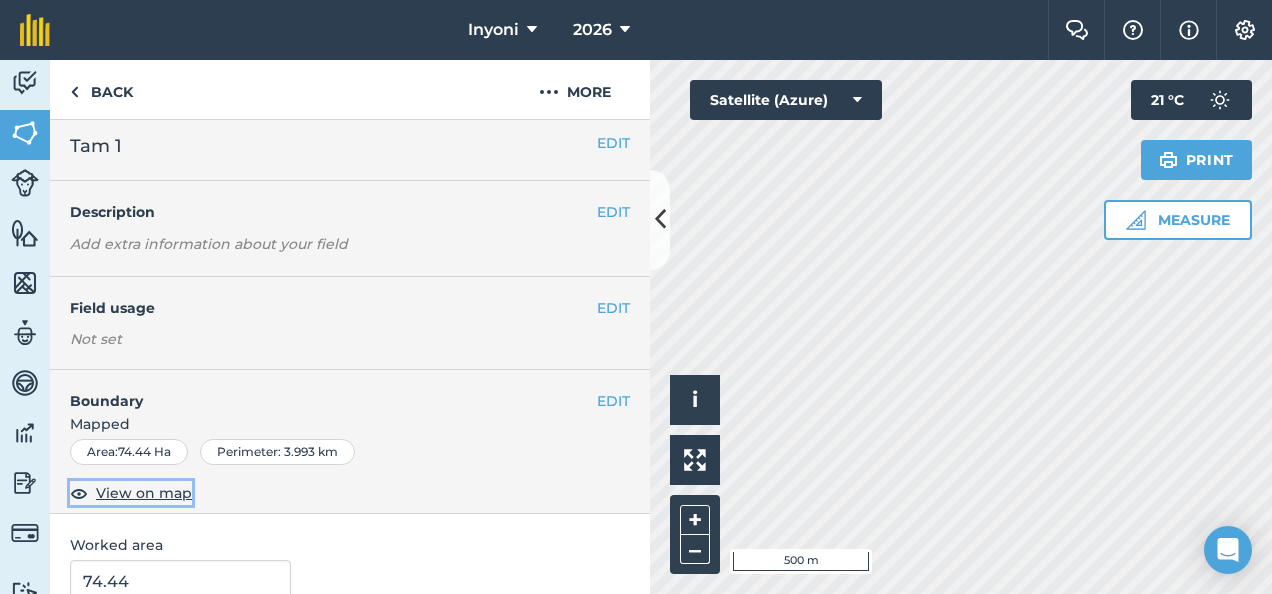 scroll, scrollTop: 0, scrollLeft: 0, axis: both 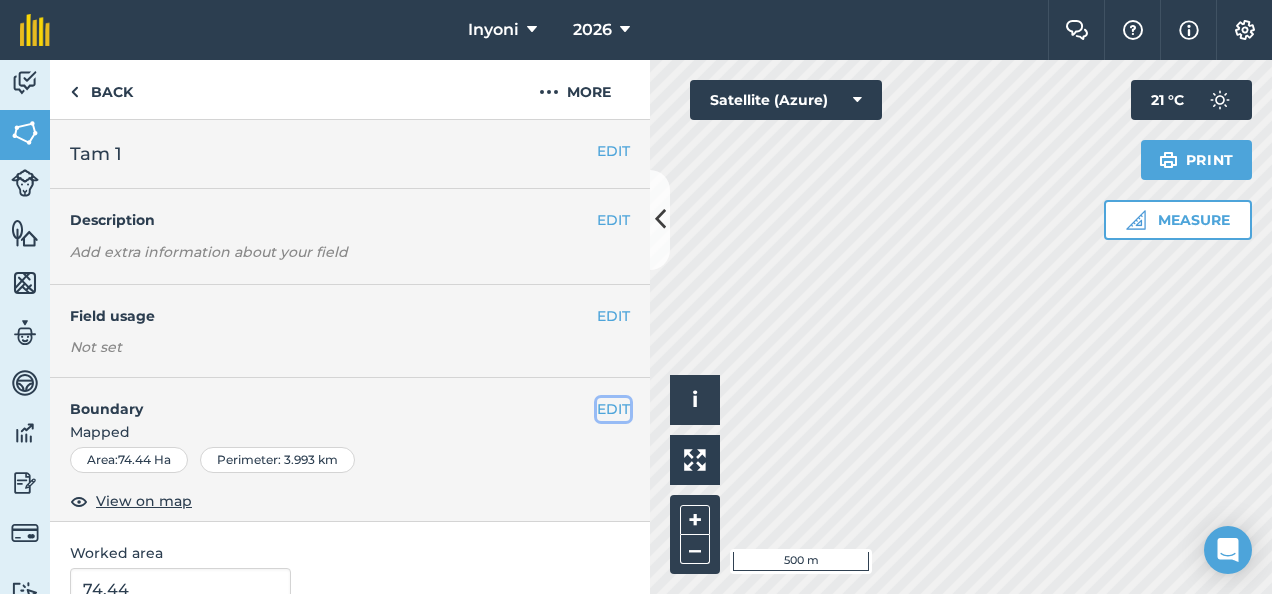 click on "EDIT" at bounding box center [613, 409] 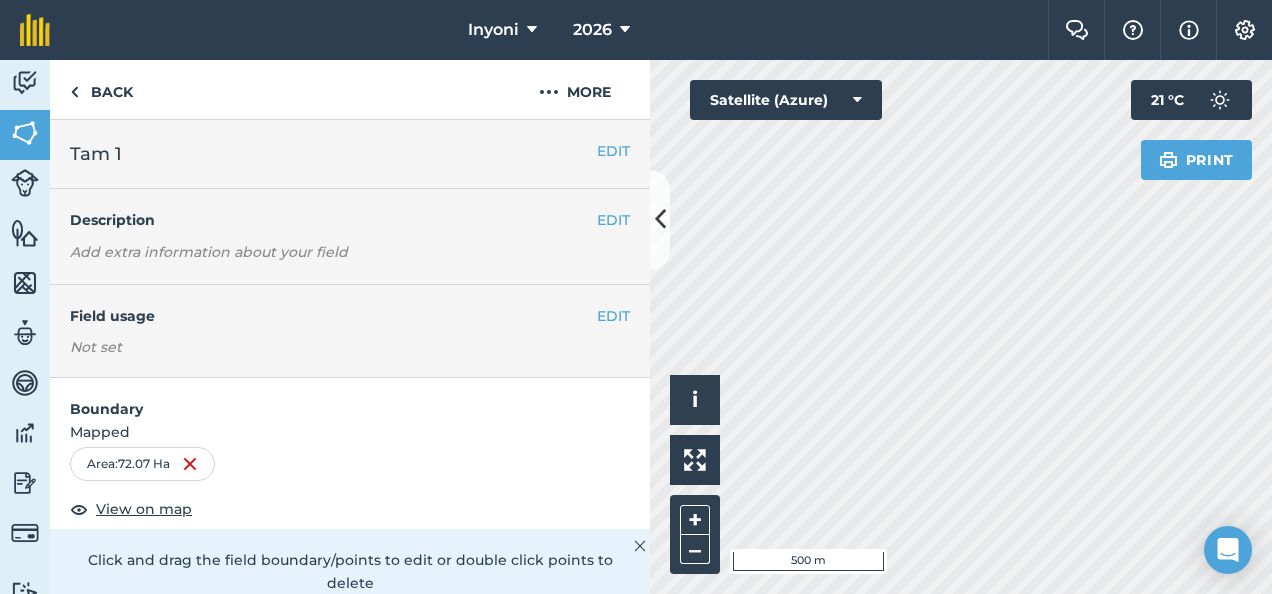 click on "Hello i © 2025 TomTom, Microsoft 500 m + – Satellite (Azure) Print 21   ° C" at bounding box center (961, 327) 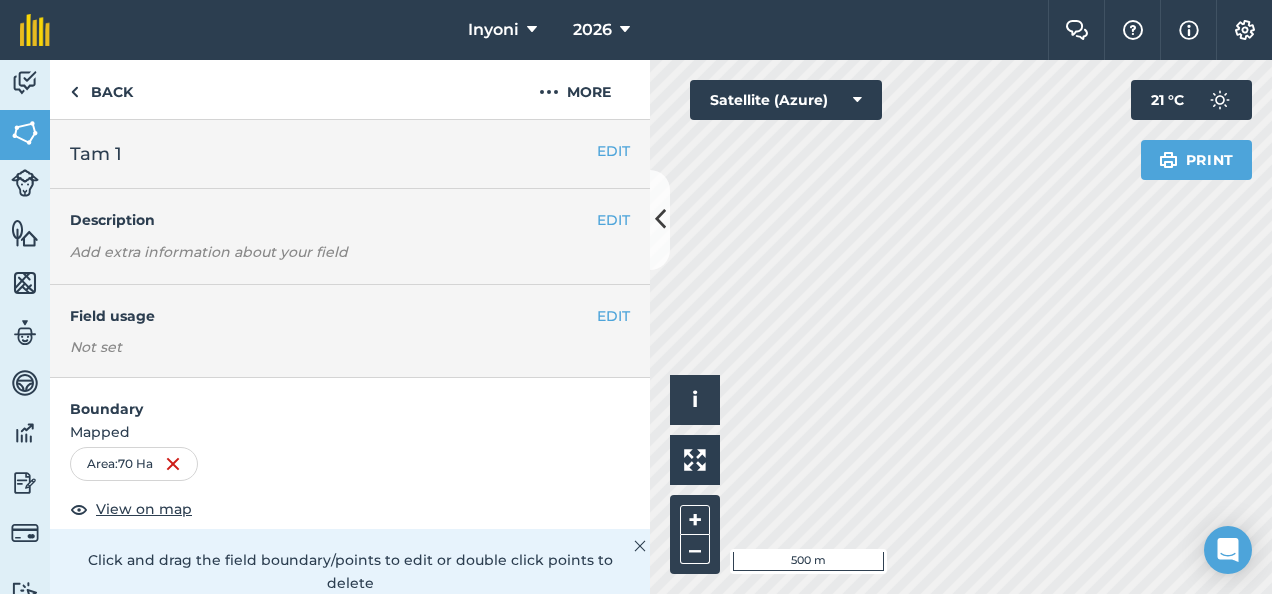 click on "Hello i © 2025 TomTom, Microsoft 500 m + – Satellite (Azure) Print 21   ° C" at bounding box center [961, 327] 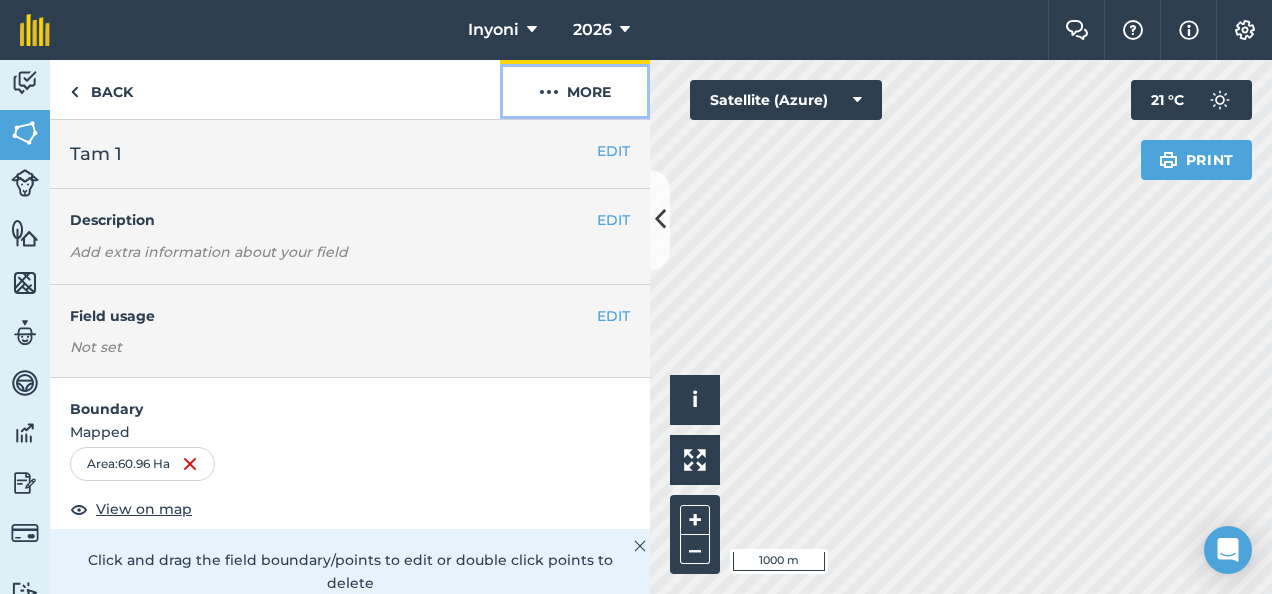 click at bounding box center (549, 92) 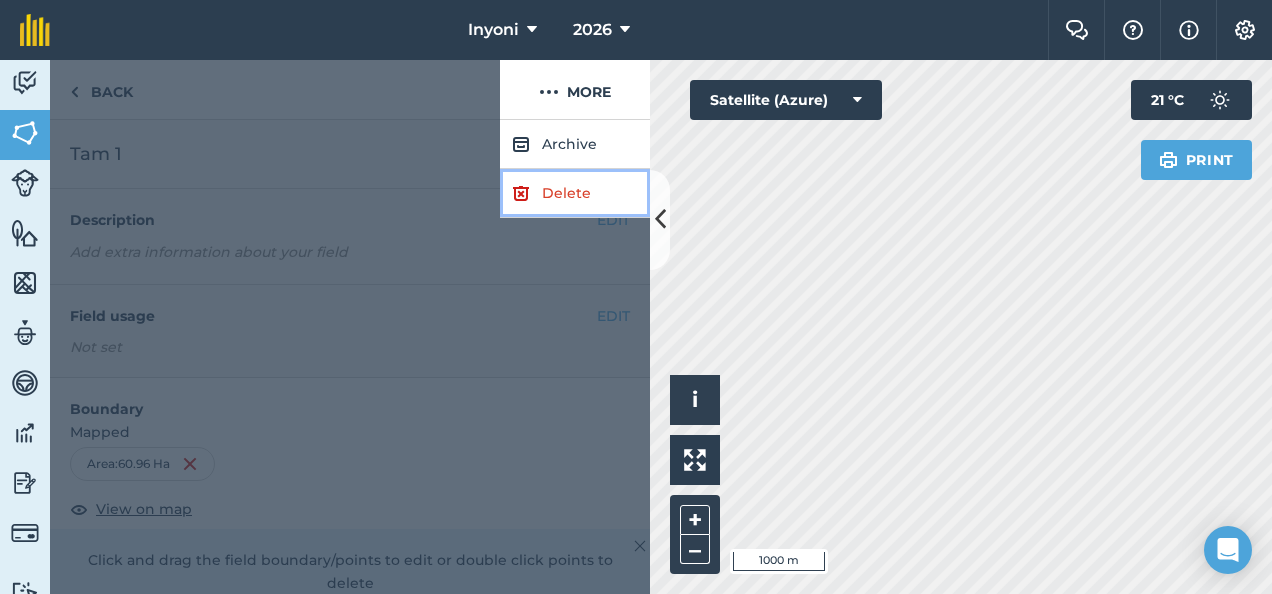 click on "Delete" at bounding box center [575, 193] 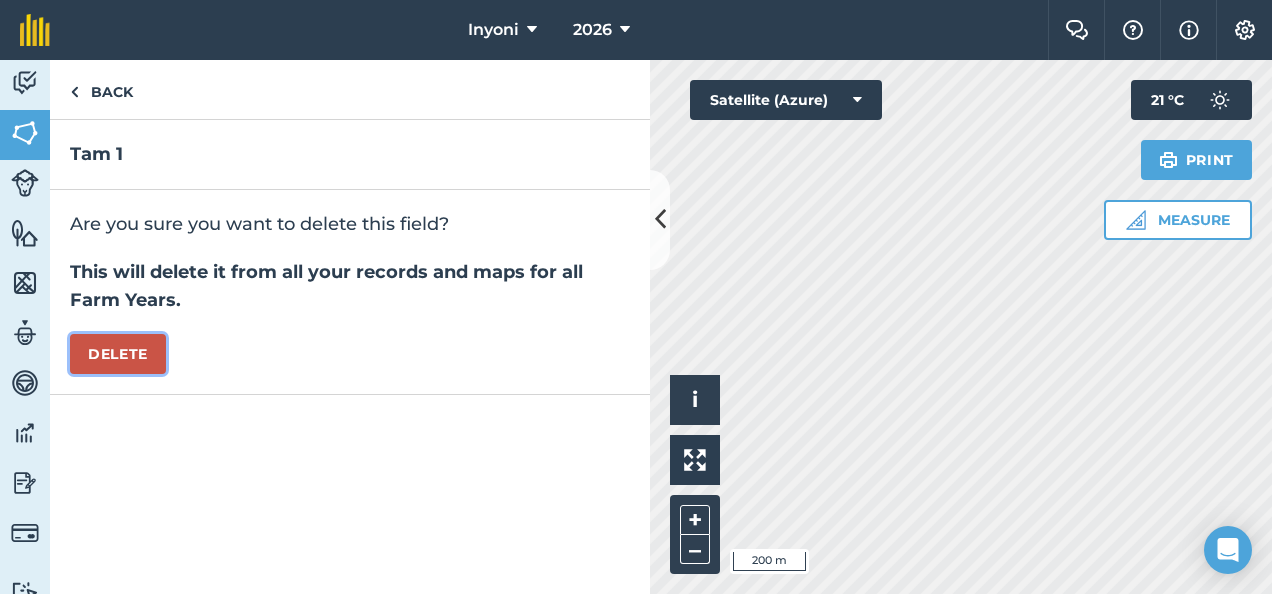 click on "Delete" at bounding box center (118, 354) 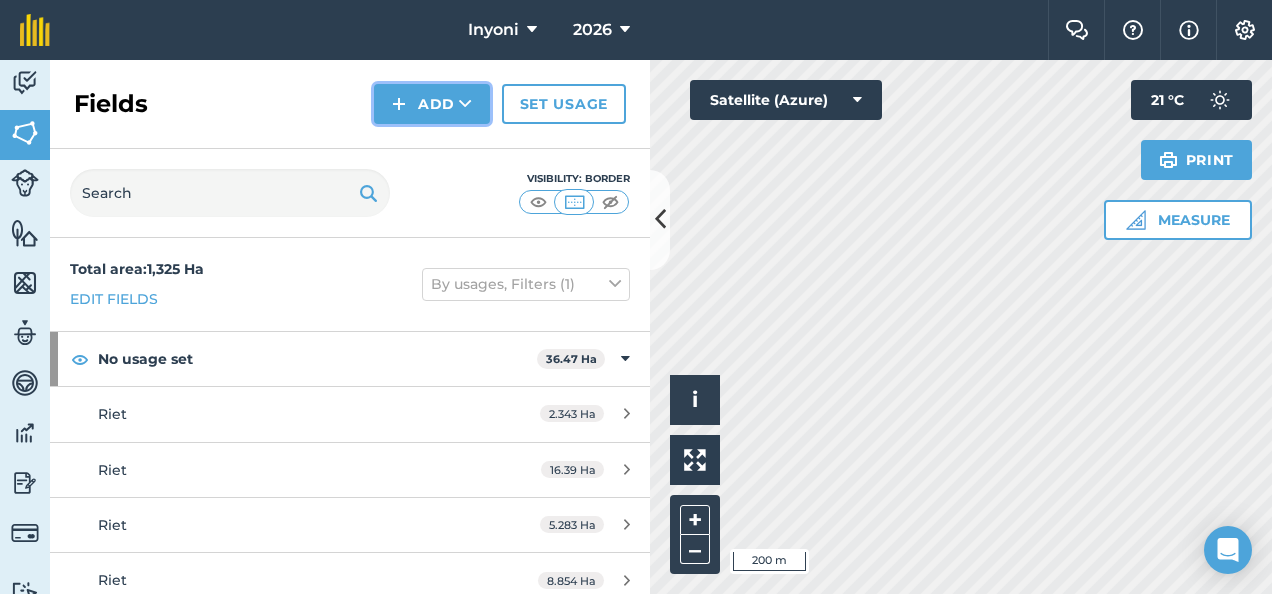 click on "Add" at bounding box center (432, 104) 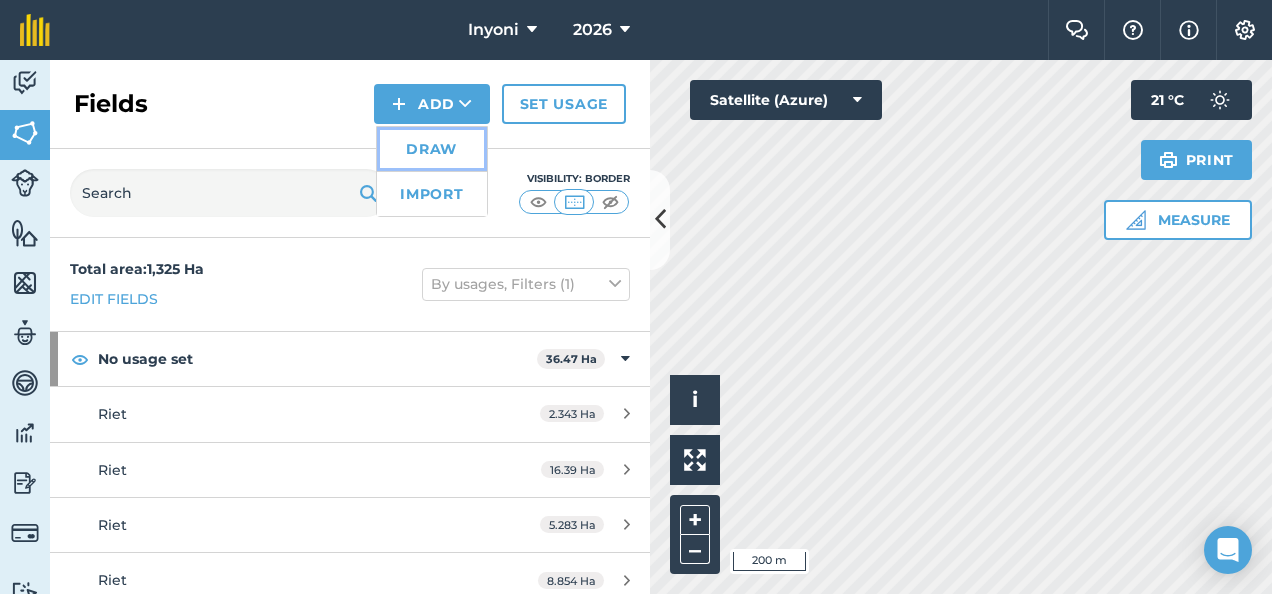 click on "Draw" at bounding box center (432, 149) 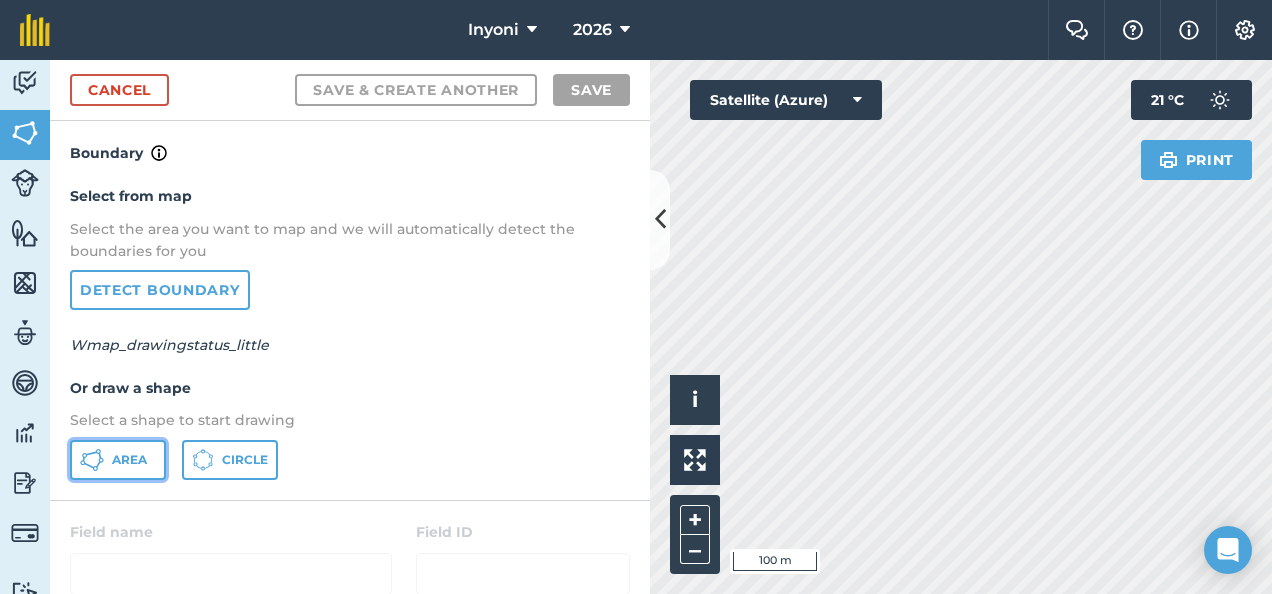 click on "Area" at bounding box center (129, 460) 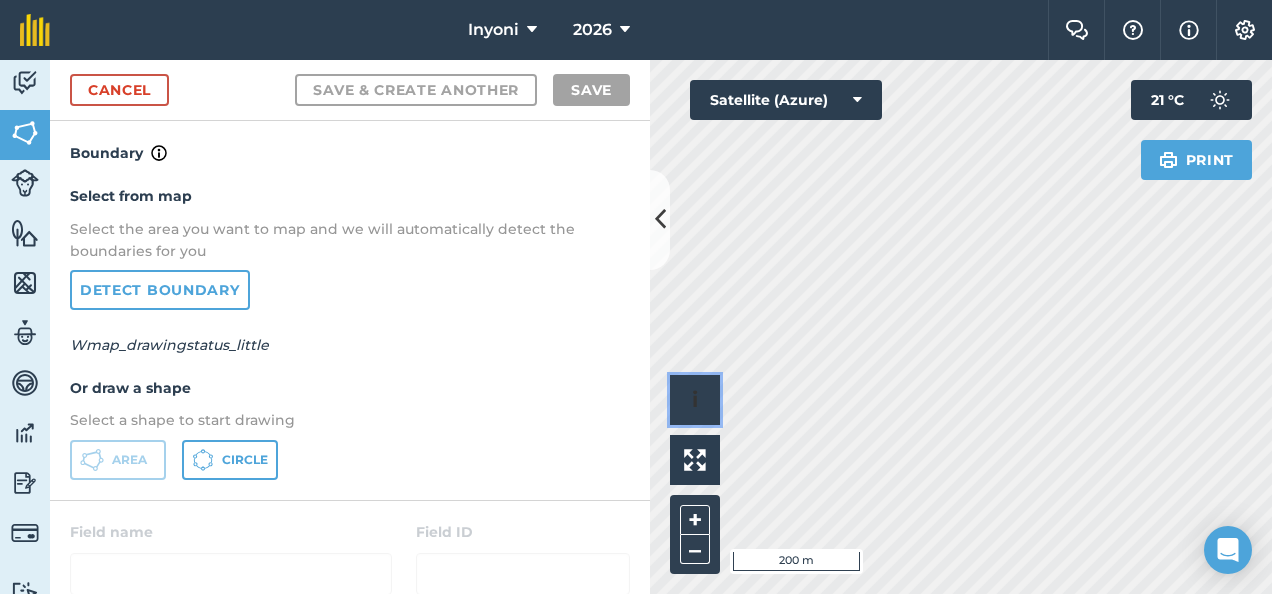 click on "Click to start drawing i © 2025 TomTom, Microsoft 200 m + –" at bounding box center (961, 327) 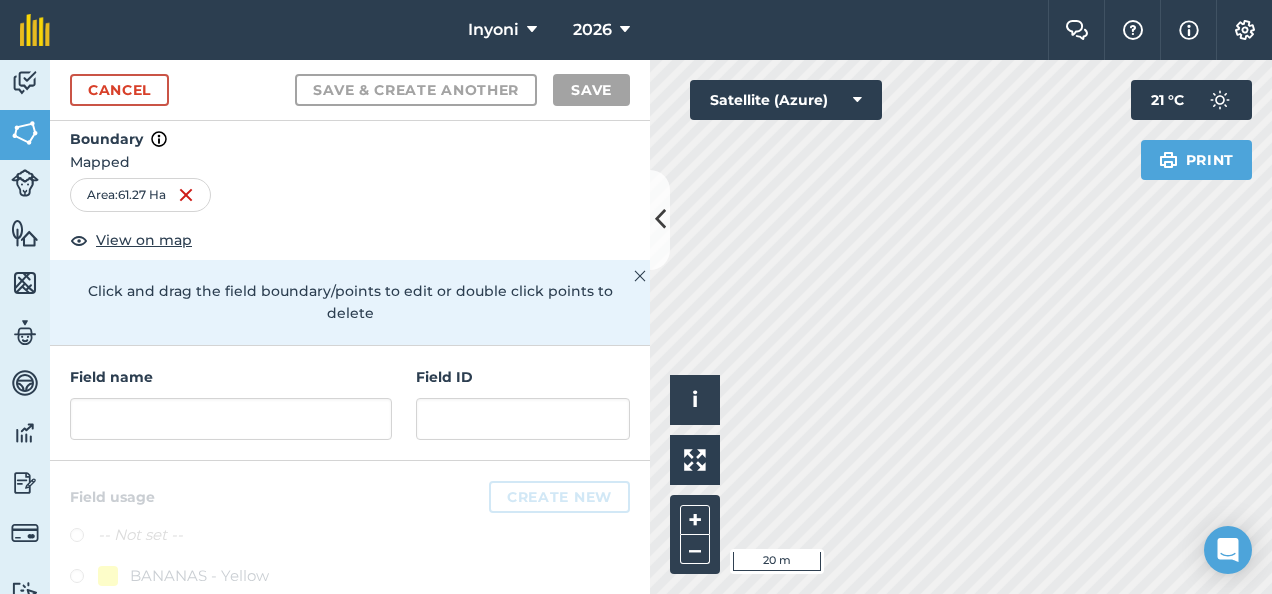 scroll, scrollTop: 0, scrollLeft: 0, axis: both 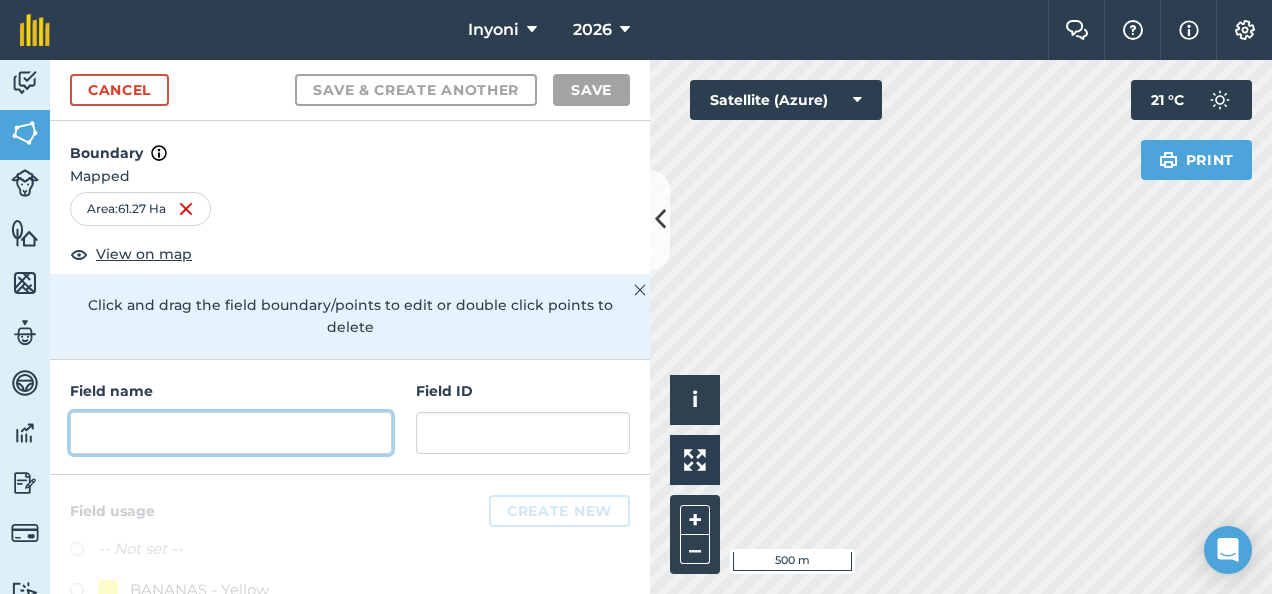 click at bounding box center [231, 433] 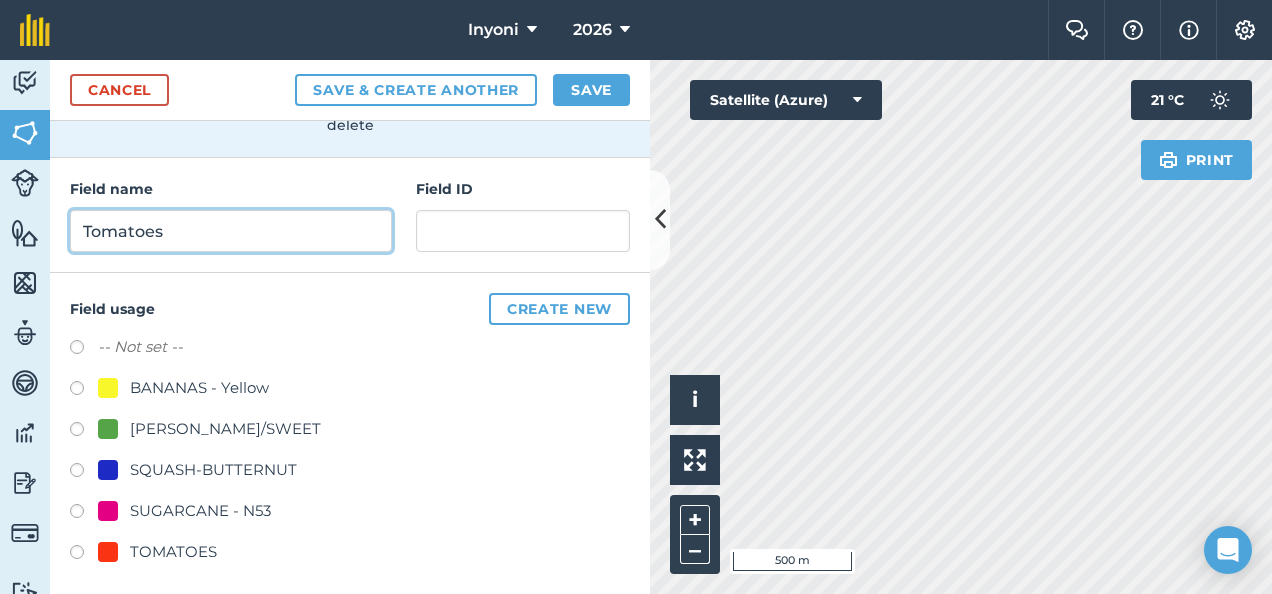 scroll, scrollTop: 208, scrollLeft: 0, axis: vertical 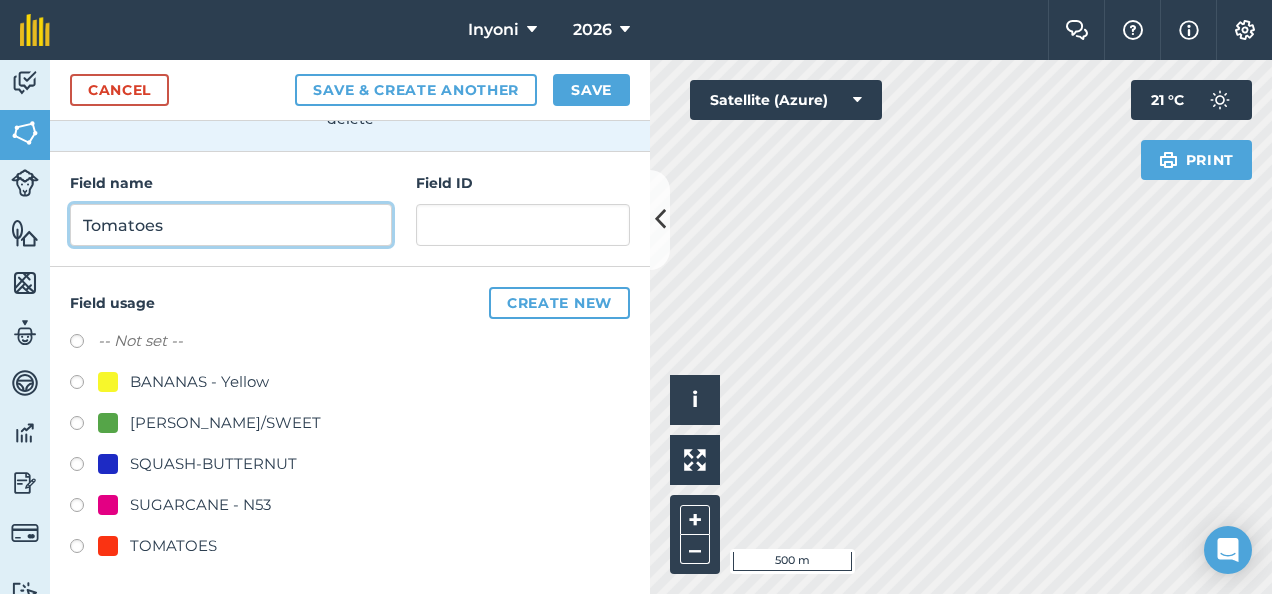 type on "Tomatoes" 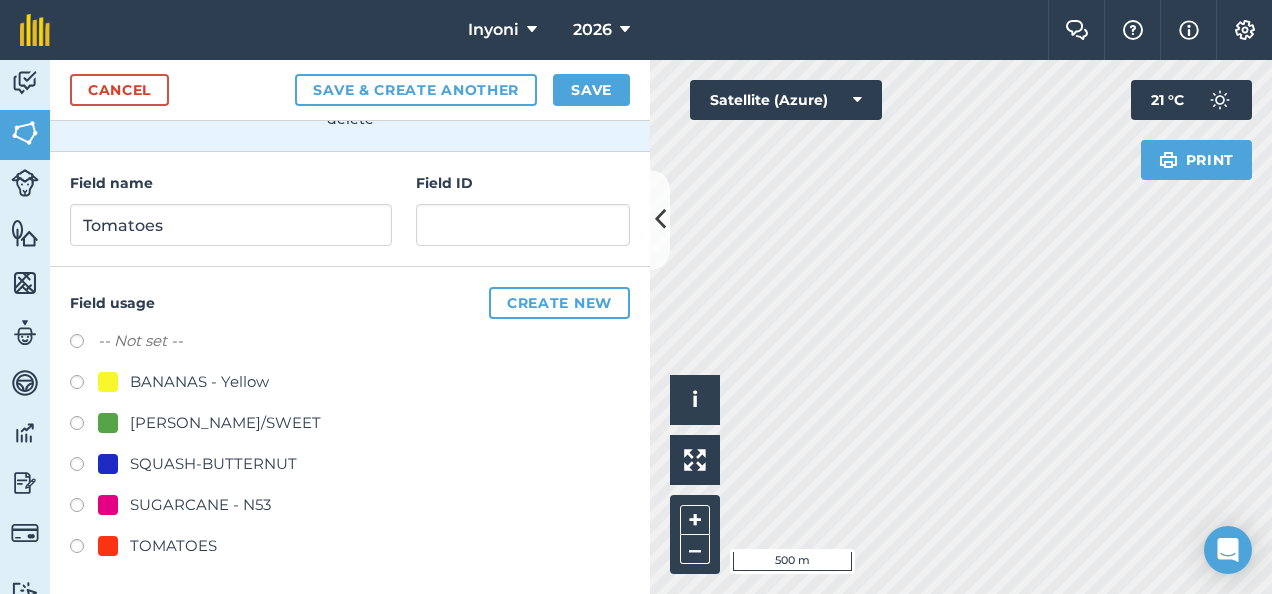 click at bounding box center (108, 546) 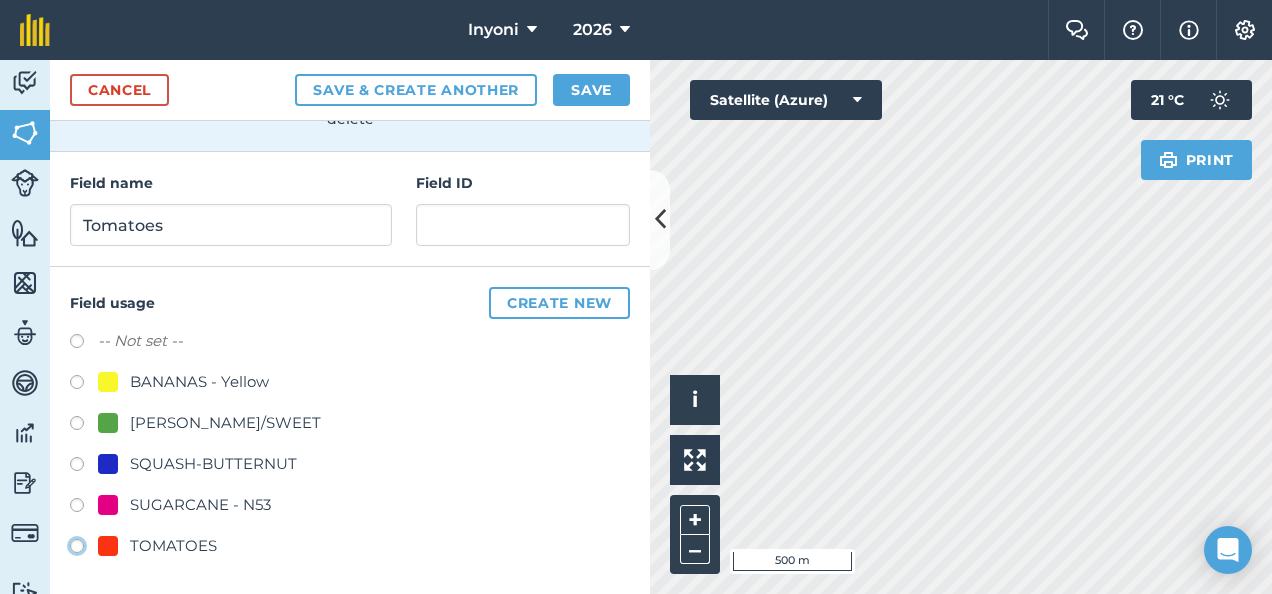 radio on "true" 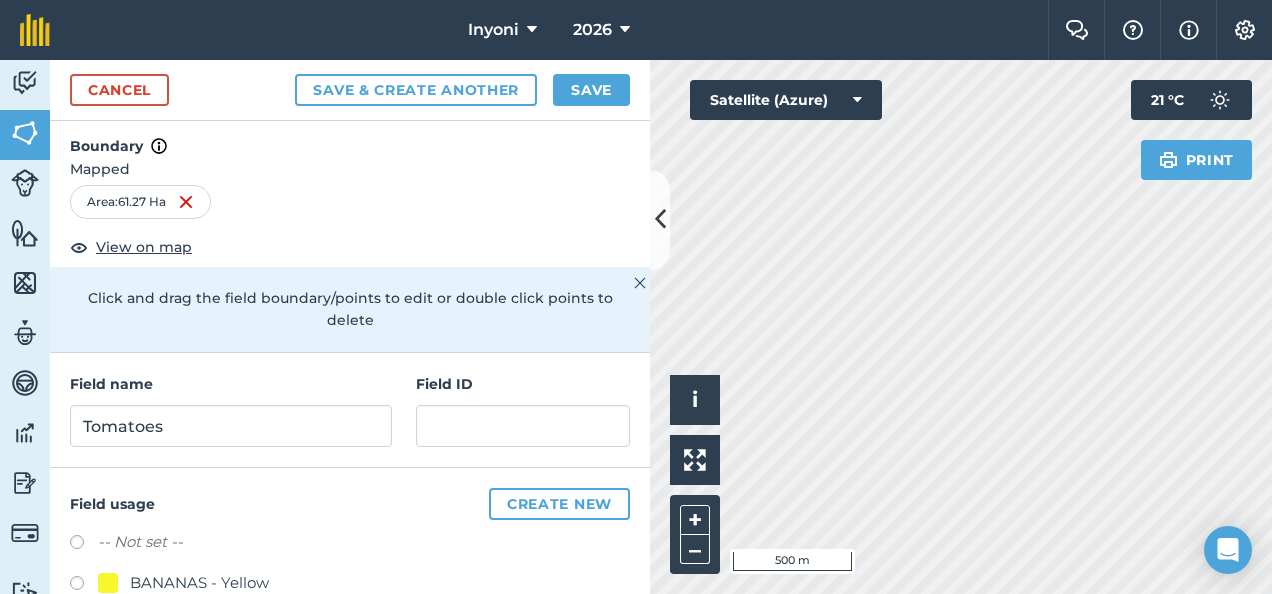 scroll, scrollTop: 0, scrollLeft: 0, axis: both 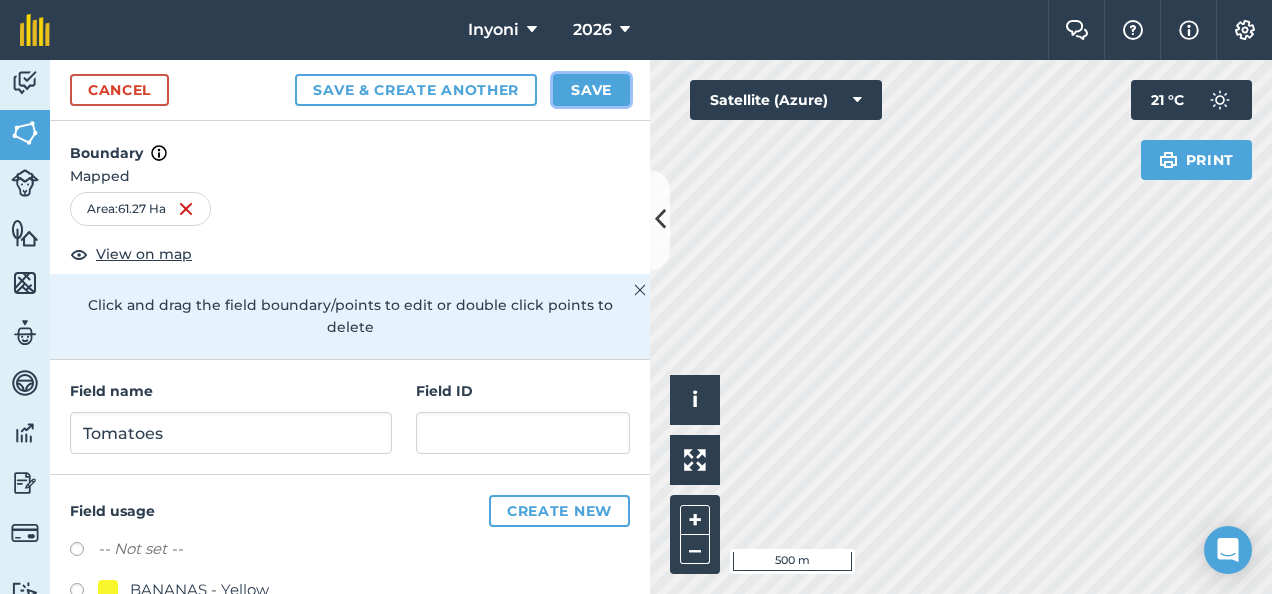 click on "Save" at bounding box center [591, 90] 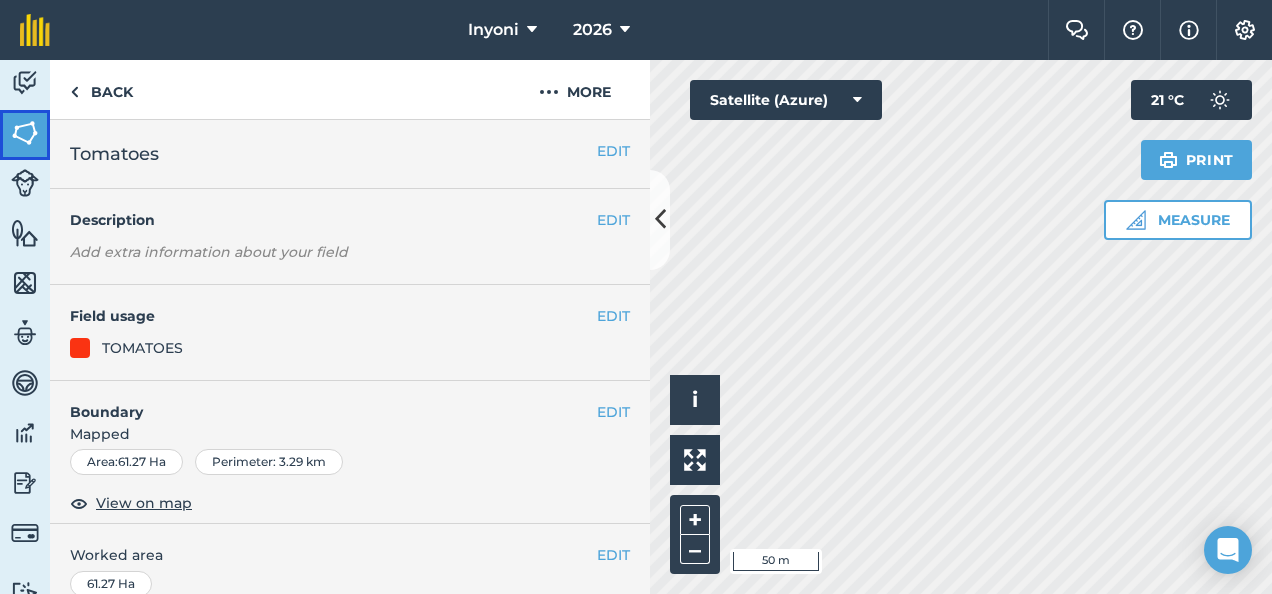 click at bounding box center [25, 133] 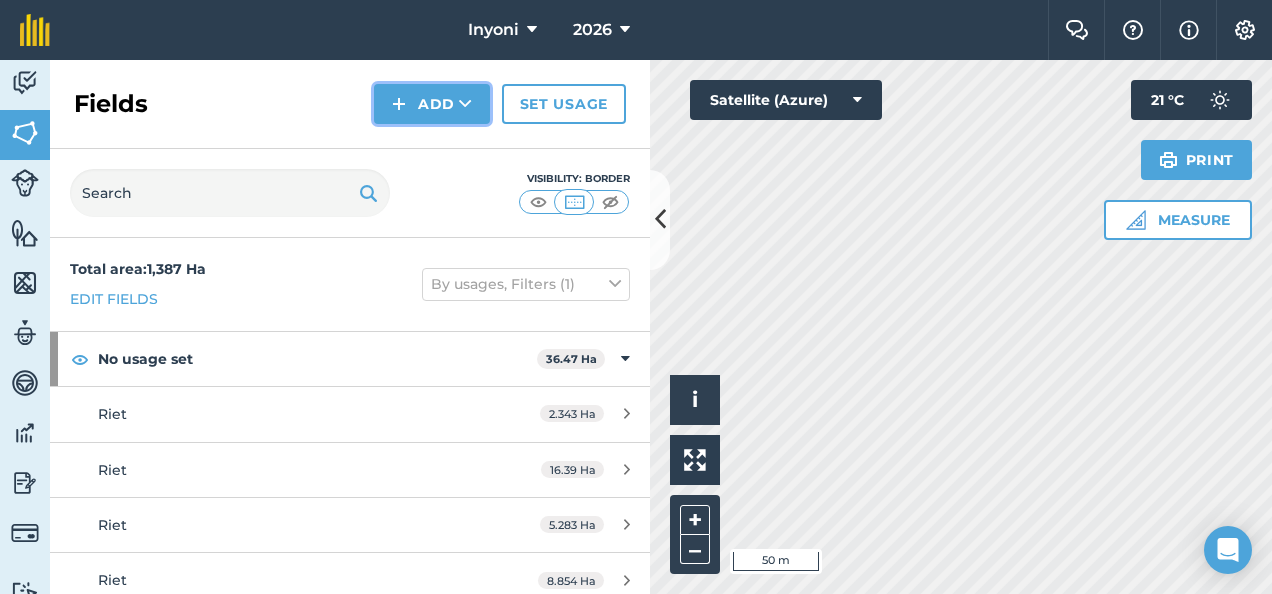 click on "Add" at bounding box center (432, 104) 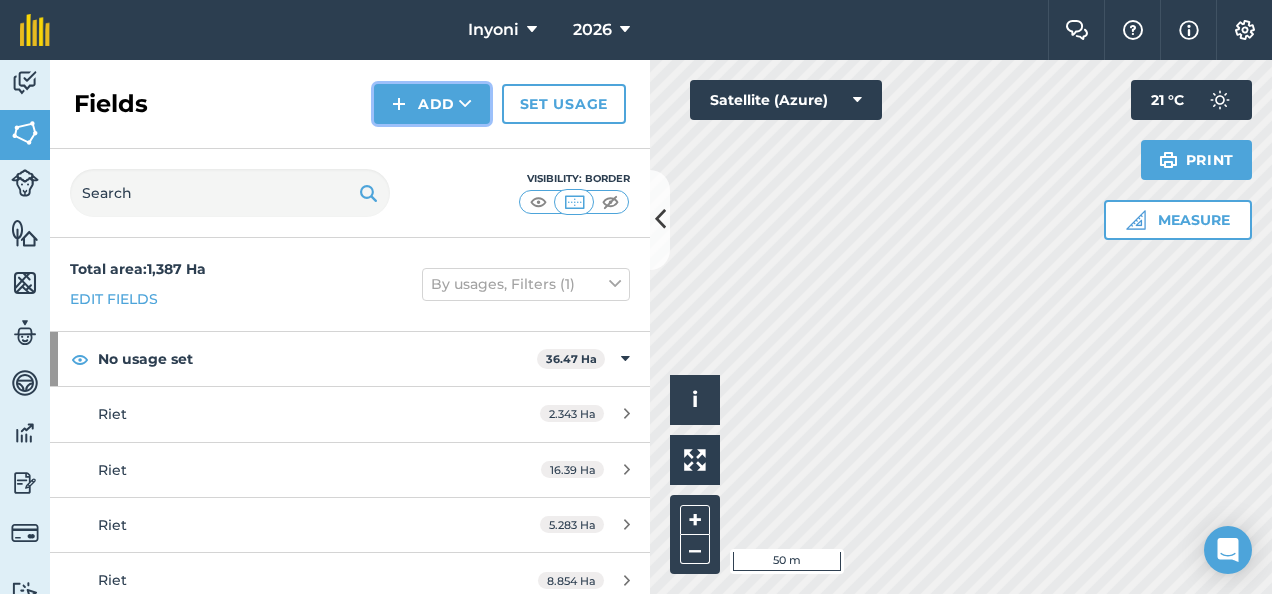 click on "Add" at bounding box center [432, 104] 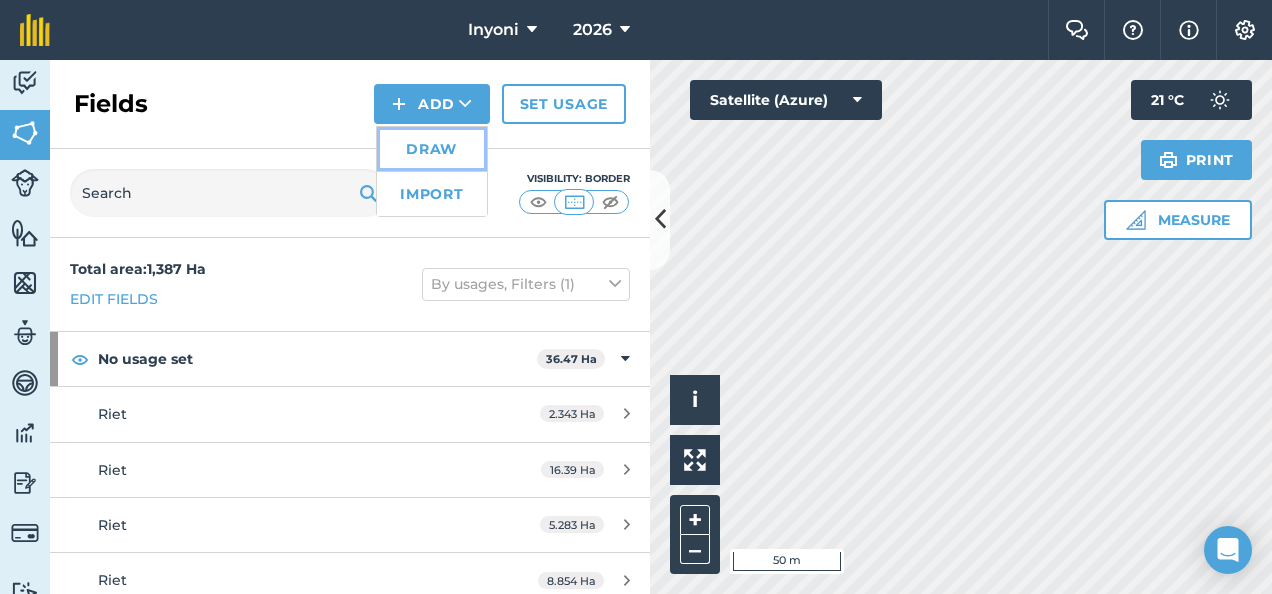 click on "Draw" at bounding box center [432, 149] 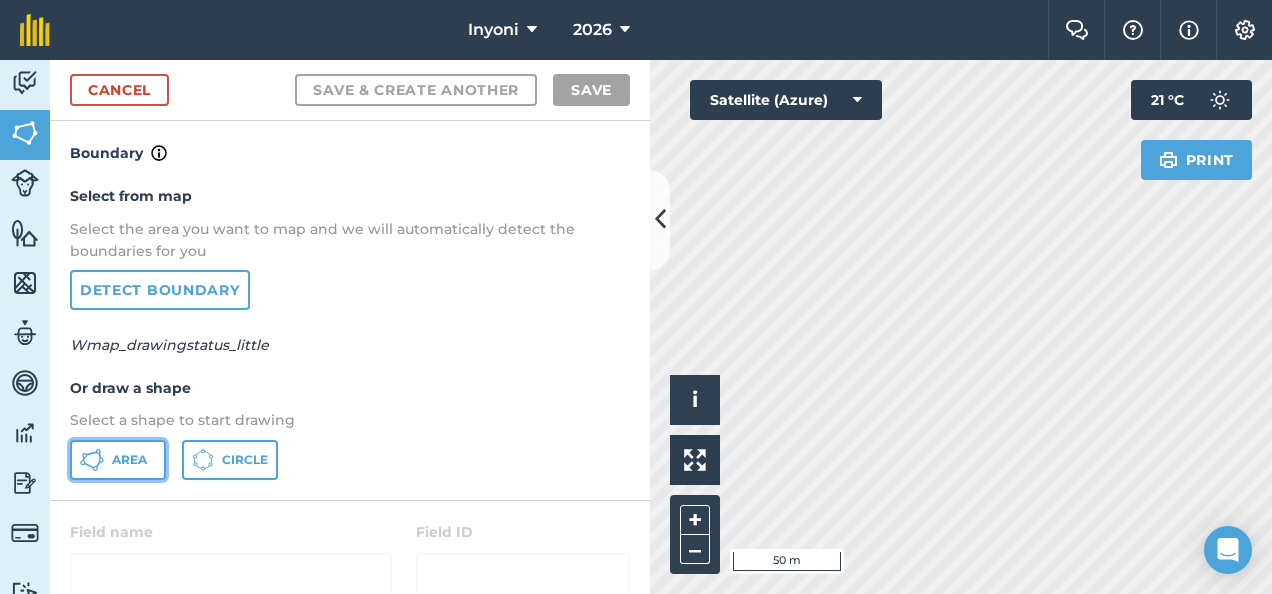 click on "Area" at bounding box center (129, 460) 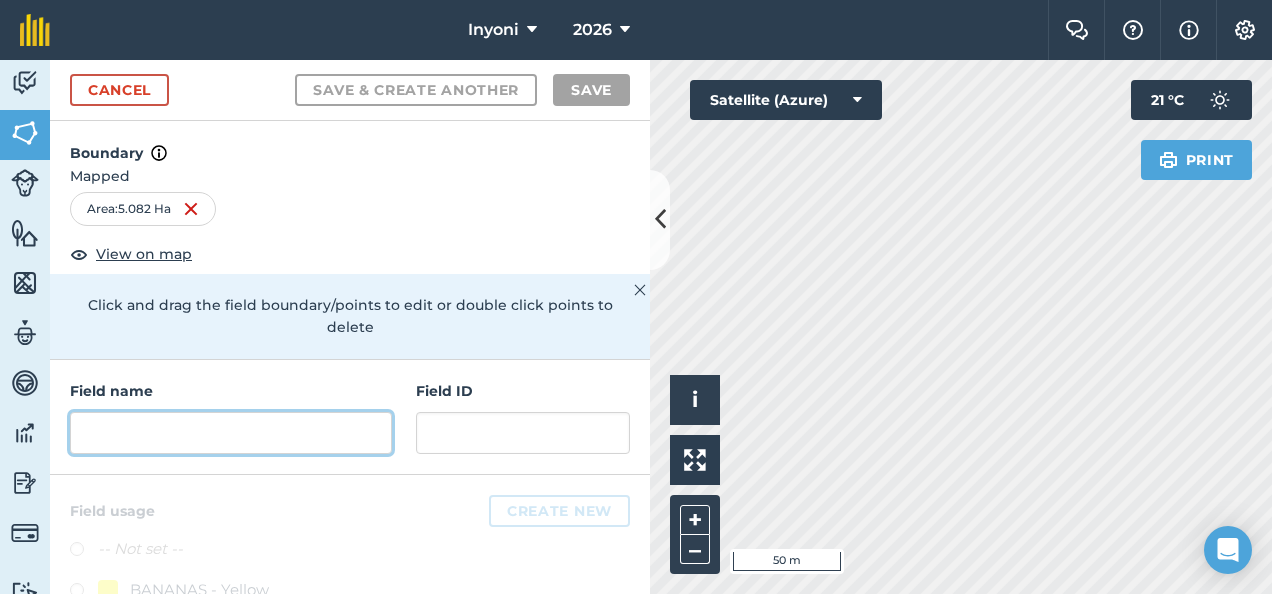 click at bounding box center [231, 433] 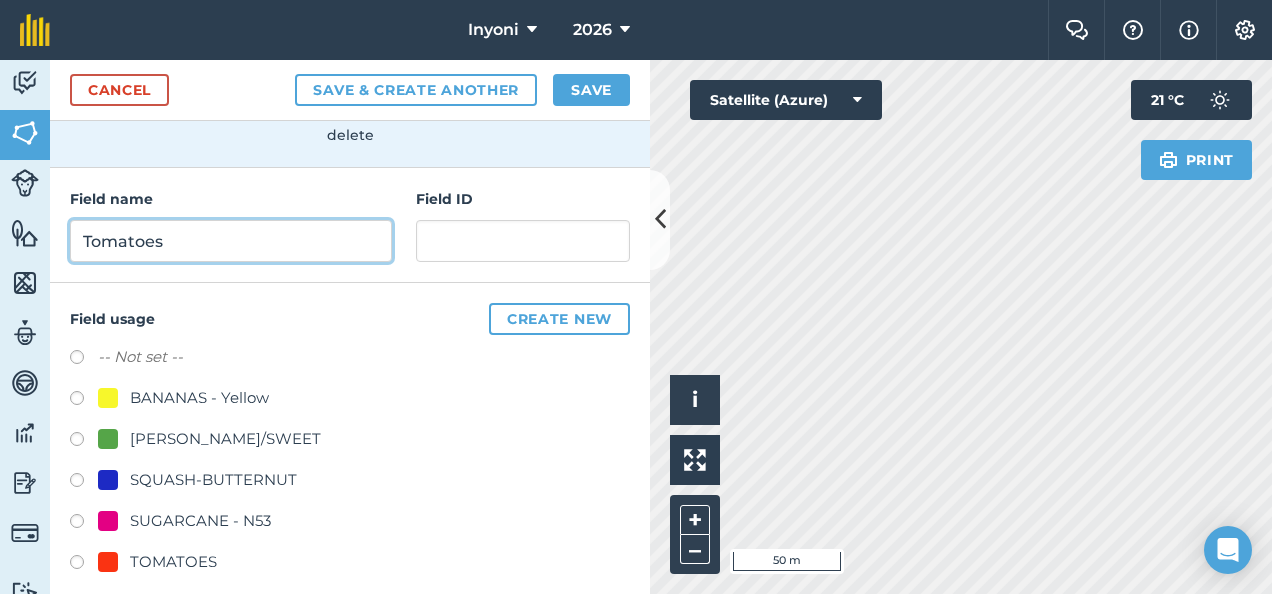 scroll, scrollTop: 208, scrollLeft: 0, axis: vertical 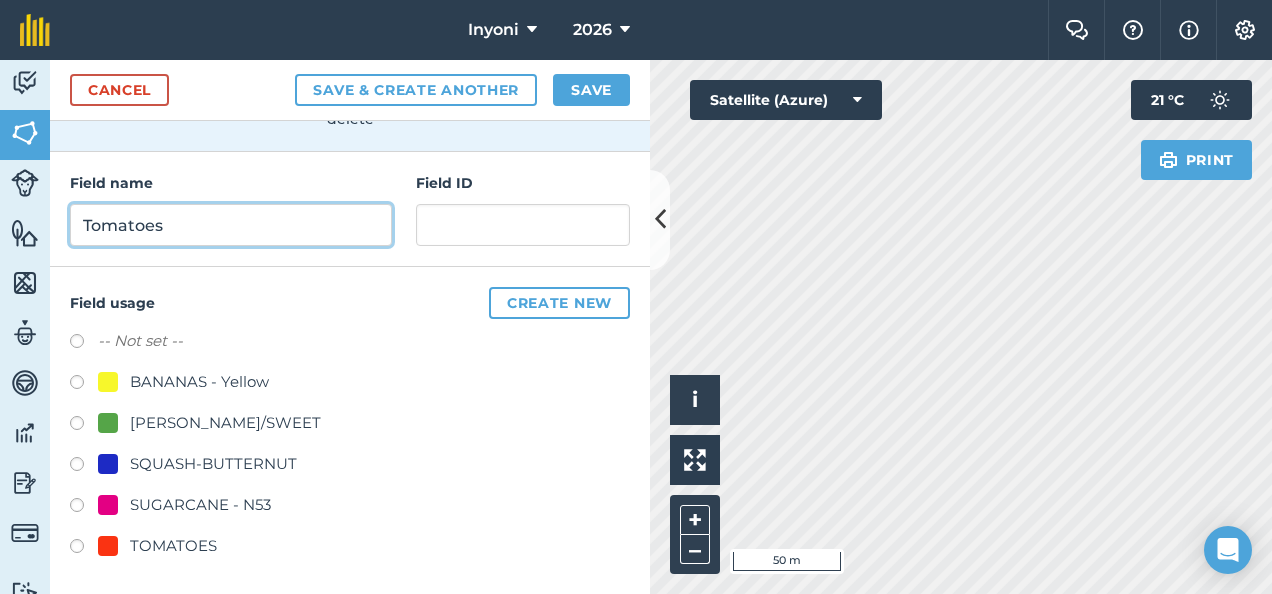 type on "Tomatoes" 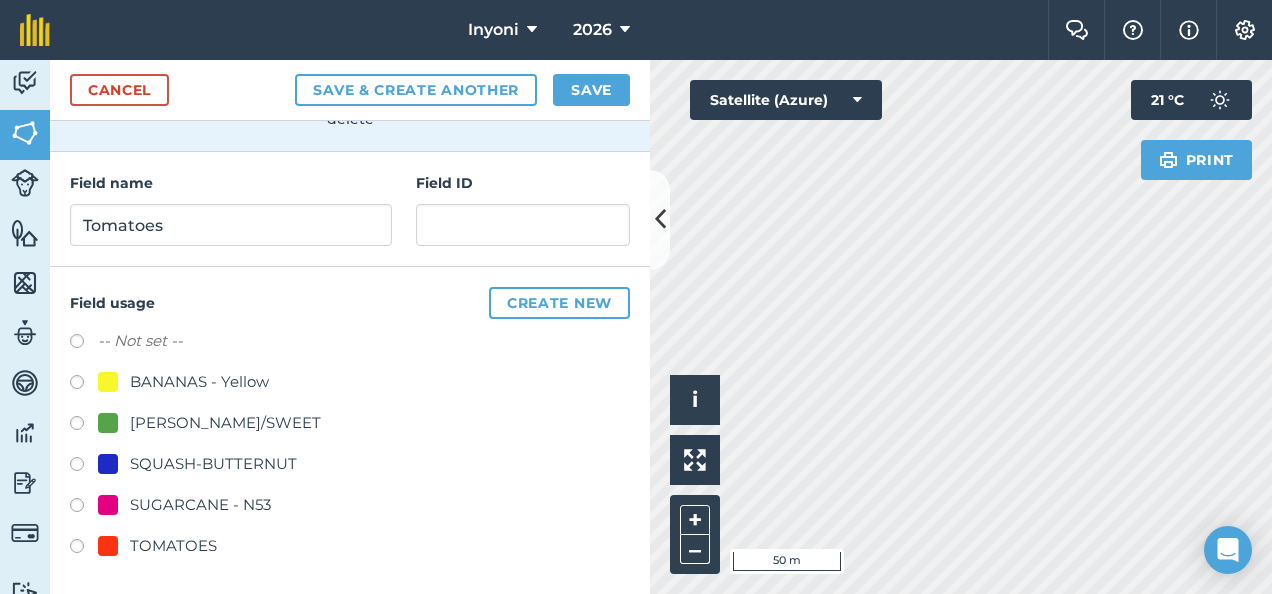 click at bounding box center [84, 549] 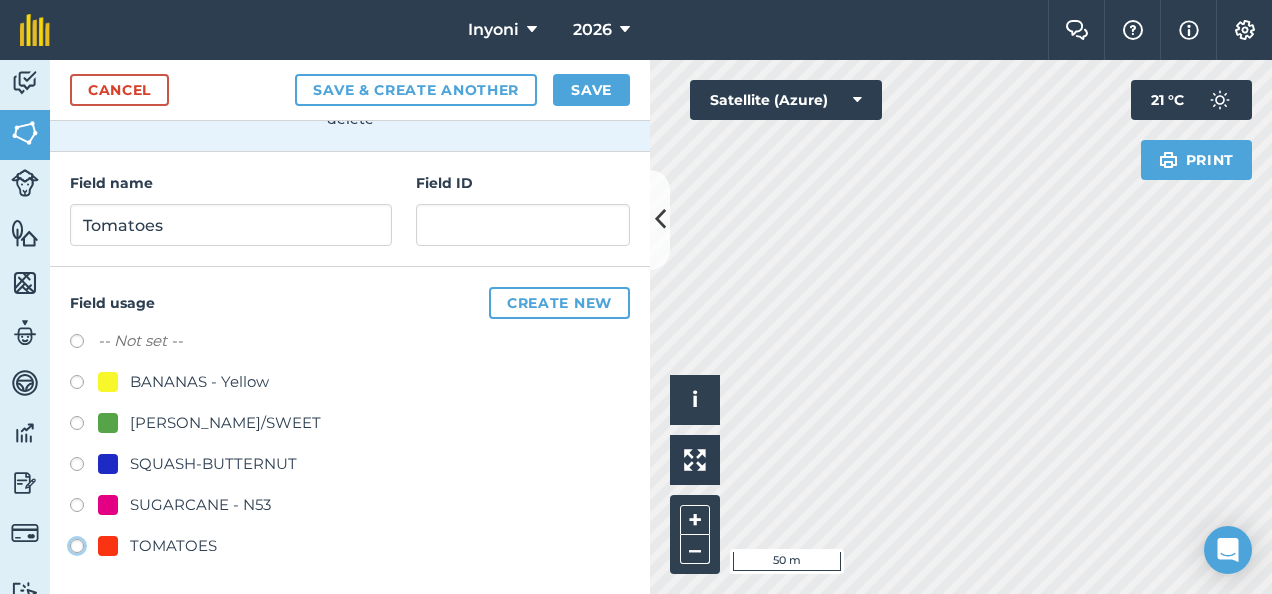 radio on "true" 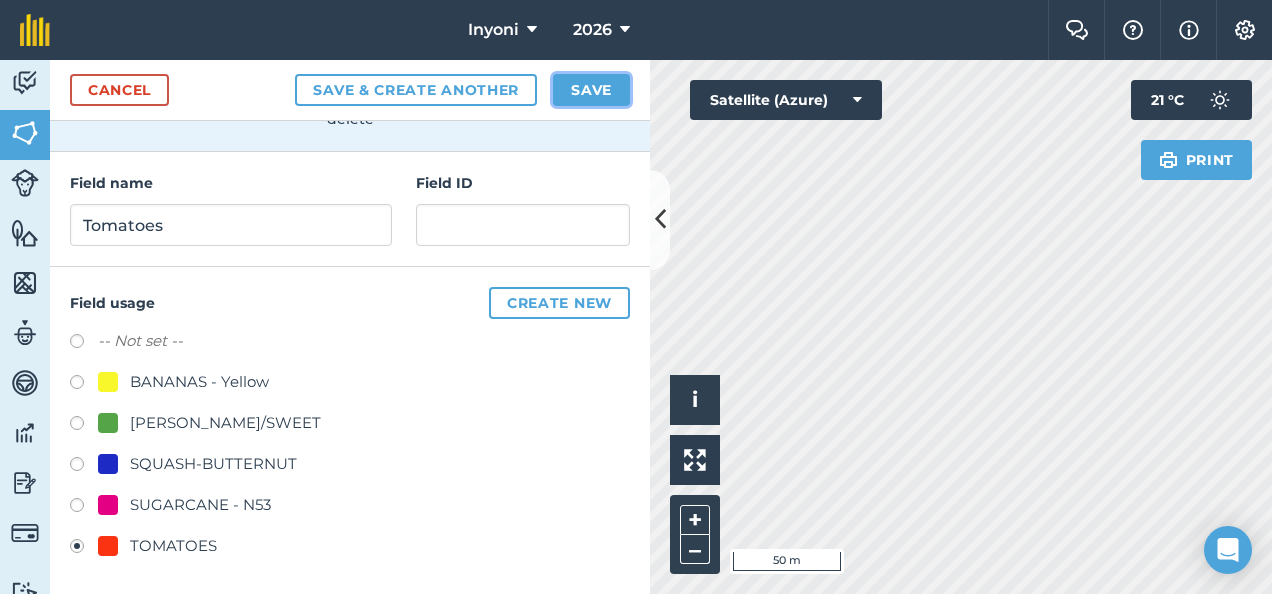 click on "Save" at bounding box center [591, 90] 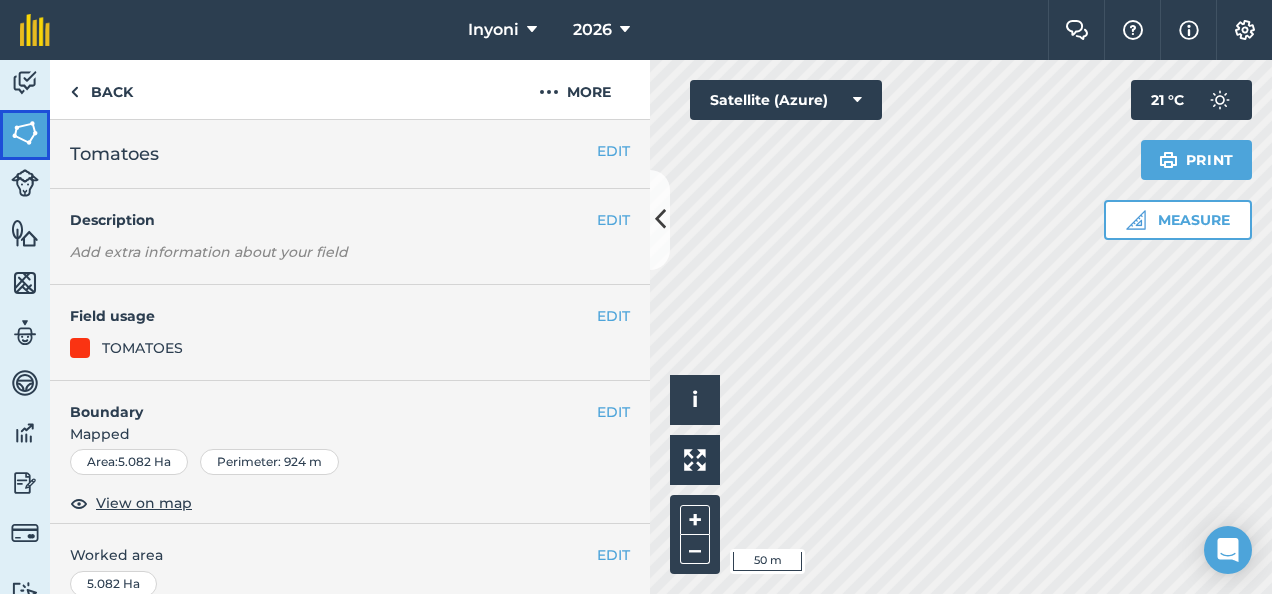 click at bounding box center [25, 133] 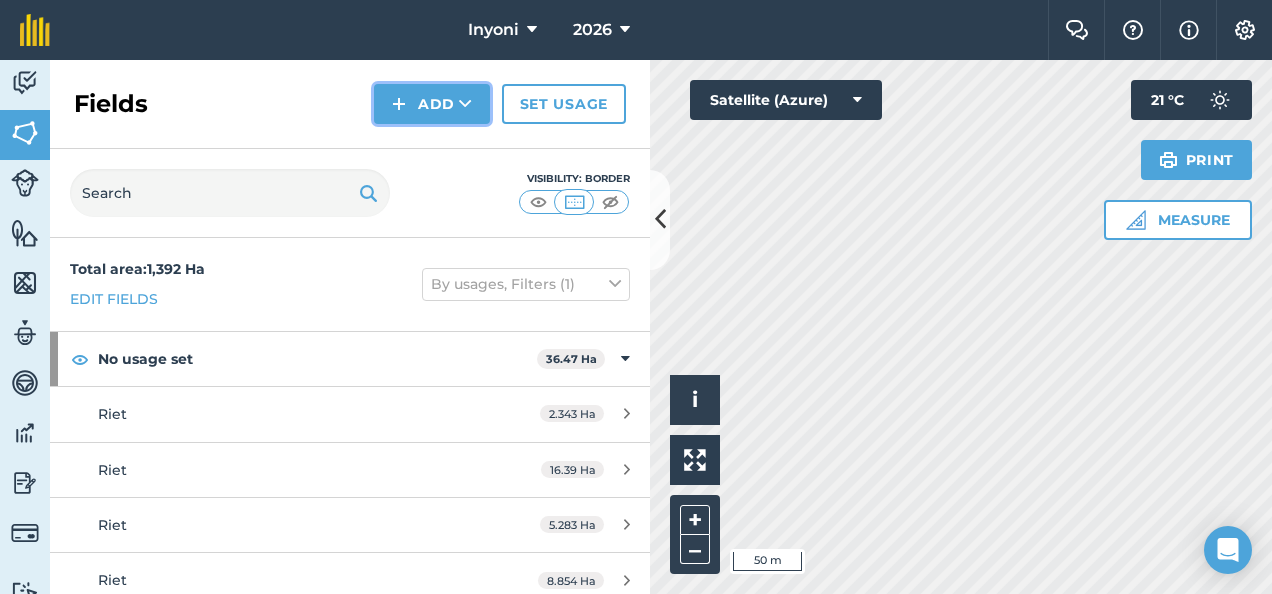 click on "Add" at bounding box center [432, 104] 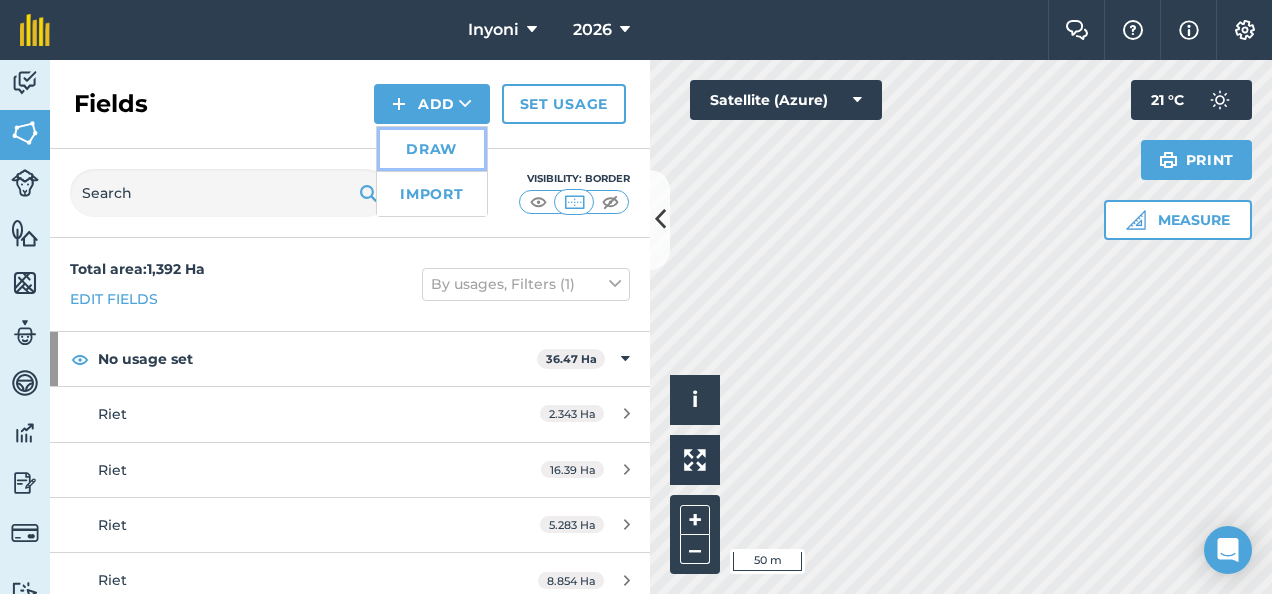 click on "Draw" at bounding box center (432, 149) 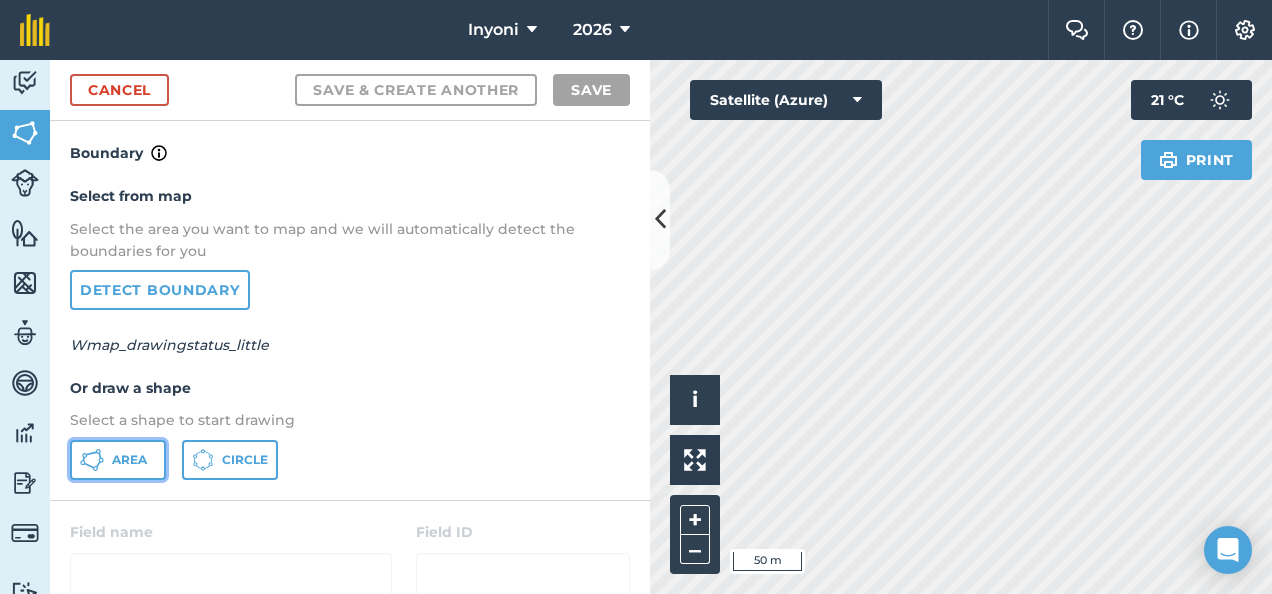 click on "Area" at bounding box center [129, 460] 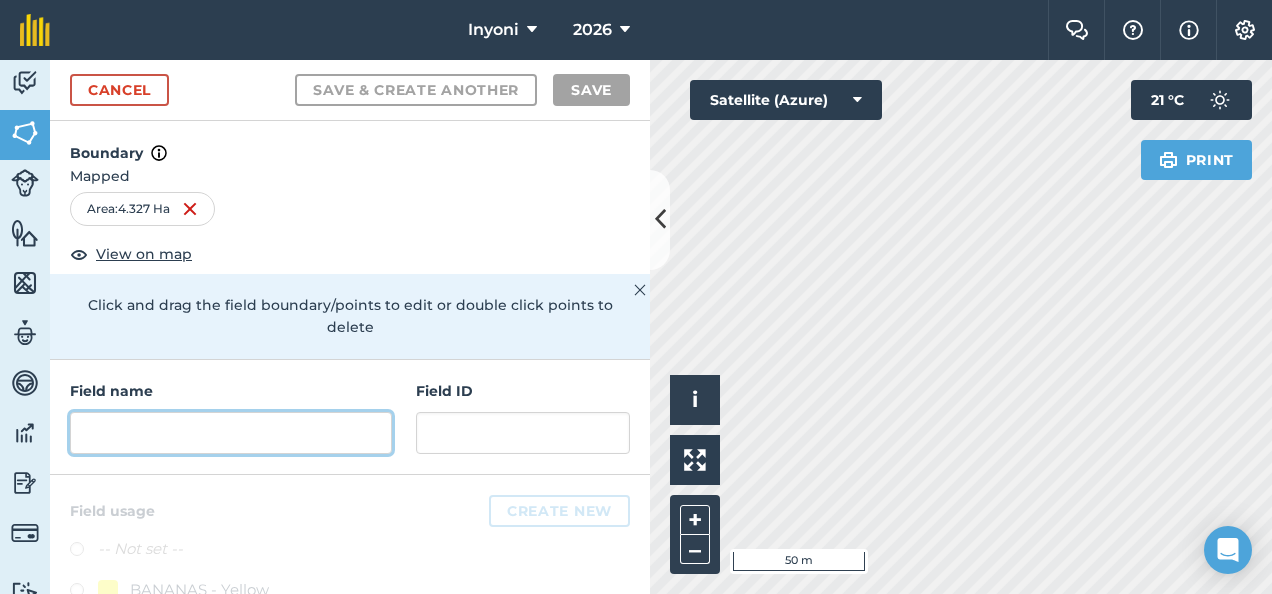 drag, startPoint x: 93, startPoint y: 430, endPoint x: 132, endPoint y: 415, distance: 41.785164 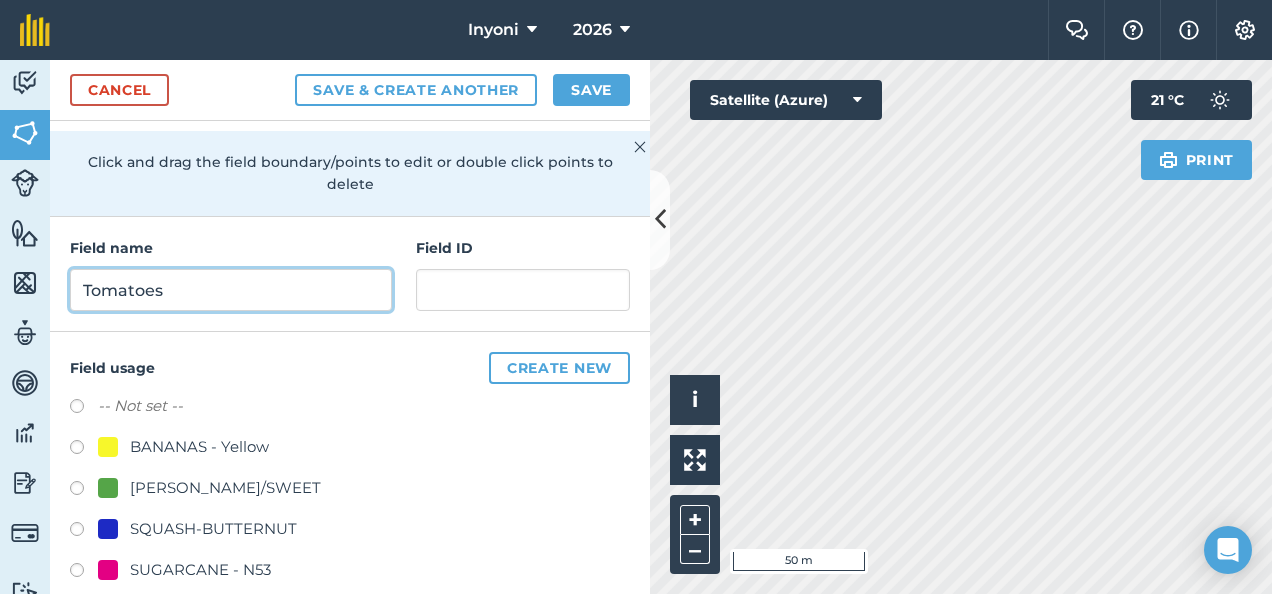 scroll, scrollTop: 208, scrollLeft: 0, axis: vertical 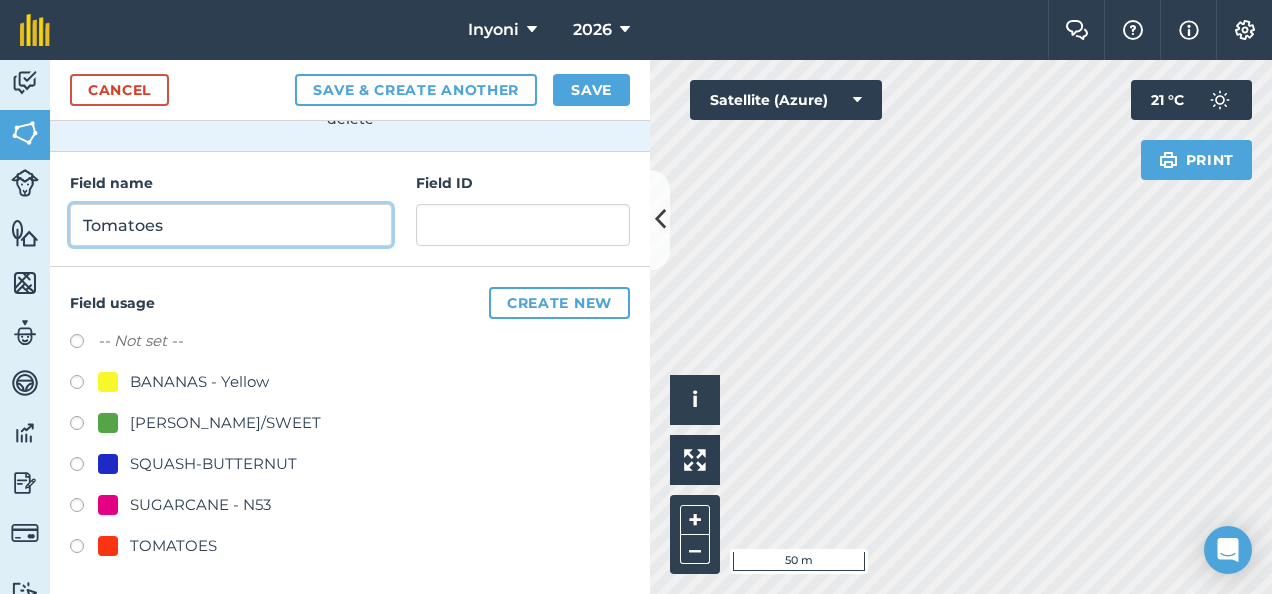 type on "Tomatoes" 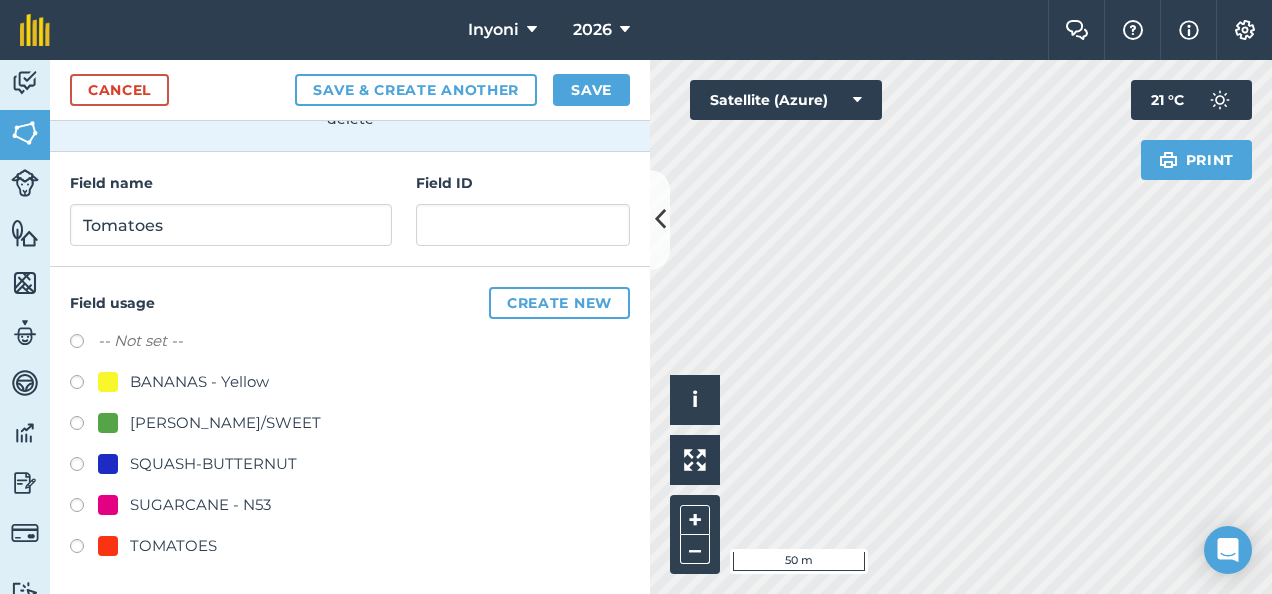 click at bounding box center (84, 549) 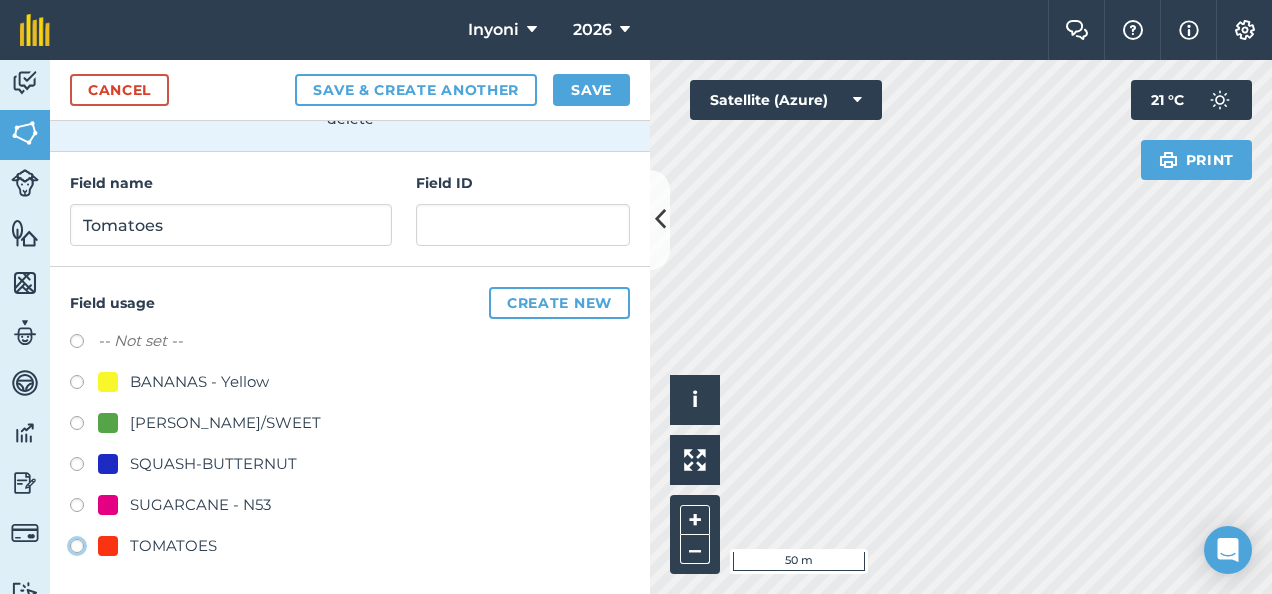 click on "TOMATOES" at bounding box center (-9923, 545) 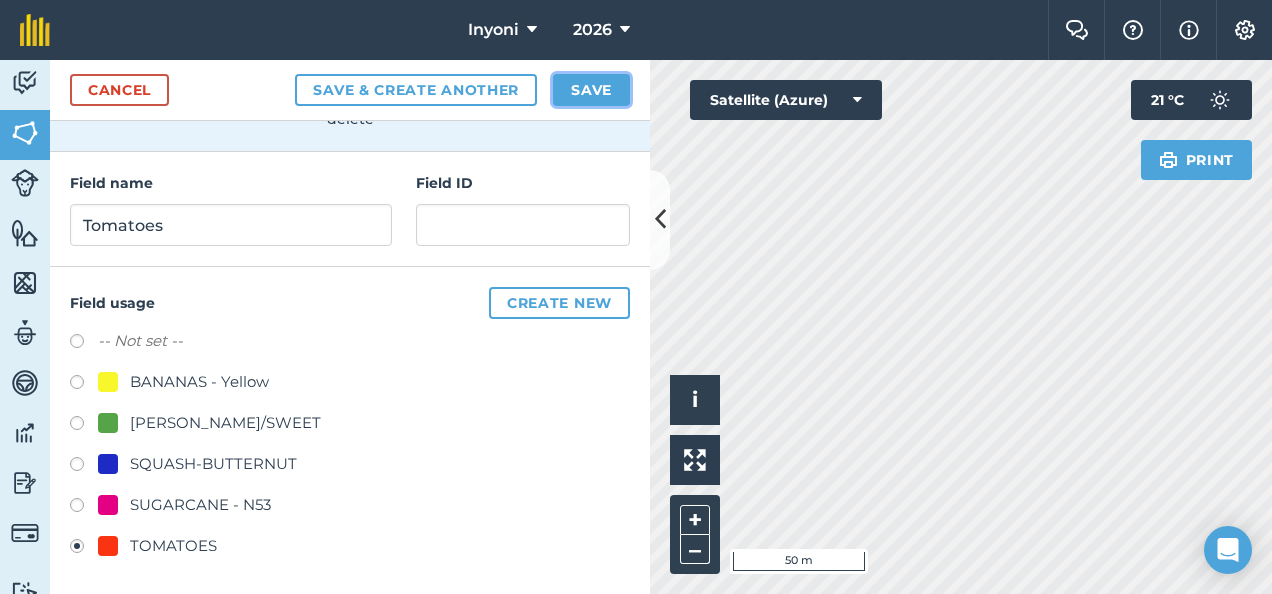 click on "Save" at bounding box center (591, 90) 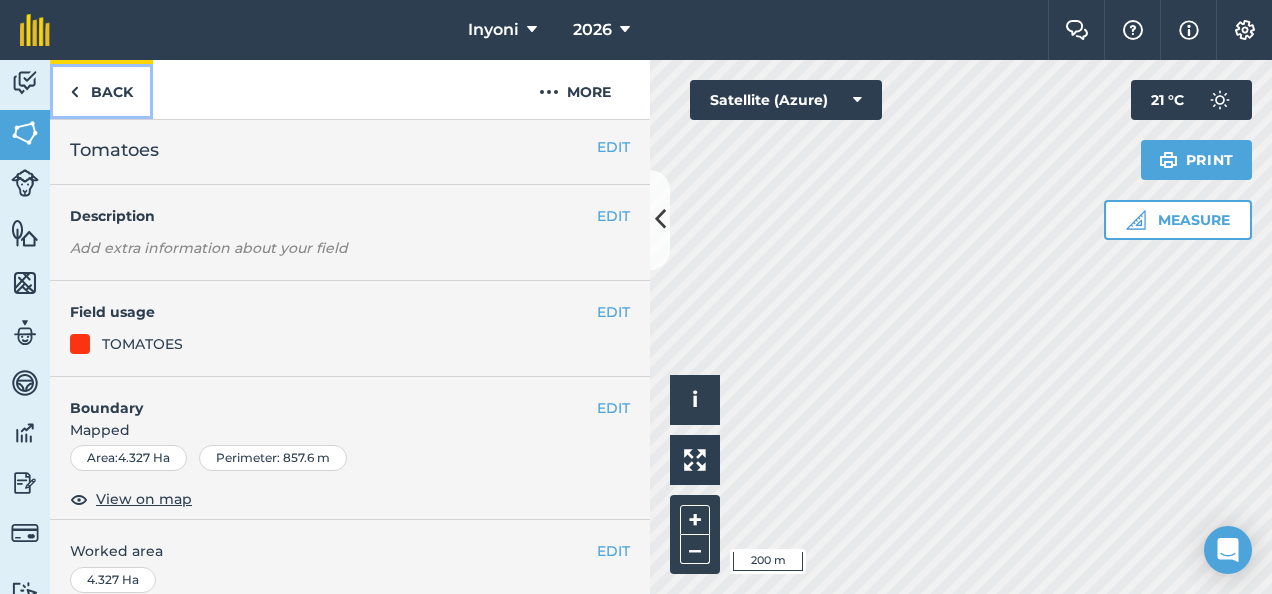 scroll, scrollTop: 2, scrollLeft: 0, axis: vertical 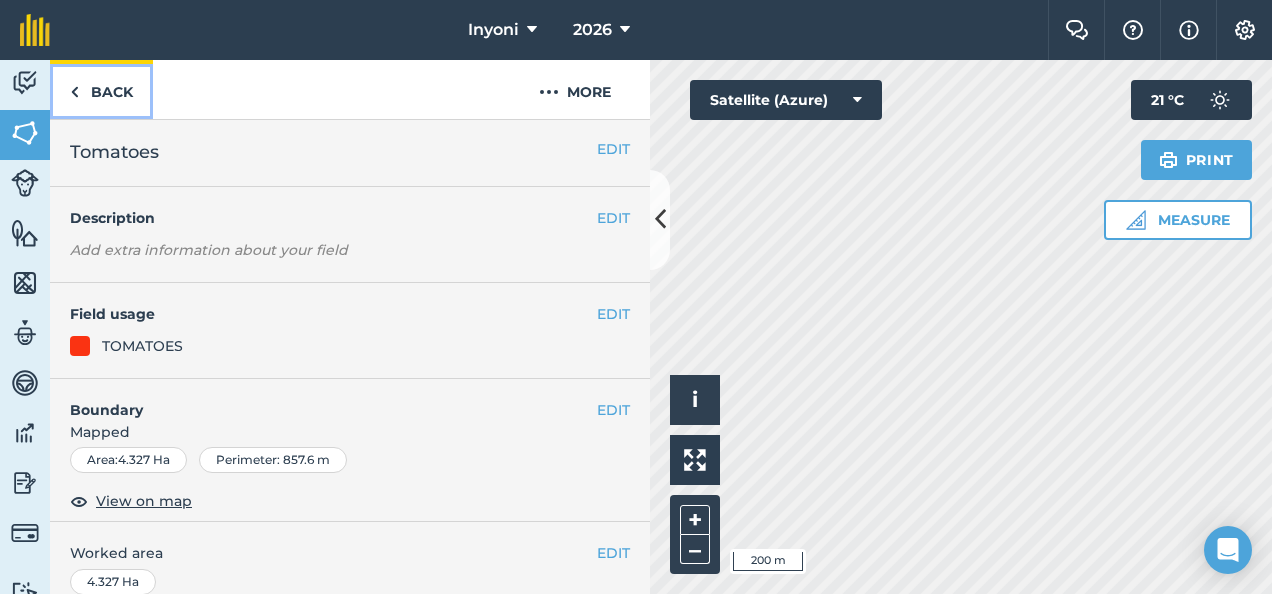 click on "Back" at bounding box center [101, 89] 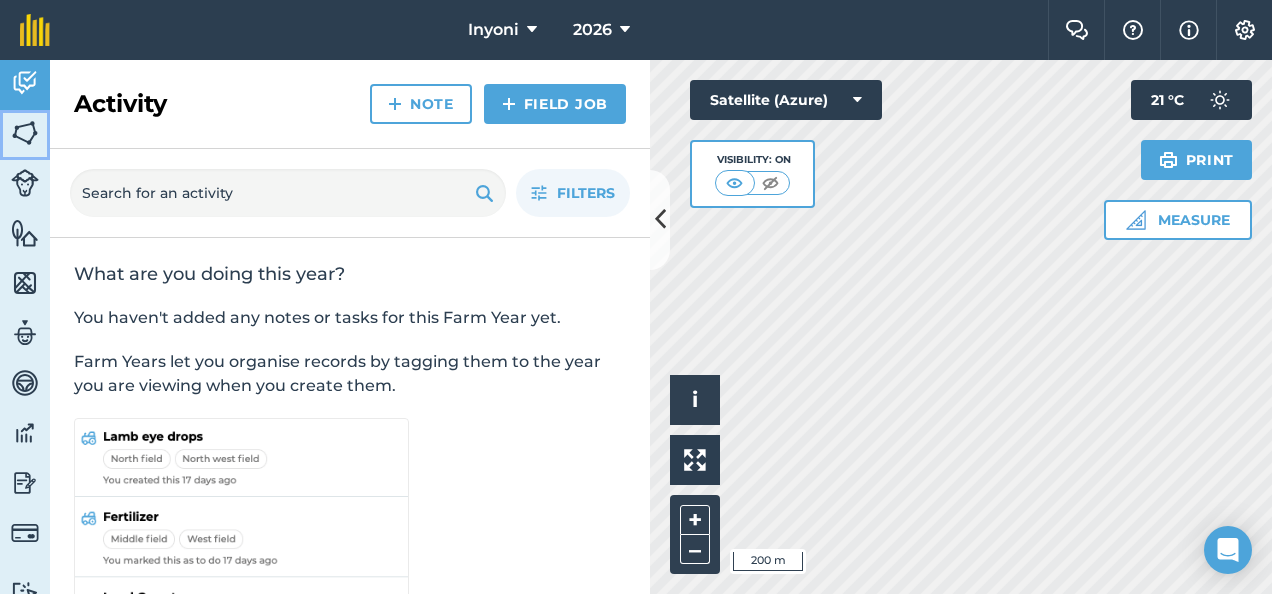 click at bounding box center [25, 133] 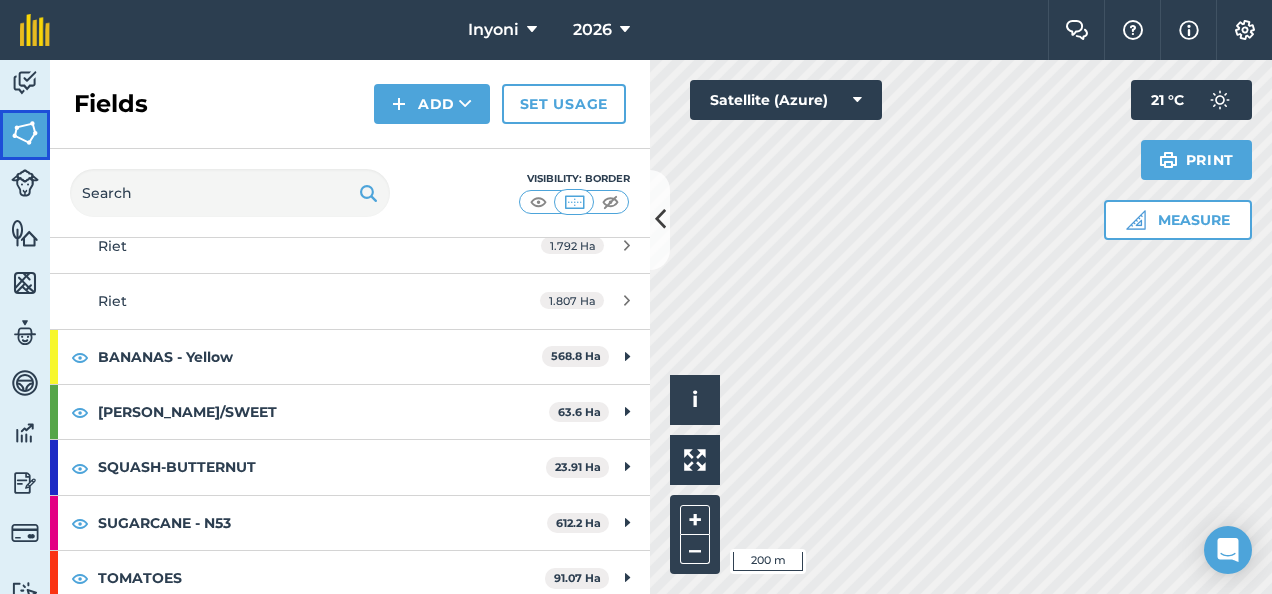 scroll, scrollTop: 396, scrollLeft: 0, axis: vertical 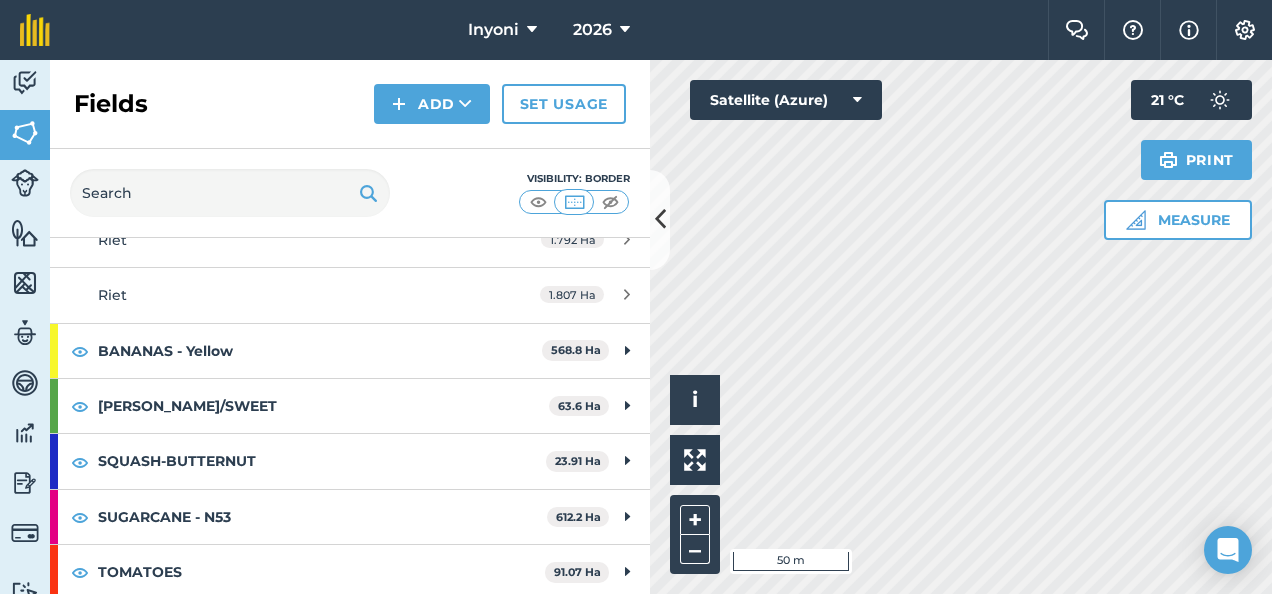 click on "Activity Fields Livestock Features Maps Team Vehicles Data Reporting Billing Tutorials Tutorials Fields   Add   Set usage Visibility: Border Total area :  1,396   Ha Edit fields By usages, Filters (1) No usage set 36.47   Ha Riet 2.343   Ha Riet 16.39   Ha Riet 5.283   Ha Riet 8.854   Ha Riet 1.792   Ha Riet 1.807   Ha BANANAS - Yellow 568.8   Ha 001 9.757   Ha 001 6.161   Ha 001 1.018   Ha 001 7.894   Ha 001 9.635   Ha 001 9.527   Ha 001 3.647   Ha 001 6.176   Ha 001 6.208   Ha 1 6.114   Ha 12 21.27   Ha A 2.779   Ha A 2.792   Ha A 2.713   Ha A 2.737   Ha A 2.837   Ha A 2.865   Ha B 3.301   Ha B 3.617   Ha B 3.478   Ha B 3.509   Ha B 3.593   Ha B 3.578   [PERSON_NAME] 1 8.596   [PERSON_NAME] 2 6.362   [PERSON_NAME] 2 1.628   [PERSON_NAME] 3 10.16   Ha Coopersdal bananas 8.565   [PERSON_NAME] Bananas 0.5596   Ha E 3.137   Ha E 1.41   Ha E 3.136   Ha E 3.125   Ha E 3.111   Ha E 3.129   Ha E 3.076   Ha E 3.101   Ha E 1.659   Ha F 3.195   Ha F 3.164   Ha F 3.174   Ha F 3.194   Ha F 1.157   Ha F 2.857   Ha F 3.222   Ha F 3.124   Ha F 2.2" at bounding box center (636, 327) 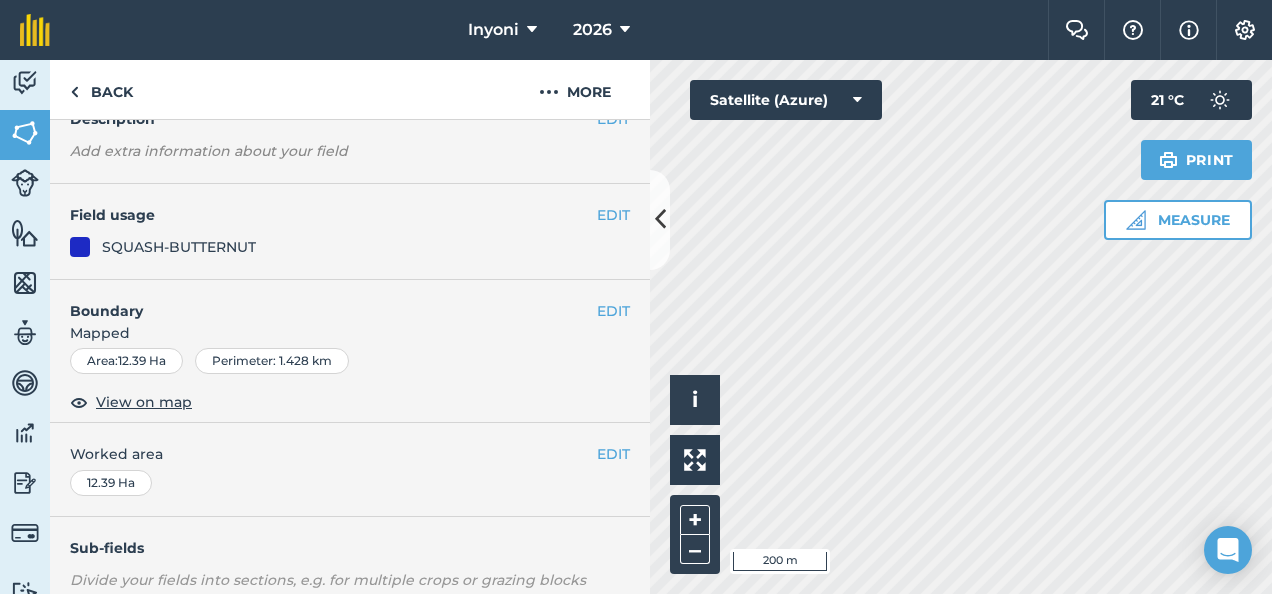 scroll, scrollTop: 100, scrollLeft: 0, axis: vertical 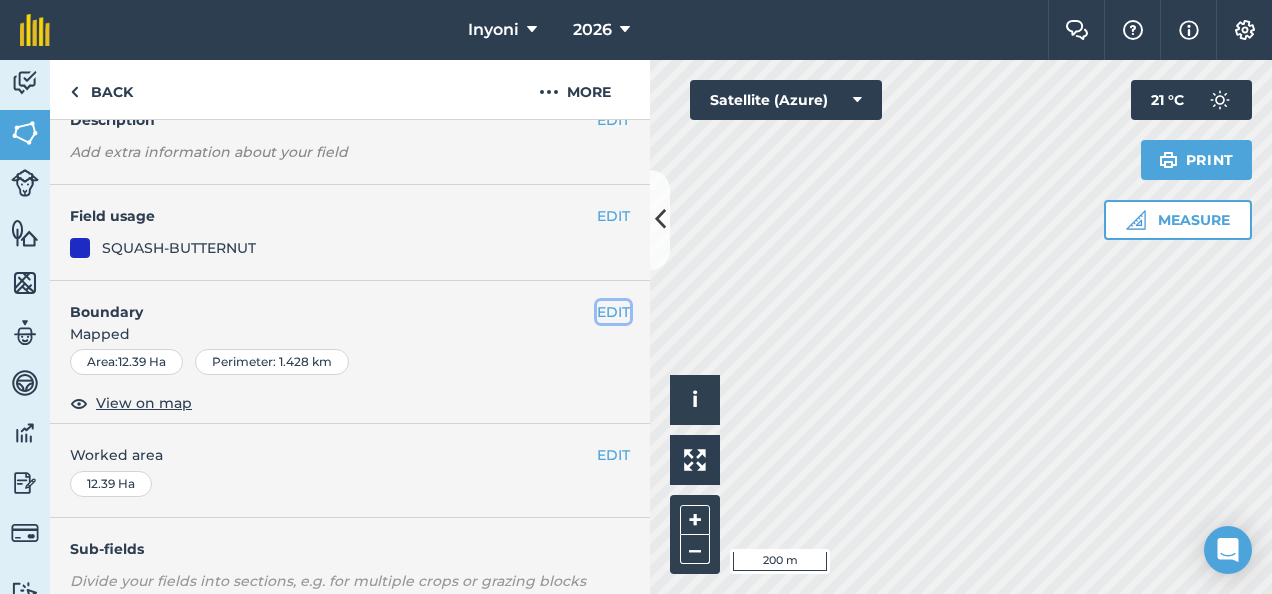 click on "EDIT" at bounding box center [613, 312] 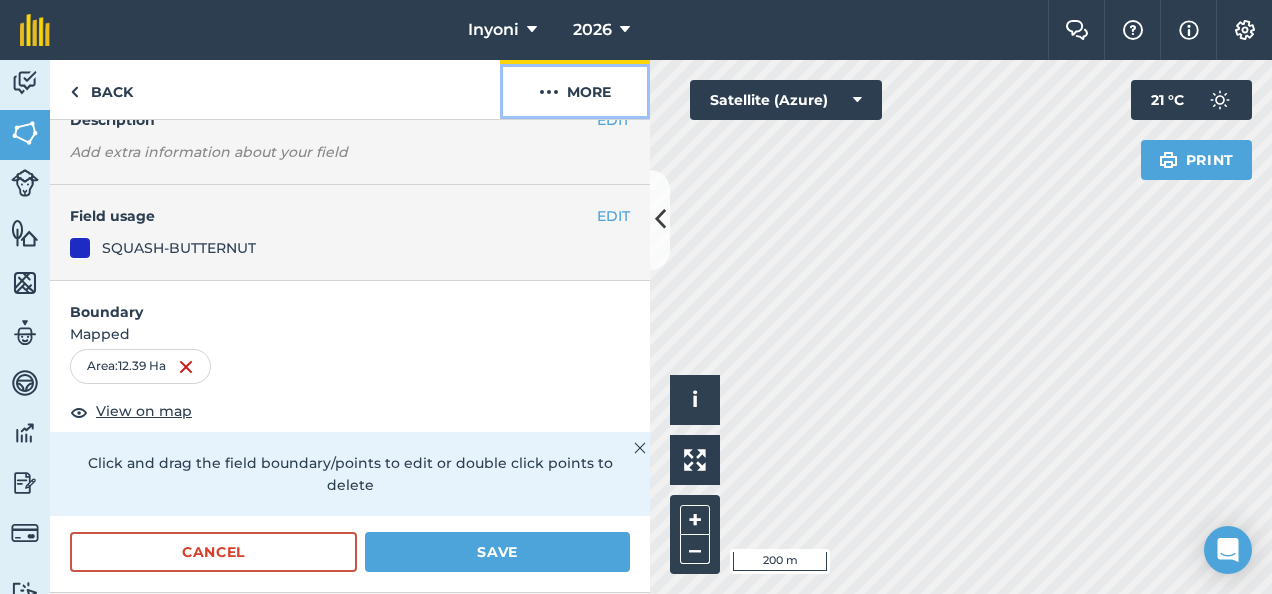 click on "More" at bounding box center (575, 89) 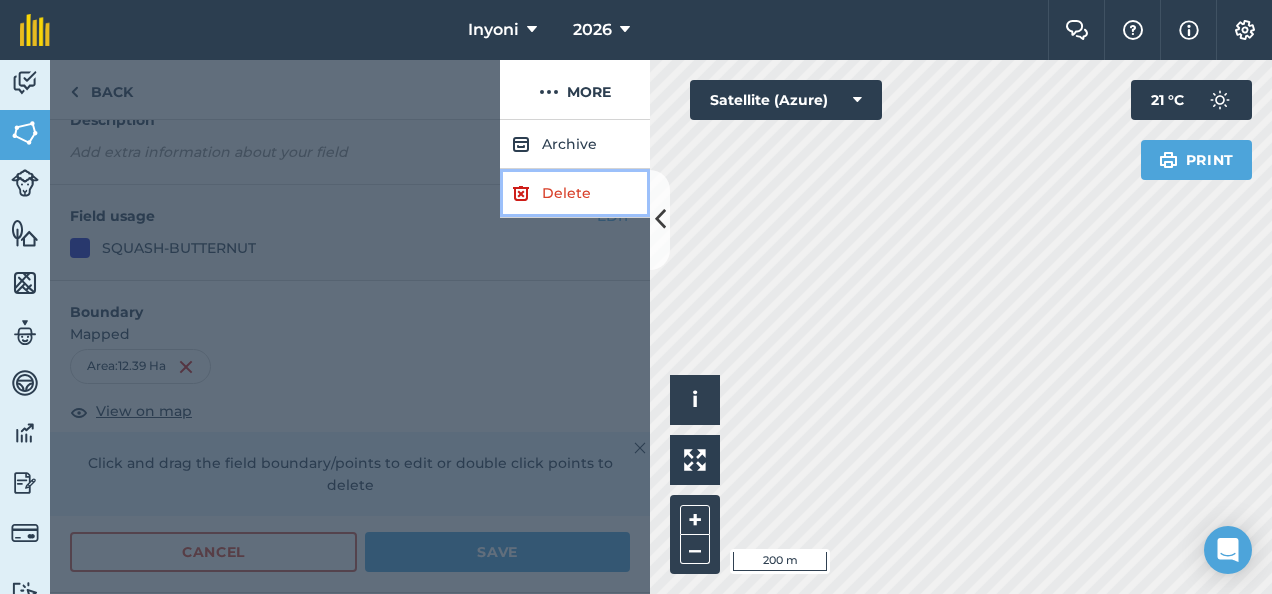 click on "Delete" at bounding box center [575, 193] 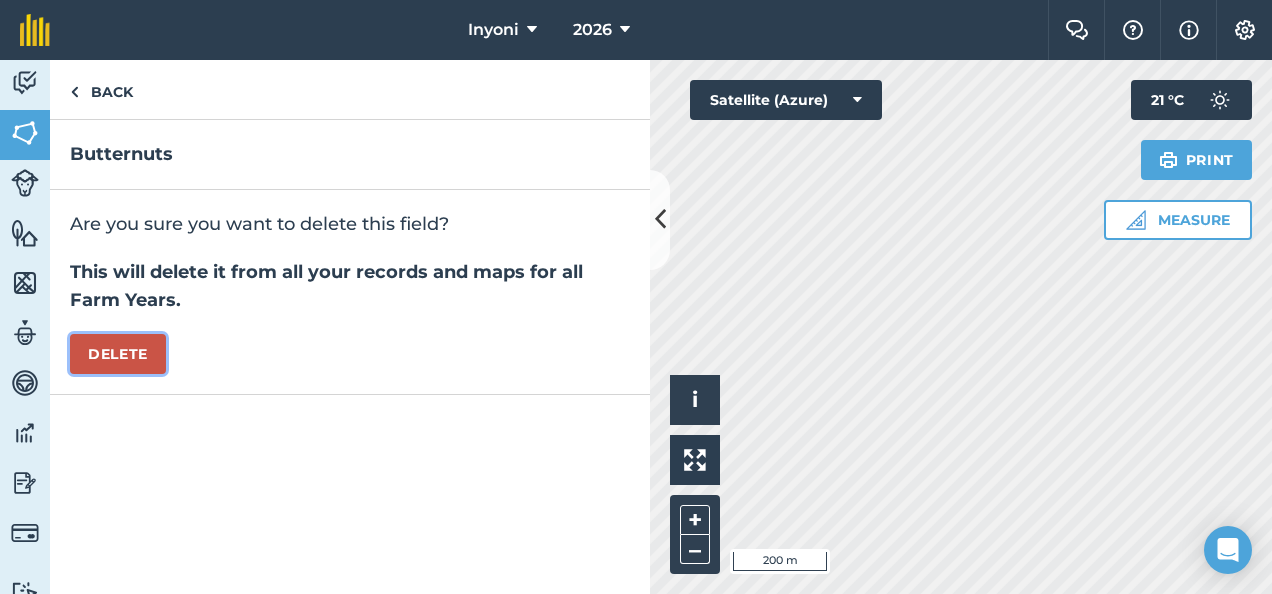 click on "Delete" at bounding box center (118, 354) 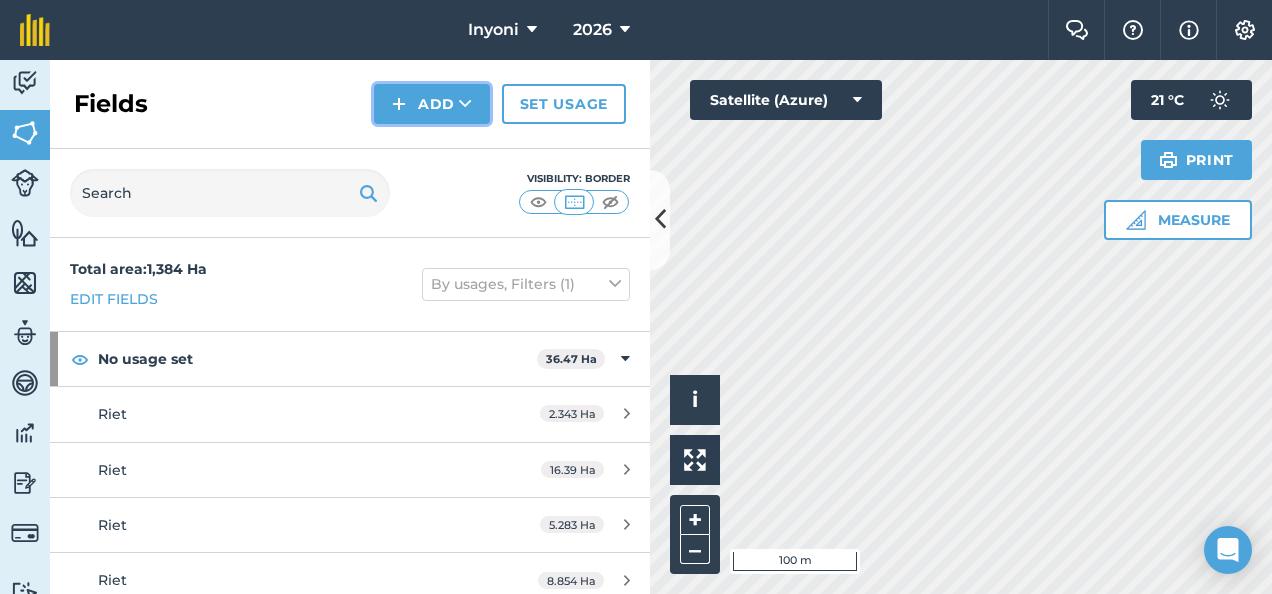 click on "Add" at bounding box center (432, 104) 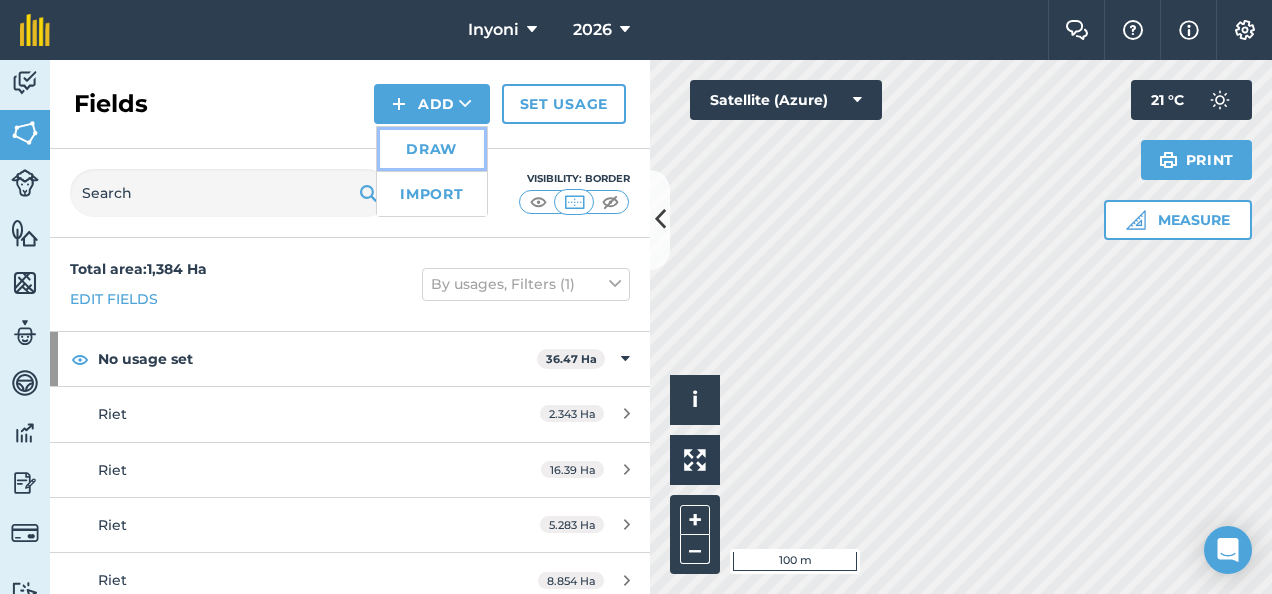 click on "Draw" at bounding box center (432, 149) 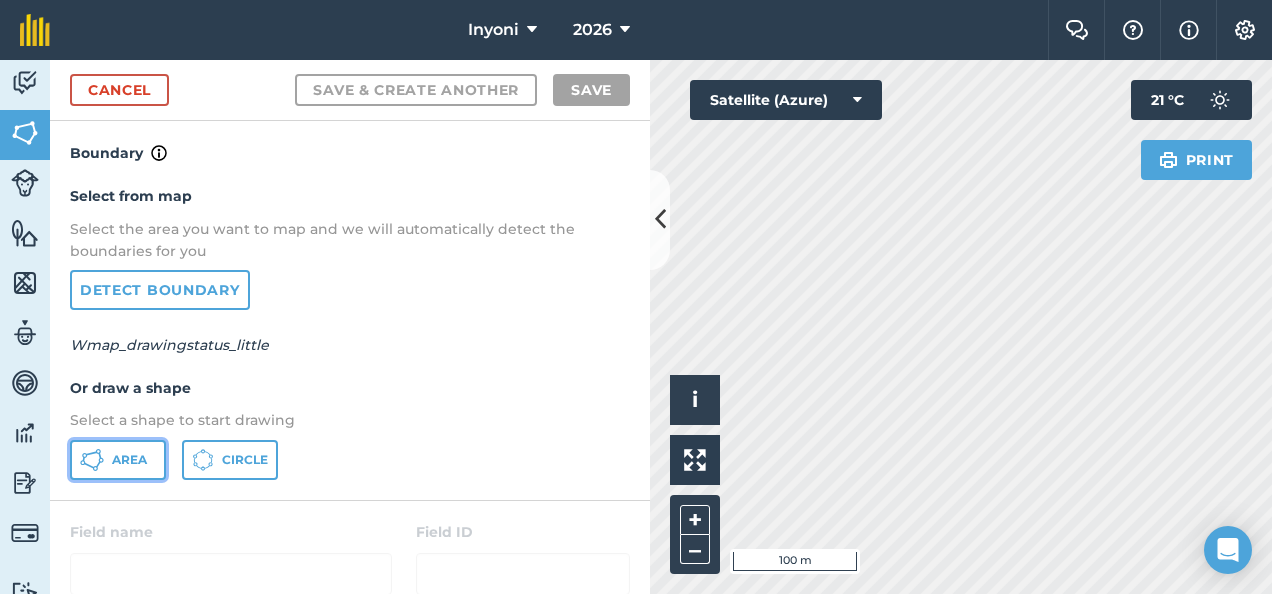 click on "Area" at bounding box center (129, 460) 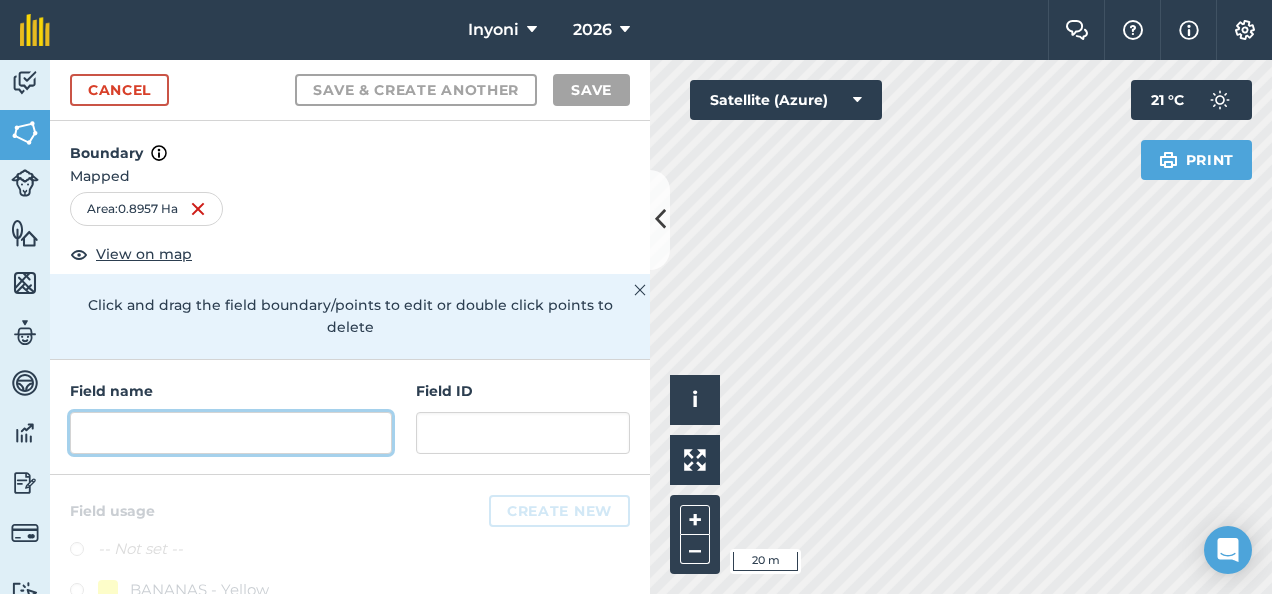 click at bounding box center (231, 433) 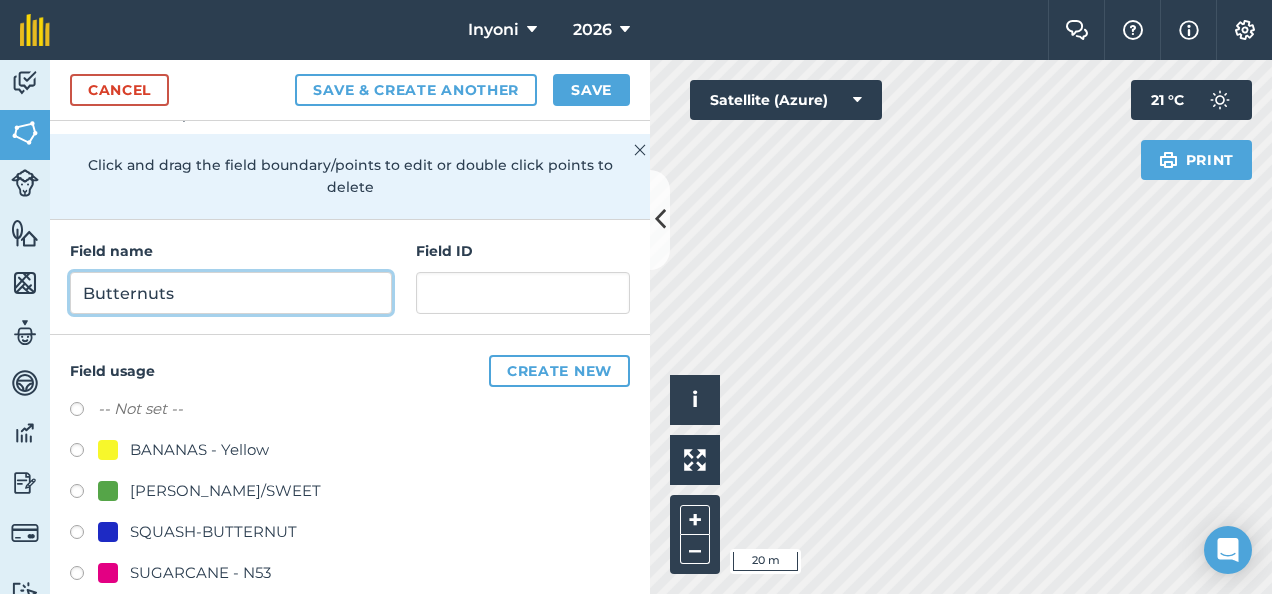 scroll, scrollTop: 208, scrollLeft: 0, axis: vertical 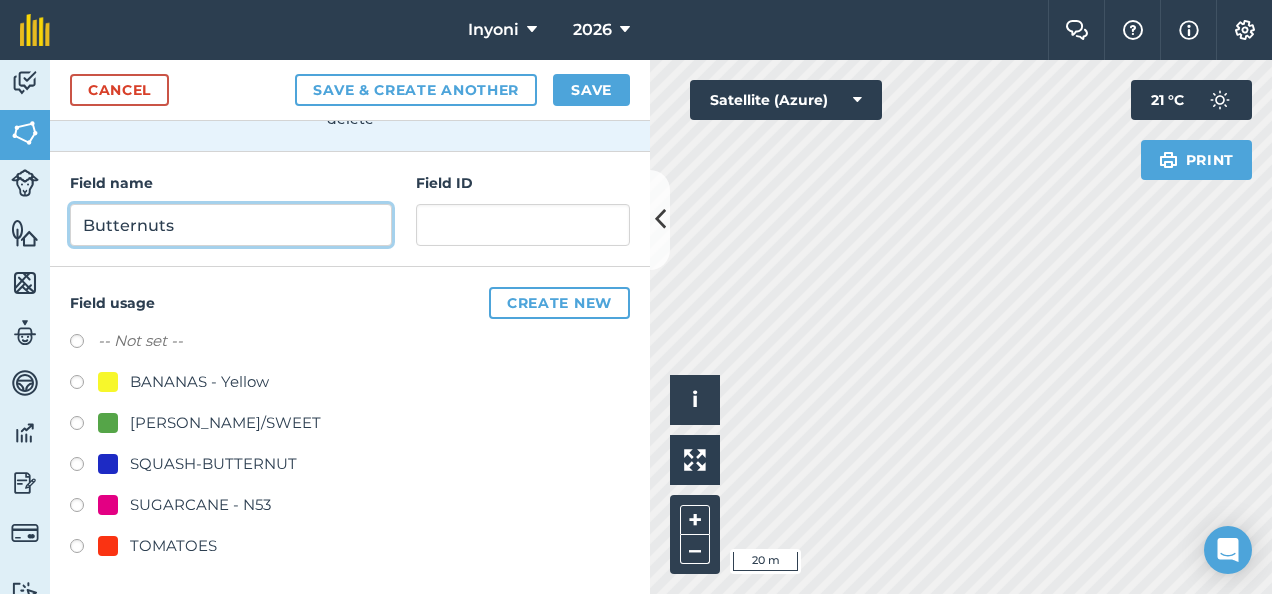 type on "Butternuts" 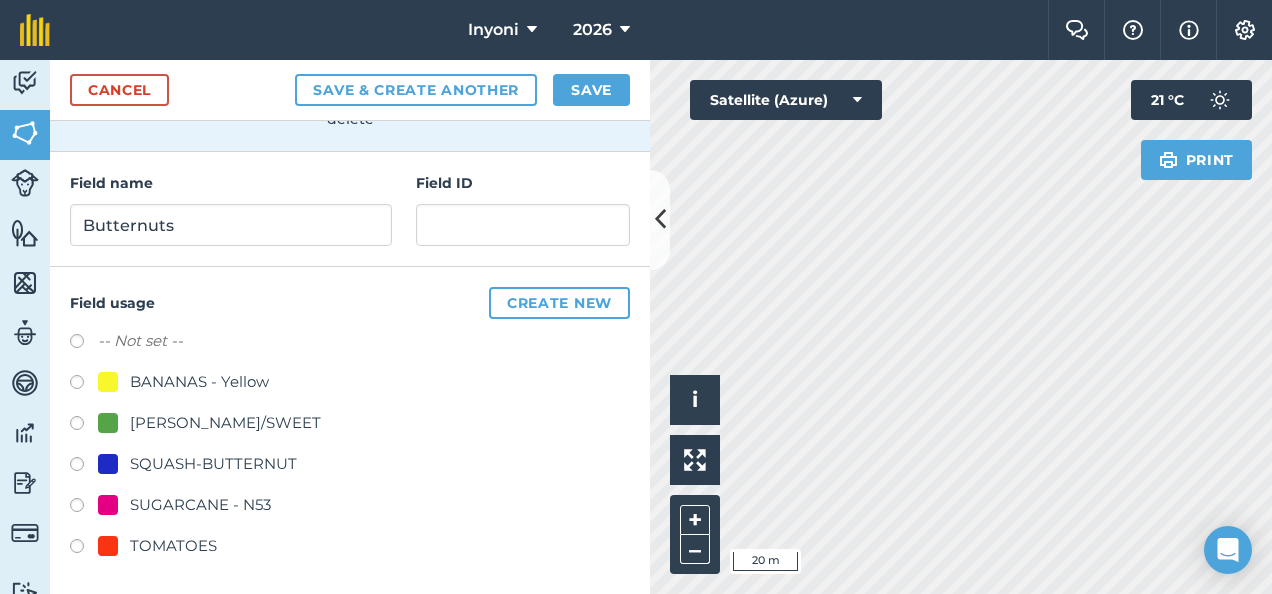 click at bounding box center [84, 467] 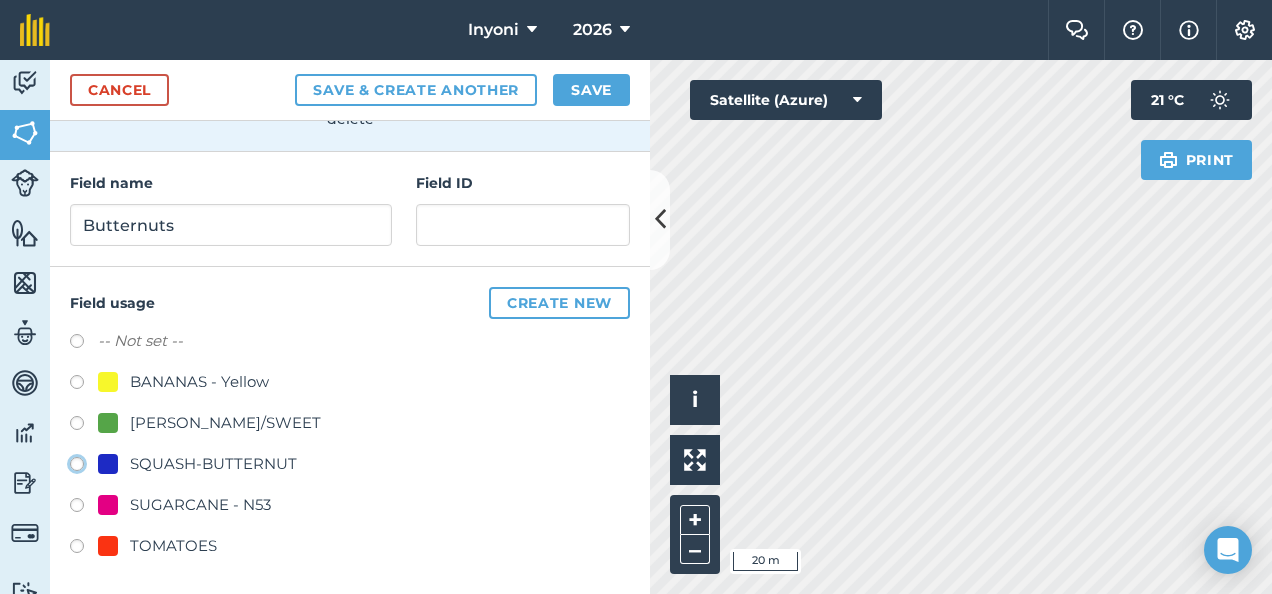 click on "SQUASH-BUTTERNUT" at bounding box center (-9923, 463) 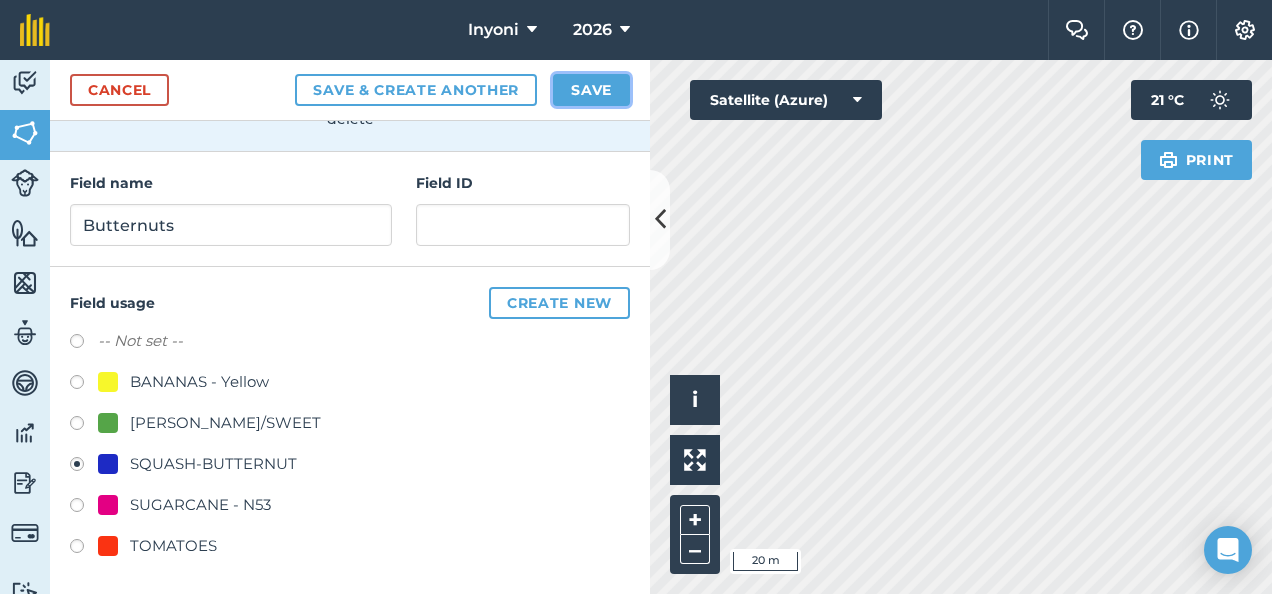 click on "Save" at bounding box center [591, 90] 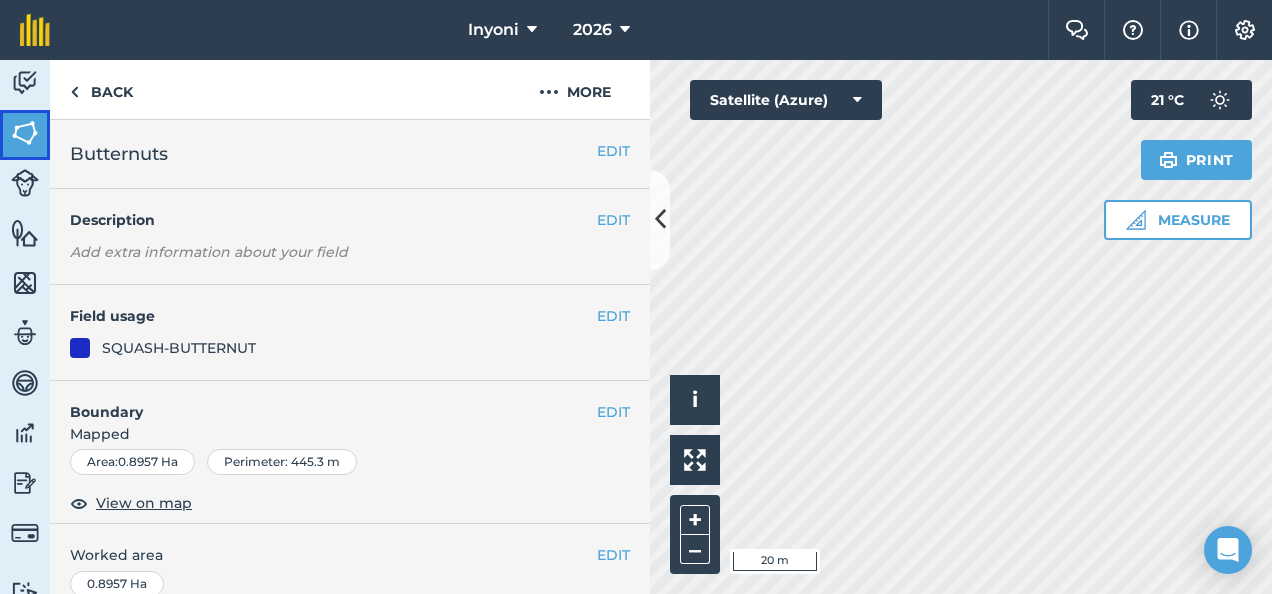click at bounding box center [25, 133] 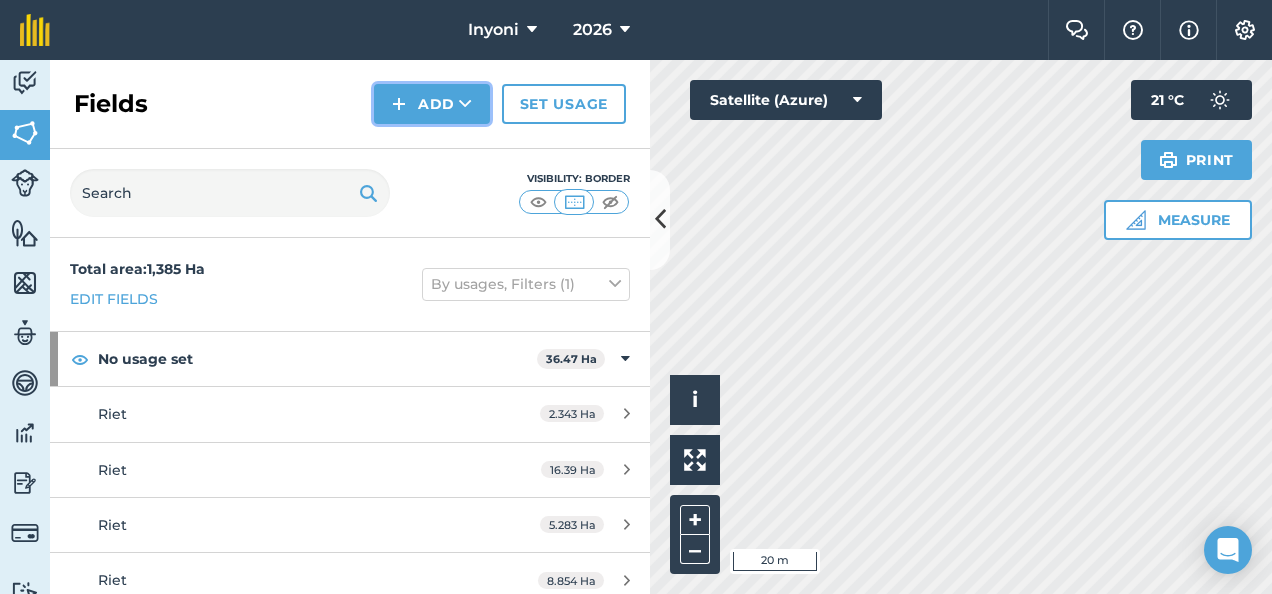 click on "Add" at bounding box center [432, 104] 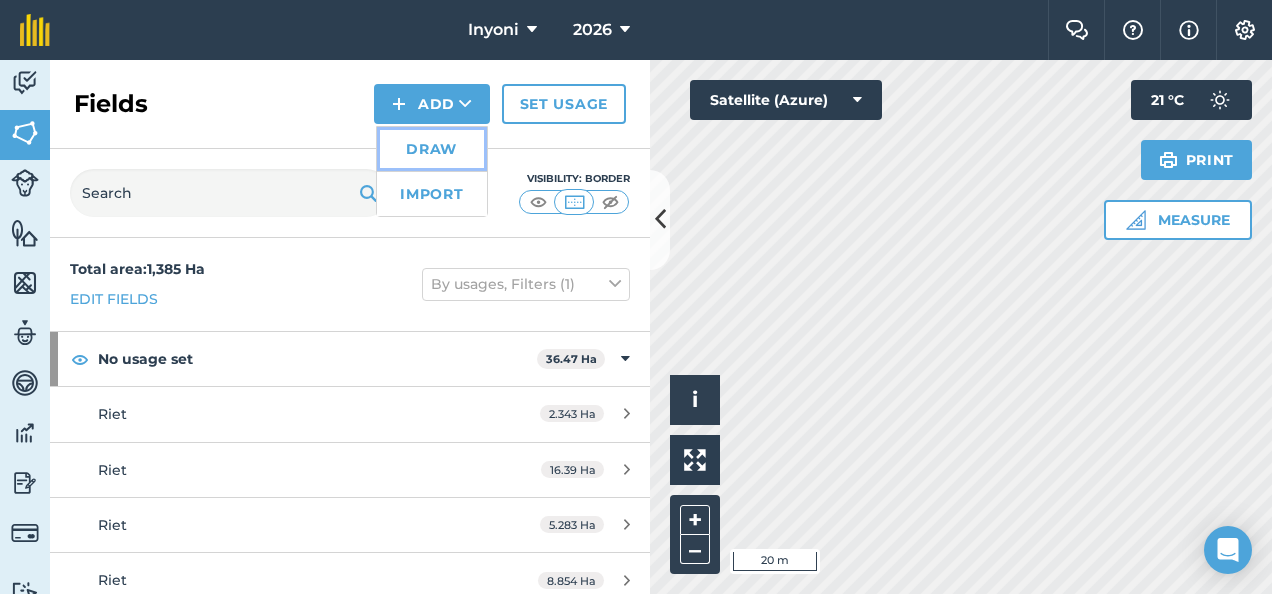 click on "Draw" at bounding box center [432, 149] 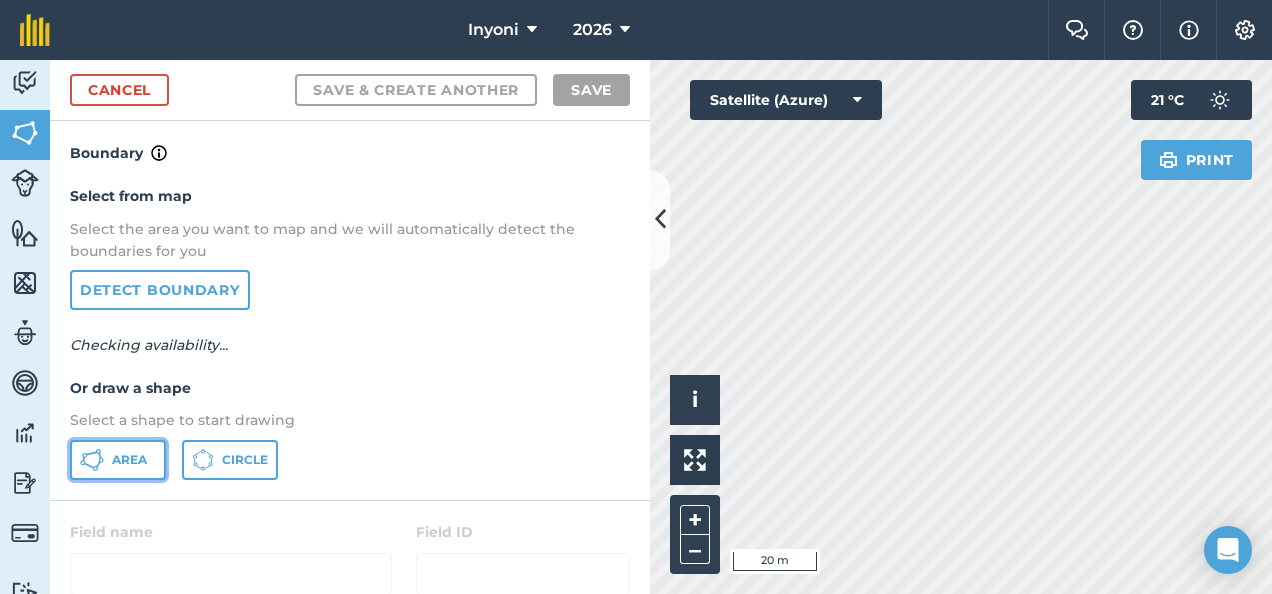 click on "Area" at bounding box center (129, 460) 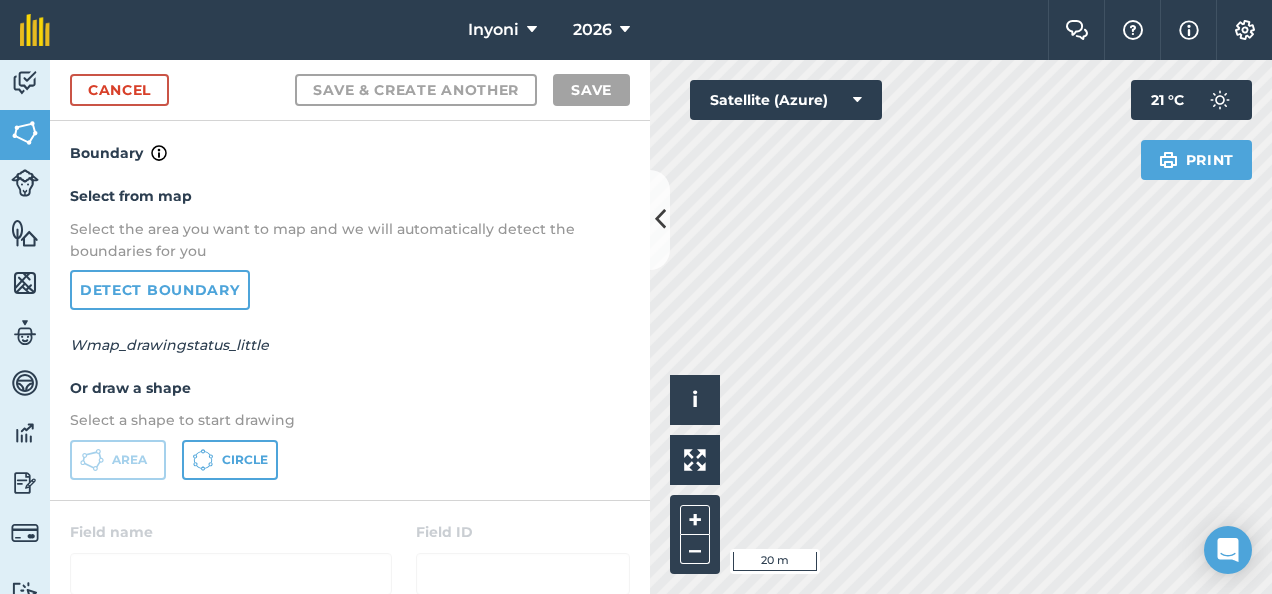 click on "Inyoni  2026 Farm Chat Help Info Settings Inyoni   -  2026 Reproduced with the permission of  Microsoft Printed on  [DATE] Field usages No usage set BANANAS - Yellow [PERSON_NAME]/SWEET SQUASH-BUTTERNUT SUGARCANE - N53 TOMATOES Feature types Trees Water Activity Fields Livestock Features Maps Team Vehicles Data Reporting Billing Tutorials Tutorials Cancel Save & Create Another Save Boundary   Select from map Select the area you want to map and we will automatically detect the boundaries for you Detect boundary Wmap_drawingstatus_little Or draw a shape Select a shape to start drawing Area Circle Field name Field ID Field usage   Create new -- Not set -- BANANAS - Yellow [PERSON_NAME]/SWEET SQUASH-BUTTERNUT SUGARCANE - N53 TOMATOES Click to start drawing i © 2025 TomTom, Microsoft 20 m + – Satellite (Azure) Print 21   ° C" at bounding box center [636, 297] 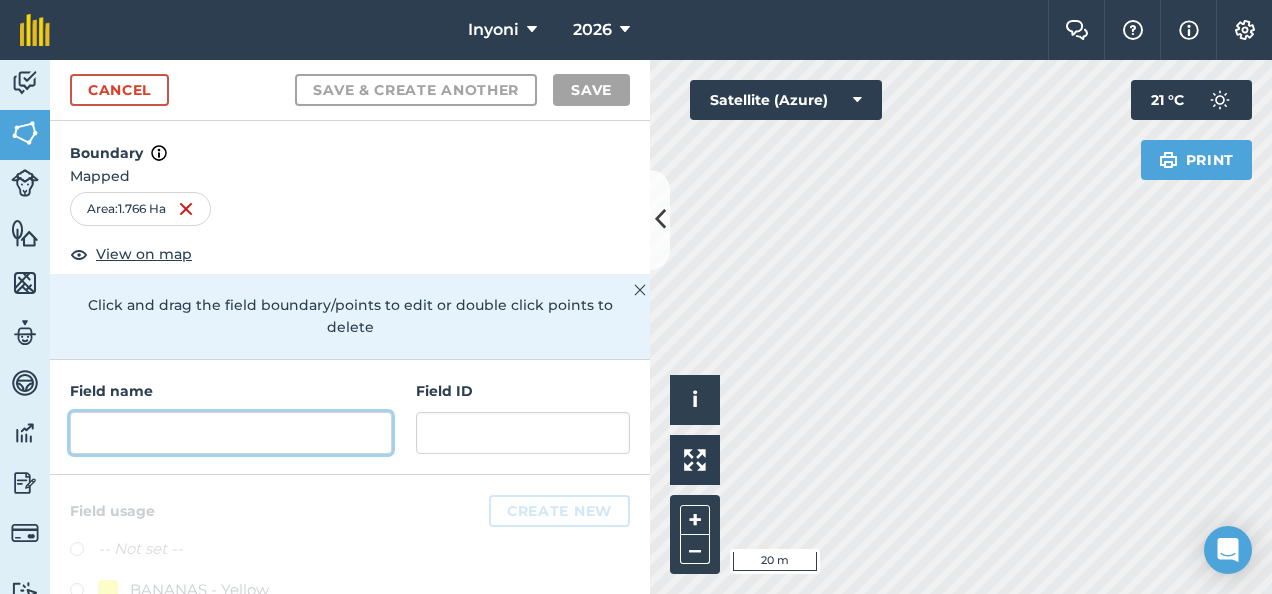 click at bounding box center (231, 433) 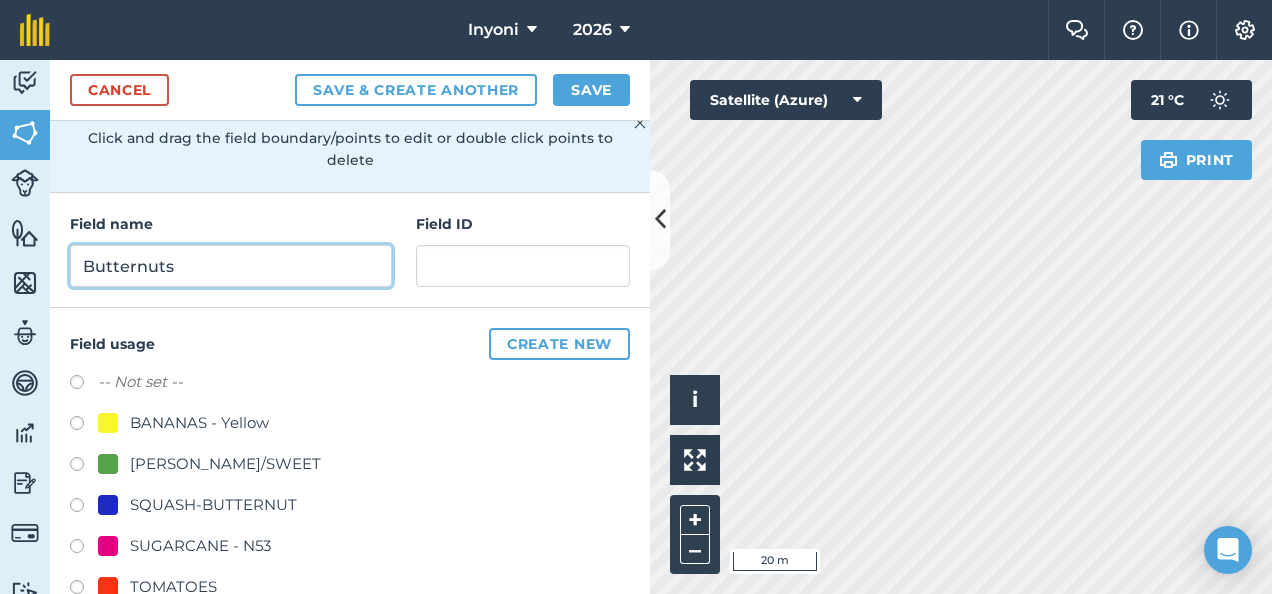 scroll, scrollTop: 208, scrollLeft: 0, axis: vertical 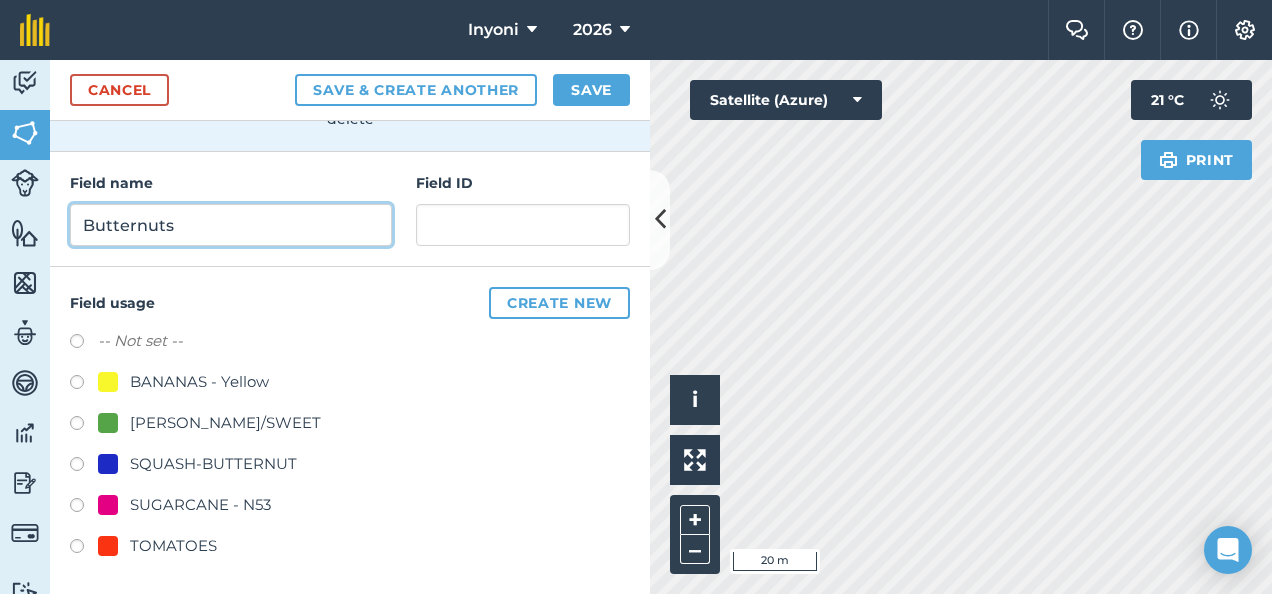 type on "Butternuts" 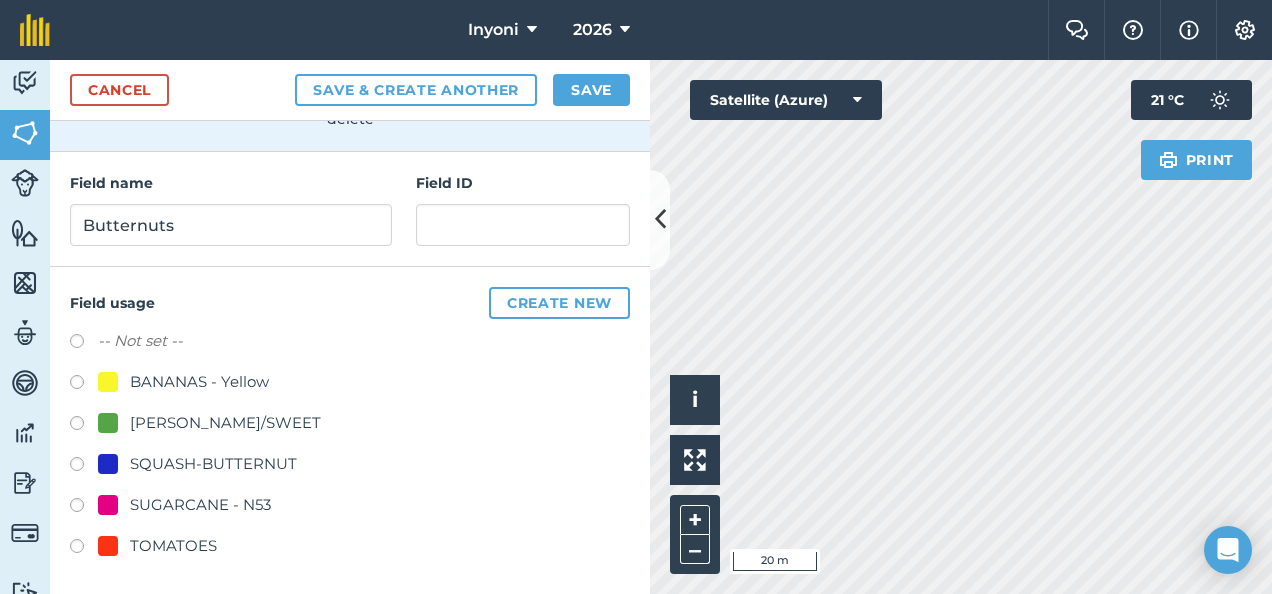 click at bounding box center [84, 467] 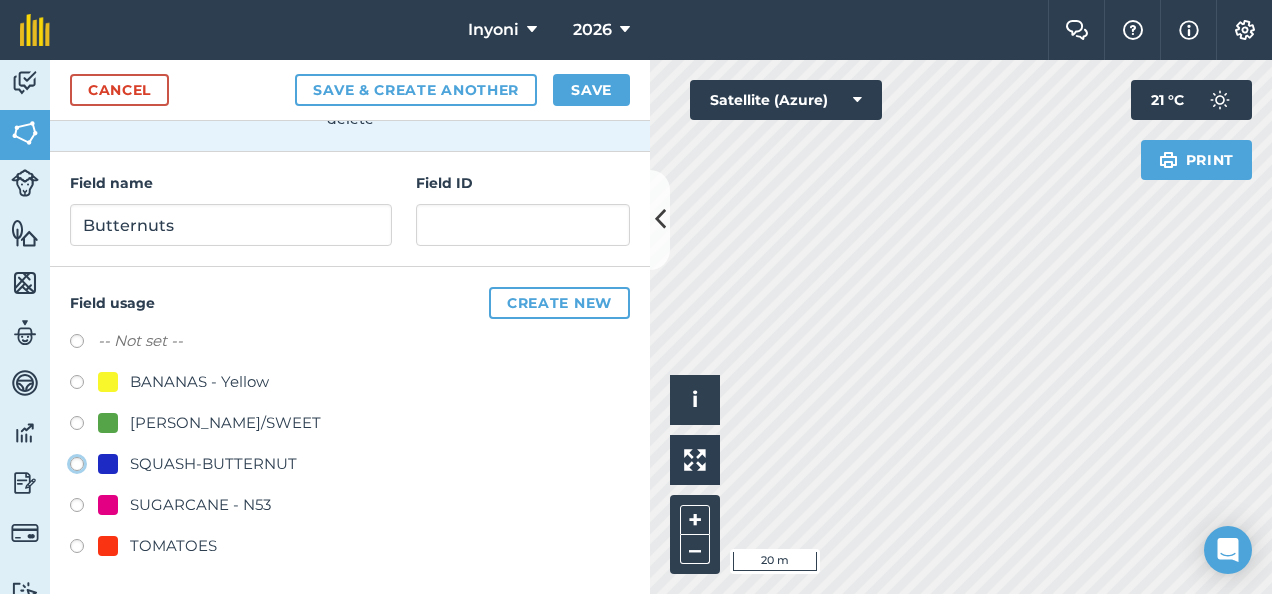 radio on "true" 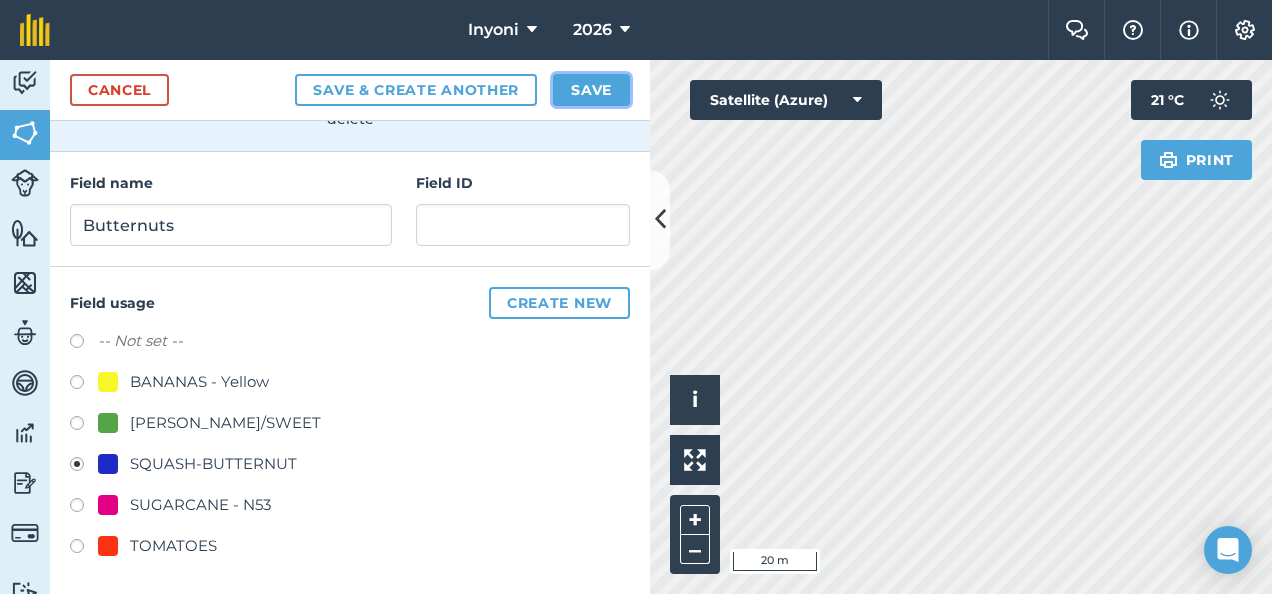 click on "Save" at bounding box center (591, 90) 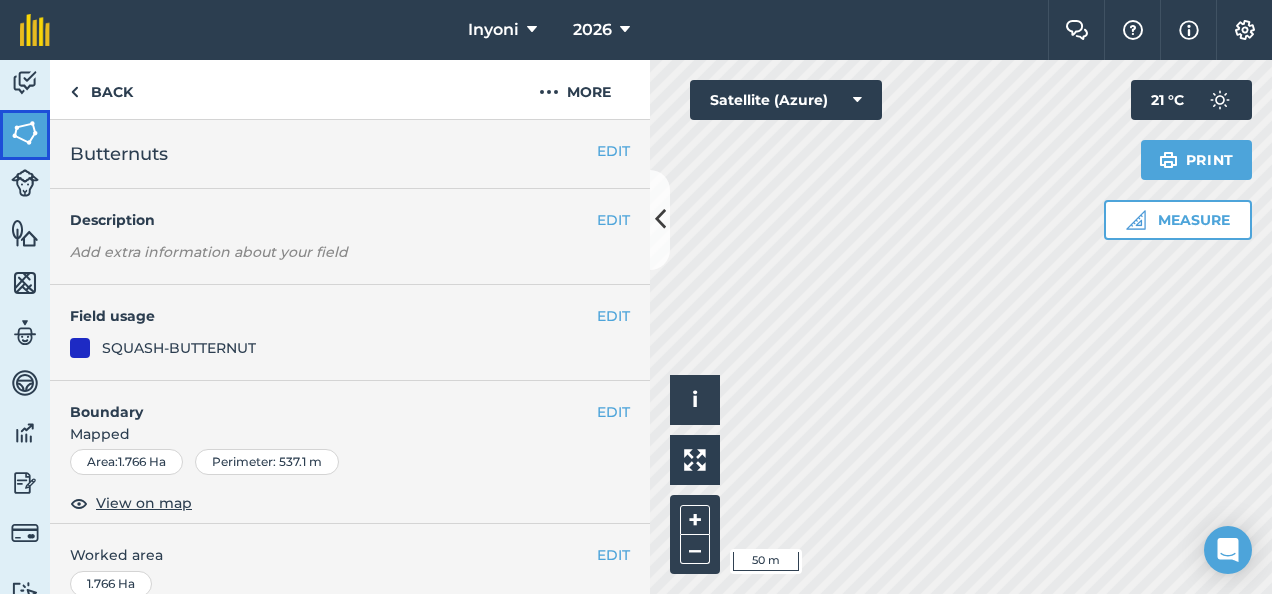 click at bounding box center [25, 133] 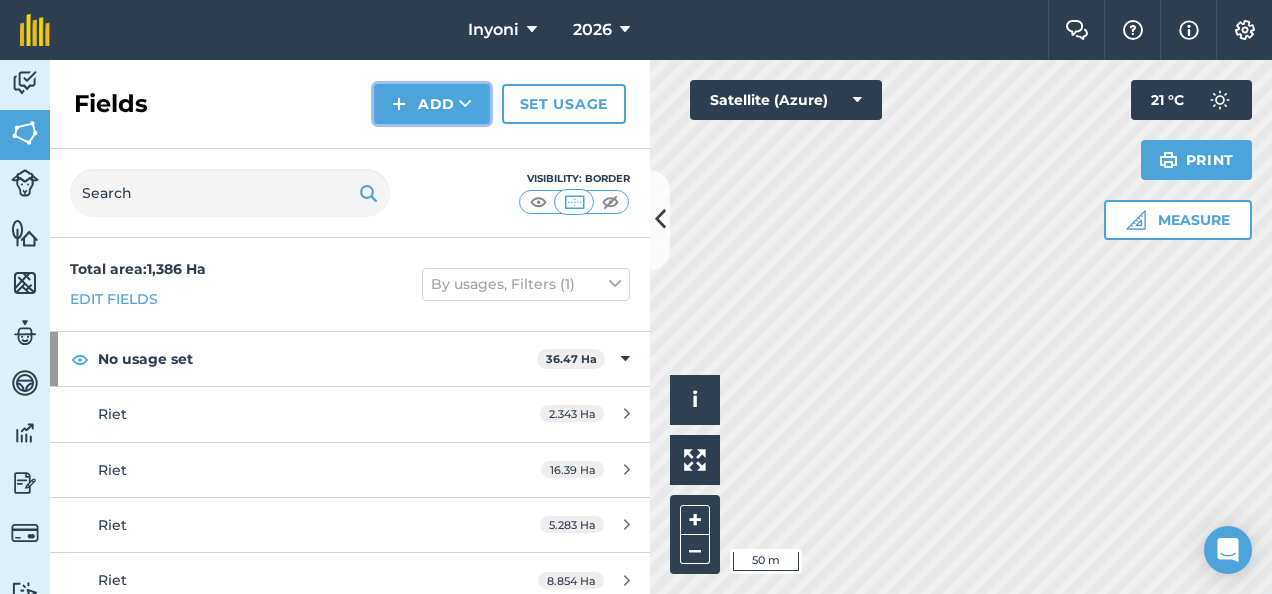 click on "Add" at bounding box center [432, 104] 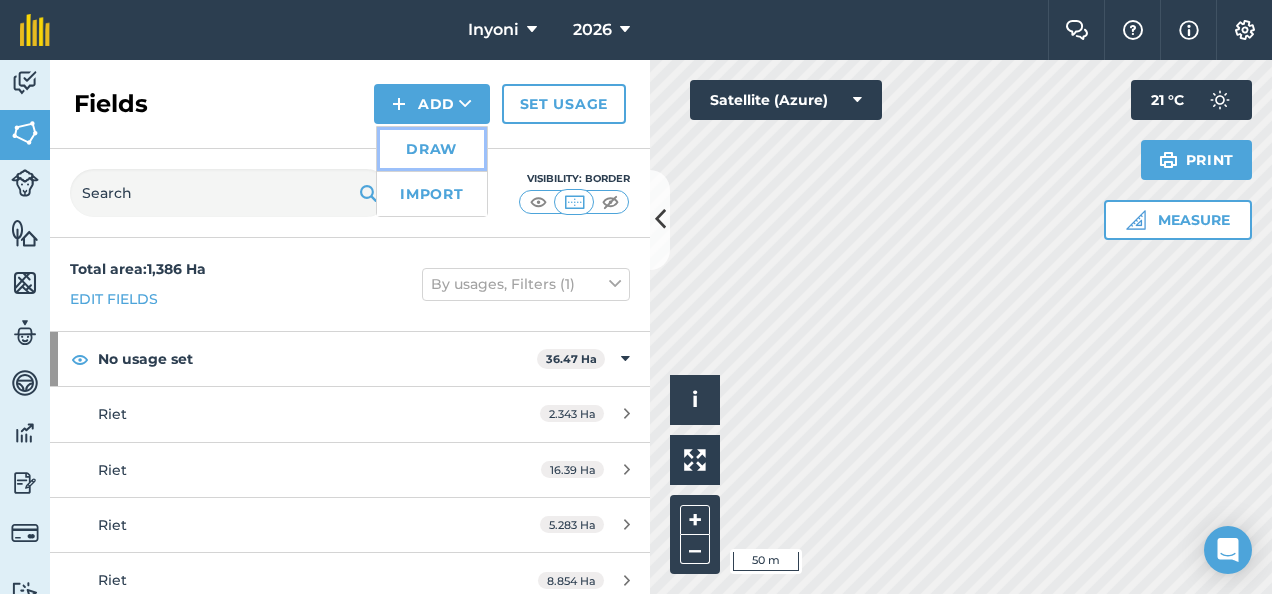 click on "Draw" at bounding box center [432, 149] 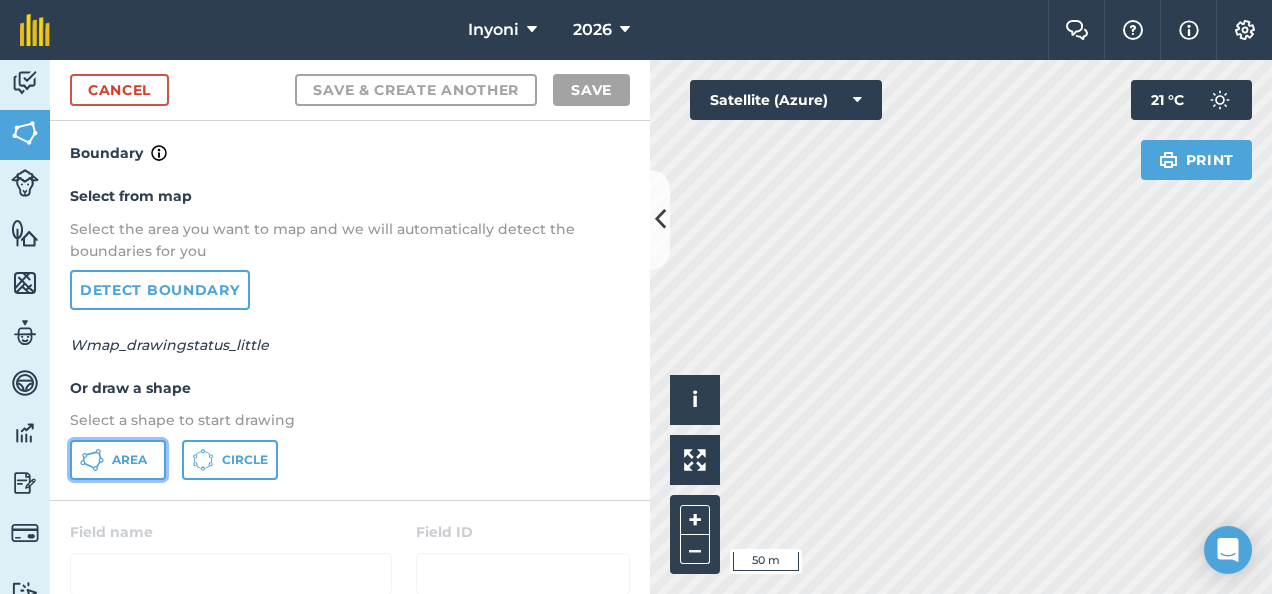 click on "Area" at bounding box center (129, 460) 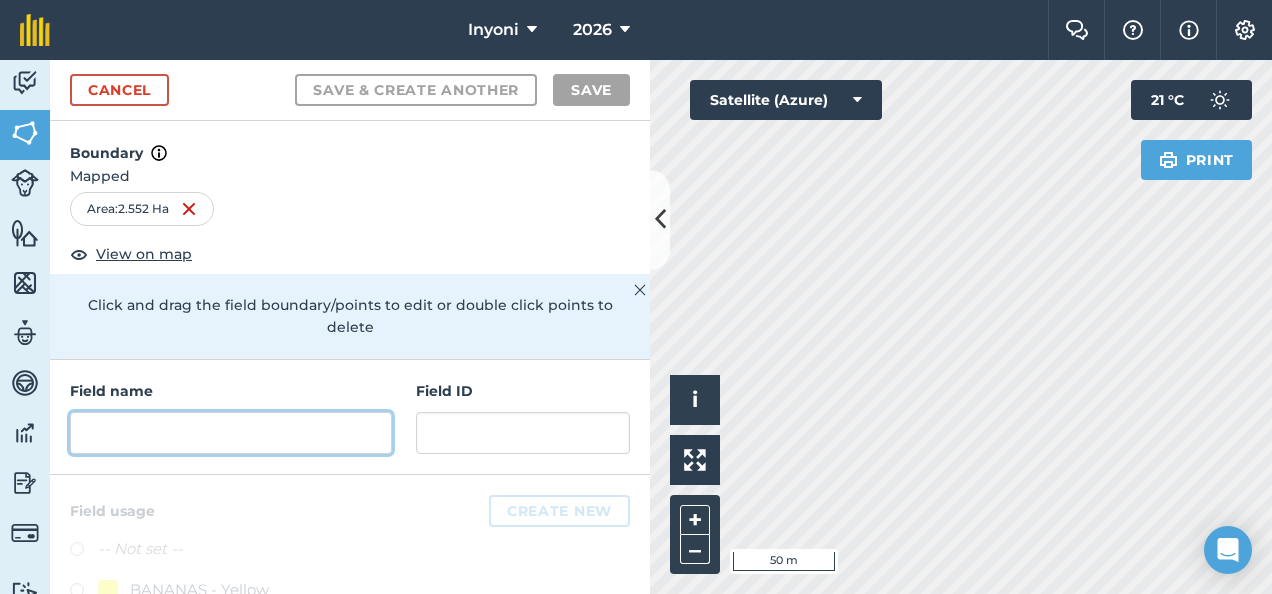drag, startPoint x: 81, startPoint y: 430, endPoint x: 160, endPoint y: 423, distance: 79.30952 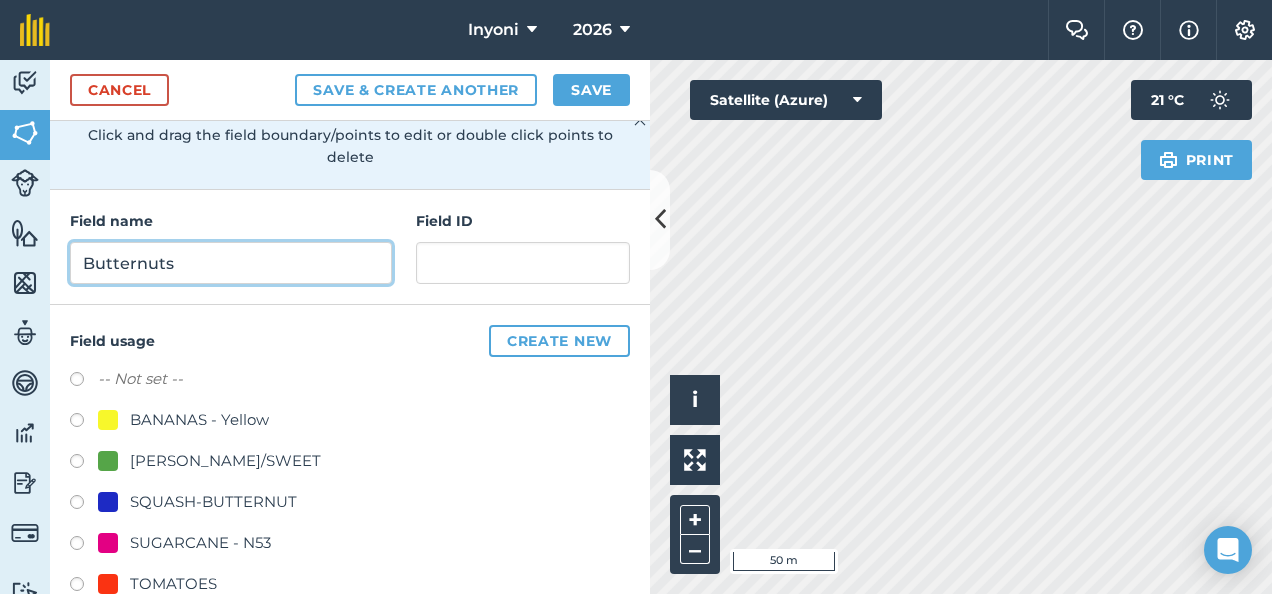 scroll, scrollTop: 208, scrollLeft: 0, axis: vertical 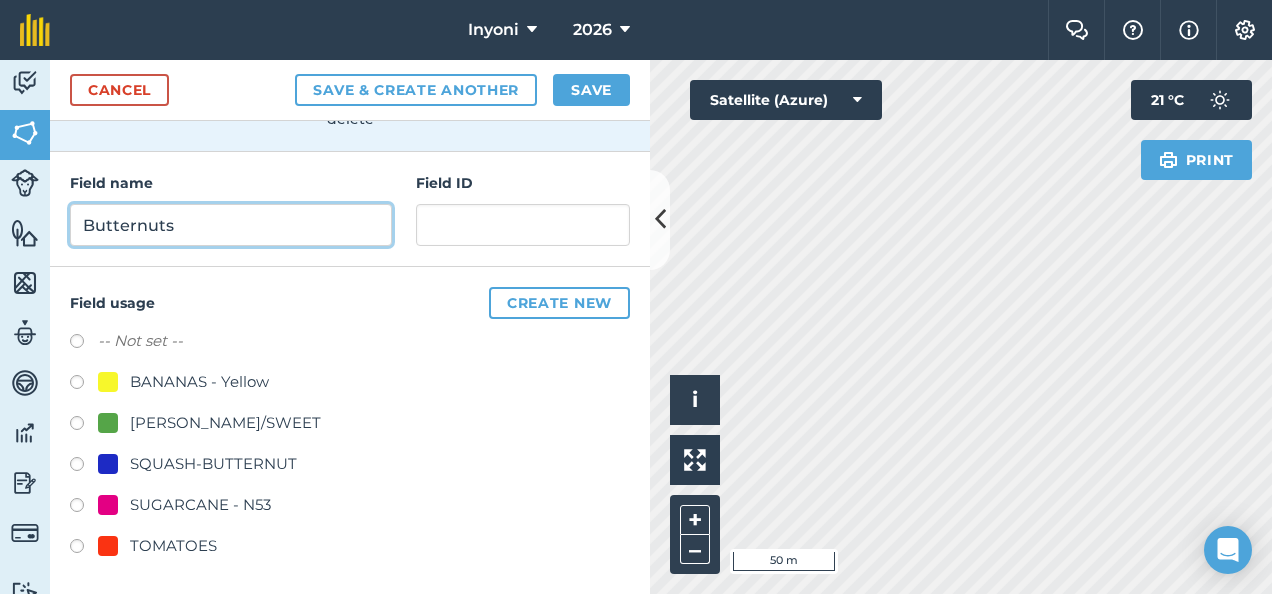 type on "Butternuts" 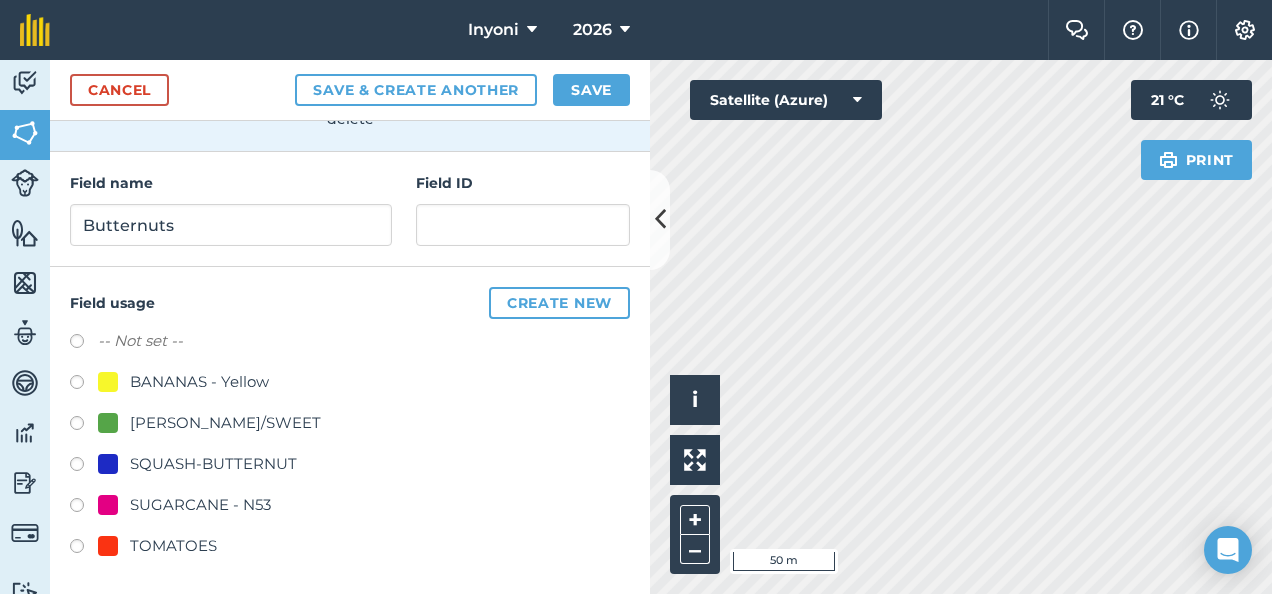 click at bounding box center (84, 467) 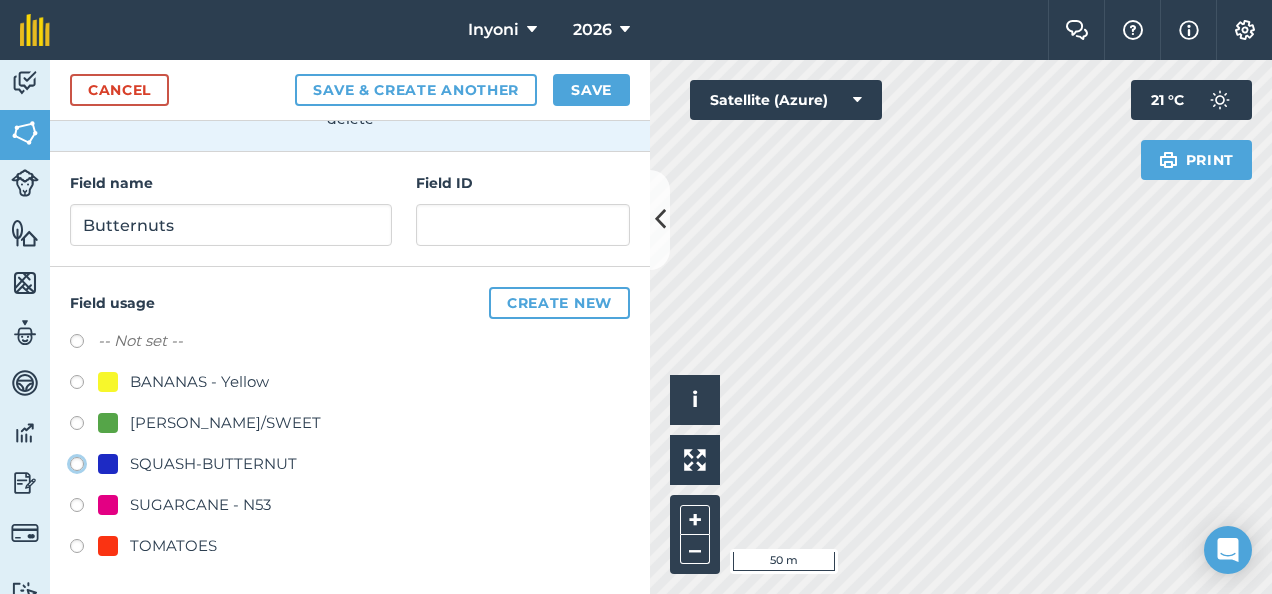 click on "SQUASH-BUTTERNUT" at bounding box center (-9923, 463) 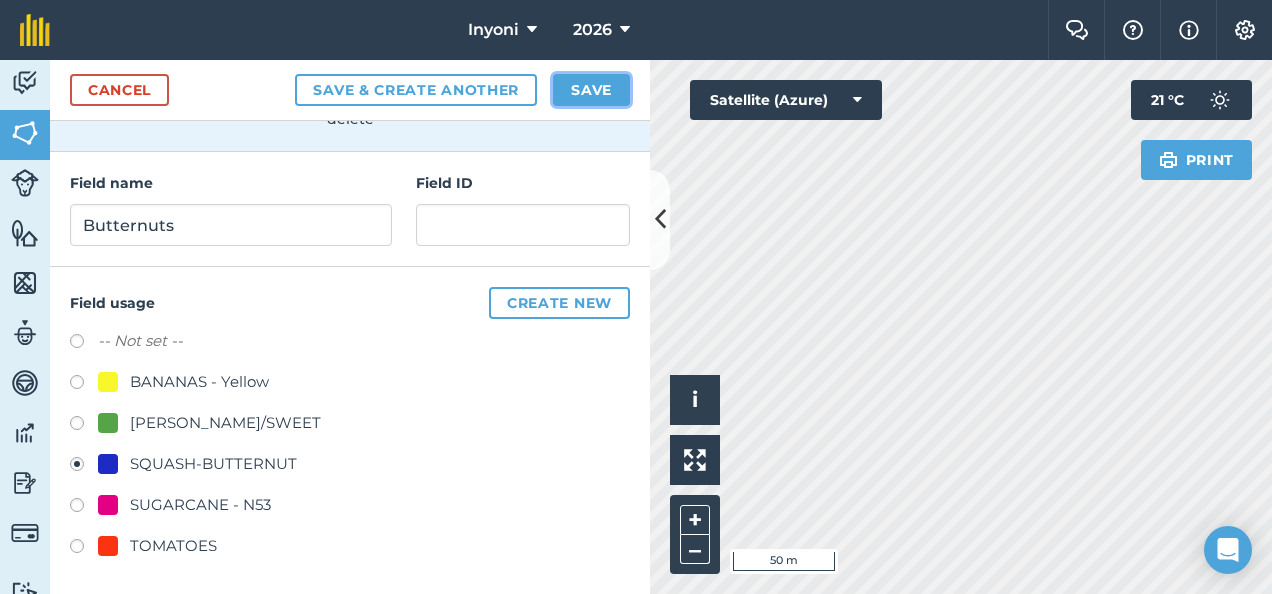 click on "Save" at bounding box center (591, 90) 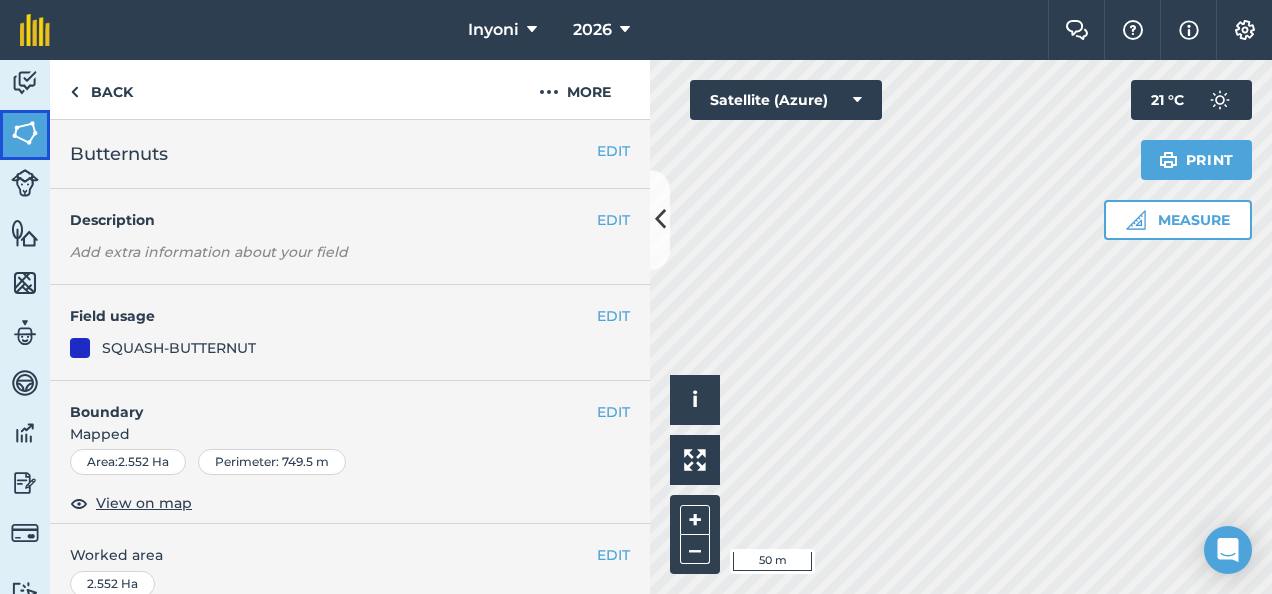 click at bounding box center (25, 133) 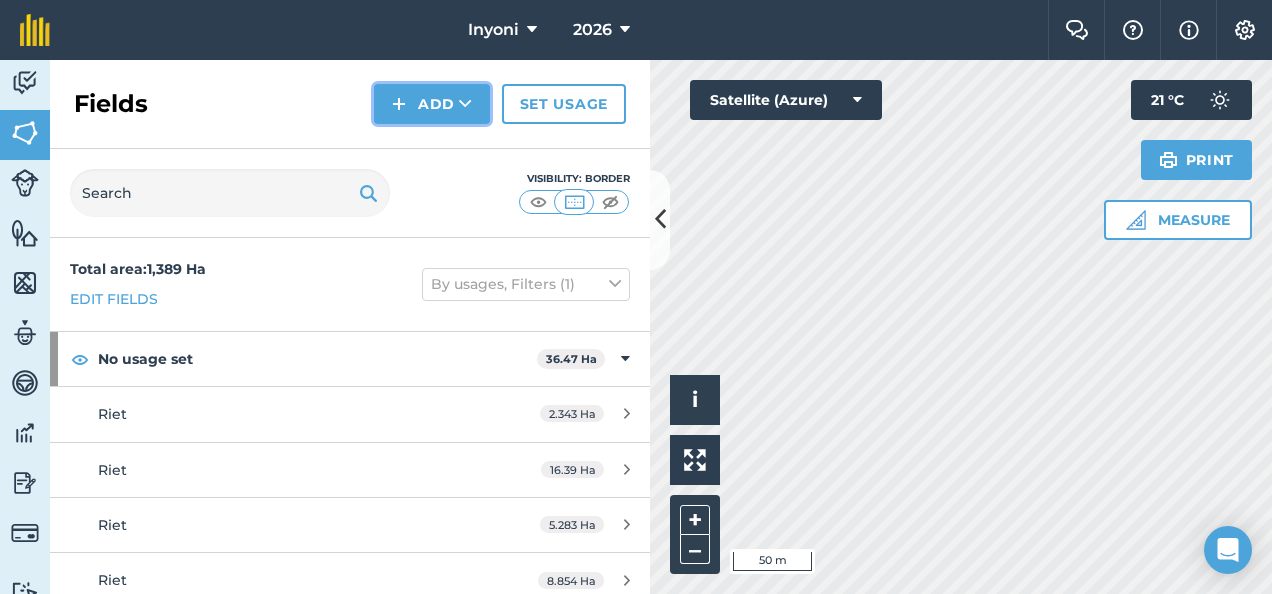 click on "Add" at bounding box center [432, 104] 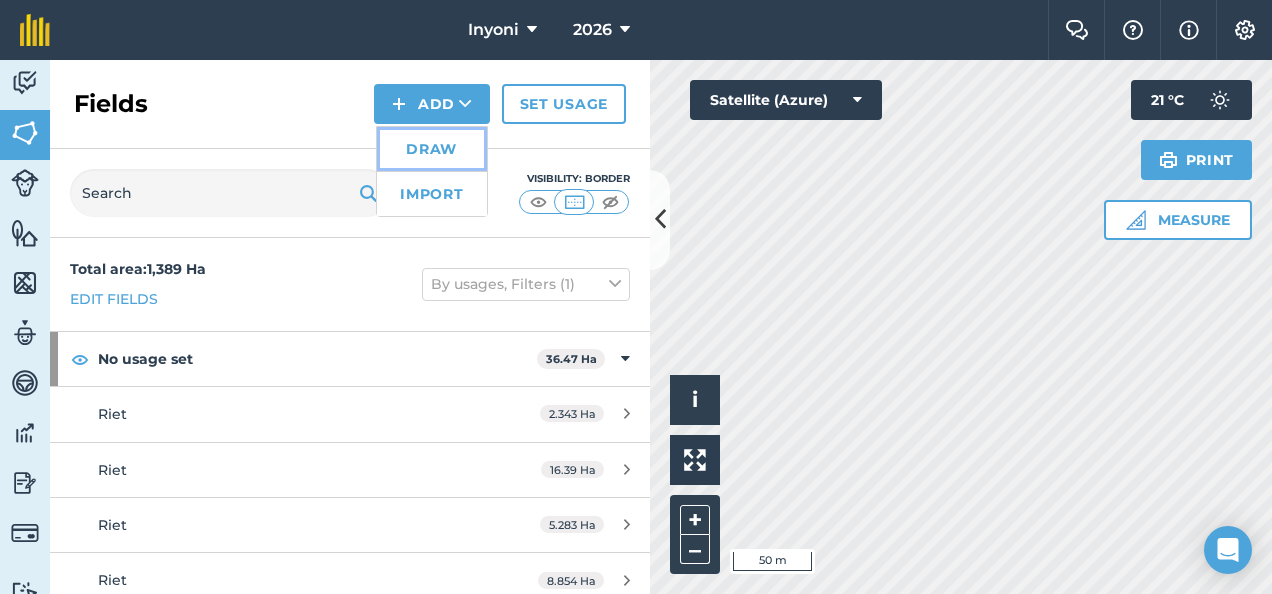 click on "Draw" at bounding box center (432, 149) 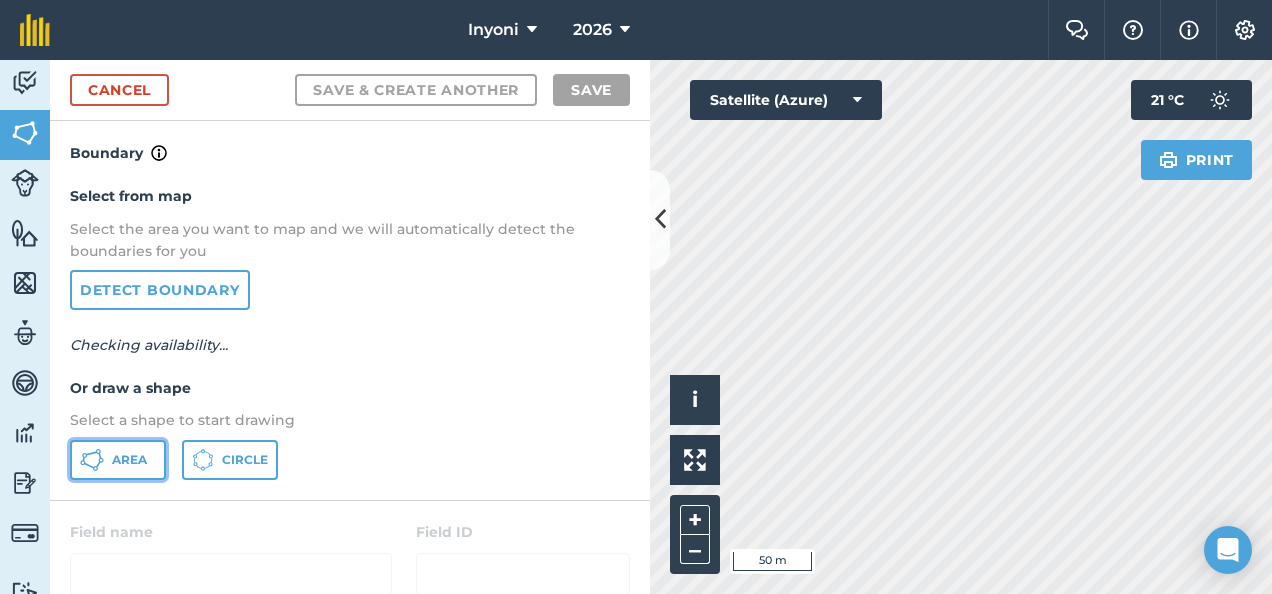 click on "Area" at bounding box center [129, 460] 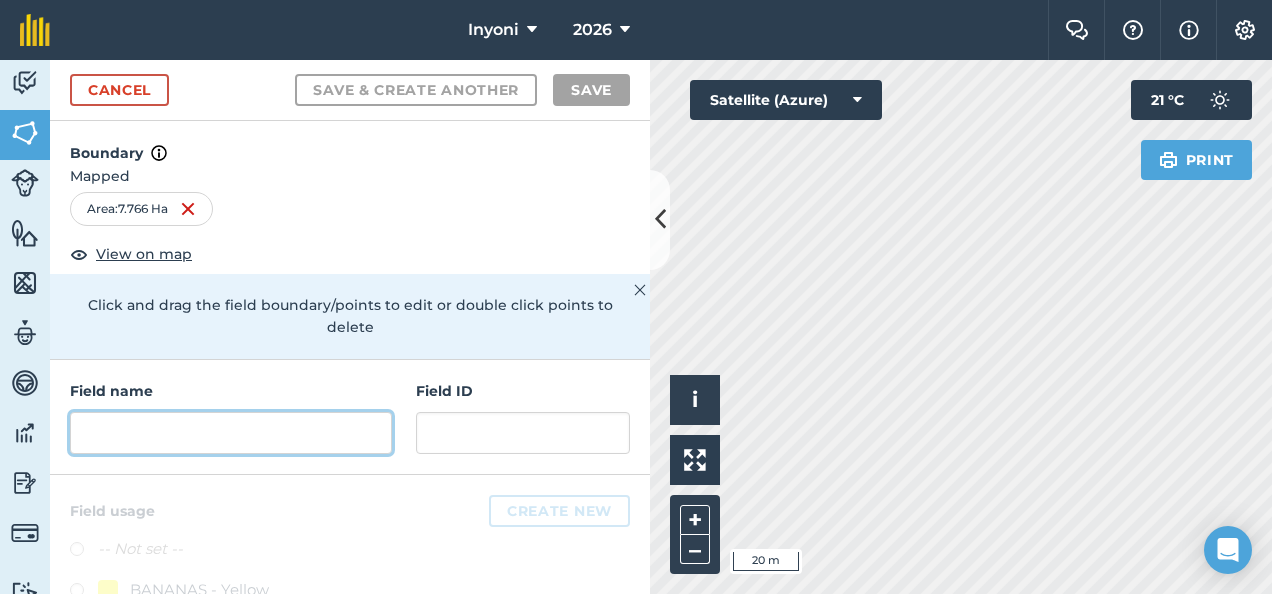 click at bounding box center (231, 433) 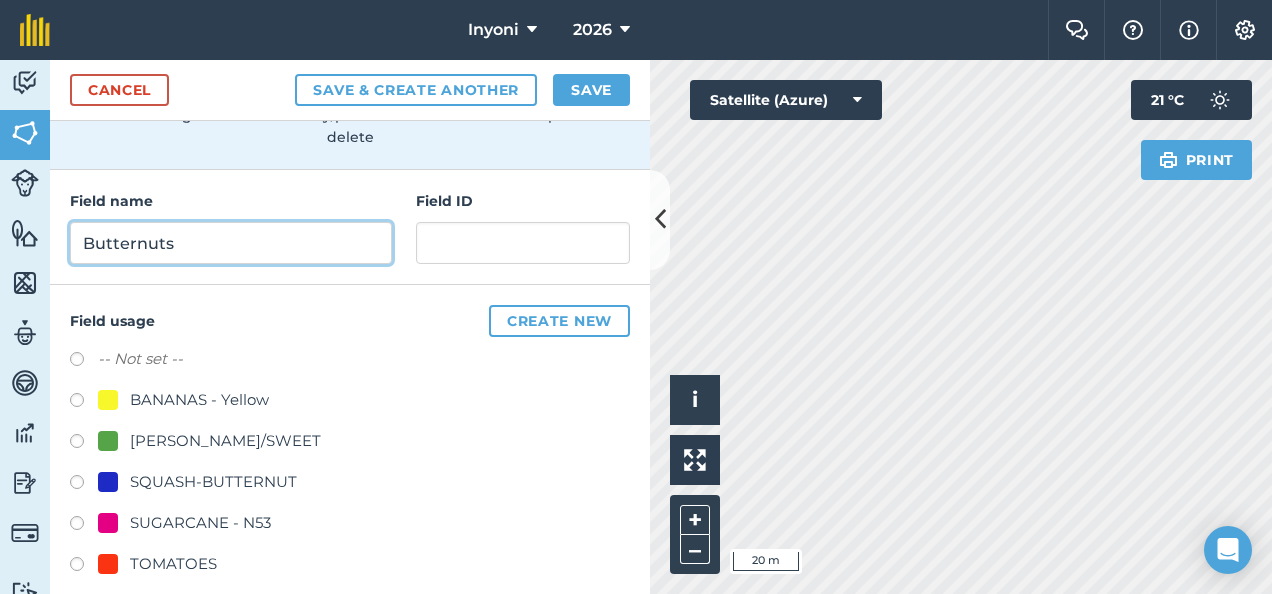 scroll, scrollTop: 208, scrollLeft: 0, axis: vertical 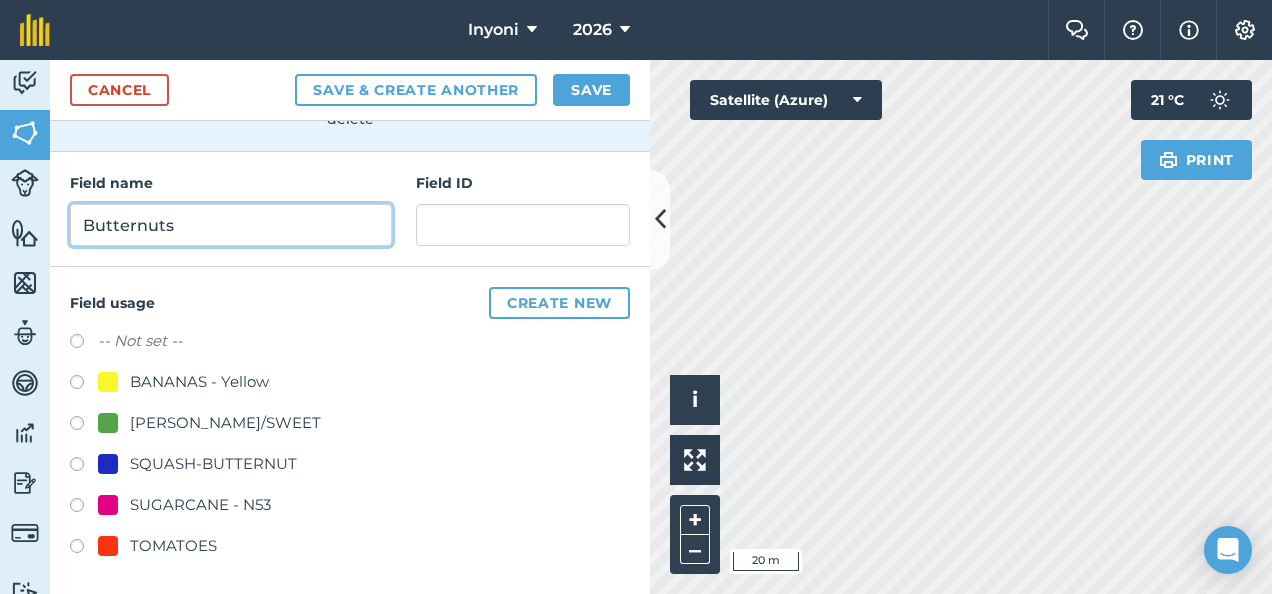 type on "Butternuts" 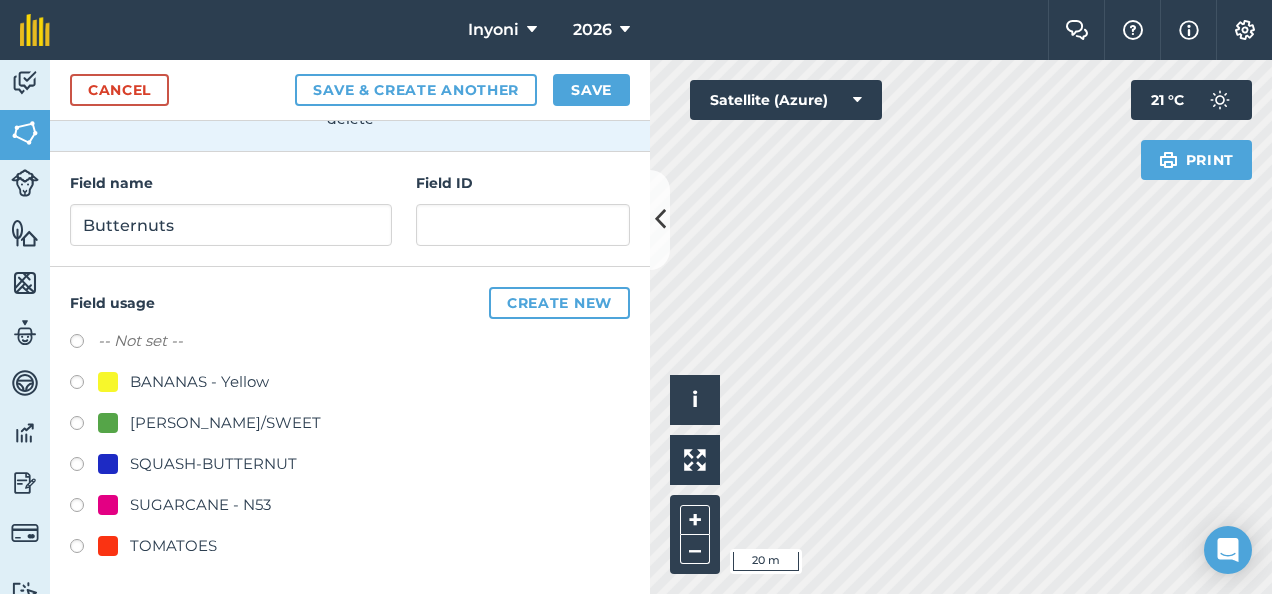 click at bounding box center (84, 467) 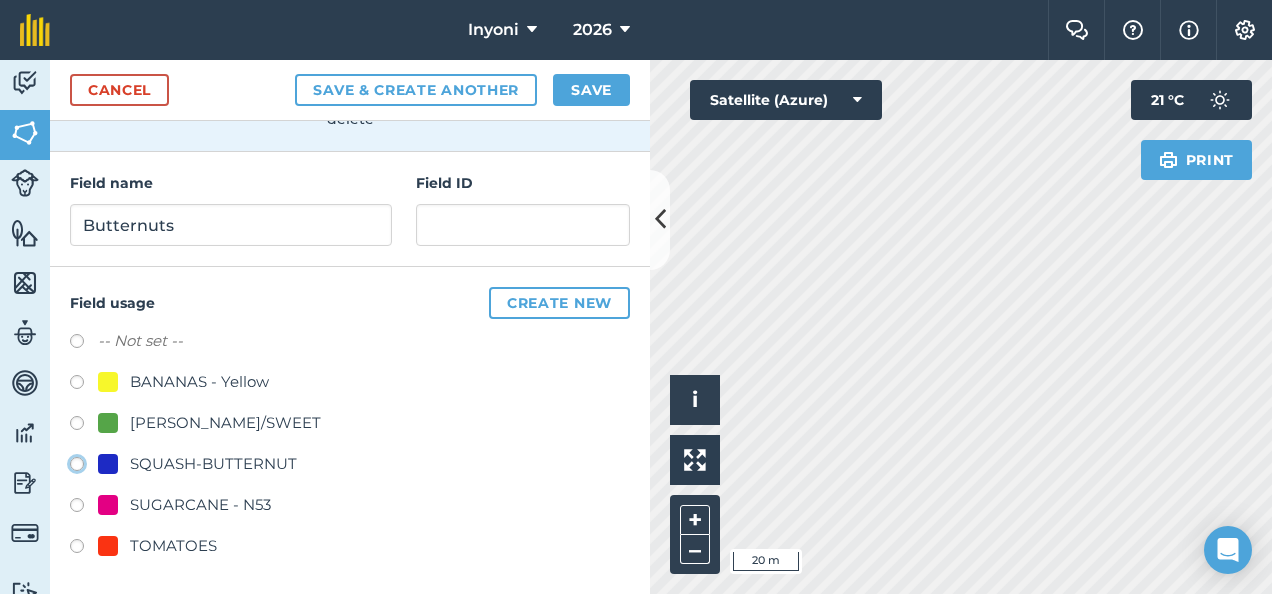 radio on "true" 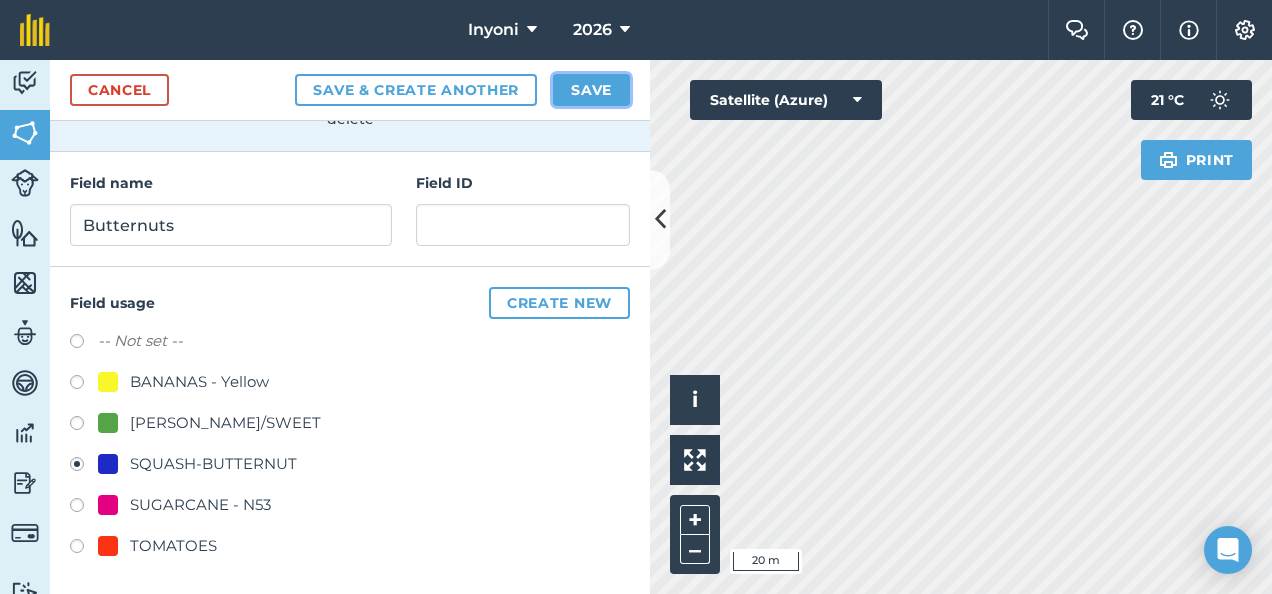click on "Save" at bounding box center (591, 90) 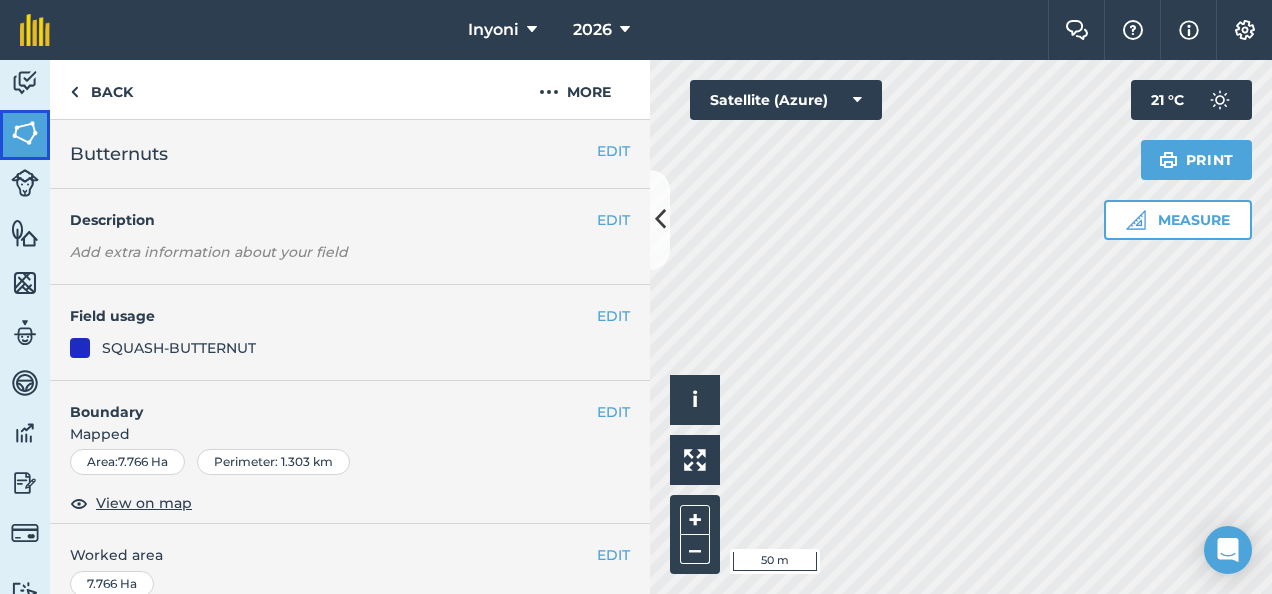 click at bounding box center (25, 133) 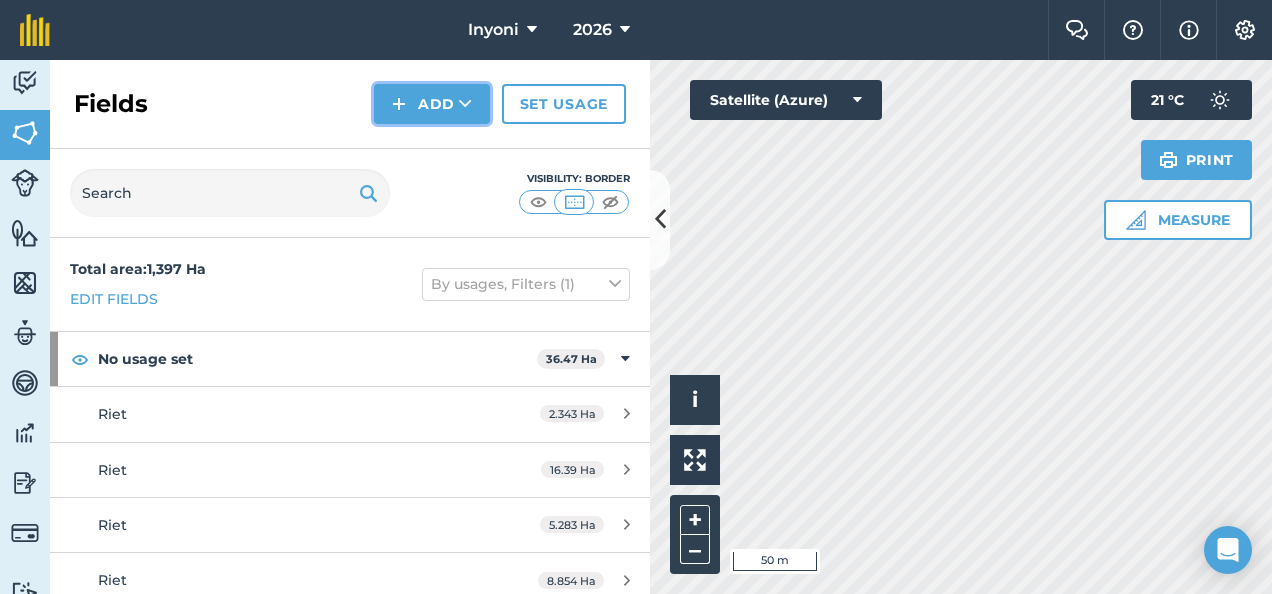 click on "Add" at bounding box center (432, 104) 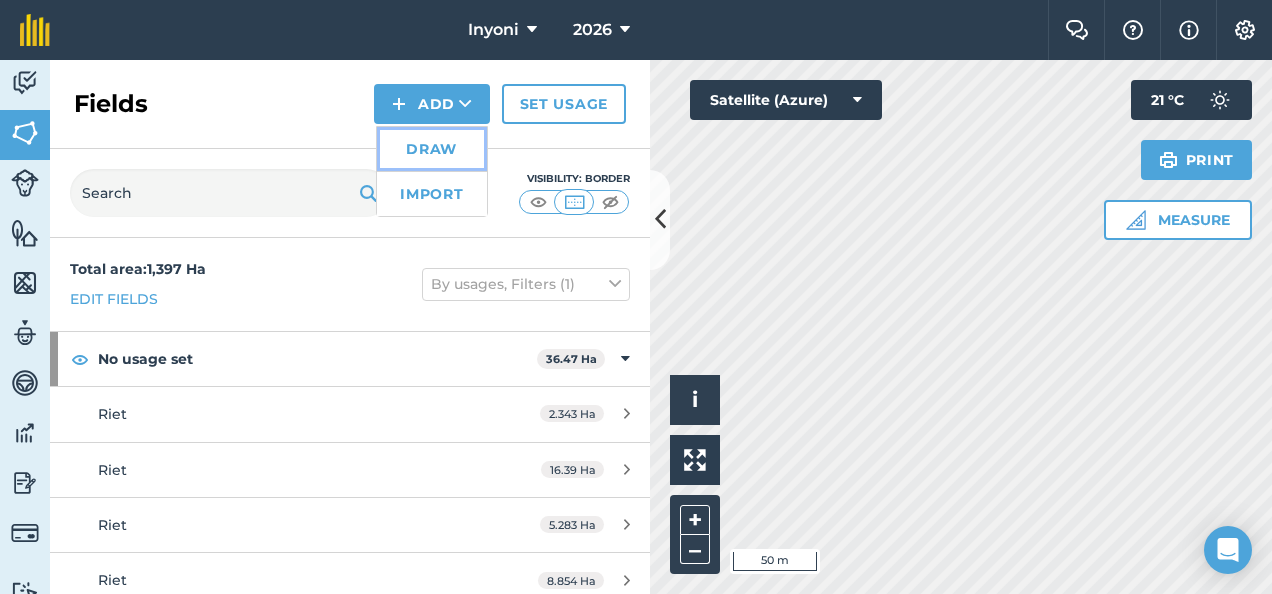 click on "Draw" at bounding box center [432, 149] 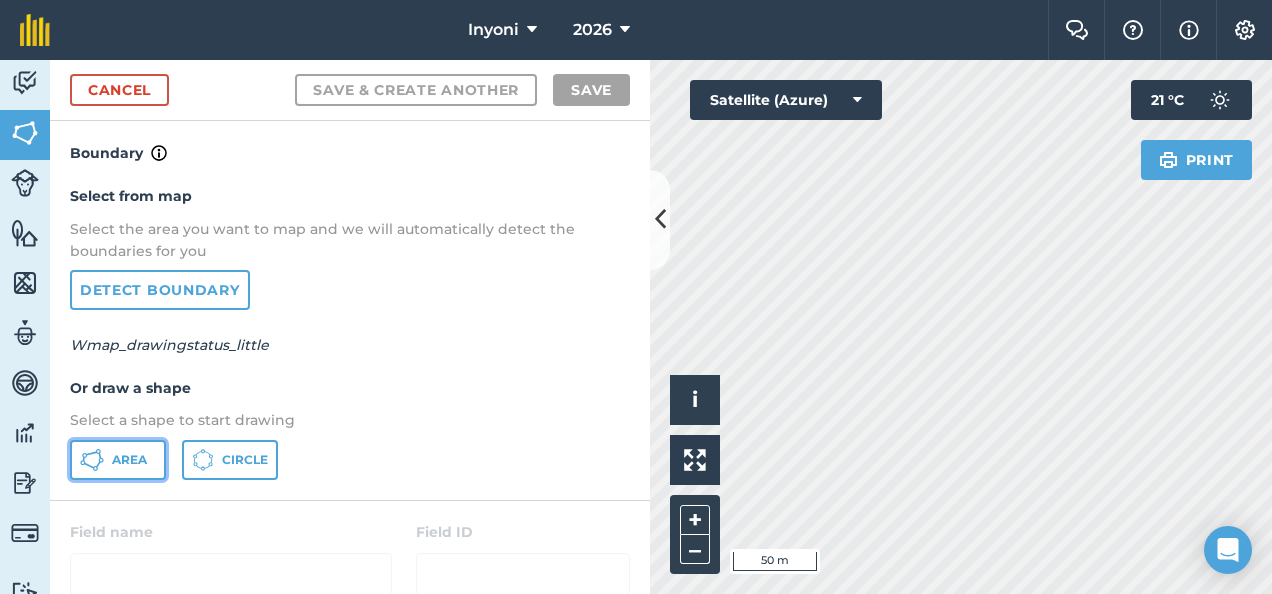 click on "Area" at bounding box center [129, 460] 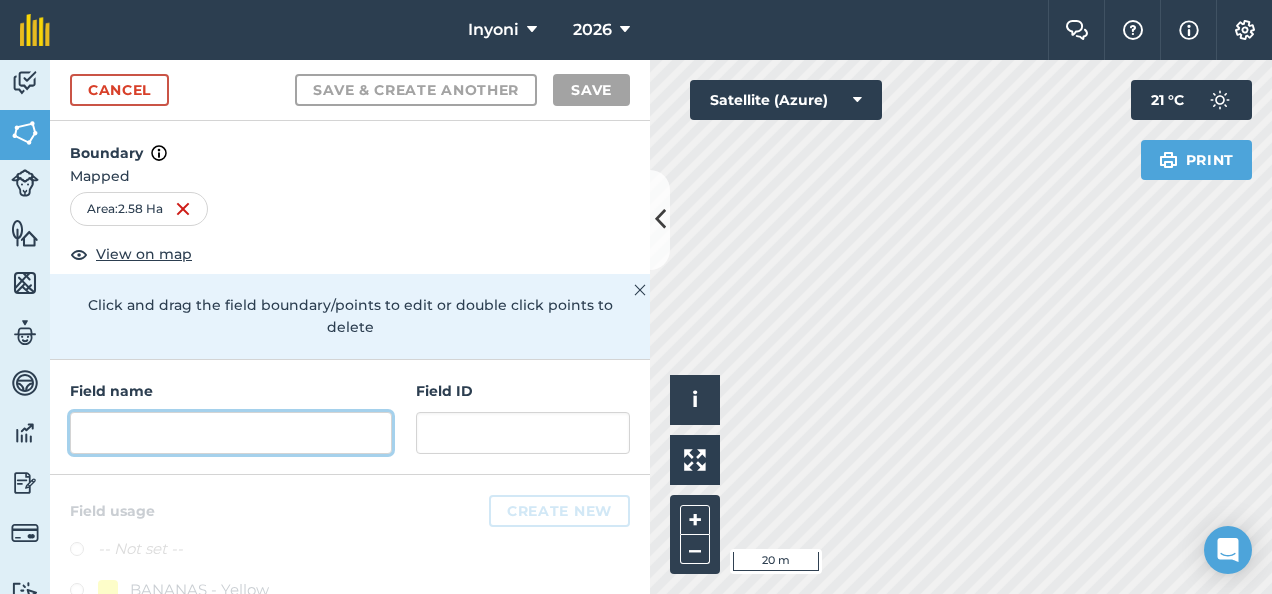 drag, startPoint x: 84, startPoint y: 432, endPoint x: 205, endPoint y: 429, distance: 121.037186 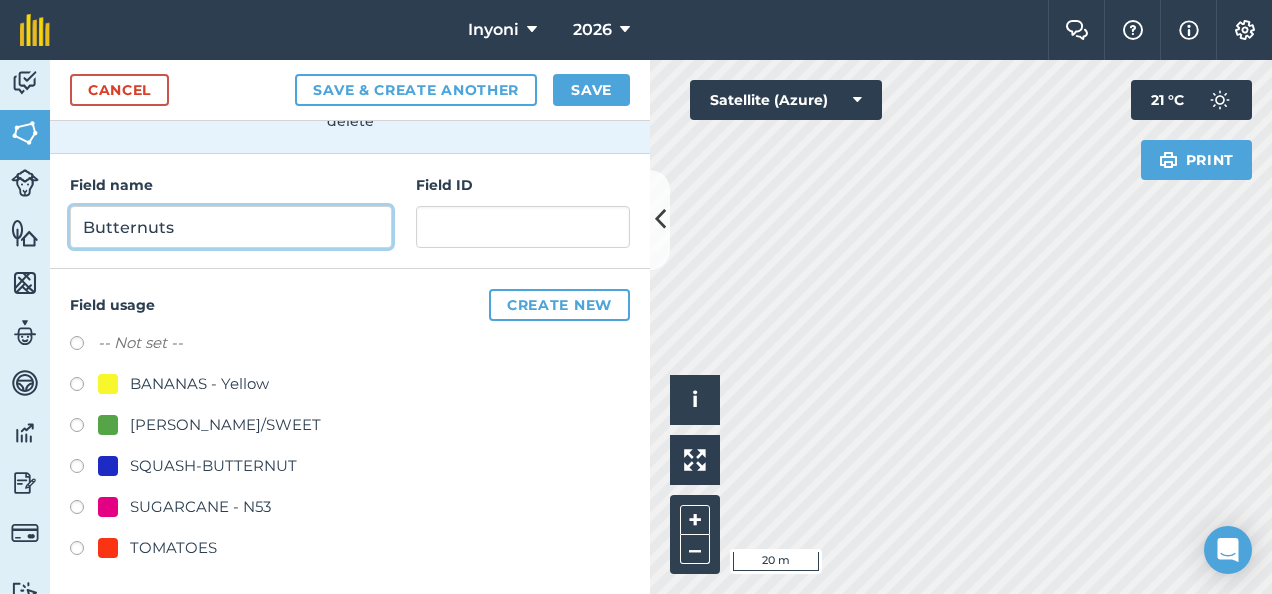 scroll, scrollTop: 208, scrollLeft: 0, axis: vertical 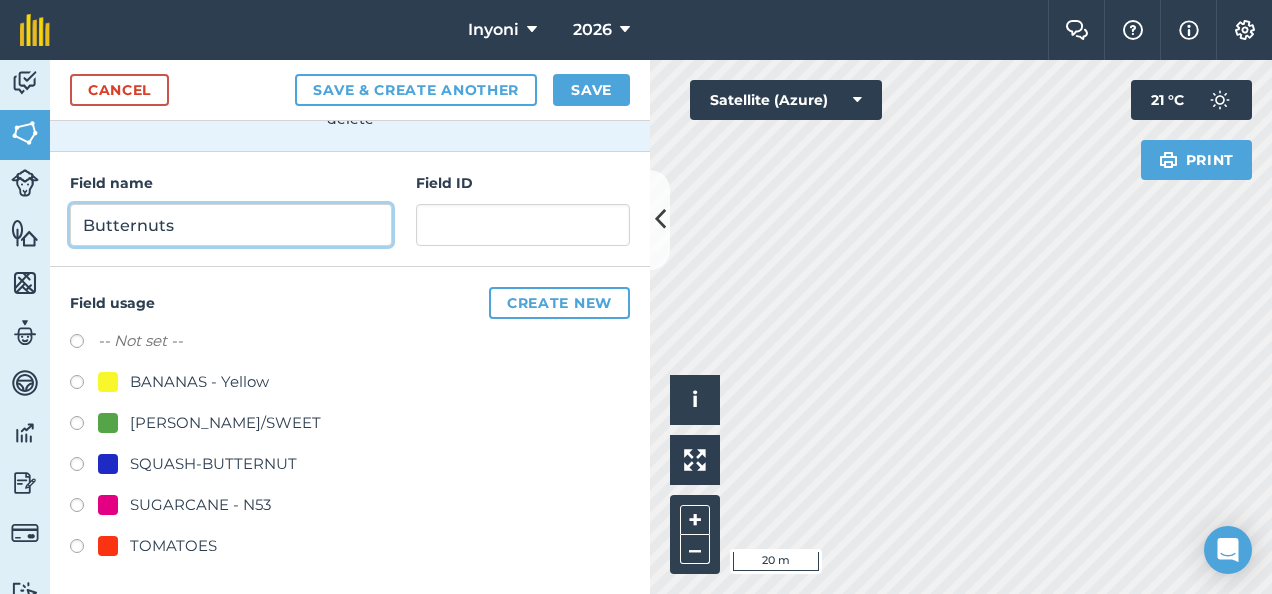 type on "Butternuts" 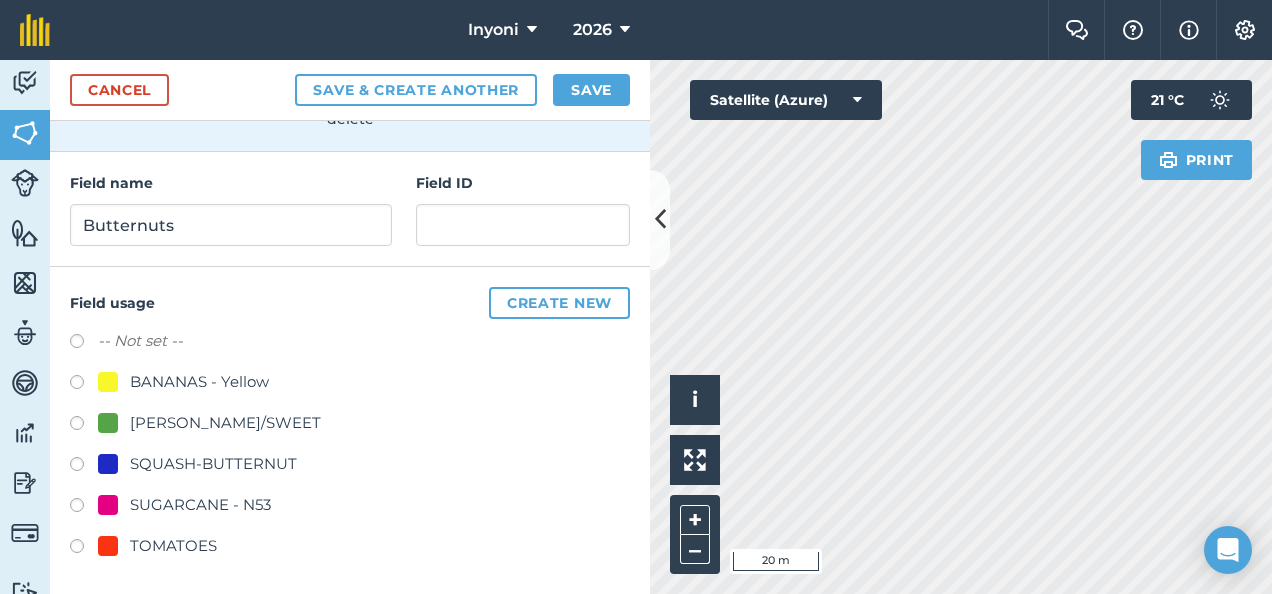 click at bounding box center [84, 467] 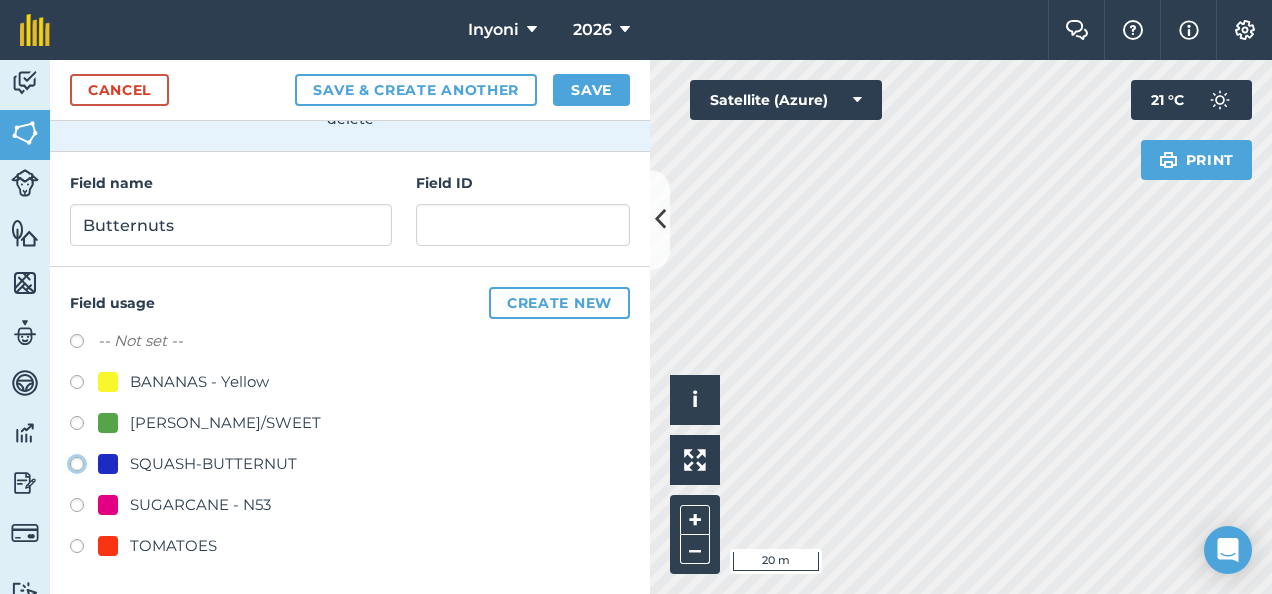 radio on "true" 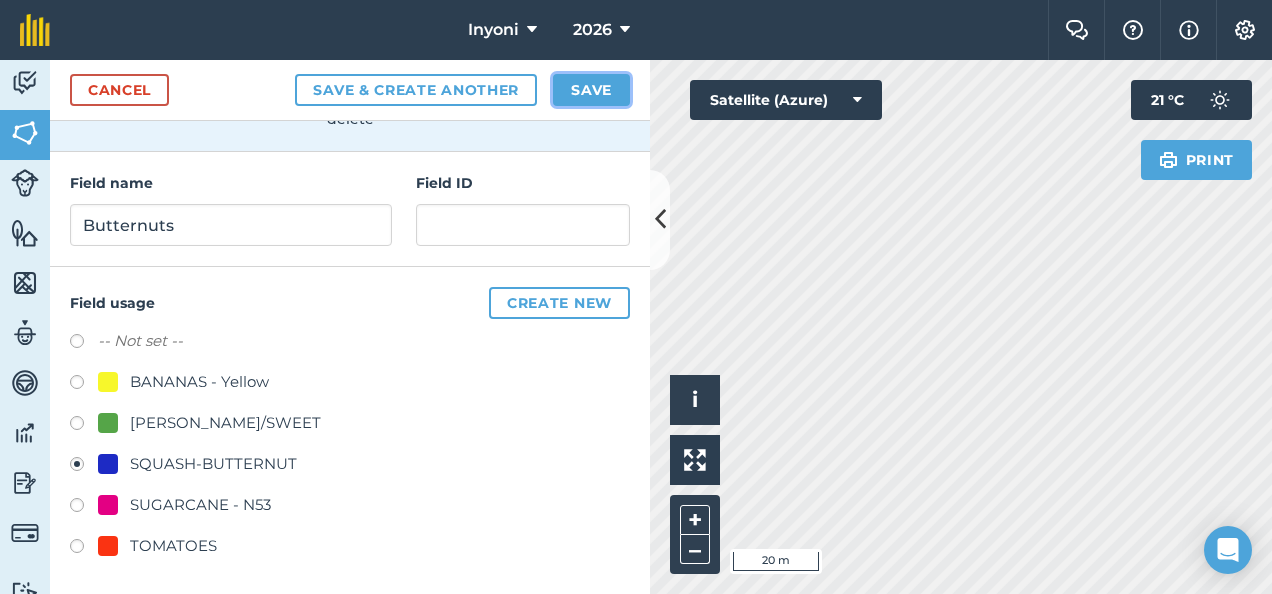 click on "Save" at bounding box center (591, 90) 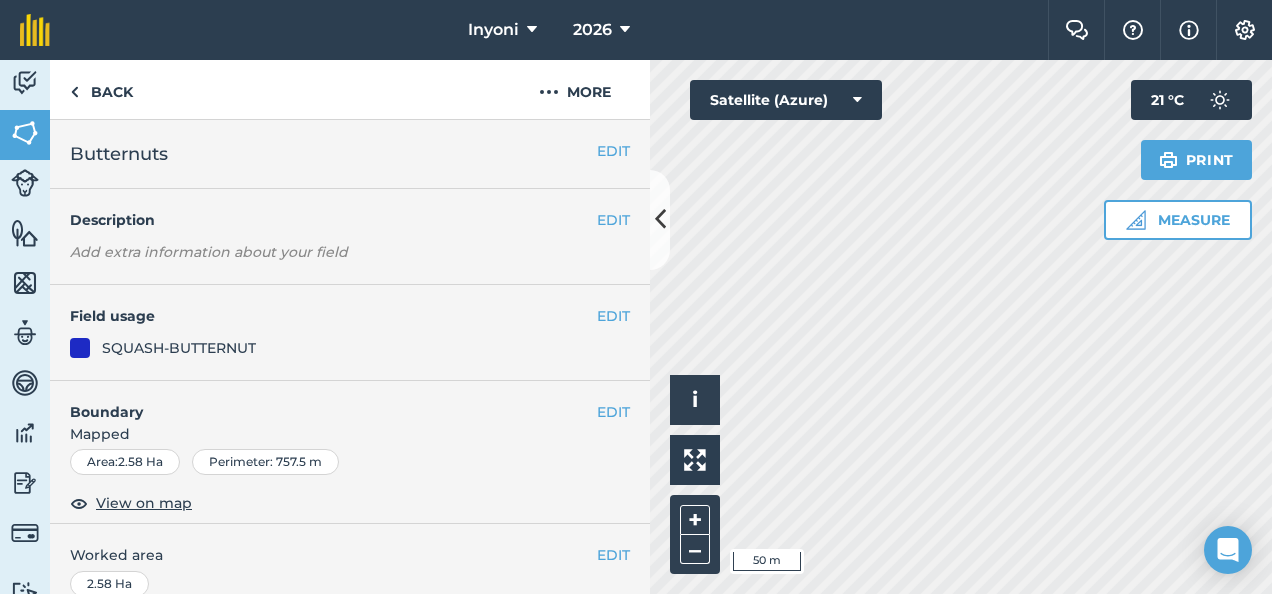 click on "Inyoni  2026 Farm Chat Help Info Settings Inyoni   -  2026 Reproduced with the permission of  Microsoft Printed on  [DATE] Field usages No usage set BANANAS - Yellow [PERSON_NAME]/SWEET SQUASH-BUTTERNUT SUGARCANE - N53 TOMATOES Feature types Trees Water Activity Fields Livestock Features Maps Team Vehicles Data Reporting Billing Tutorials Tutorials   Back   More EDIT Butternuts EDIT Description Add extra information about your field EDIT Field usage SQUASH-BUTTERNUT EDIT Boundary   Mapped Area :  2.58   Ha Perimeter :   757.5   m   View on map EDIT Worked area 2.58   Ha Sub-fields   Divide your fields into sections, e.g. for multiple crops or grazing blocks   Add sub-fields Add field job Add note   Field Health To-Do Field History Reports There are no outstanding tasks for this field. Click to start drawing i © 2025 TomTom, Microsoft 50 m + – Satellite (Azure) Measure Print 21   ° C" at bounding box center (636, 297) 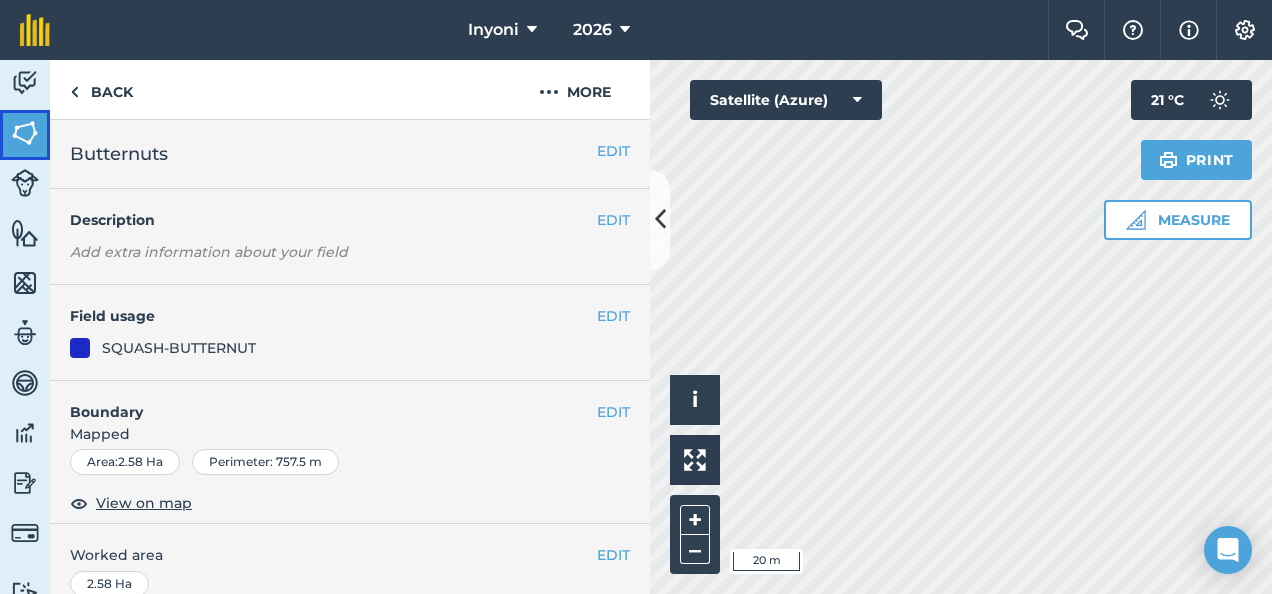 click at bounding box center (25, 133) 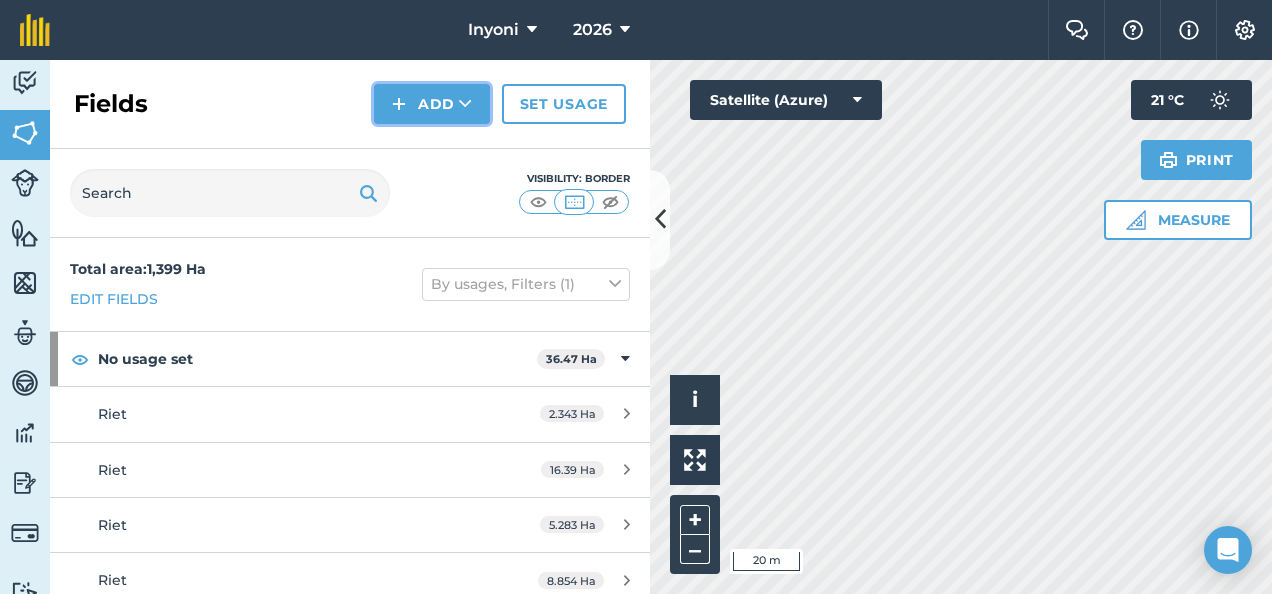click on "Add" at bounding box center [432, 104] 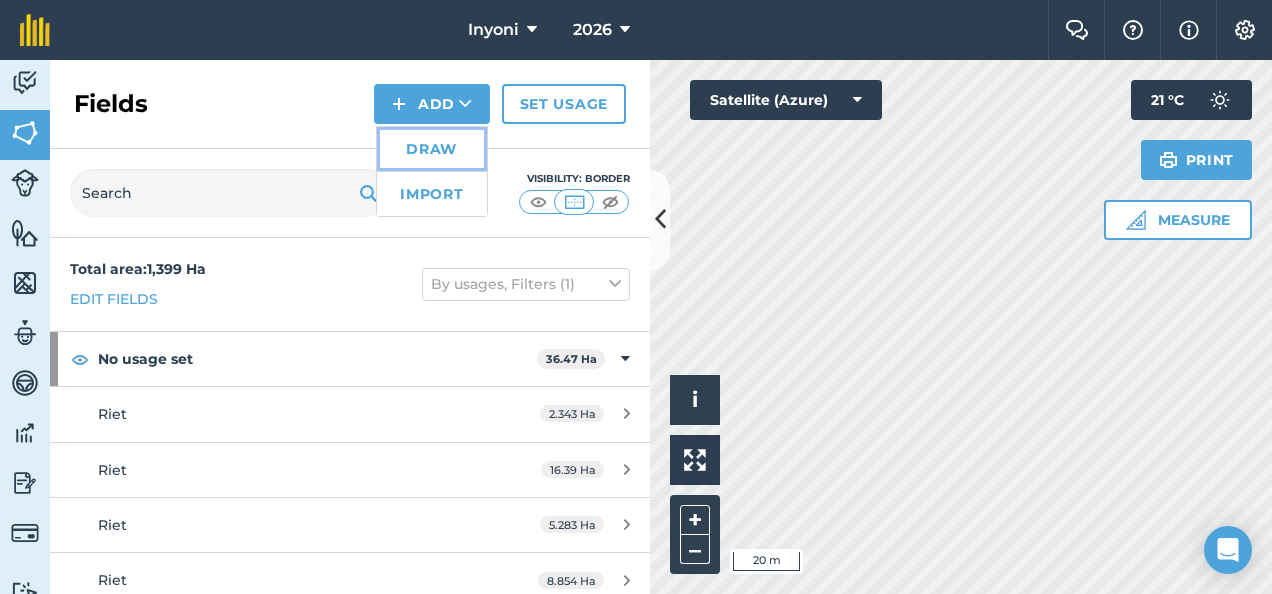 click on "Draw" at bounding box center [432, 149] 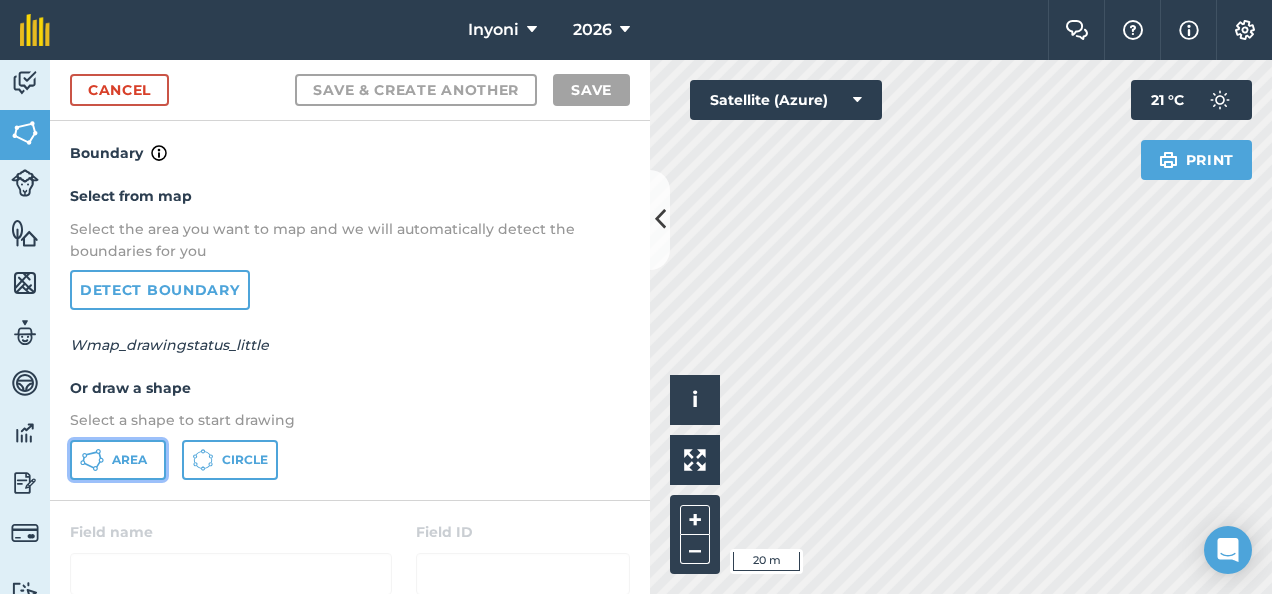 click on "Area" at bounding box center [129, 460] 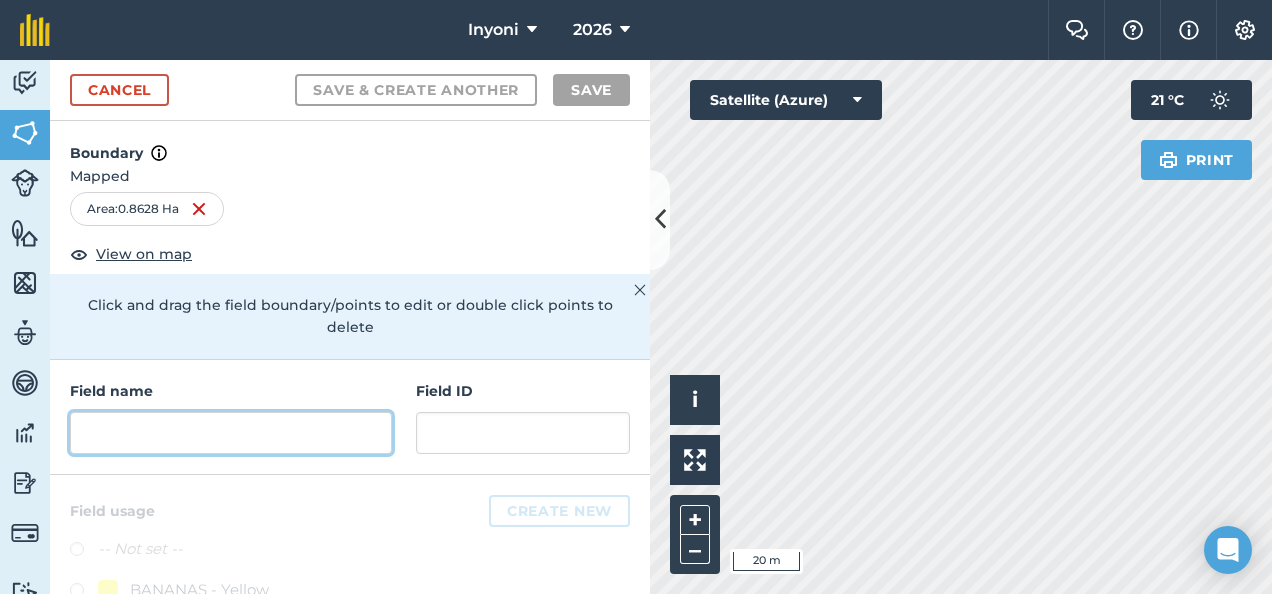 click at bounding box center [231, 433] 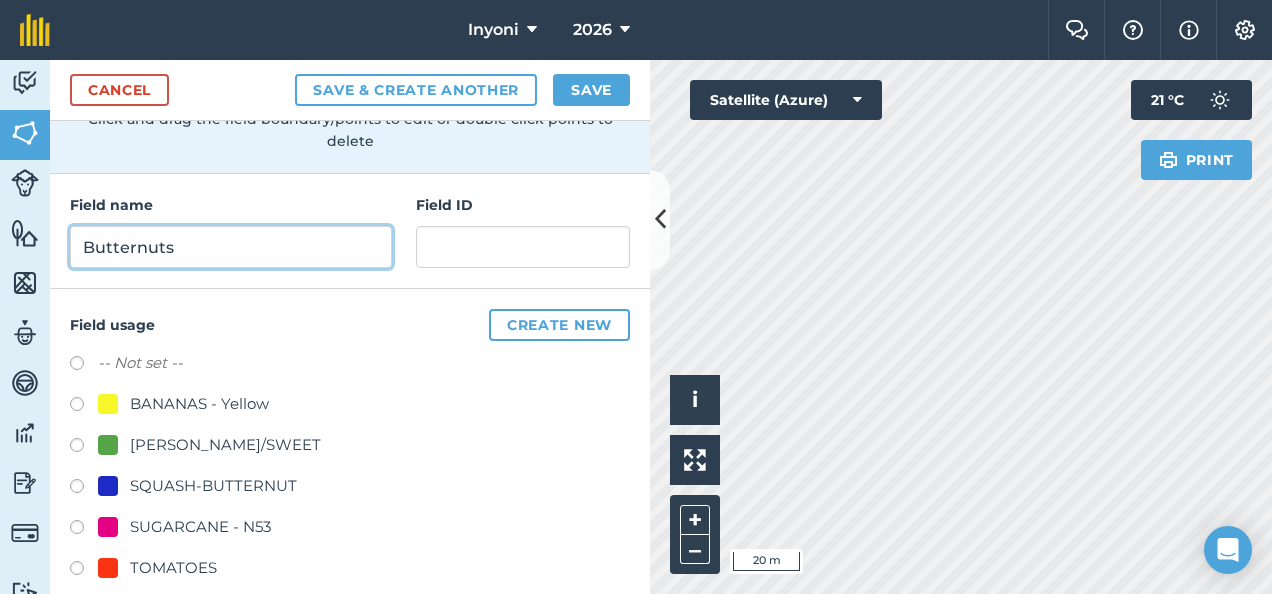 scroll, scrollTop: 208, scrollLeft: 0, axis: vertical 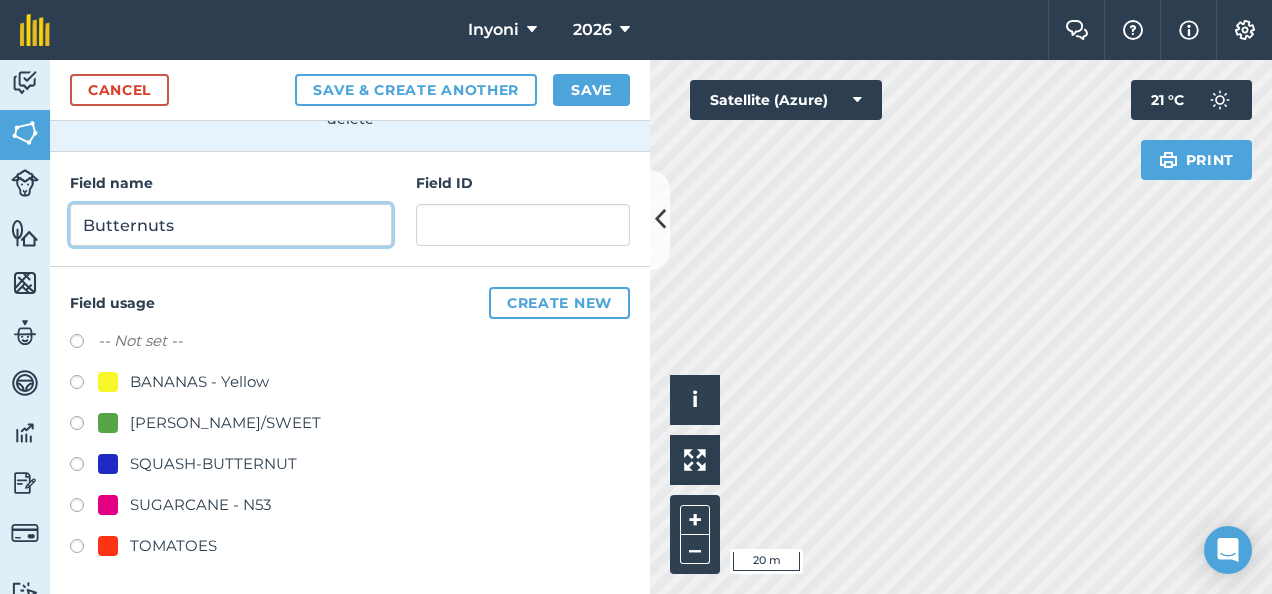 type on "Butternuts" 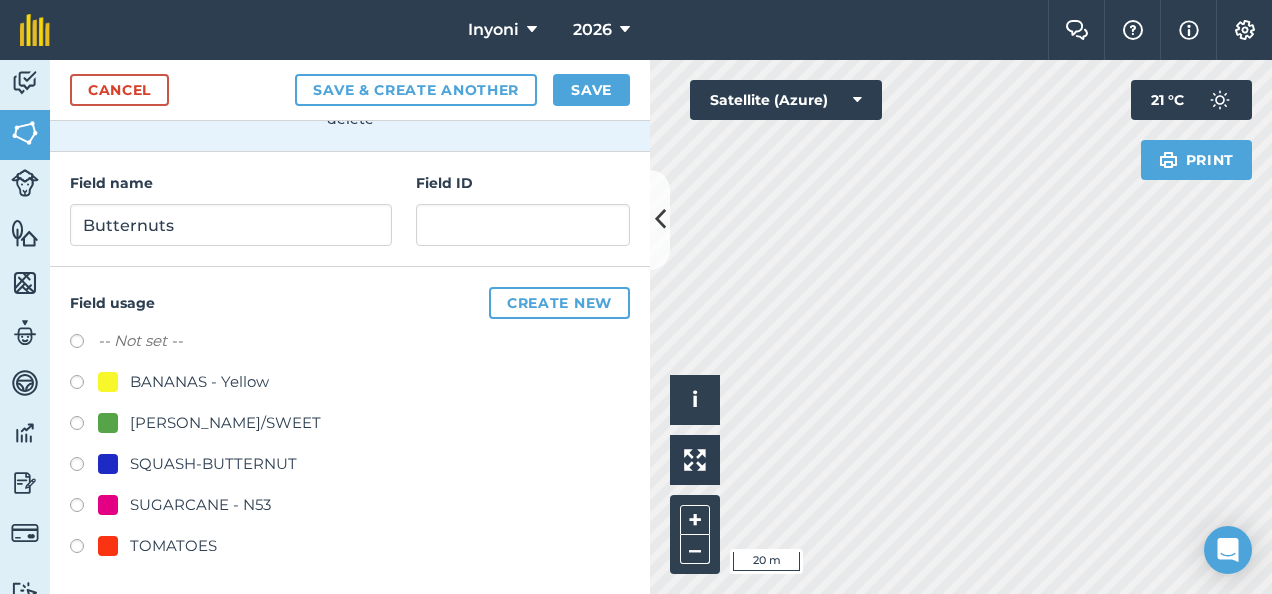 click at bounding box center (84, 467) 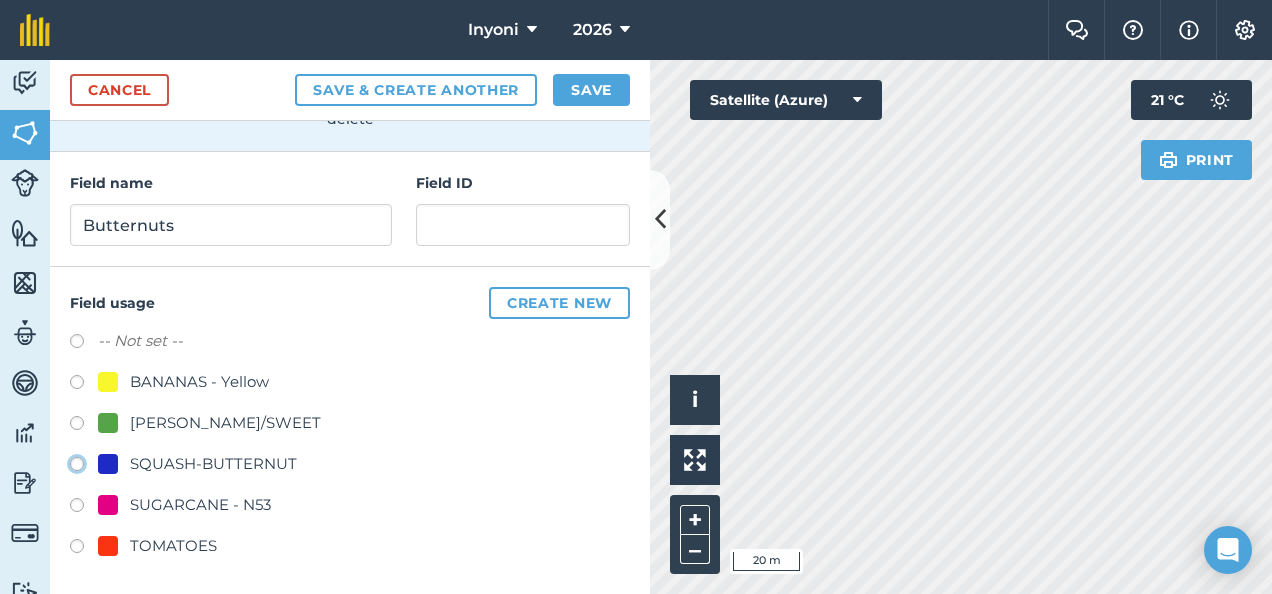 radio on "true" 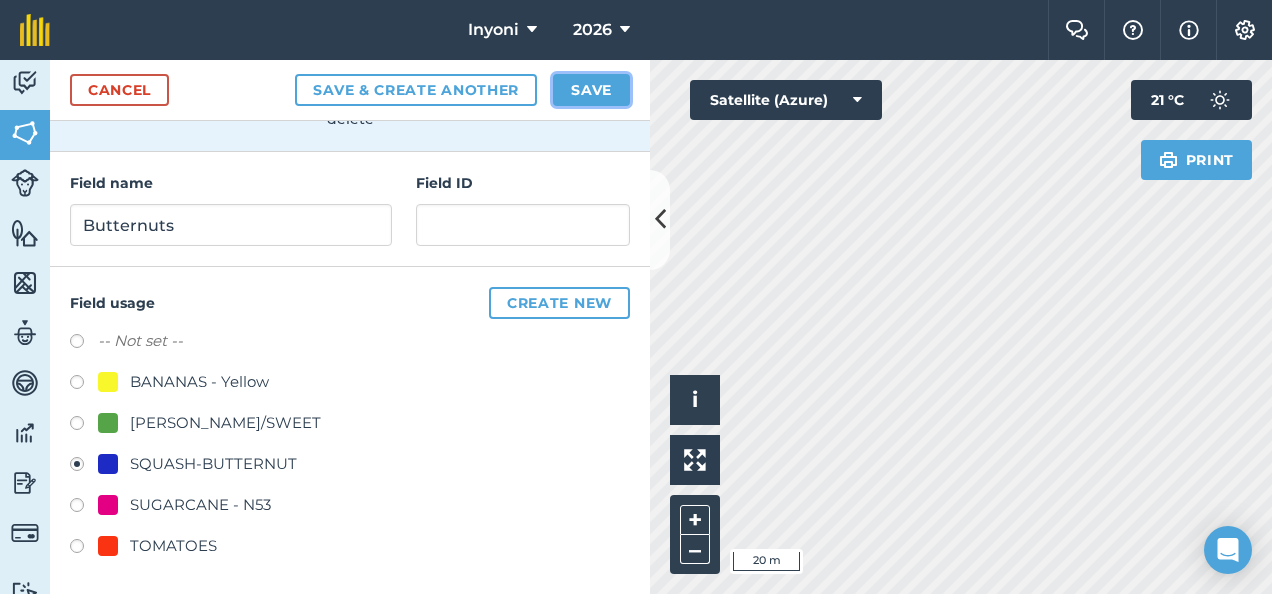 click on "Save" at bounding box center [591, 90] 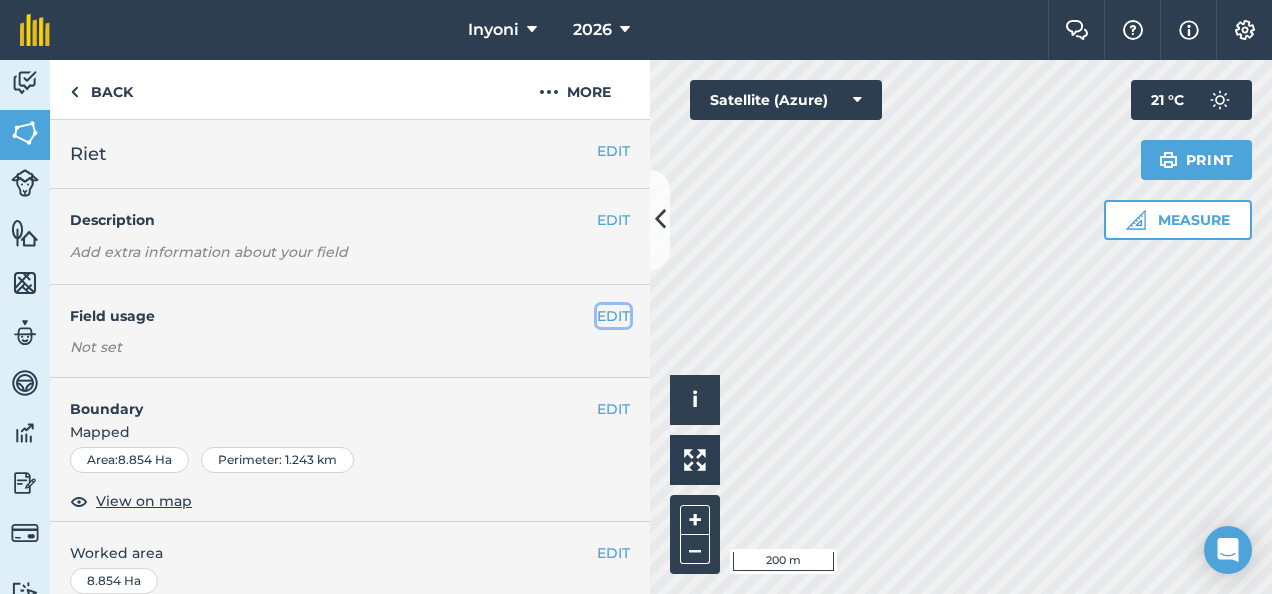 click on "EDIT" at bounding box center (613, 316) 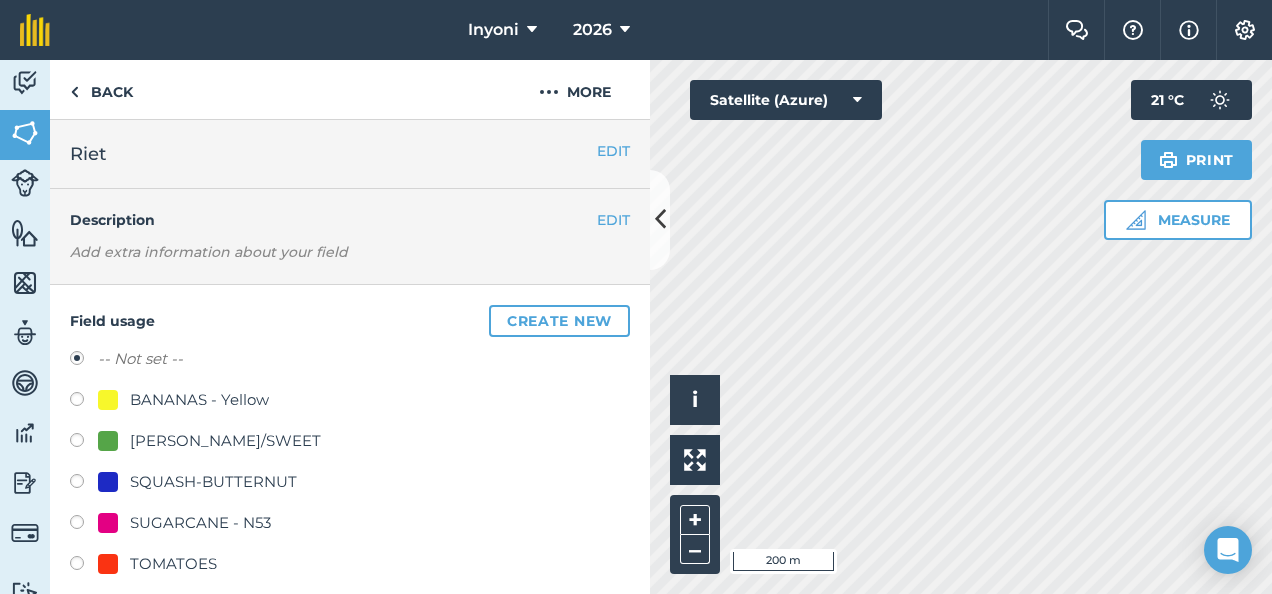 click at bounding box center (84, 525) 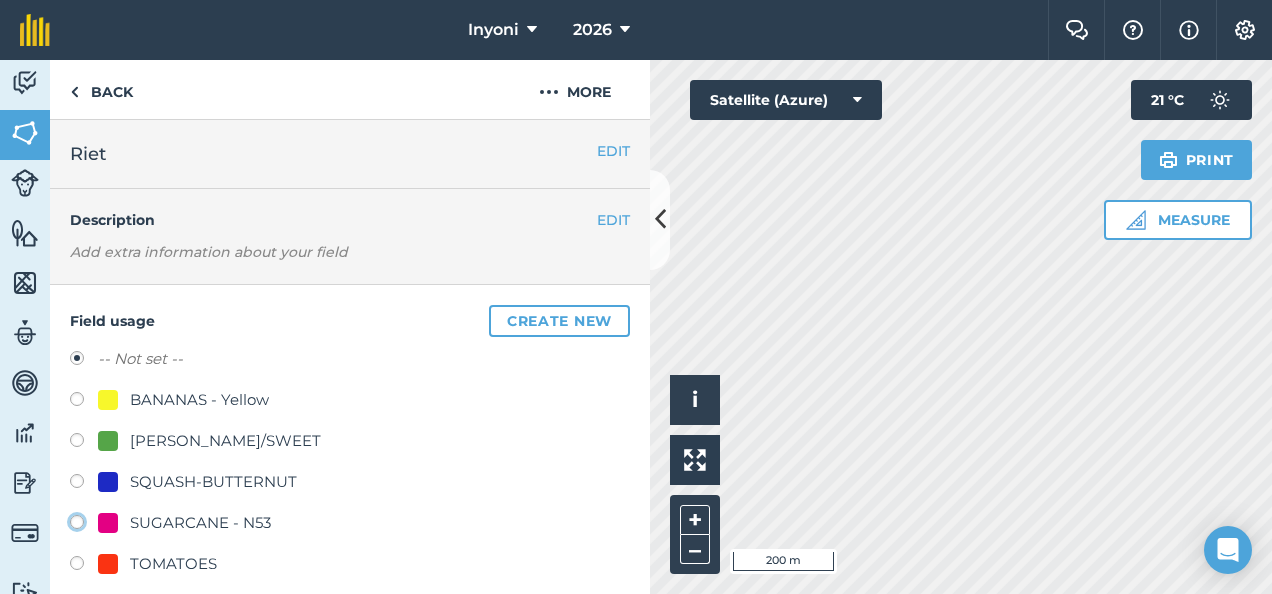 click on "SUGARCANE - N53" at bounding box center (-9923, 521) 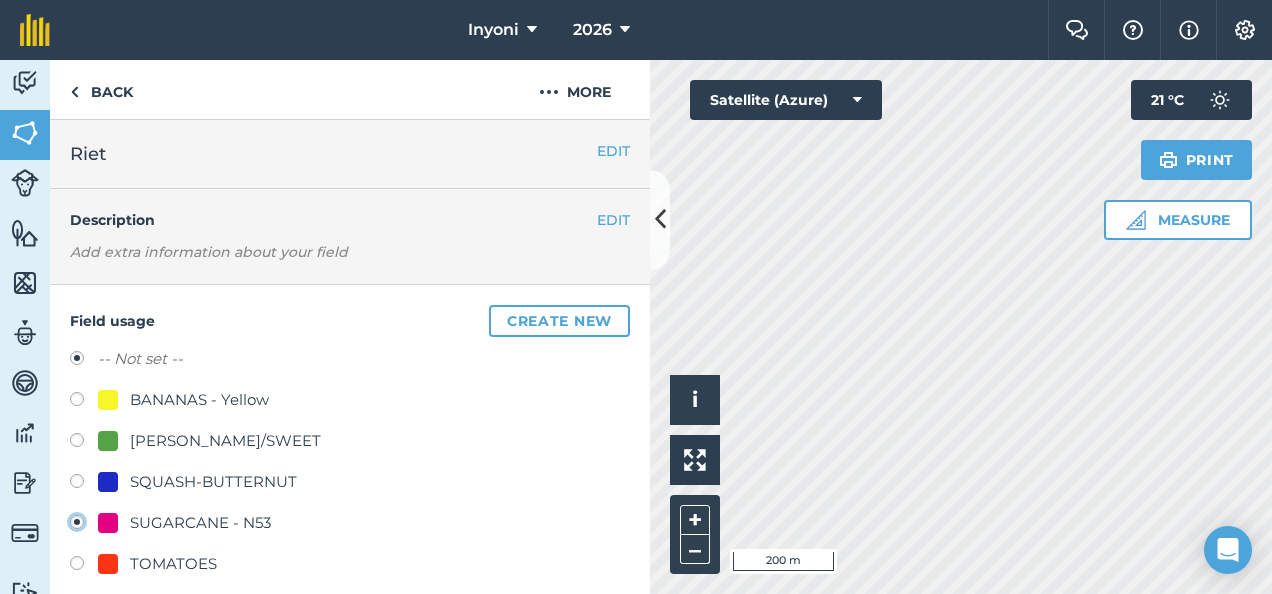 radio on "true" 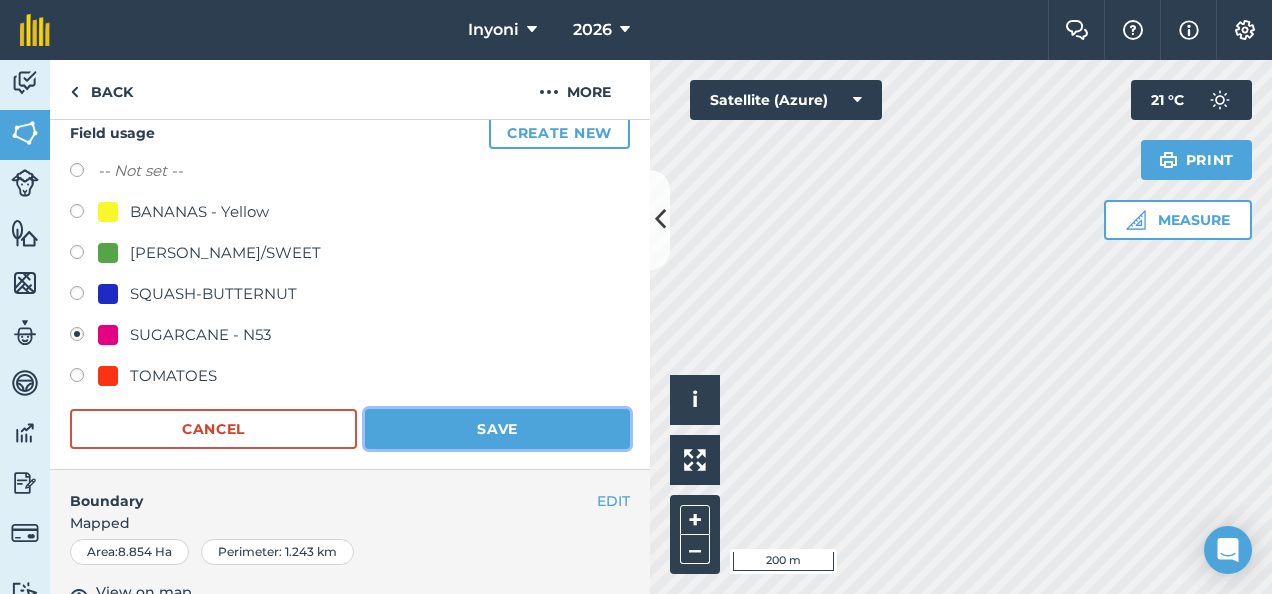click on "Save" at bounding box center [497, 429] 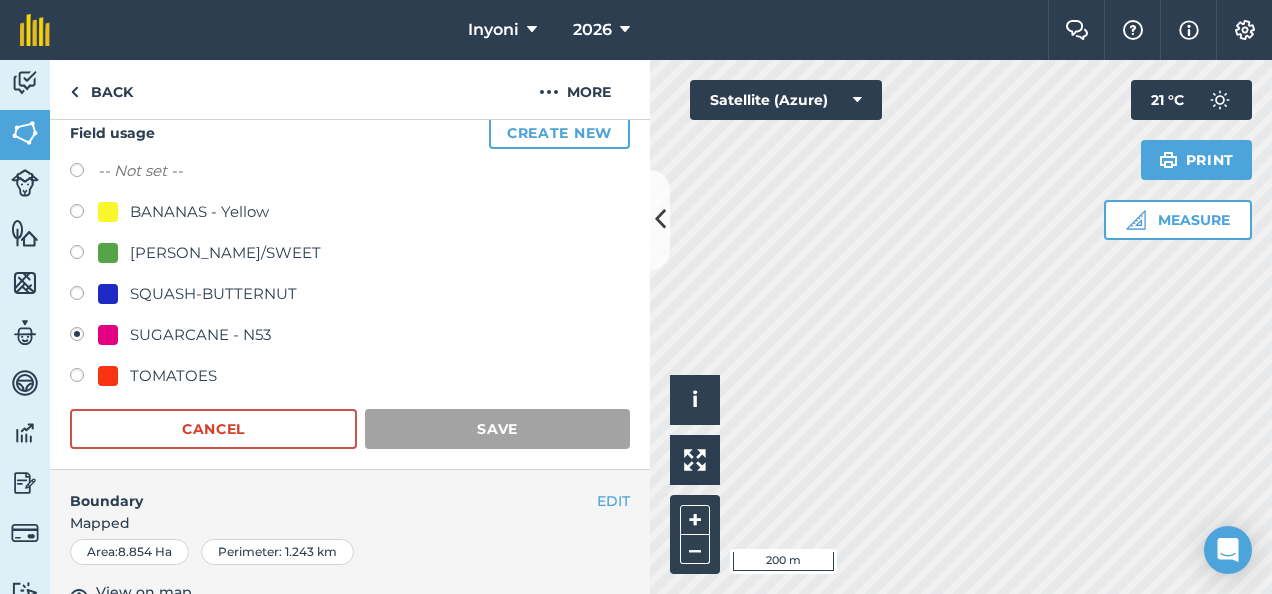 scroll, scrollTop: 187, scrollLeft: 0, axis: vertical 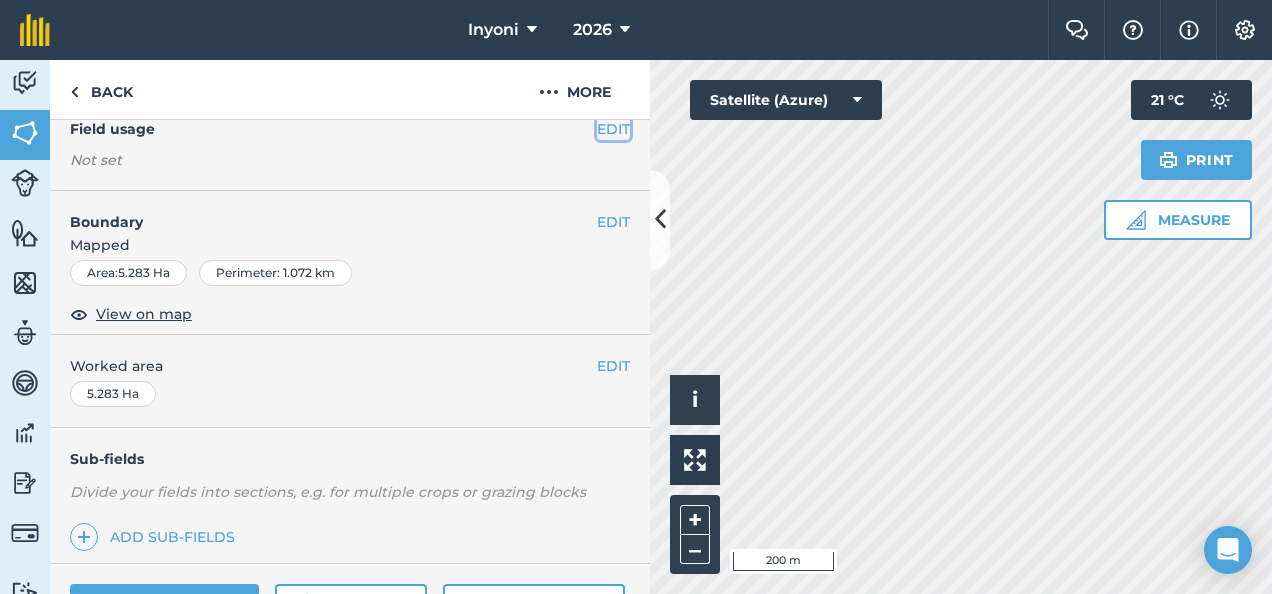click on "EDIT" at bounding box center (613, 129) 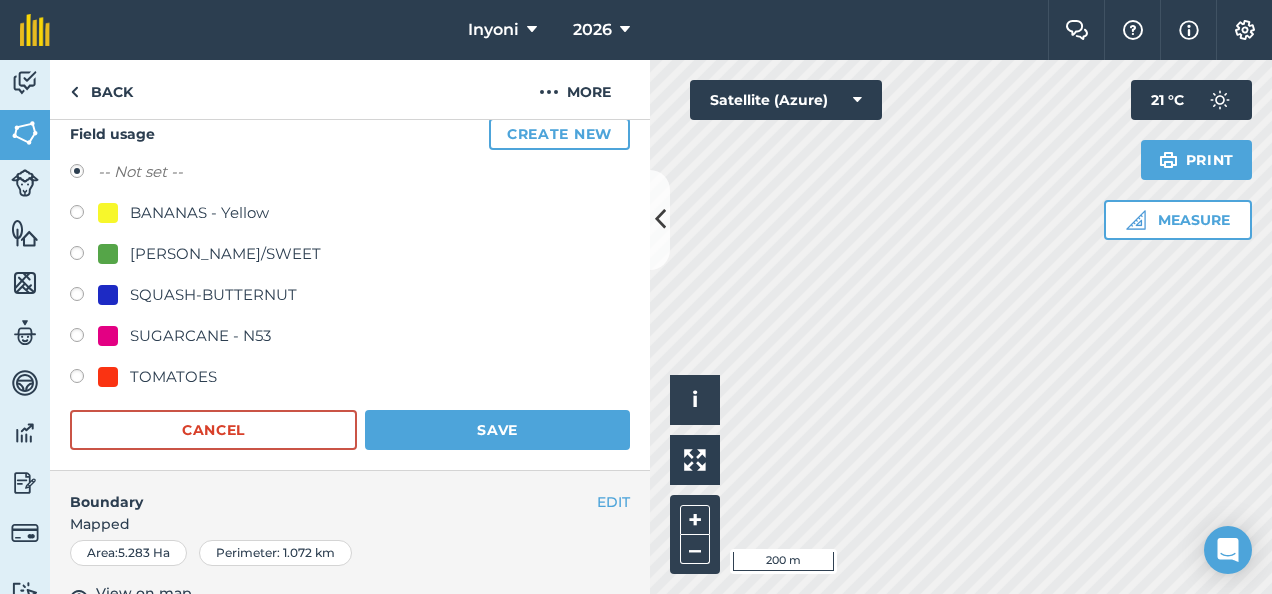 click at bounding box center [84, 338] 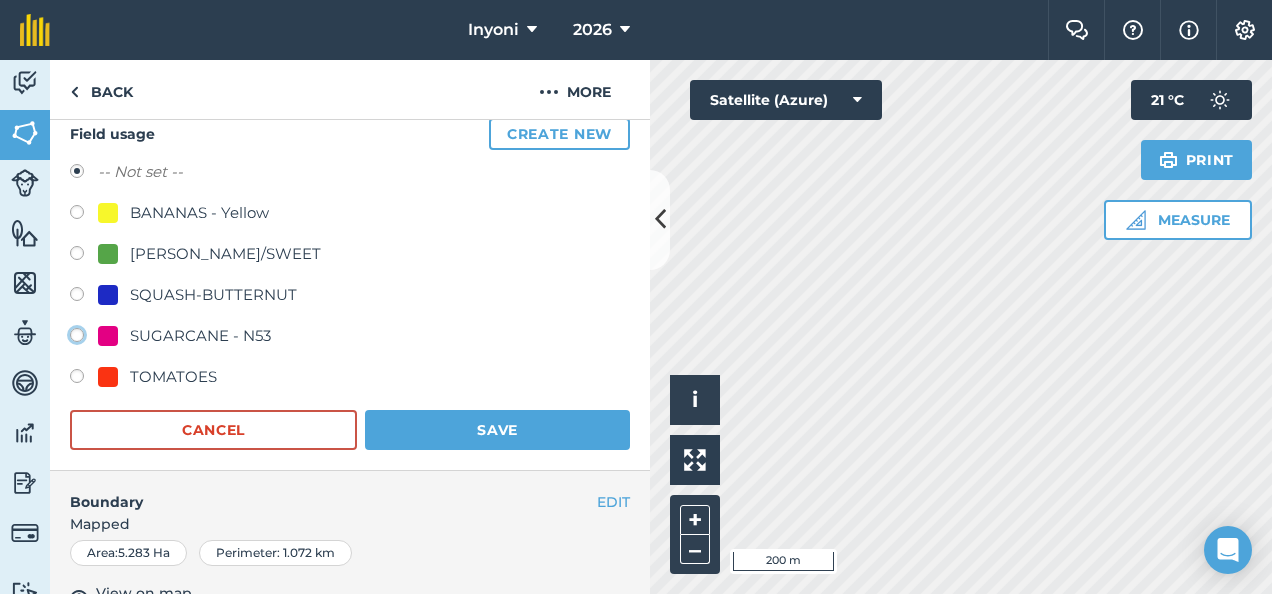 radio on "true" 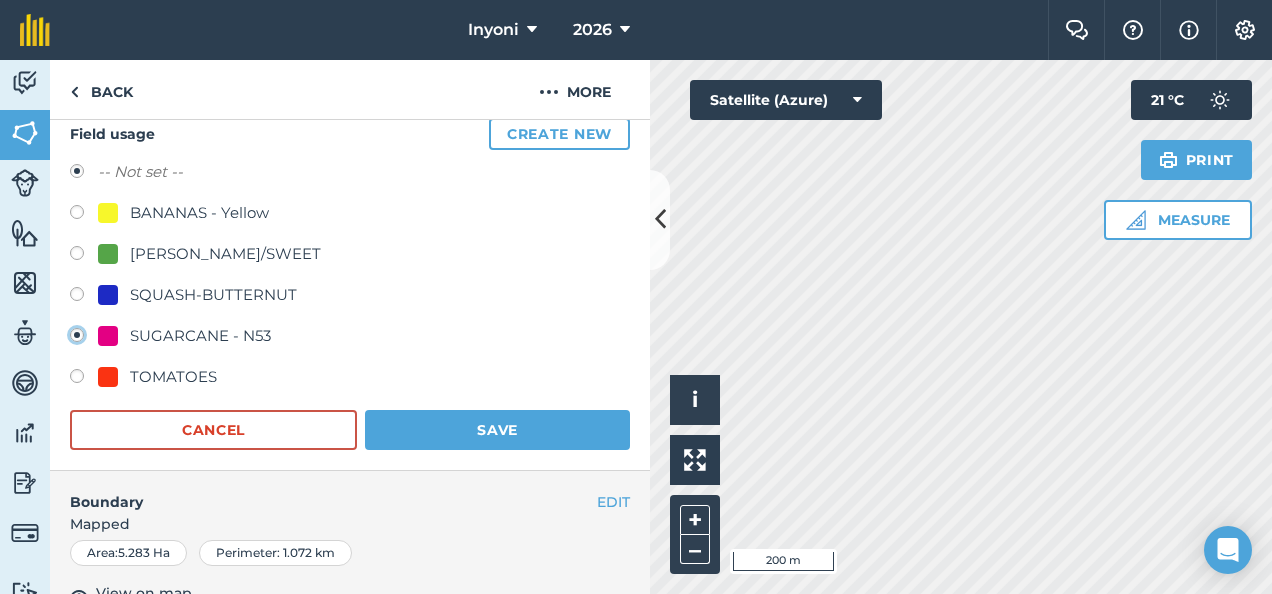 radio on "false" 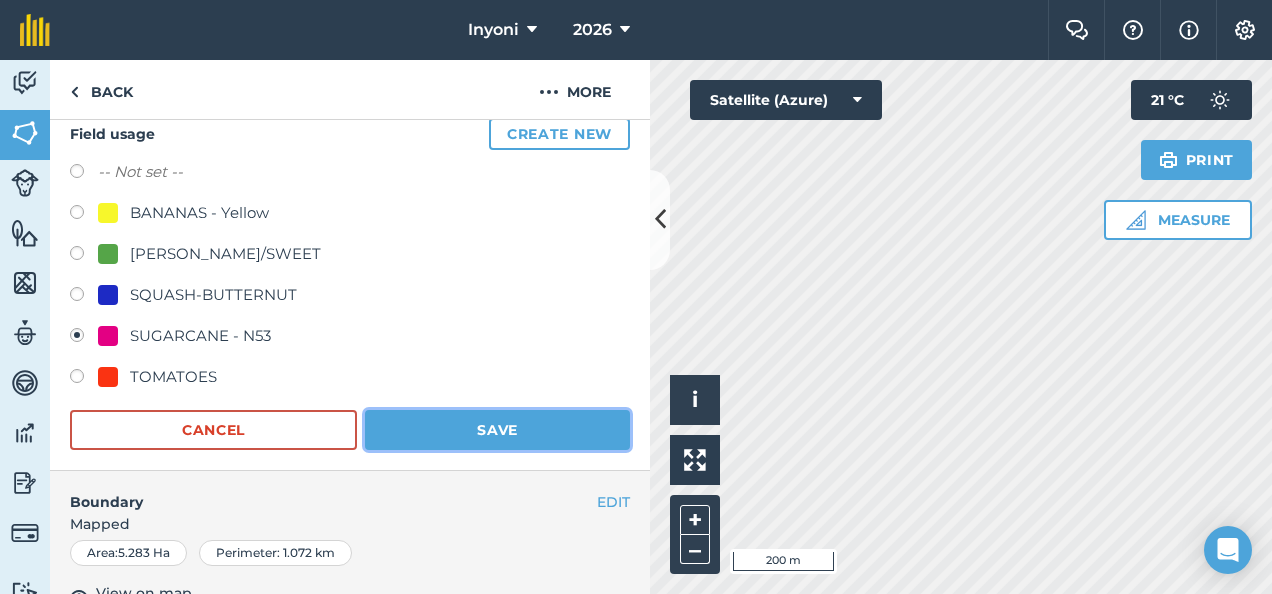 click on "Save" at bounding box center (497, 430) 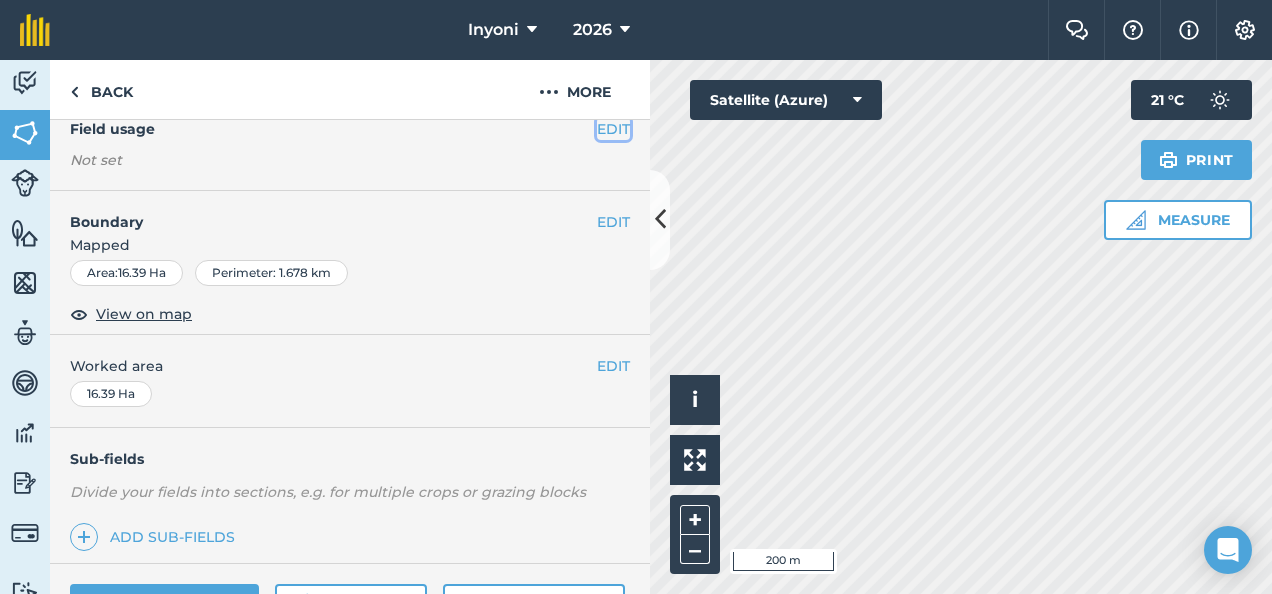 click on "EDIT" at bounding box center [613, 129] 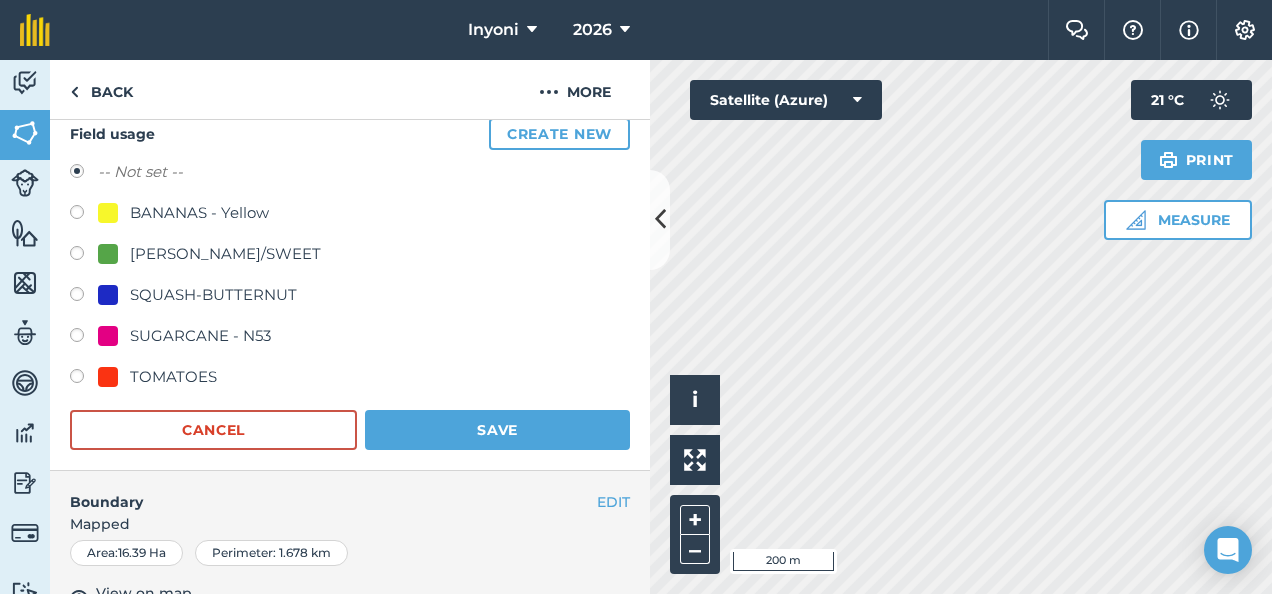 click at bounding box center [84, 338] 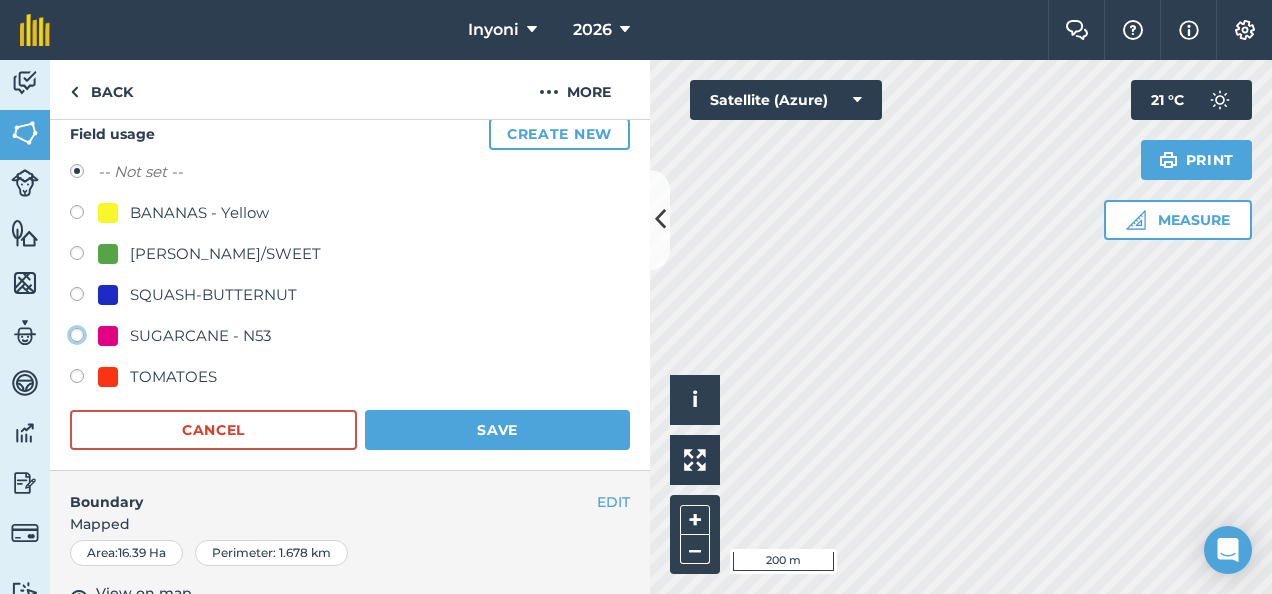 radio on "true" 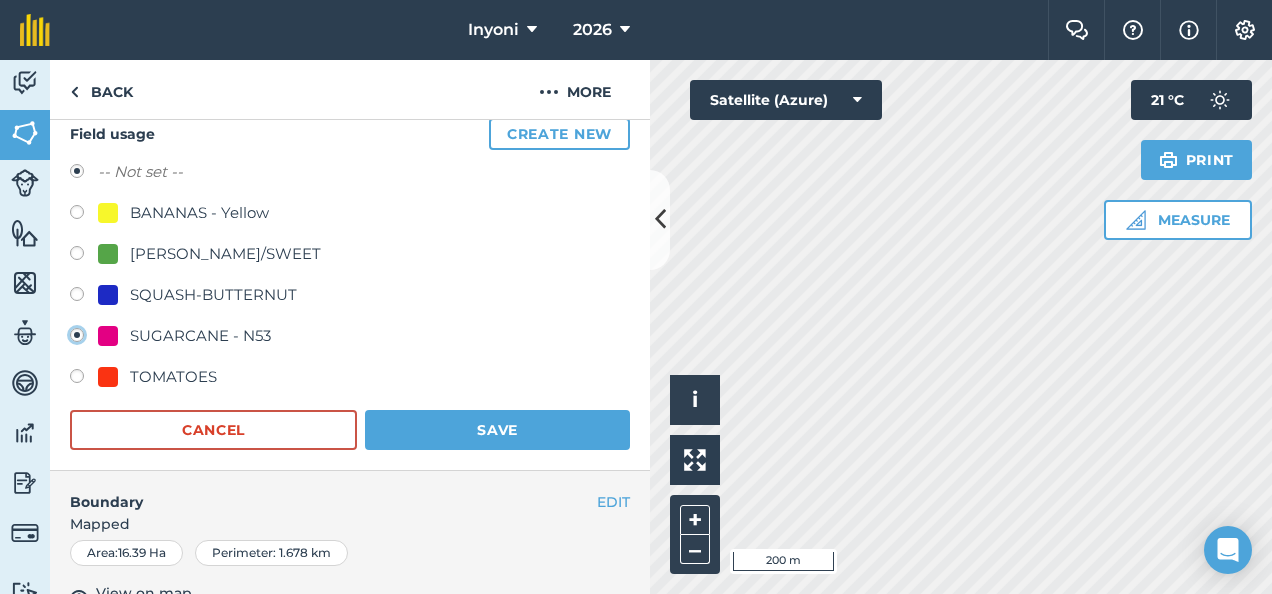 radio on "false" 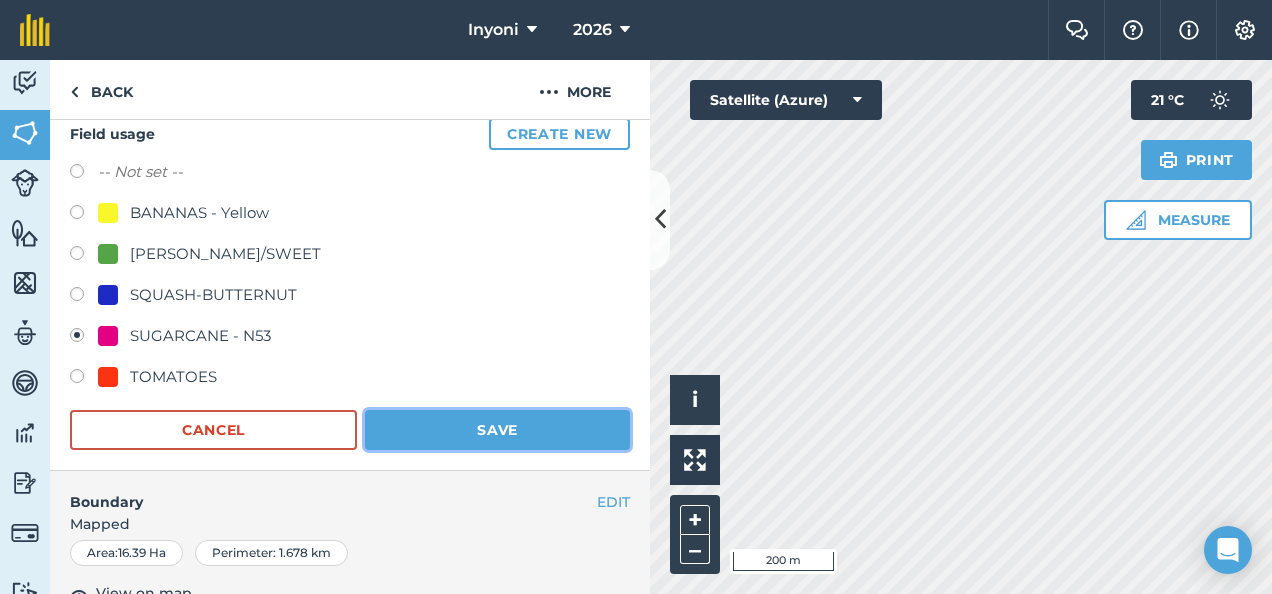 click on "Save" at bounding box center (497, 430) 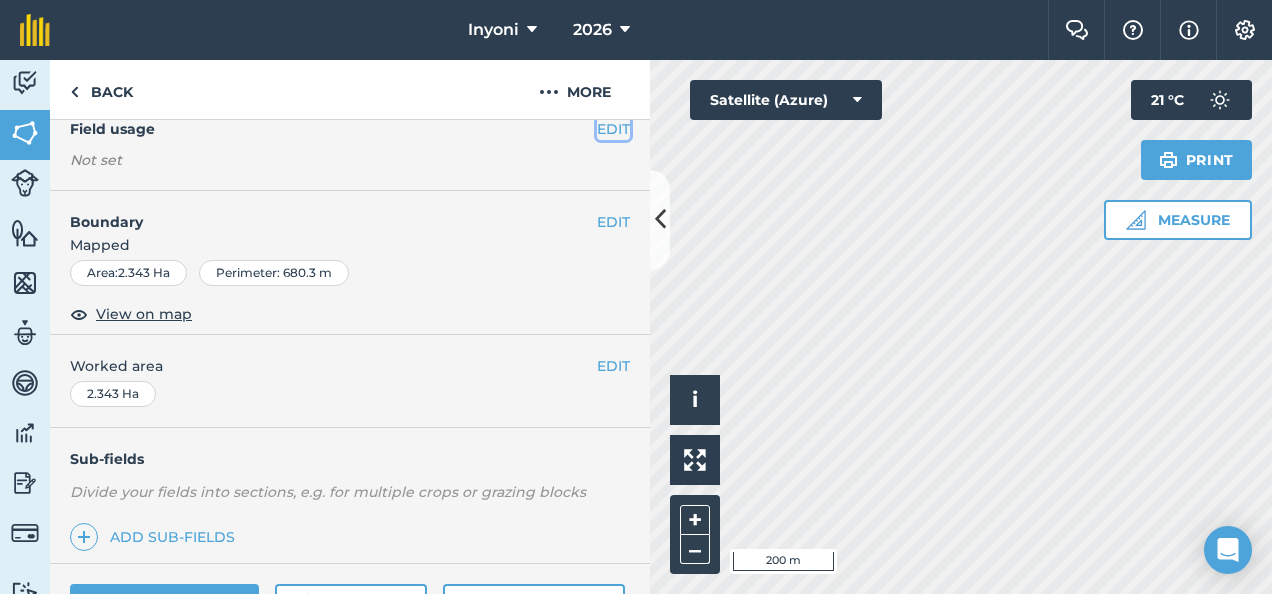 click on "EDIT" at bounding box center [613, 129] 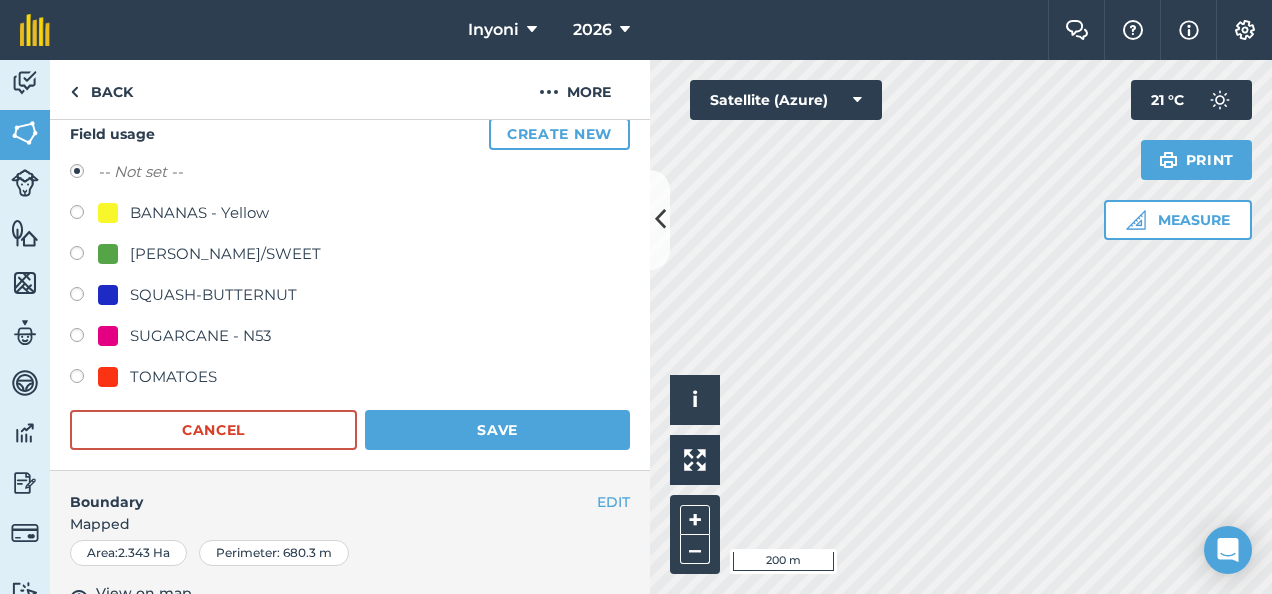 click at bounding box center (84, 338) 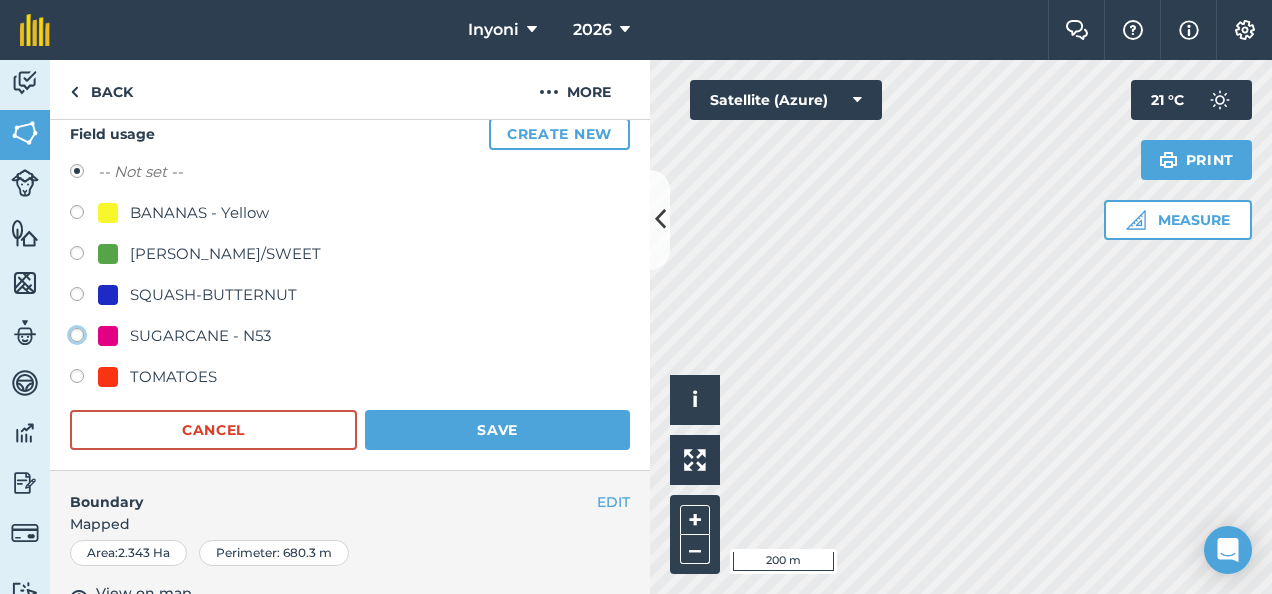 radio on "true" 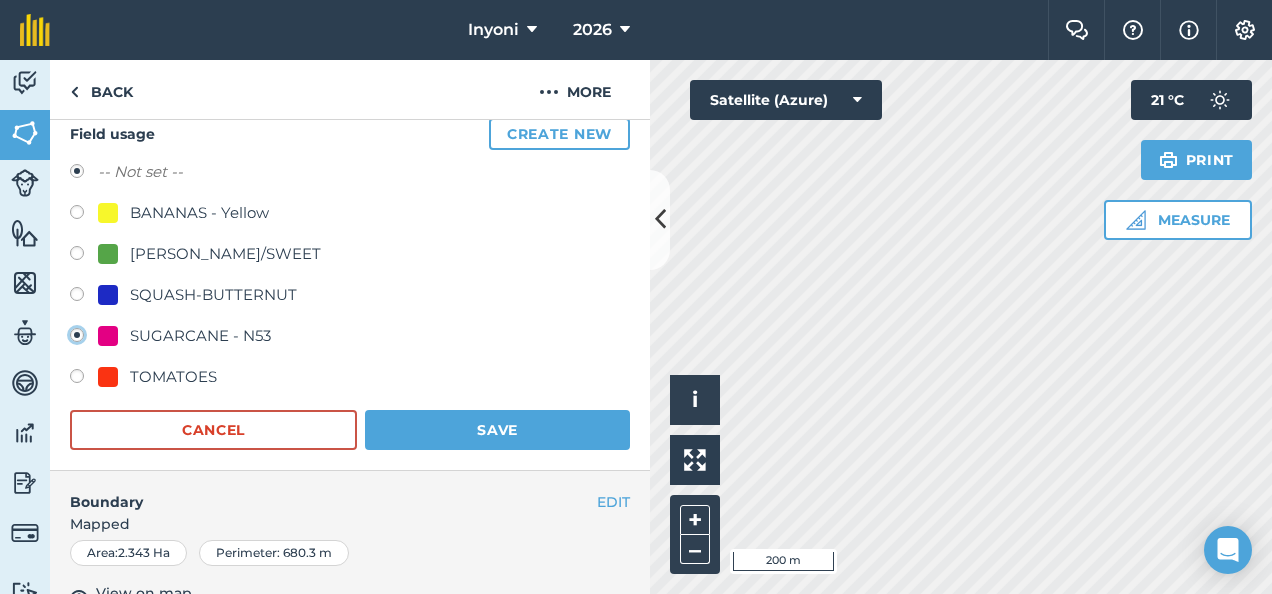 radio on "false" 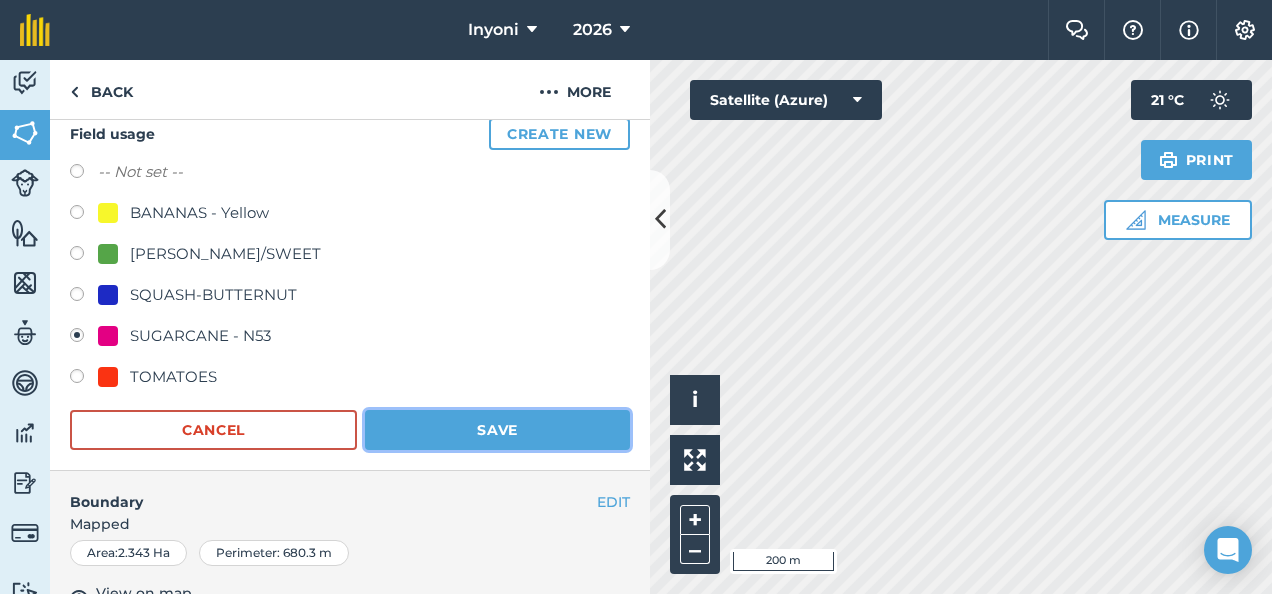 click on "Save" at bounding box center [497, 430] 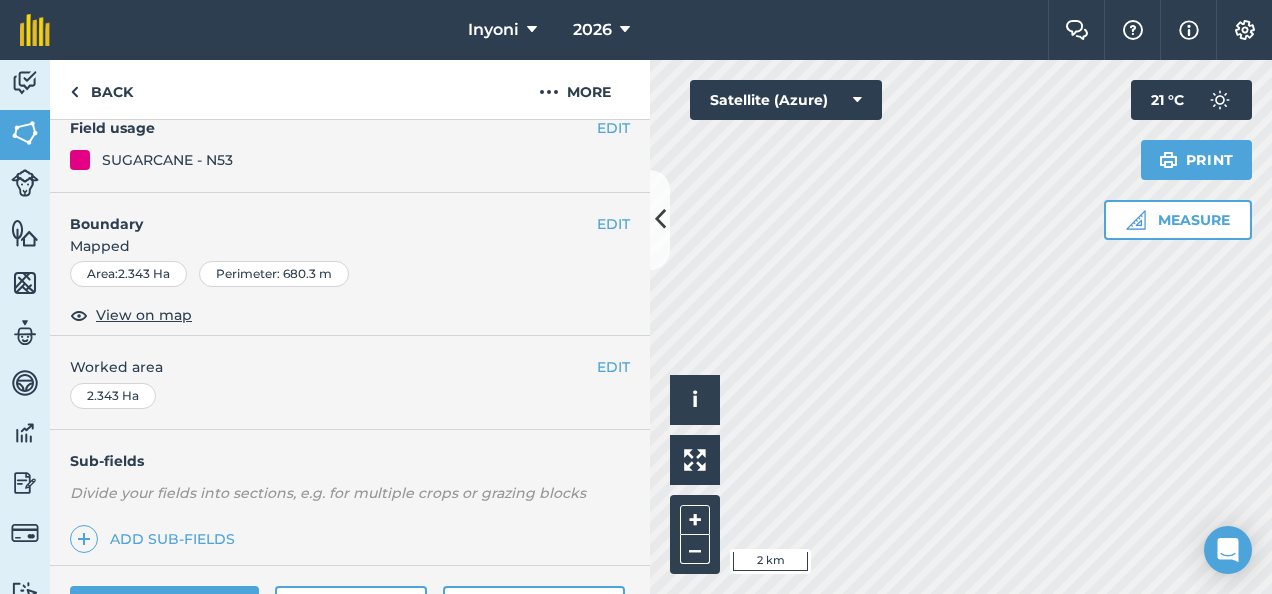 scroll, scrollTop: 189, scrollLeft: 0, axis: vertical 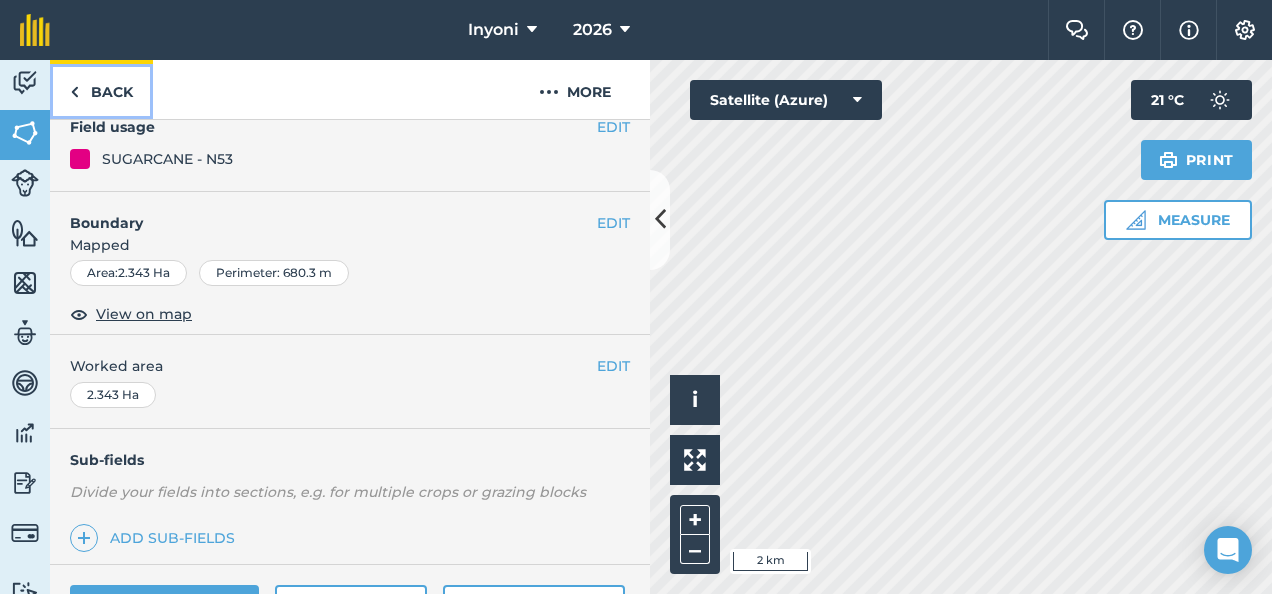 click on "Back" at bounding box center [101, 89] 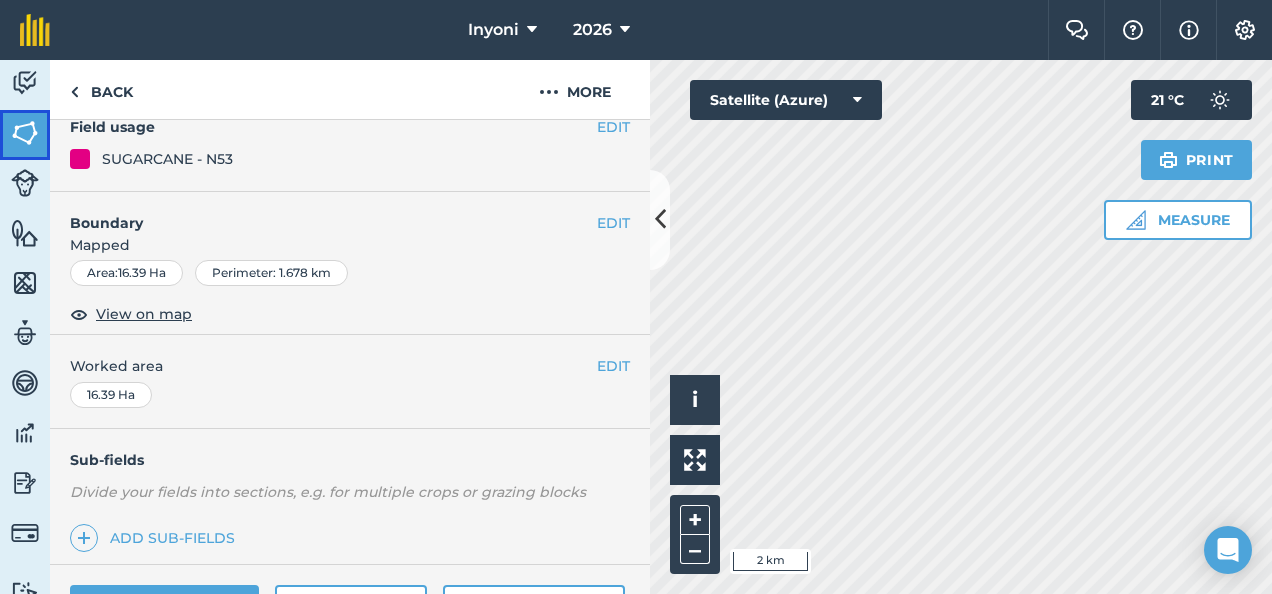 click at bounding box center [25, 133] 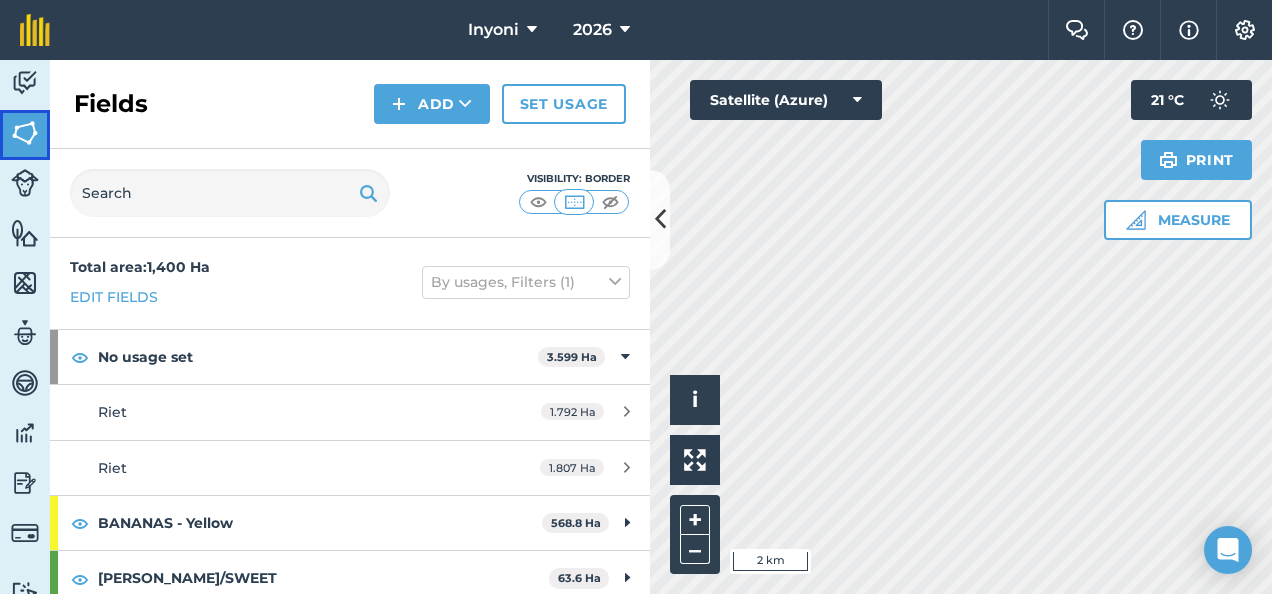 scroll, scrollTop: 0, scrollLeft: 0, axis: both 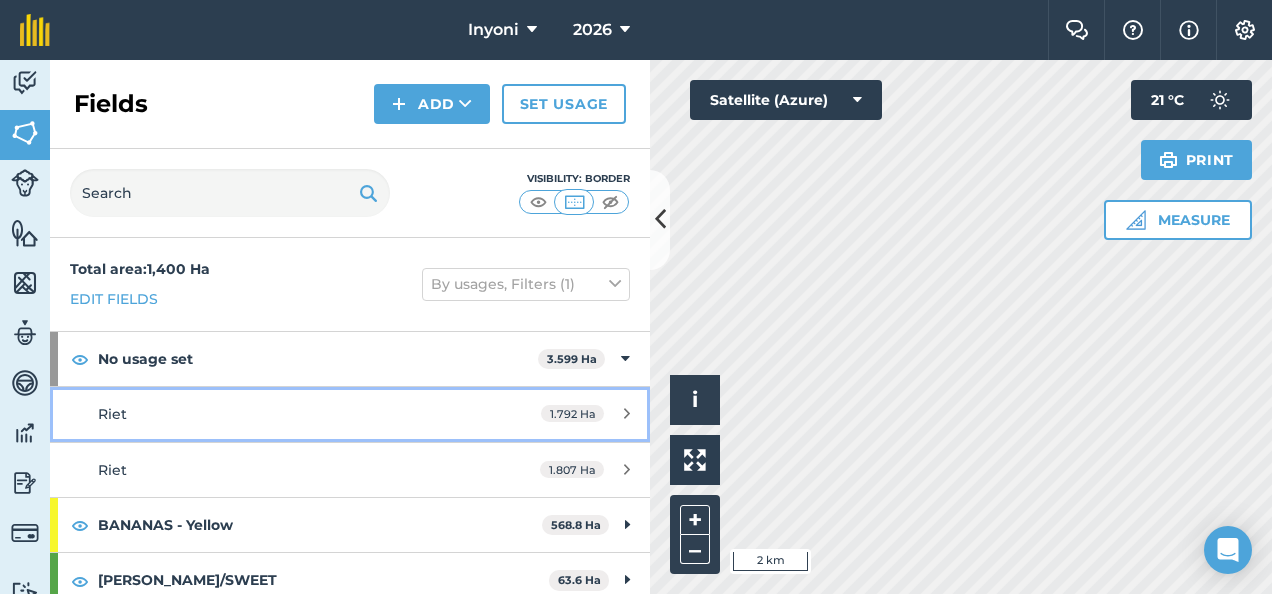 click on "Riet 1.792   Ha" at bounding box center [350, 414] 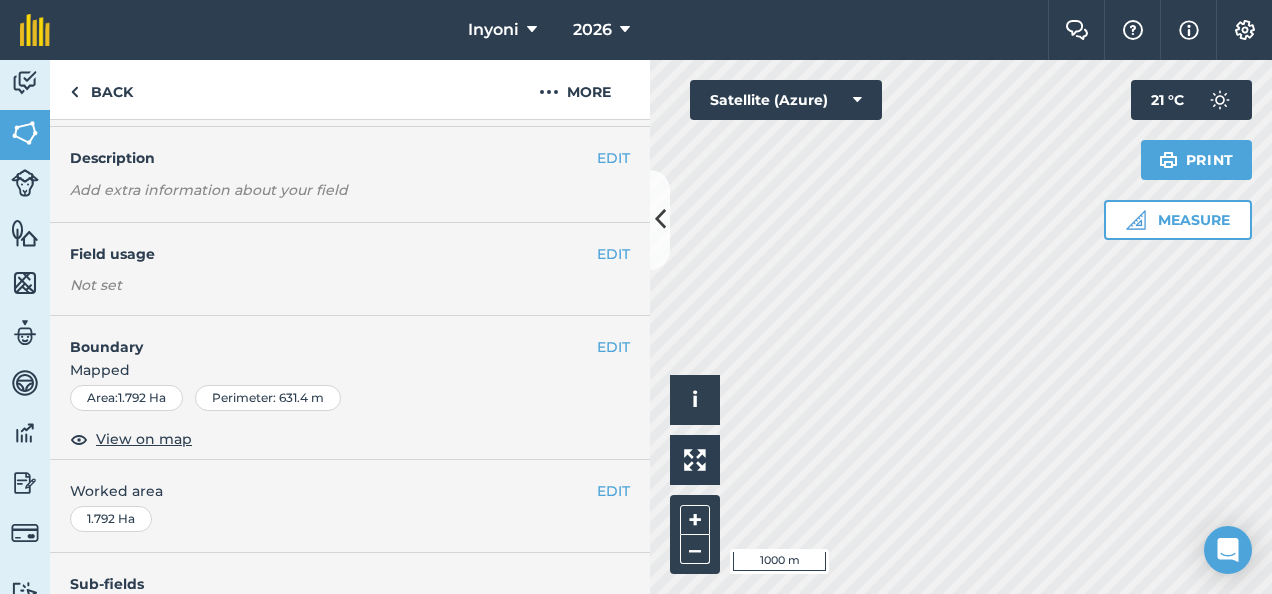 scroll, scrollTop: 0, scrollLeft: 0, axis: both 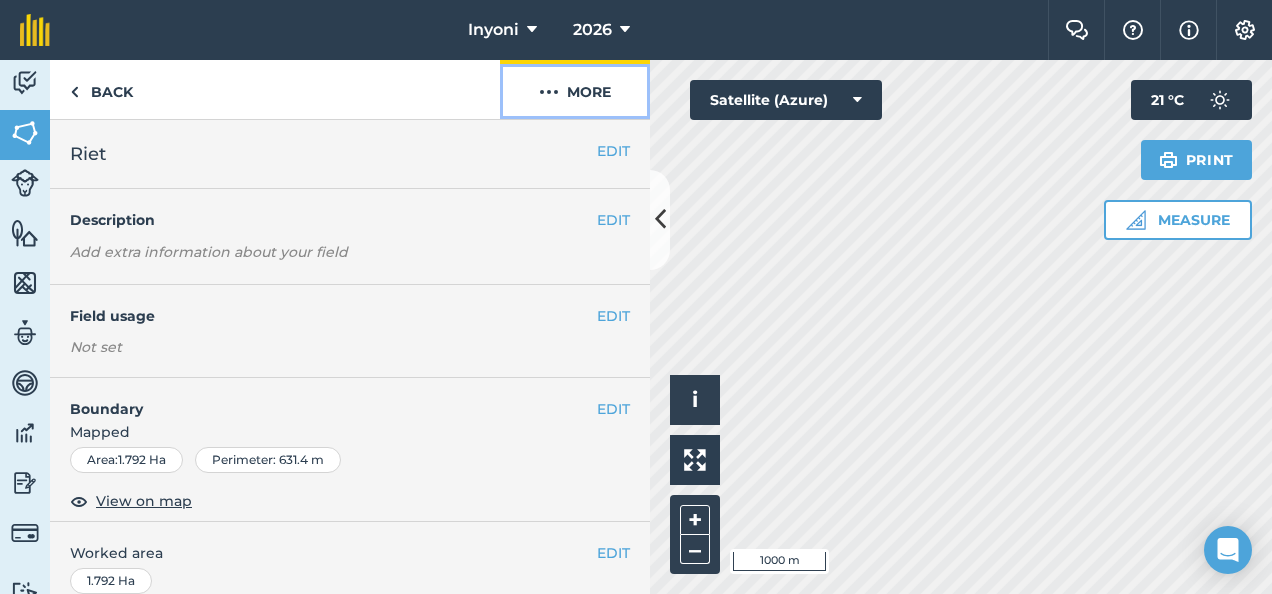 click at bounding box center (549, 92) 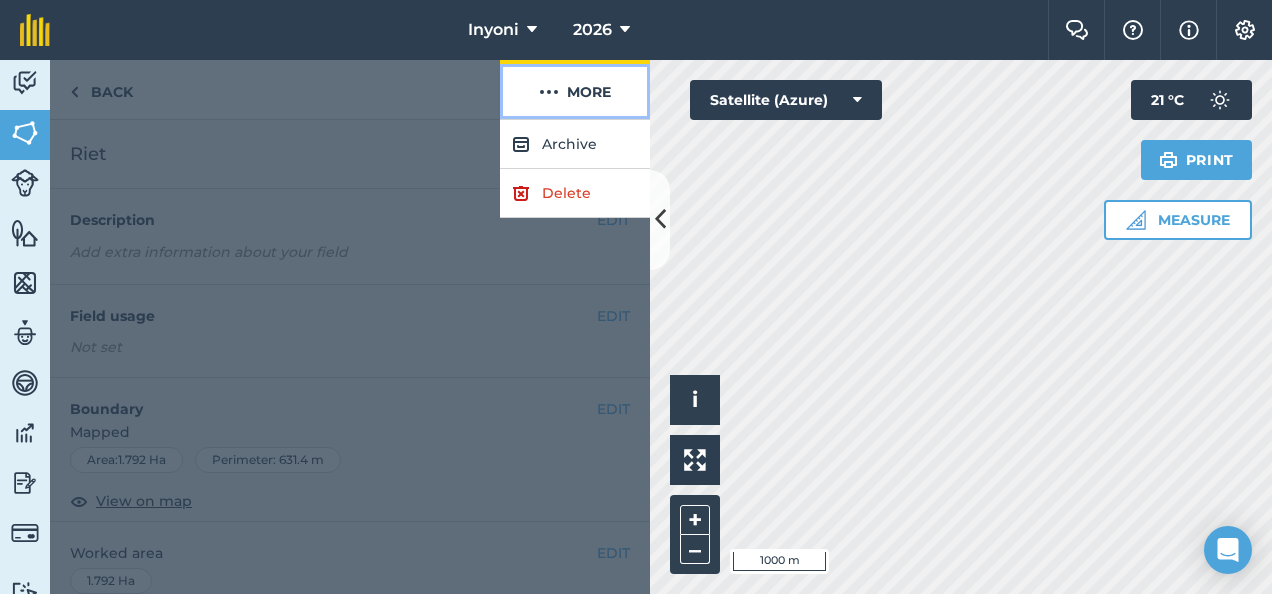 click at bounding box center (549, 92) 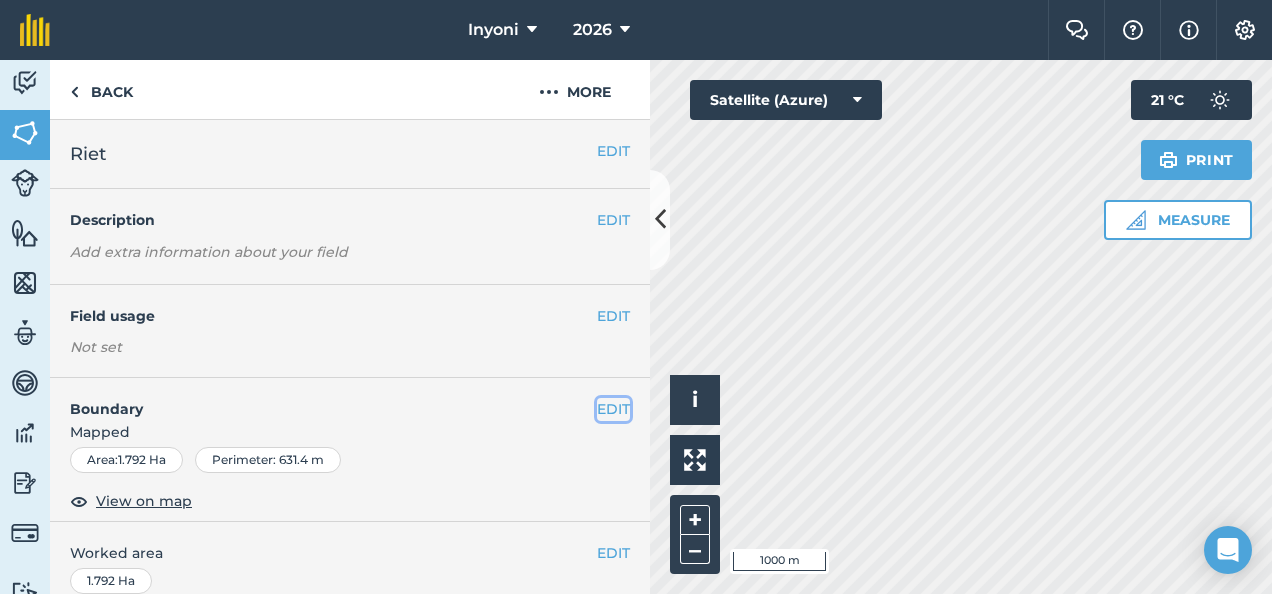click on "EDIT" at bounding box center [613, 409] 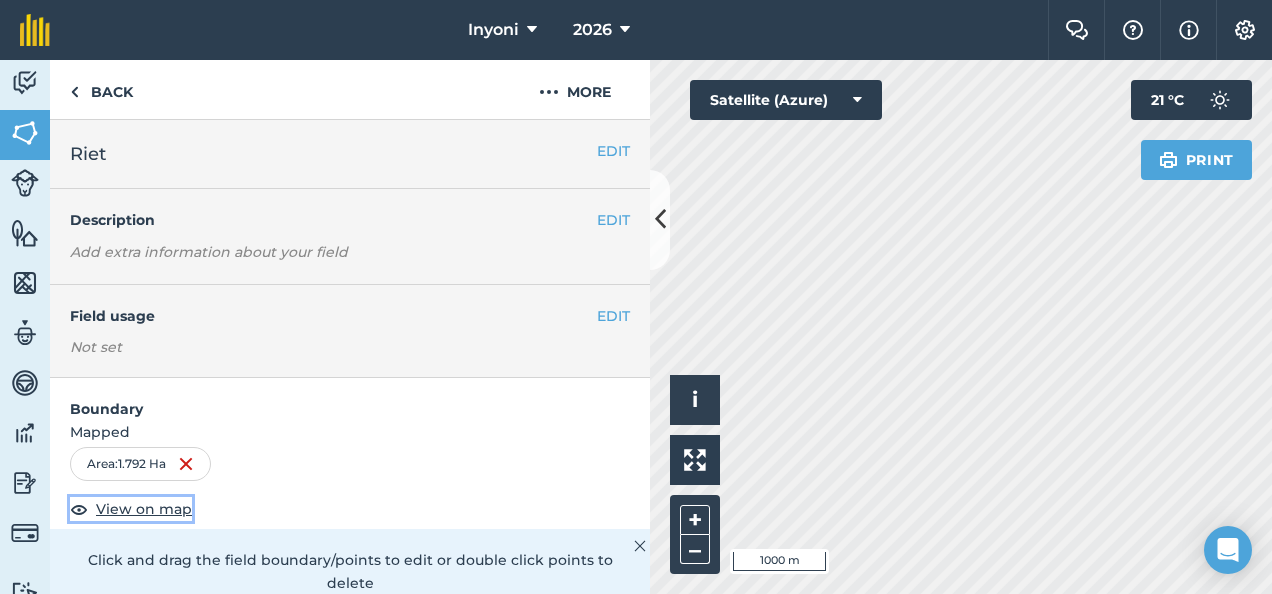 click on "View on map" at bounding box center [144, 509] 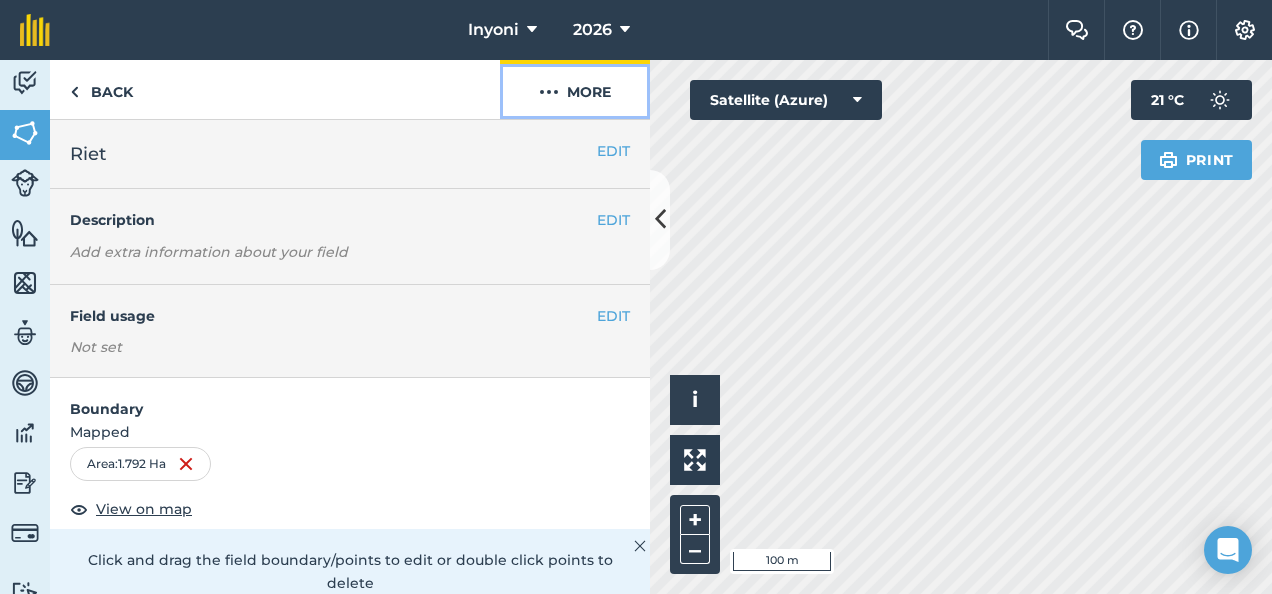 click on "More" at bounding box center [575, 89] 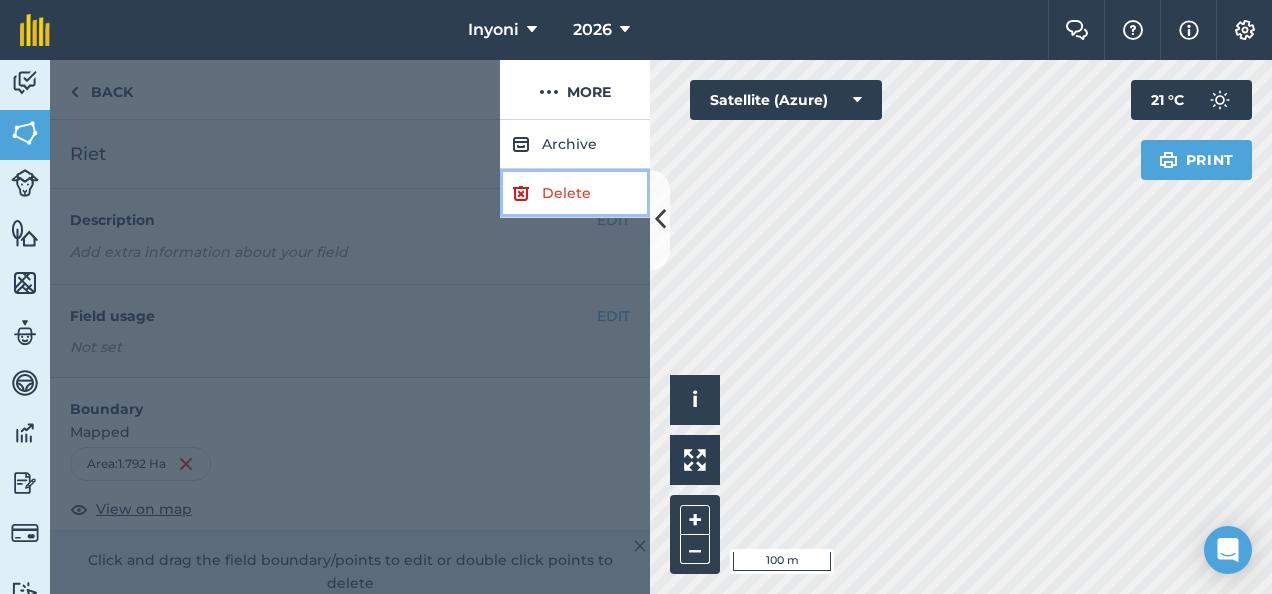 click on "Delete" at bounding box center (575, 193) 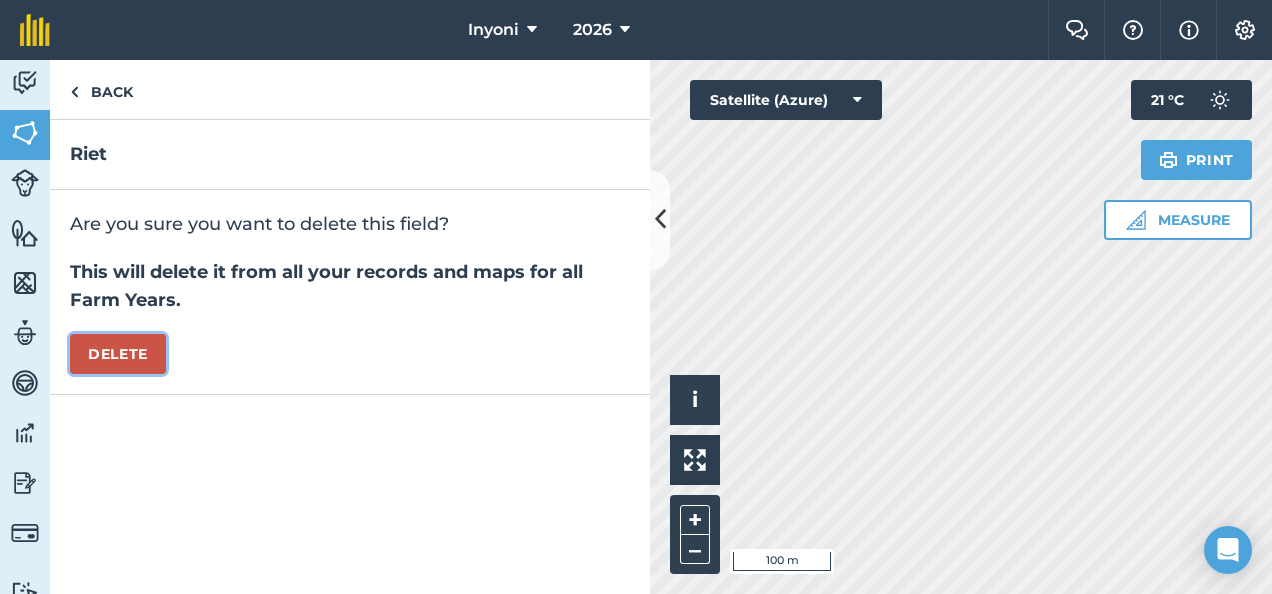 click on "Delete" at bounding box center [118, 354] 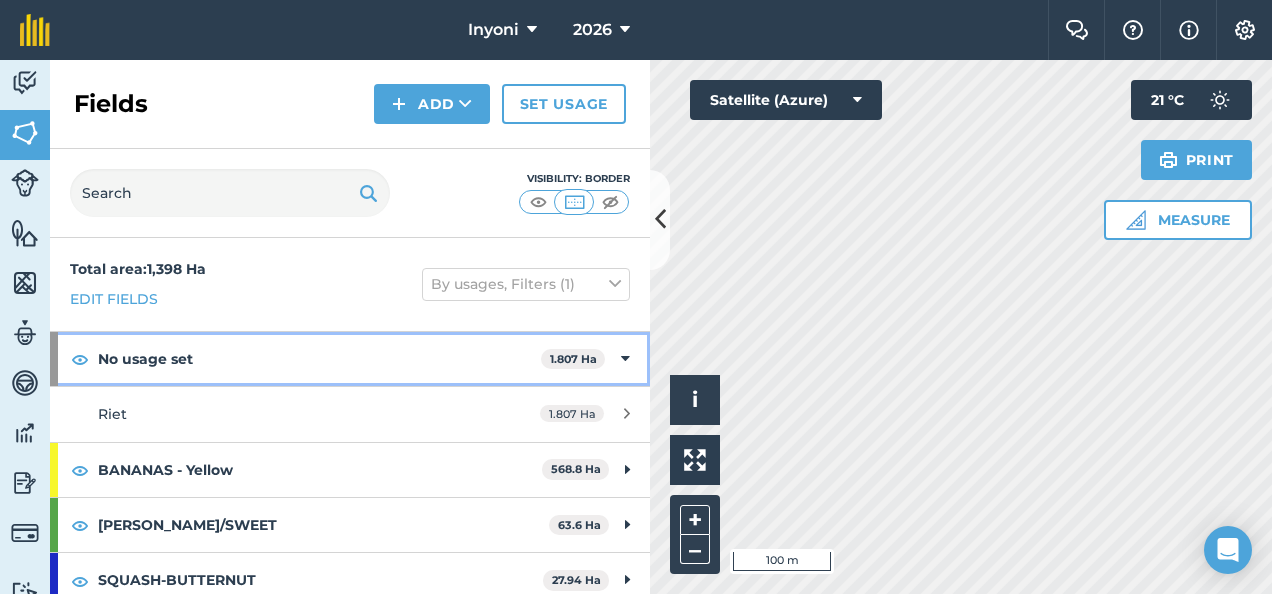 click on "No usage set" at bounding box center (319, 359) 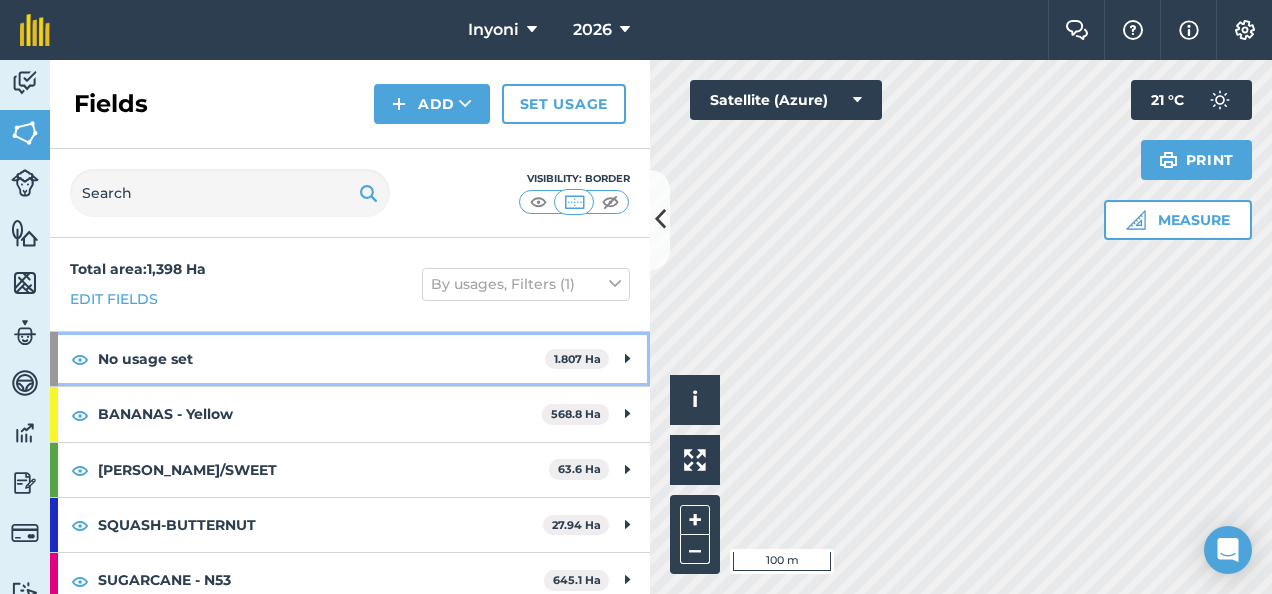 click on "No usage set" at bounding box center [321, 359] 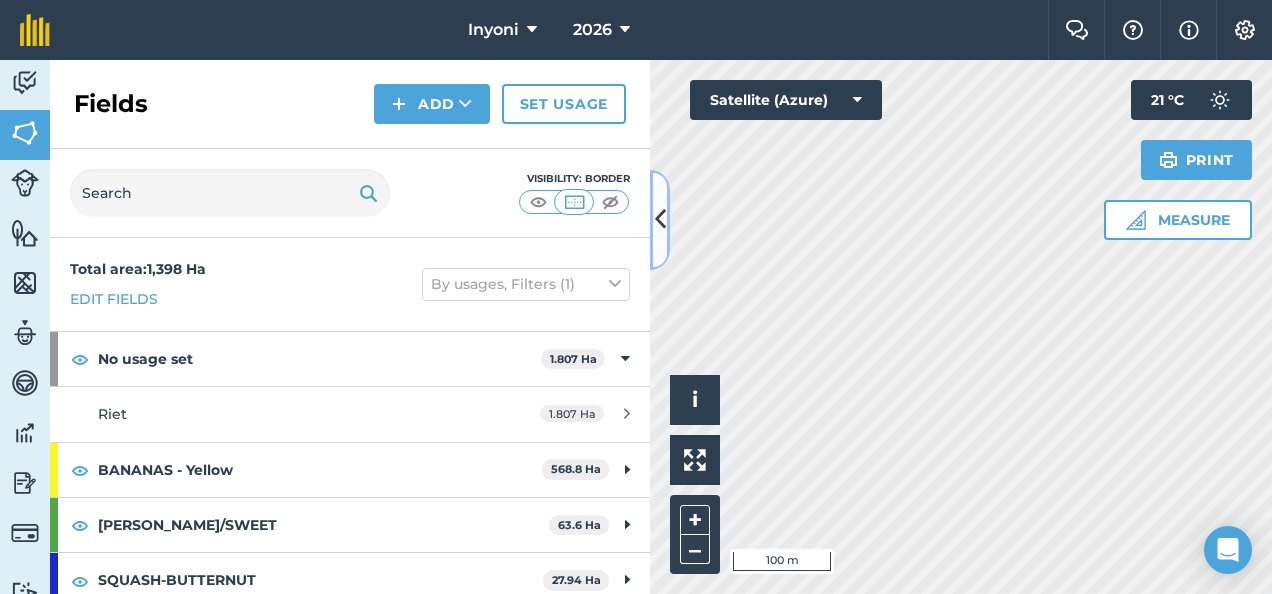click at bounding box center (660, 219) 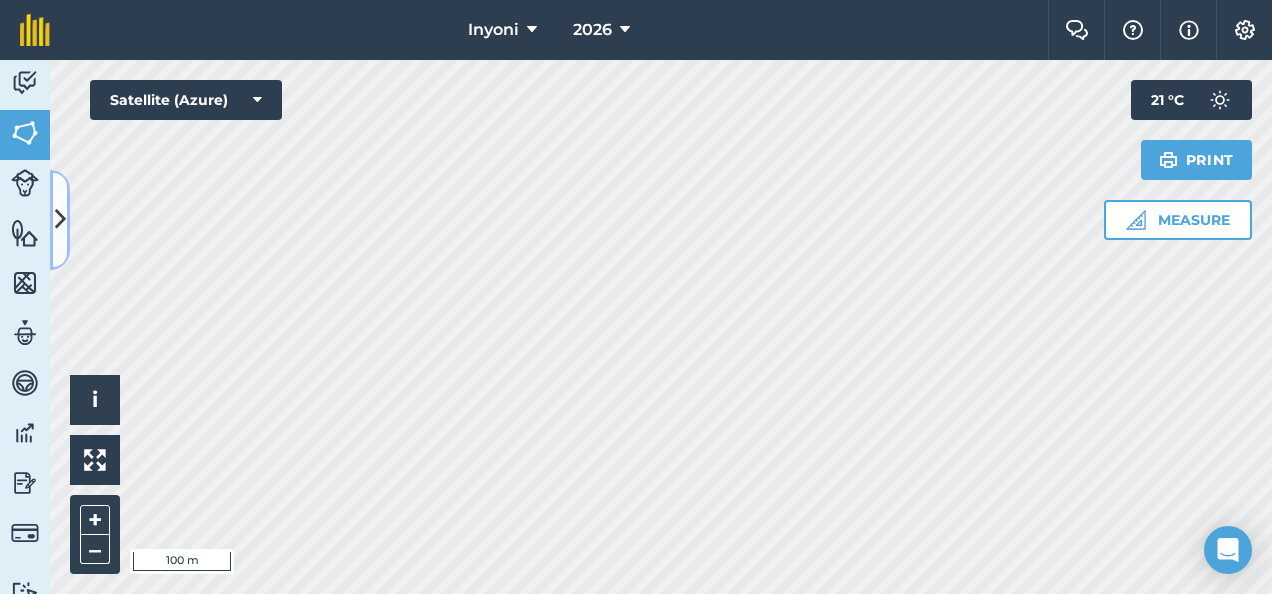 click at bounding box center [60, 219] 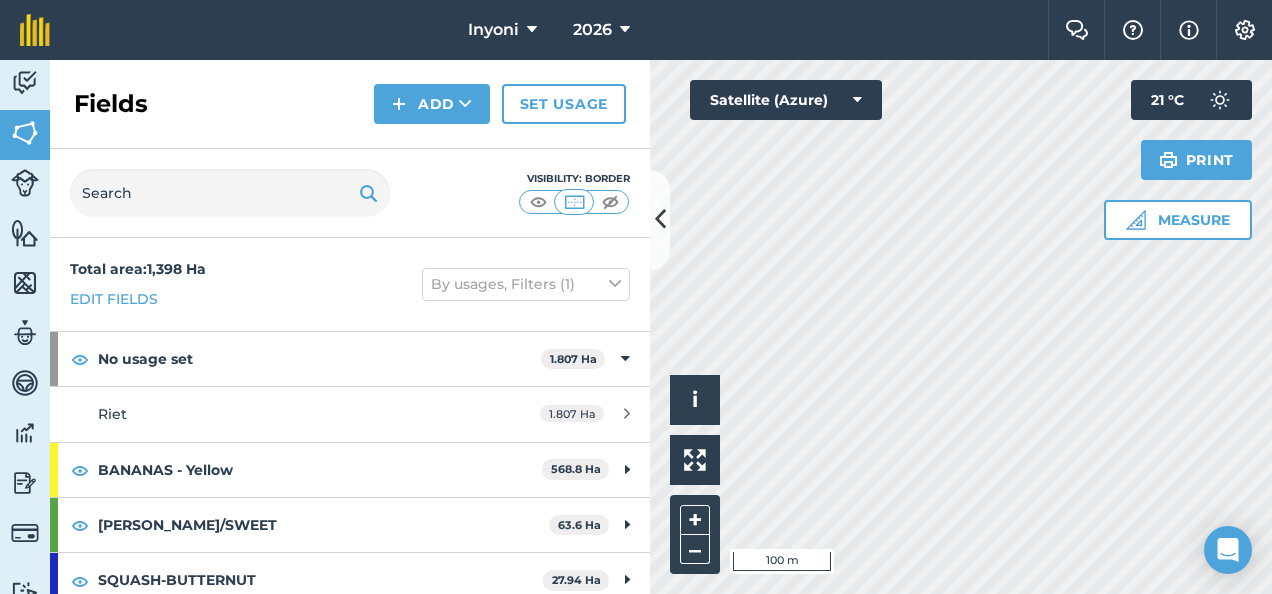 click on "Total area :  1,398   Ha Edit fields By usages, Filters (1)" at bounding box center [350, 284] 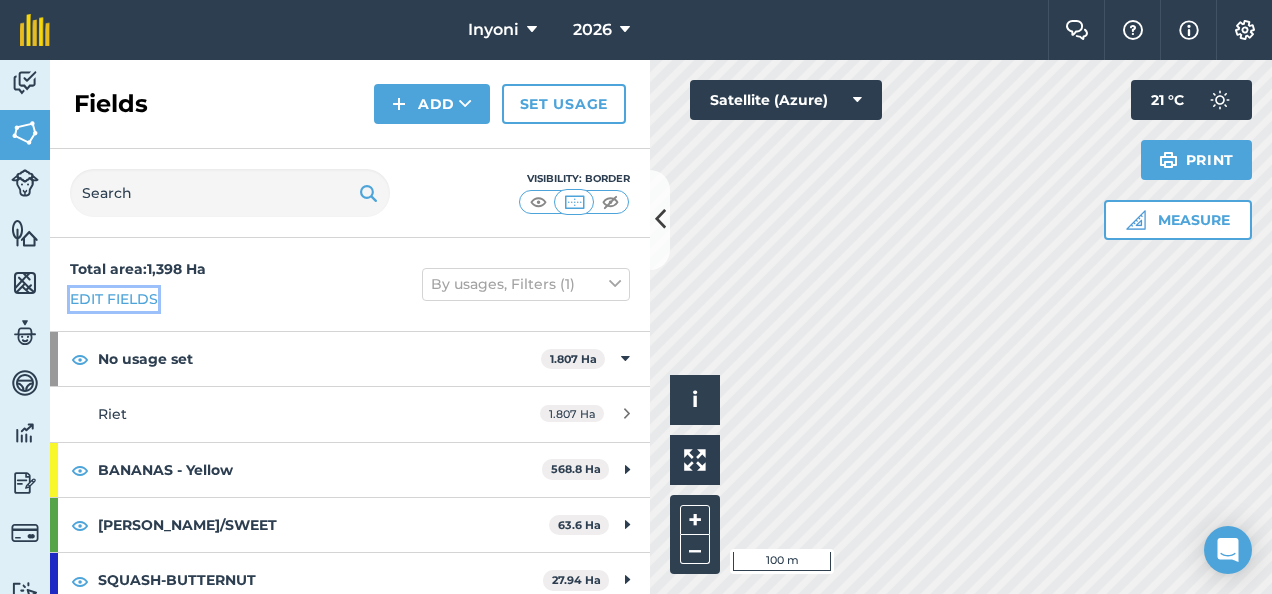 click on "Edit fields" at bounding box center [114, 299] 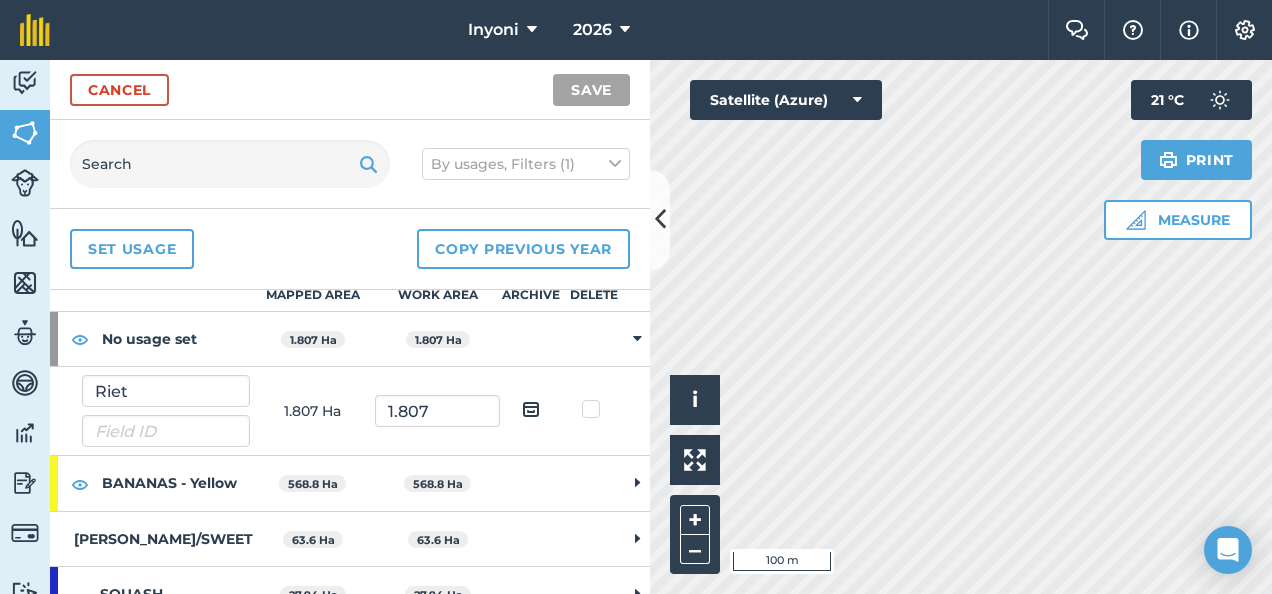 scroll, scrollTop: 0, scrollLeft: 0, axis: both 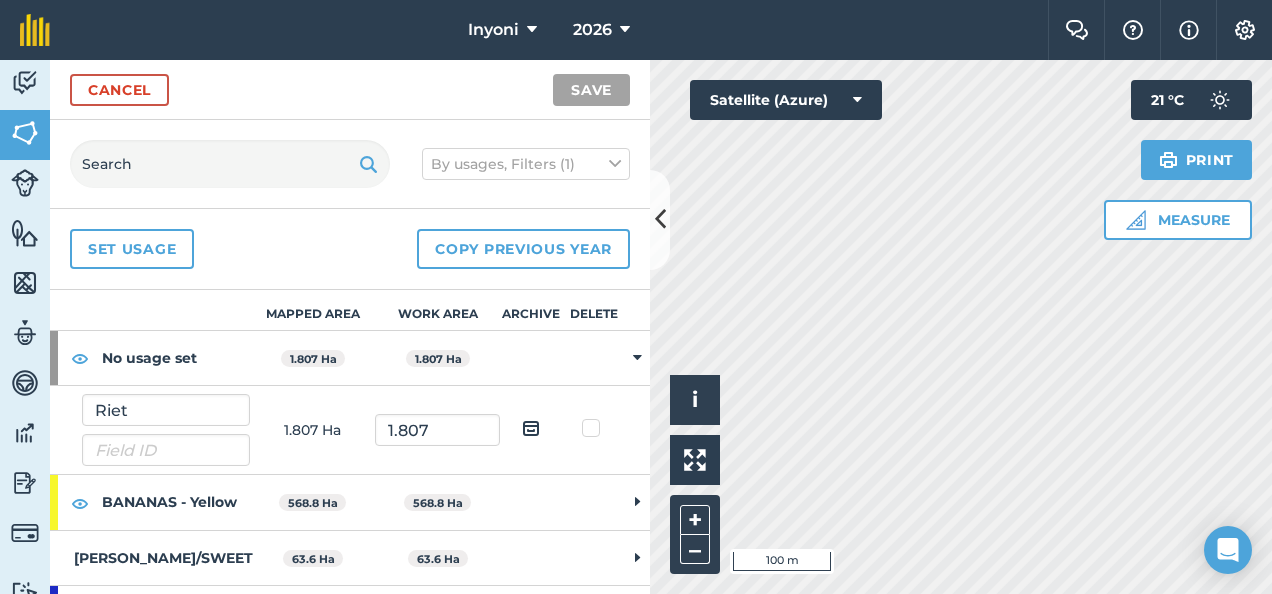 click on "1.807   Ha" at bounding box center (312, 430) 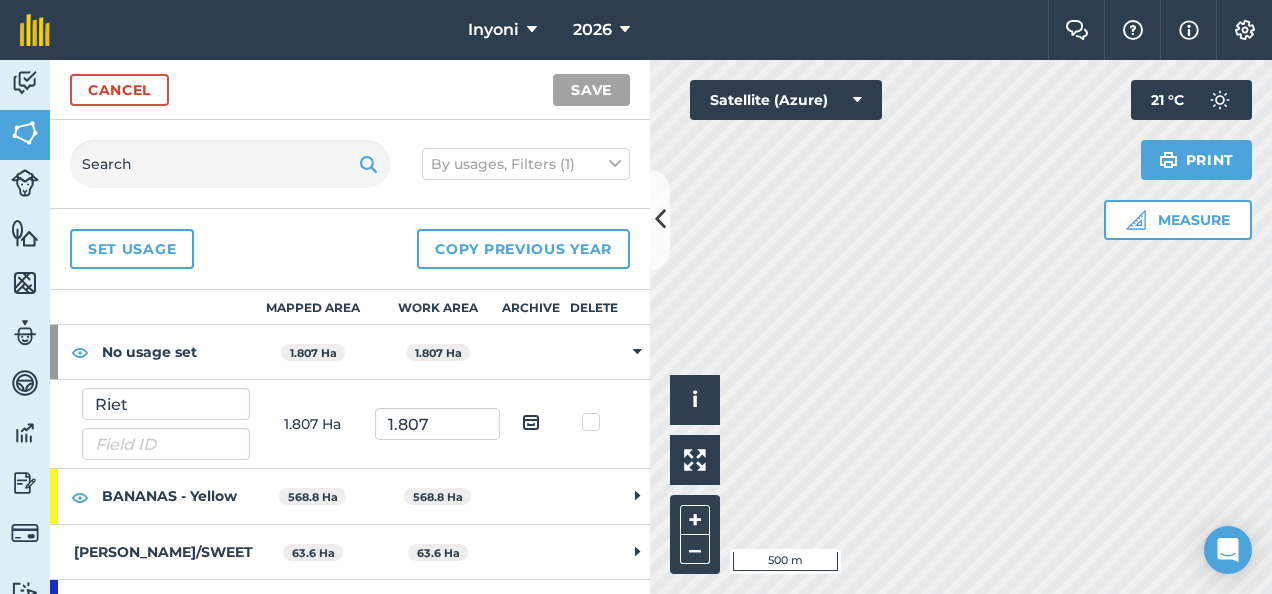 scroll, scrollTop: 16, scrollLeft: 0, axis: vertical 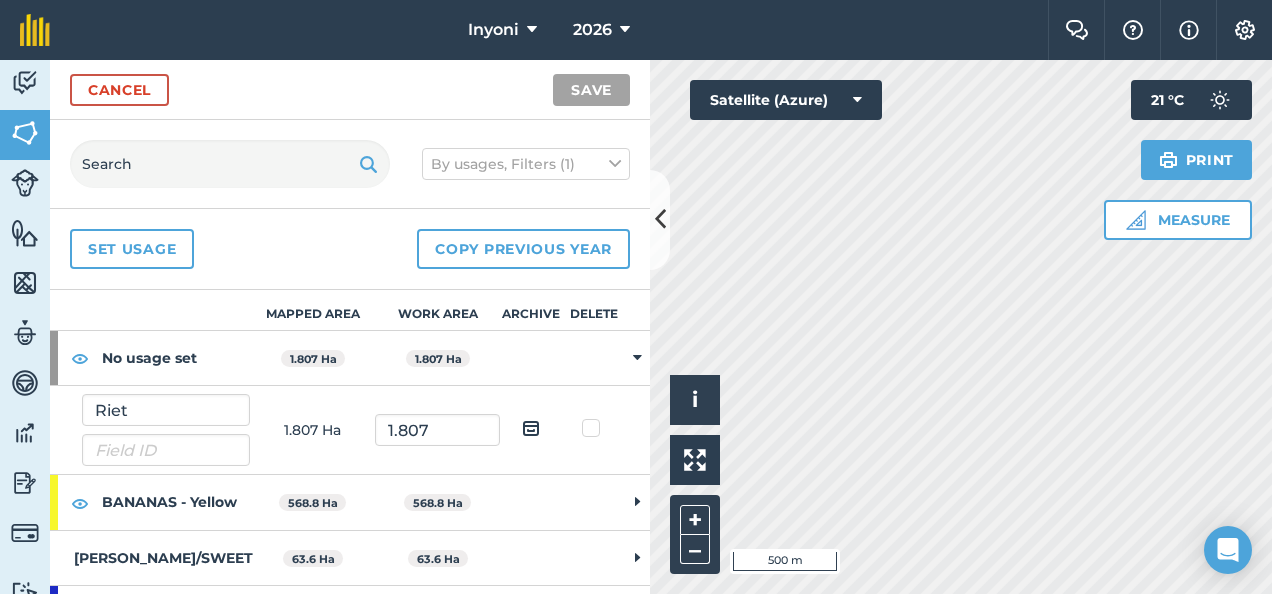 click on "No usage set" at bounding box center (176, 358) 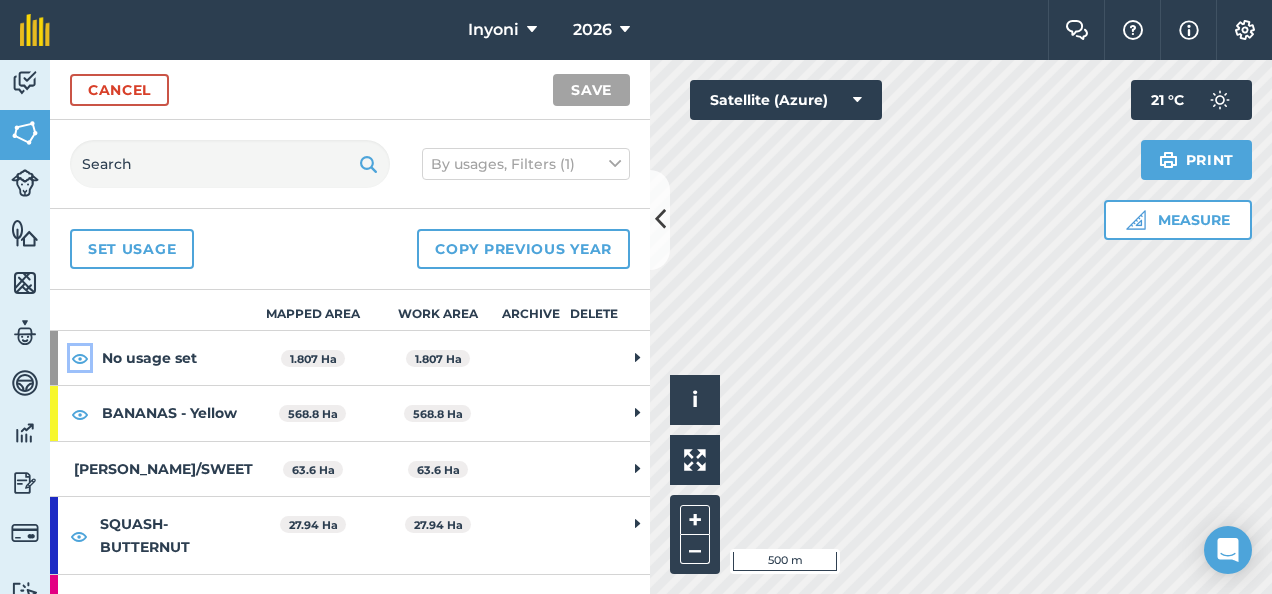 click at bounding box center (80, 358) 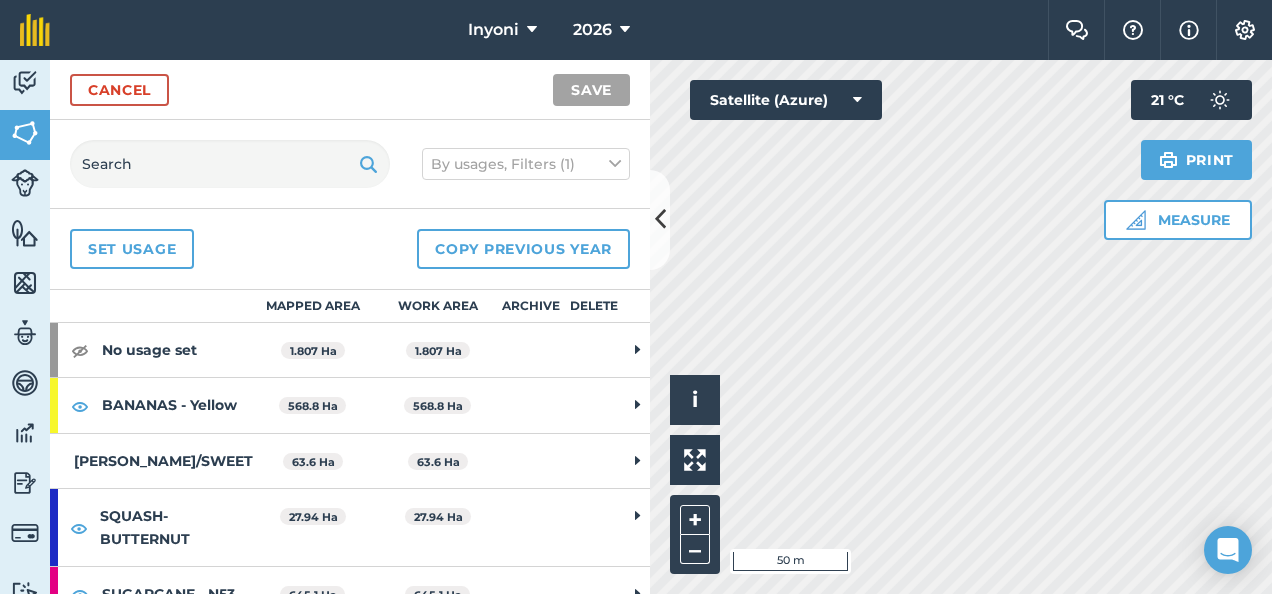 scroll, scrollTop: 11, scrollLeft: 0, axis: vertical 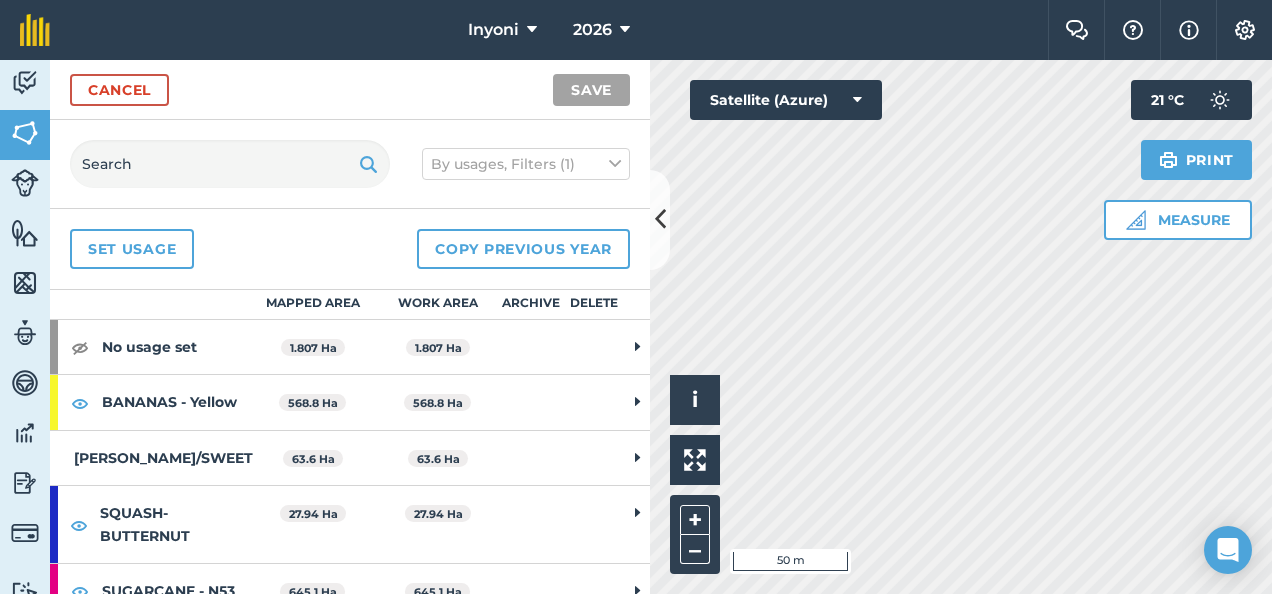 click on "1.807   Ha" at bounding box center (312, 347) 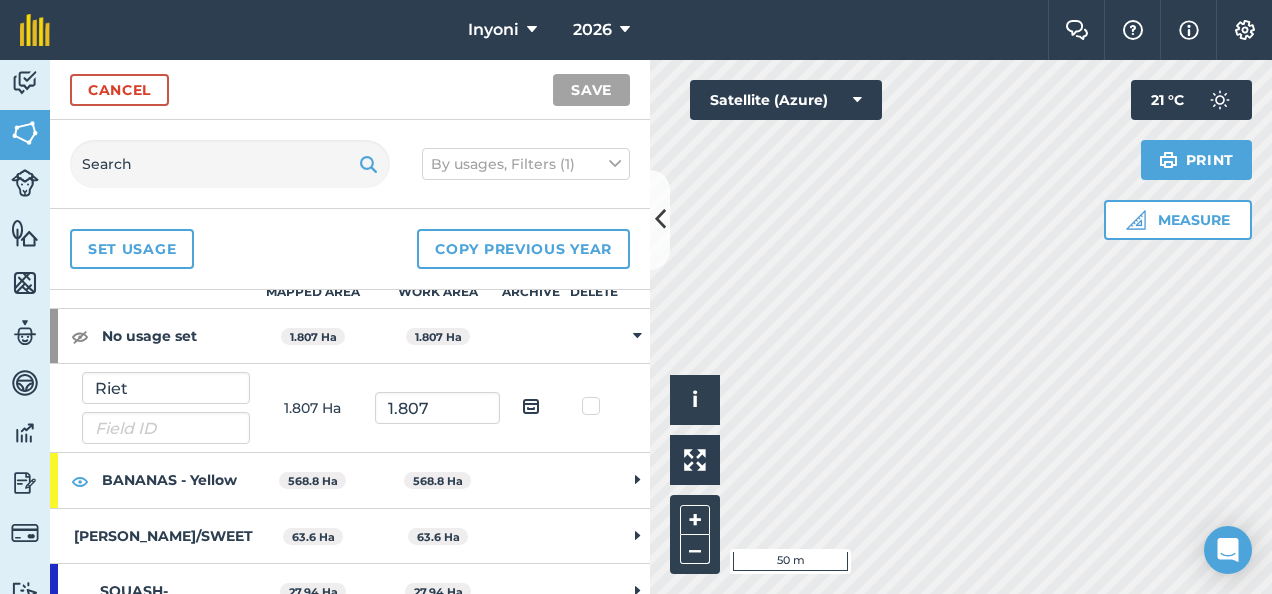scroll, scrollTop: 22, scrollLeft: 0, axis: vertical 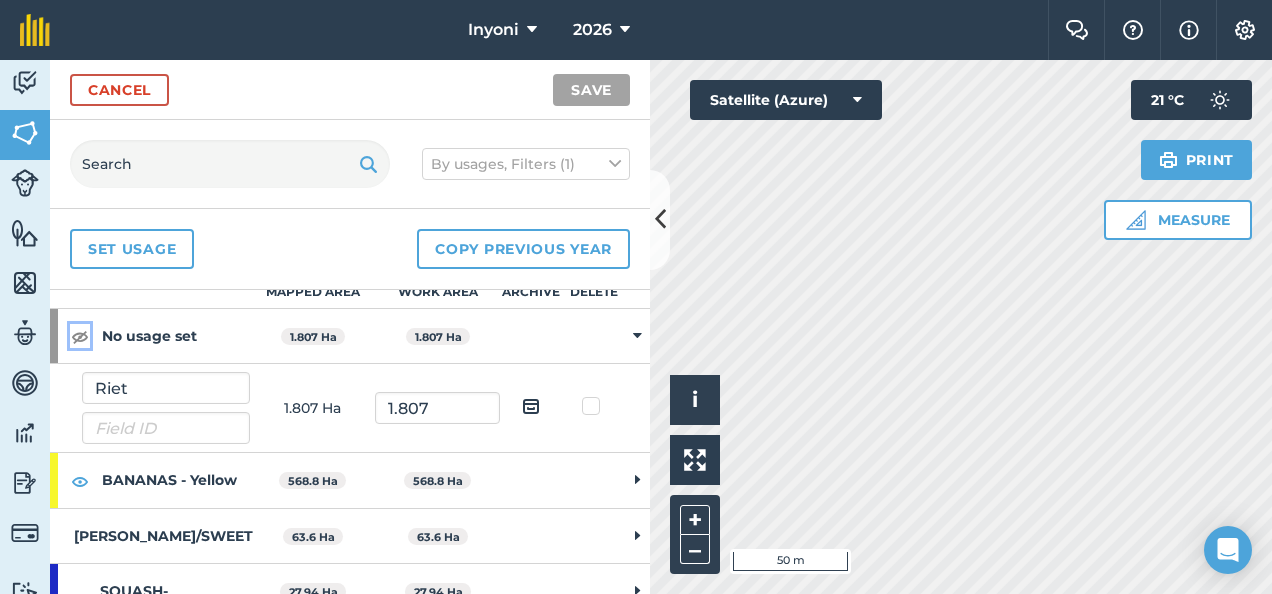 click at bounding box center (80, 336) 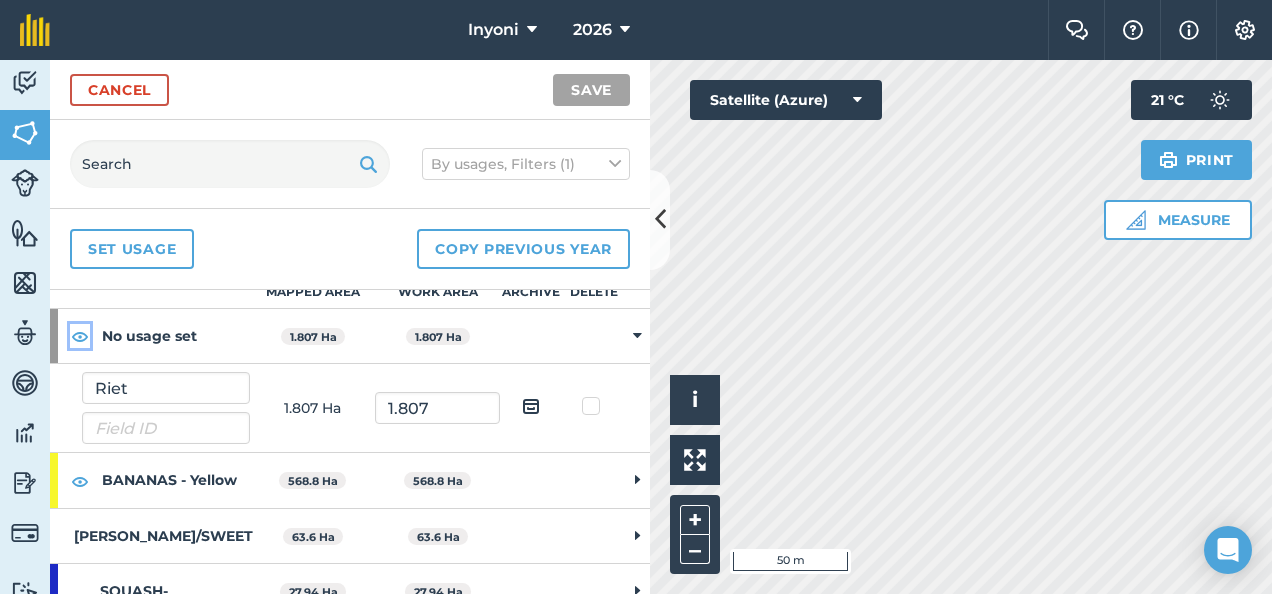 click at bounding box center (80, 336) 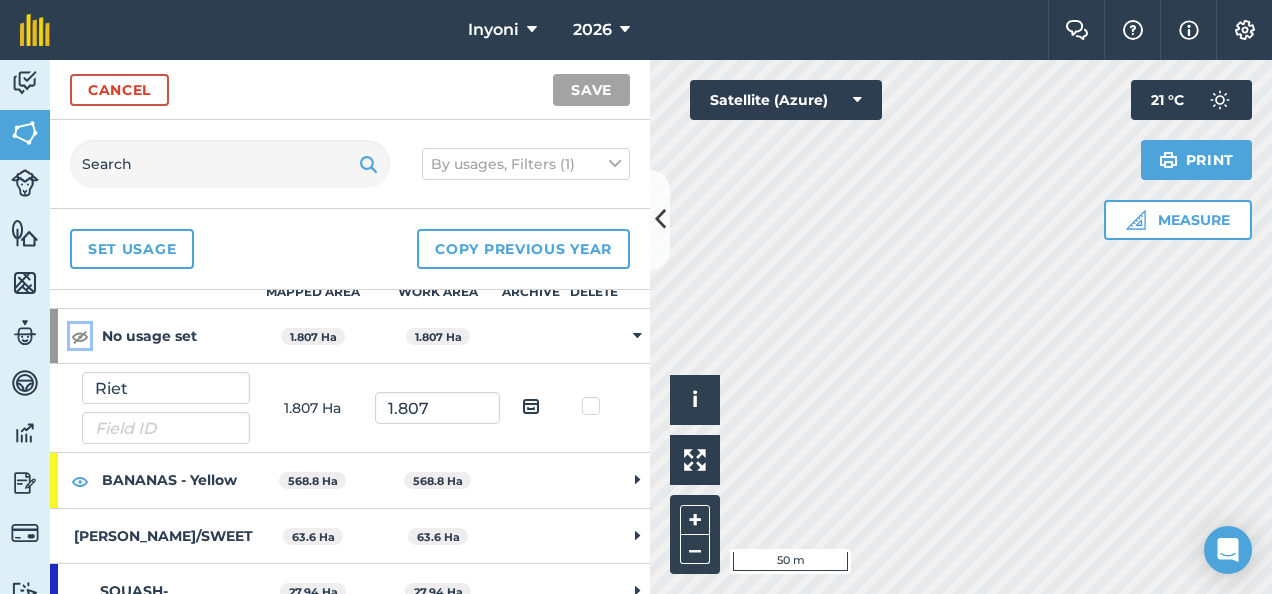 click at bounding box center (80, 336) 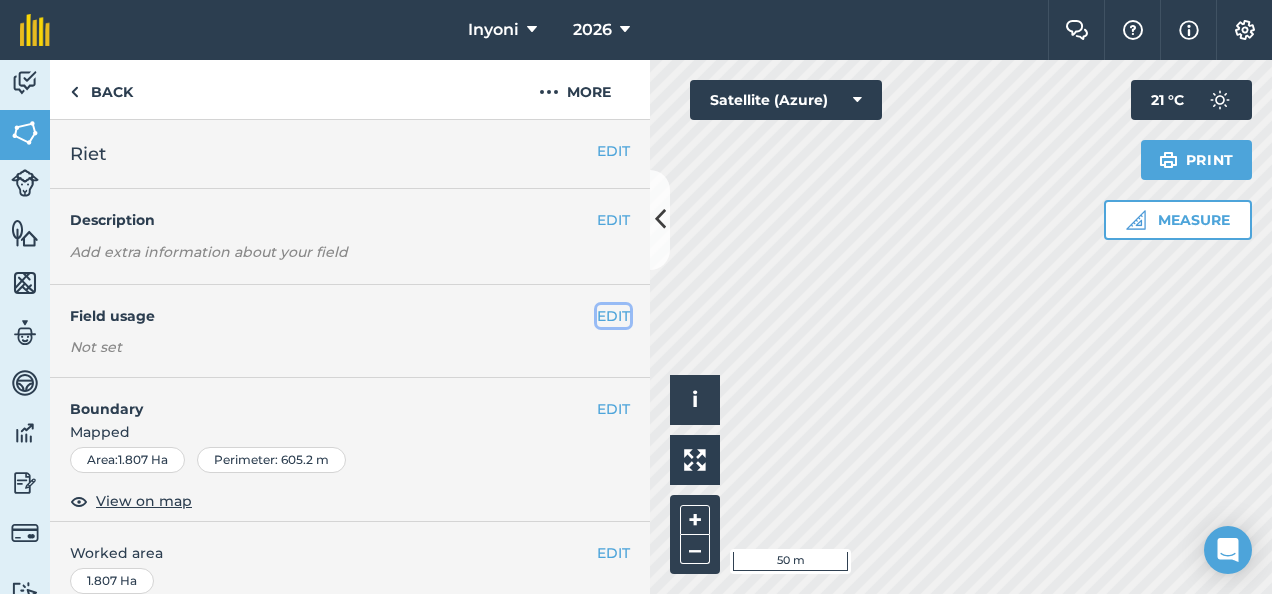 click on "EDIT" at bounding box center [613, 316] 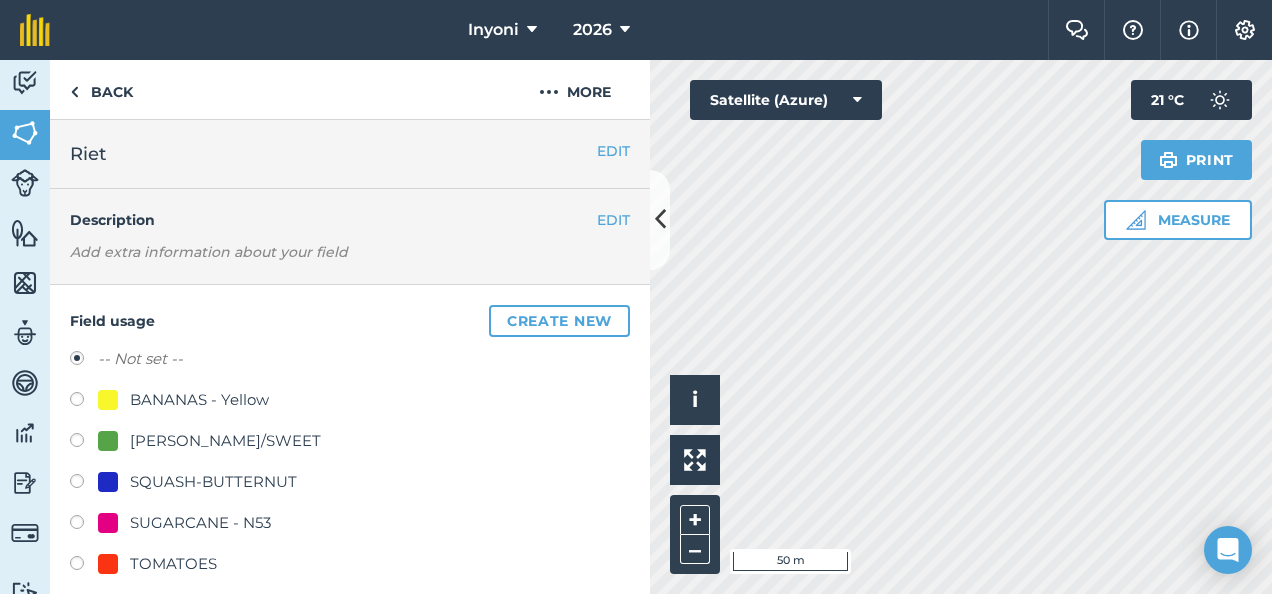 click at bounding box center [84, 525] 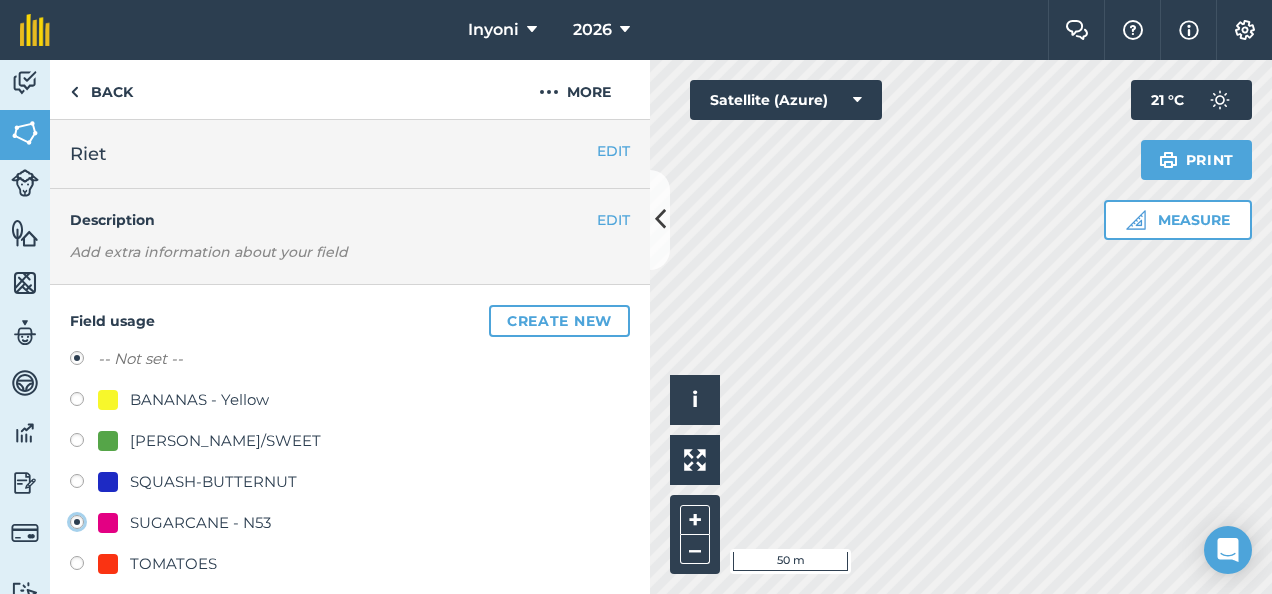 radio on "true" 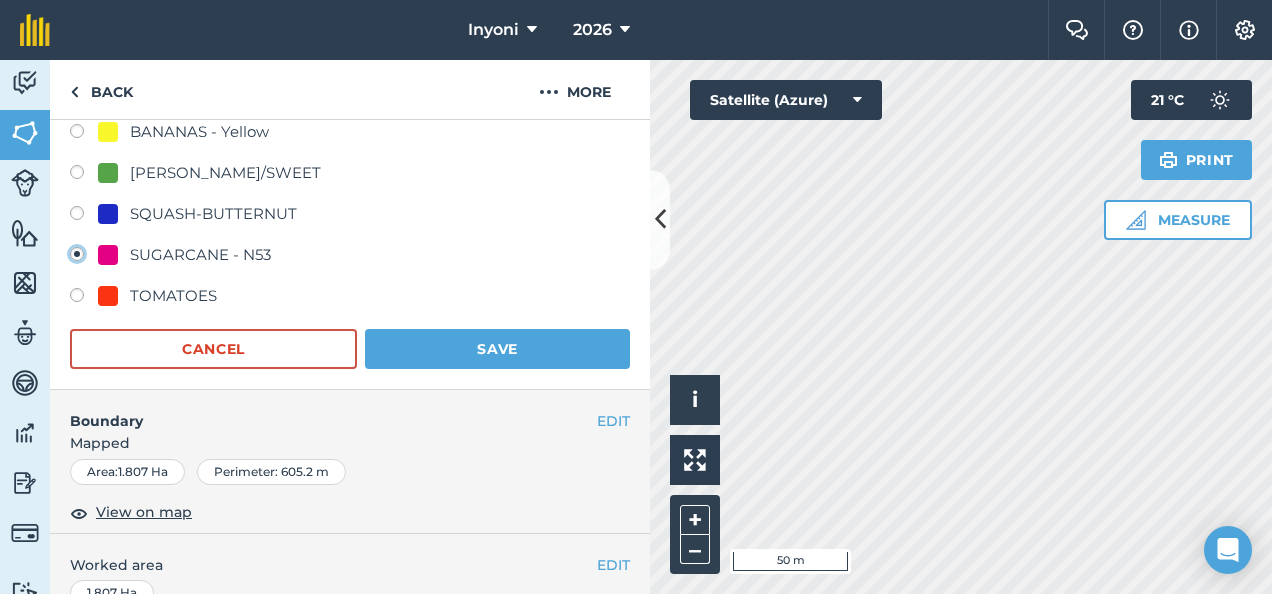 scroll, scrollTop: 268, scrollLeft: 0, axis: vertical 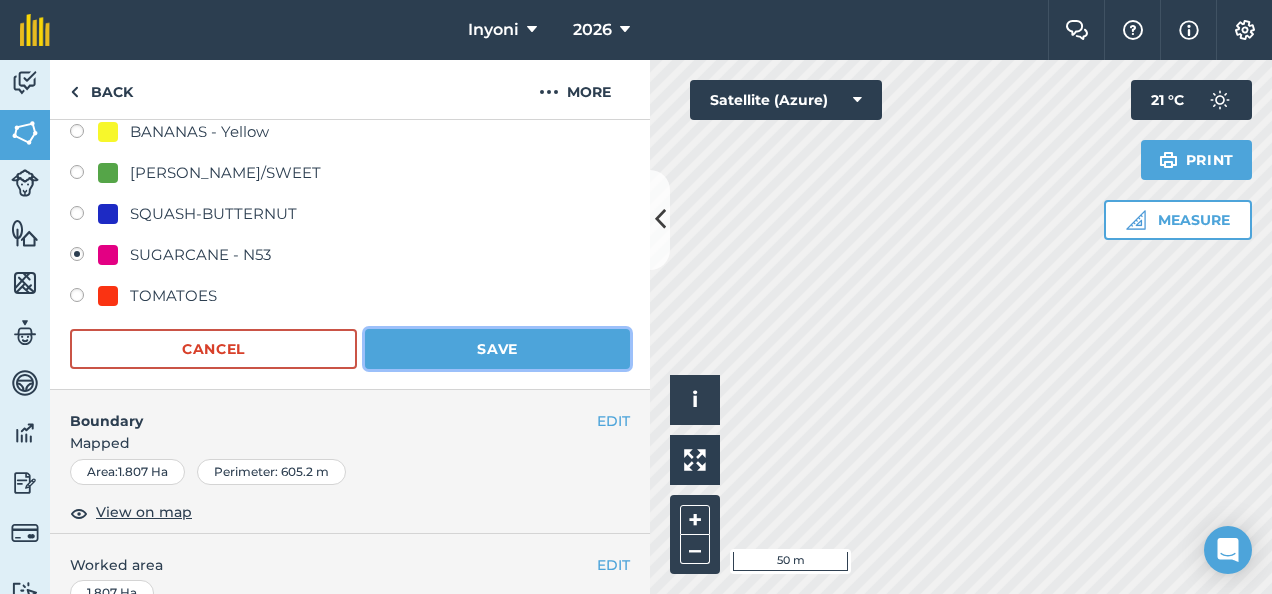 click on "Save" at bounding box center (497, 349) 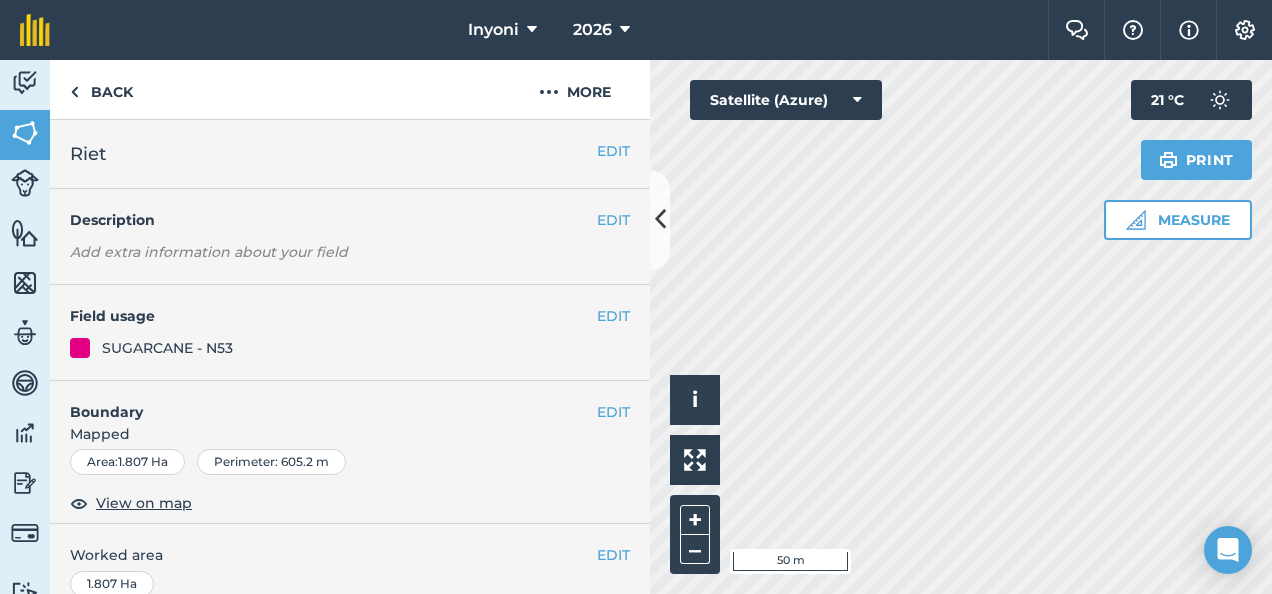 scroll, scrollTop: 0, scrollLeft: 0, axis: both 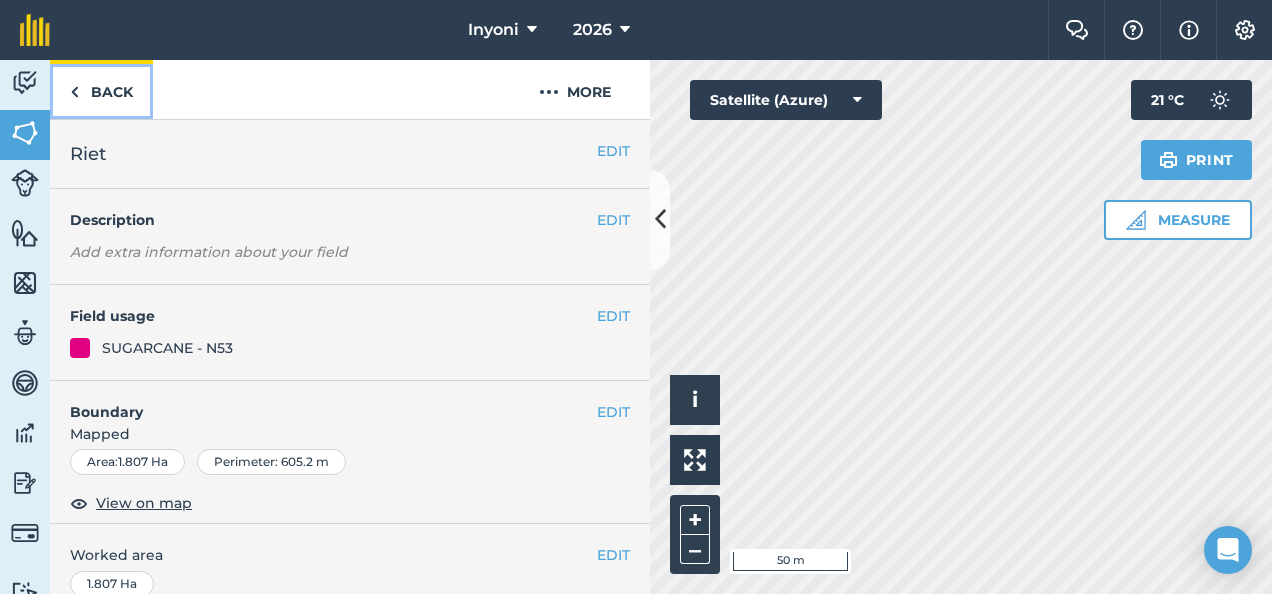click on "Back" at bounding box center (101, 89) 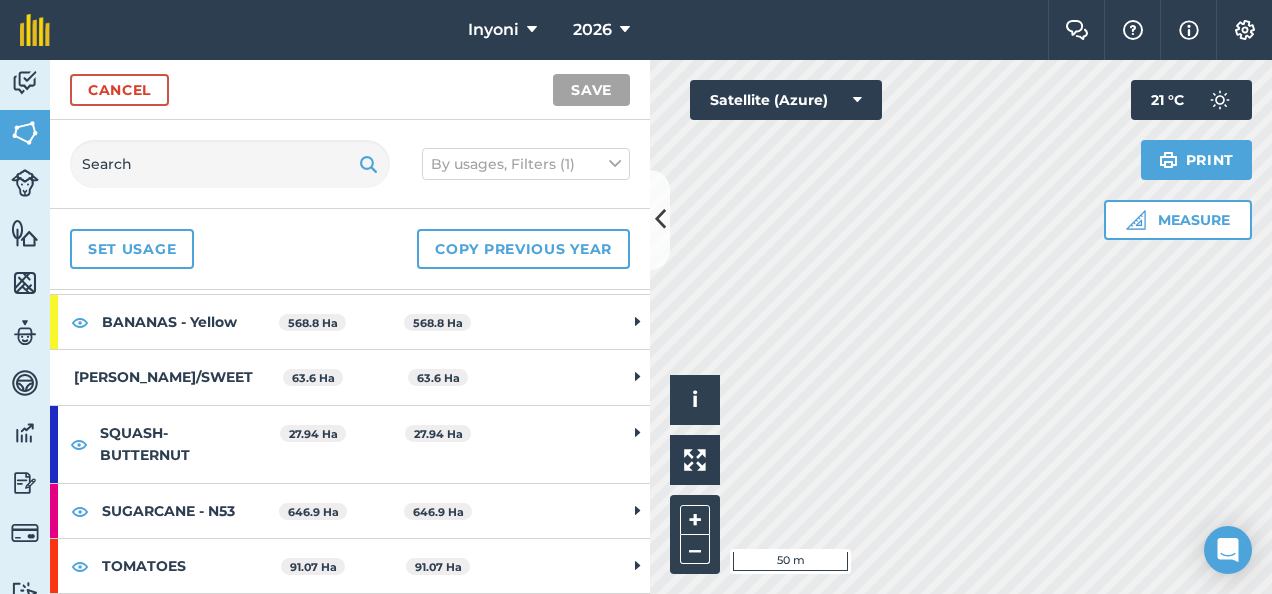 scroll, scrollTop: 56, scrollLeft: 0, axis: vertical 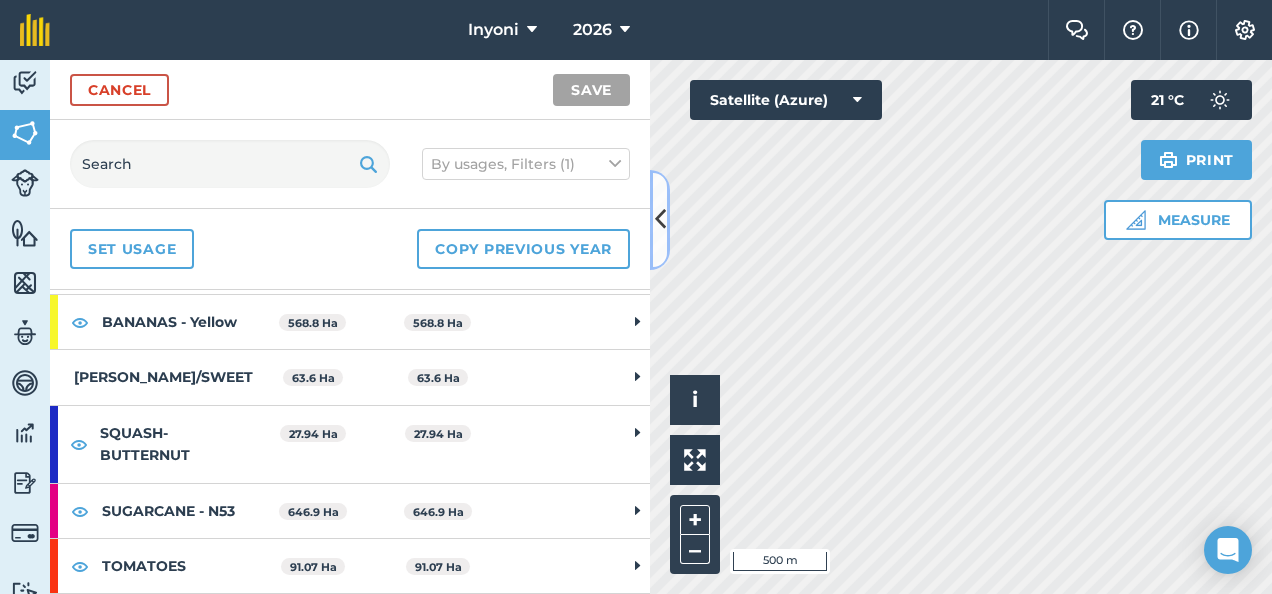 click at bounding box center [660, 219] 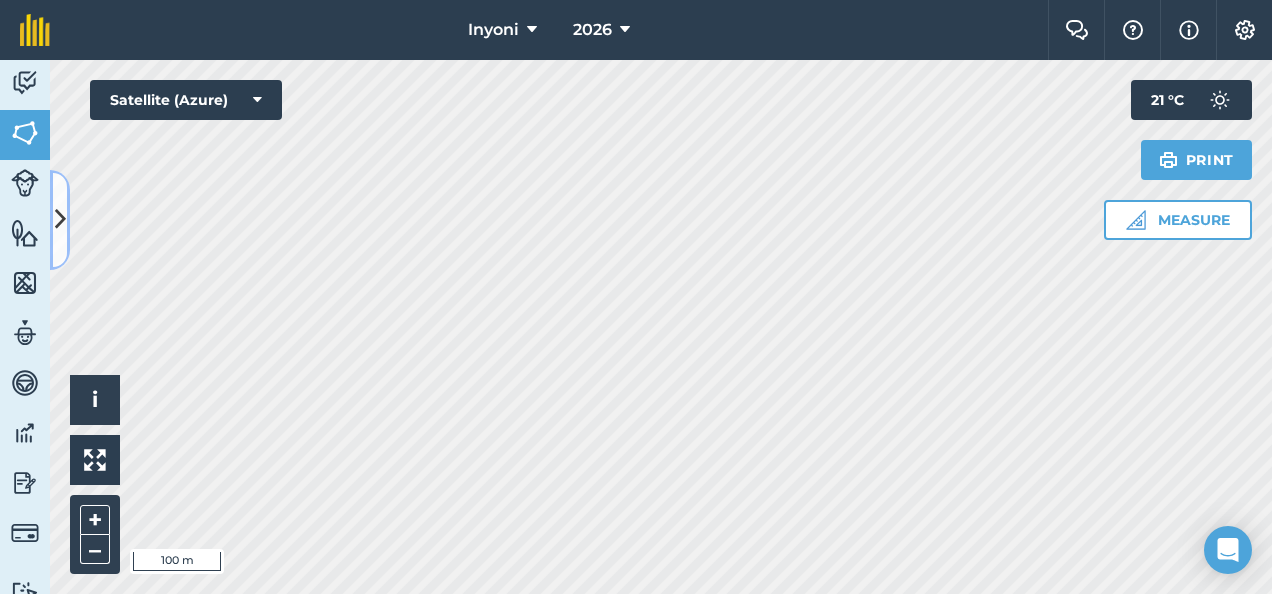 click on "Activity Fields Livestock Features Maps Team Vehicles Data Reporting Billing Tutorials Tutorials   Back   More EDIT Riet EDIT Description Add extra information about your field EDIT Field usage SUGARCANE - N53 EDIT Boundary   Mapped Area :  29.99   Ha Perimeter :   2.448   km   View on map EDIT Worked area 29.99   Ha Sub-fields   Divide your fields into sections, e.g. for multiple crops or grazing blocks   Add sub-fields Add field job Add note   Field Health To-Do Field History Reports There are no outstanding tasks for this field. Click to start drawing i © 2025 TomTom, Microsoft 100 m + – Satellite (Azure) Measure Print 21   ° C" at bounding box center (636, 327) 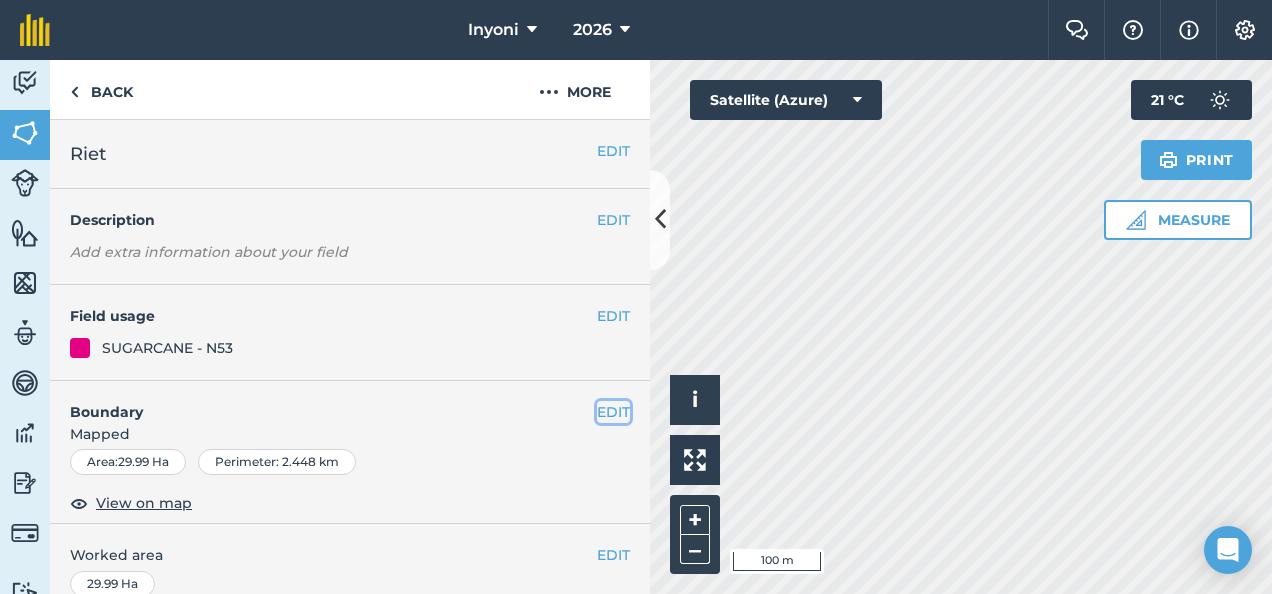 click on "EDIT" at bounding box center [613, 412] 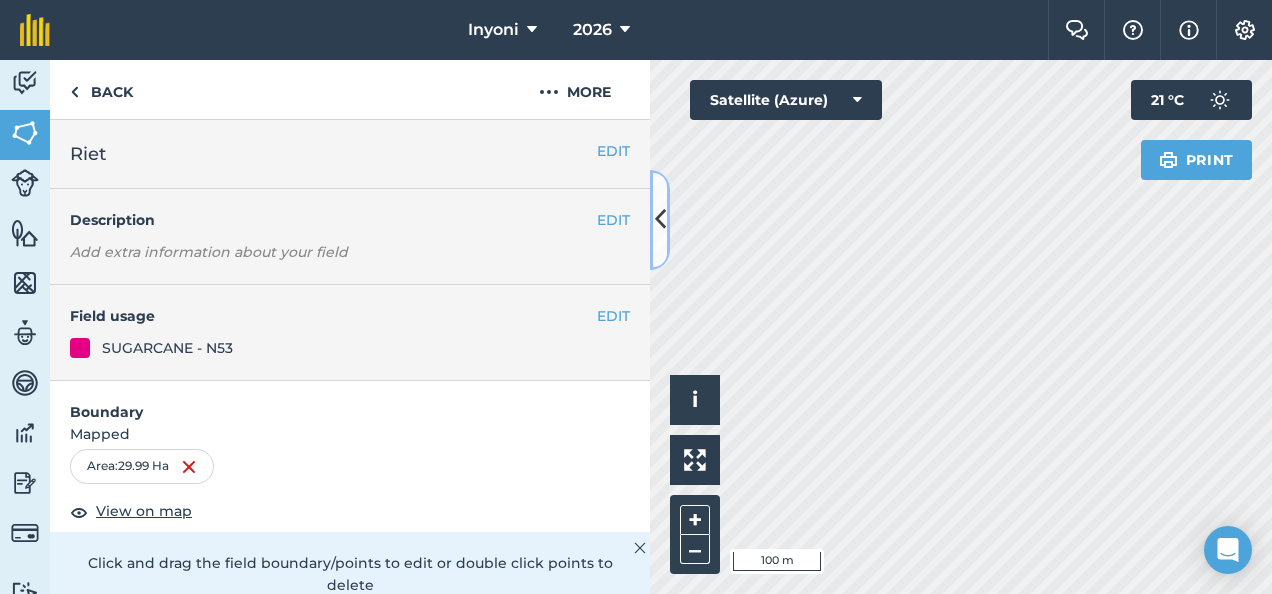 click at bounding box center (660, 219) 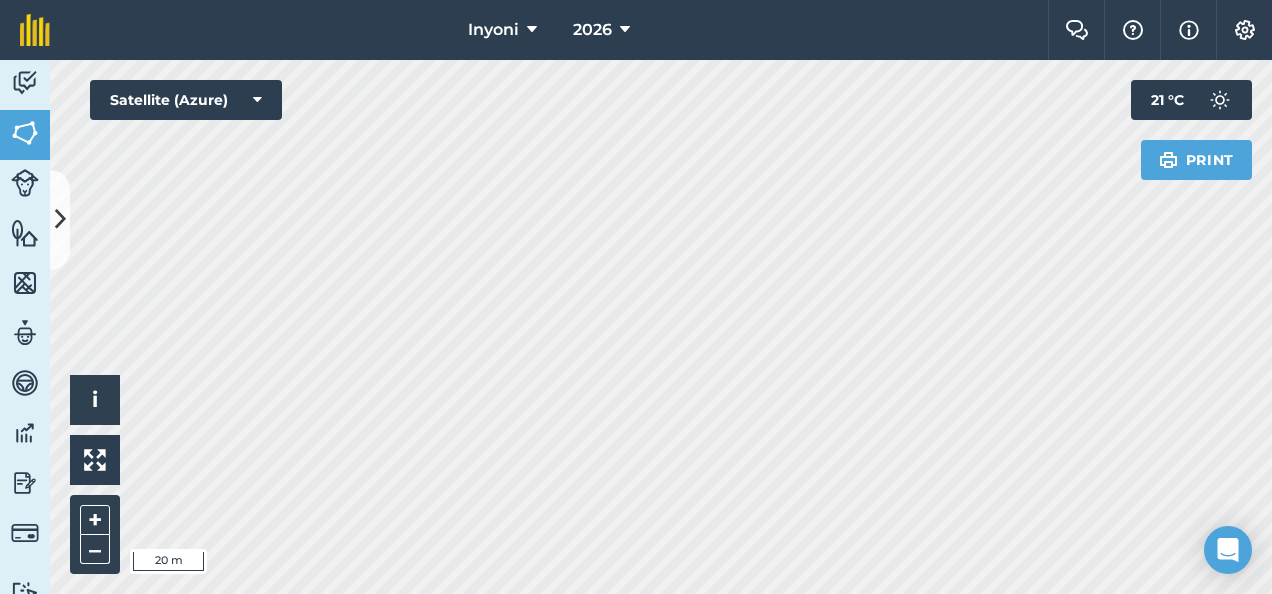 click on "Inyoni  2026 Farm Chat Help Info Settings Inyoni   -  2026 Reproduced with the permission of  Microsoft Printed on  [DATE] Field usages No usage set BANANAS - Yellow [PERSON_NAME]/SWEET SQUASH-BUTTERNUT SUGARCANE - N53 TOMATOES Feature types Trees Water Activity Fields Livestock Features Maps Team Vehicles Data Reporting Billing Tutorials Tutorials   Back   More EDIT Riet EDIT Description Add extra information about your field EDIT Field usage SUGARCANE - N53 Boundary   Mapped Area :  33.32   Ha   View on map Click and drag the field boundary/points to edit or double click points to delete Cancel Save EDIT Worked area 29.99   Ha Sub-fields   Divide your fields into sections, e.g. for multiple crops or grazing blocks   Add sub-fields Add field job Add note   Field Health To-Do Field History Reports There are no outstanding tasks for this field. Click to start drawing i © 2025 TomTom, Microsoft 20 m + – Satellite (Azure) Print 21   ° C" at bounding box center [636, 297] 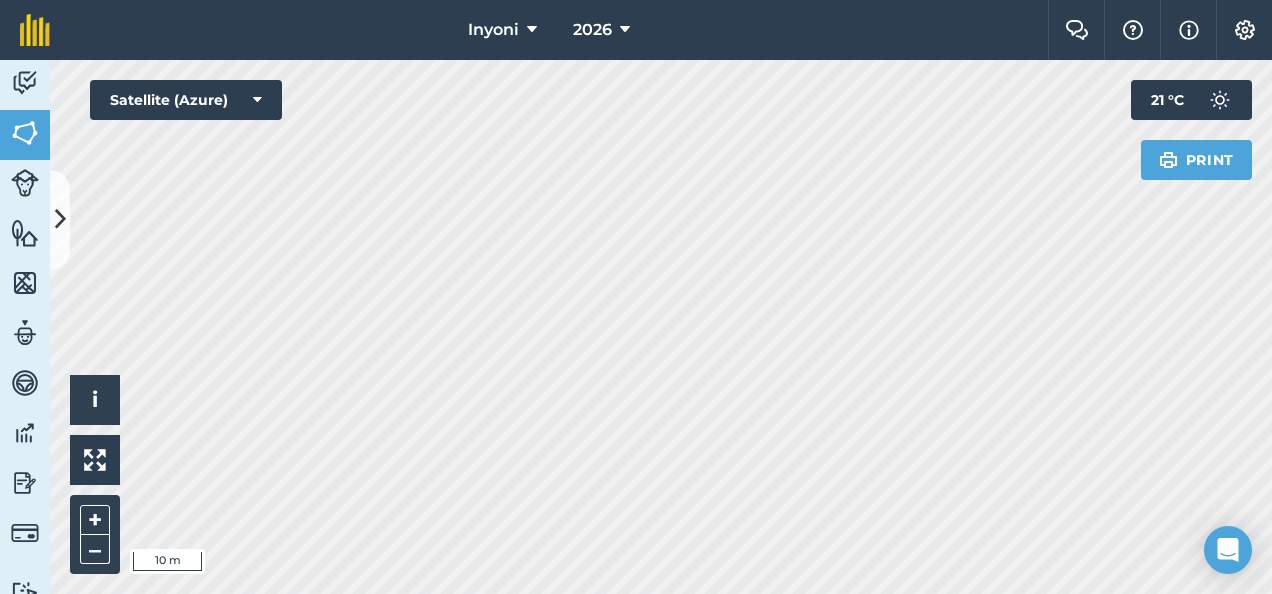 click on "Inyoni  2026 Farm Chat Help Info Settings Inyoni   -  2026 Reproduced with the permission of  Microsoft Printed on  [DATE] Field usages No usage set BANANAS - Yellow [PERSON_NAME]/SWEET SQUASH-BUTTERNUT SUGARCANE - N53 TOMATOES Feature types Trees Water Activity Fields Livestock Features Maps Team Vehicles Data Reporting Billing Tutorials Tutorials   Back   More EDIT Riet EDIT Description Add extra information about your field EDIT Field usage SUGARCANE - N53 Boundary   Mapped Area :  33.86   Ha   View on map Click and drag the field boundary/points to edit or double click points to delete Cancel Save EDIT Worked area 29.99   Ha Sub-fields   Divide your fields into sections, e.g. for multiple crops or grazing blocks   Add sub-fields Add field job Add note   Field Health To-Do Field History Reports There are no outstanding tasks for this field. Click to start drawing i © 2025 TomTom, Microsoft 10 m + – Satellite (Azure) Print 21   ° C" at bounding box center [636, 297] 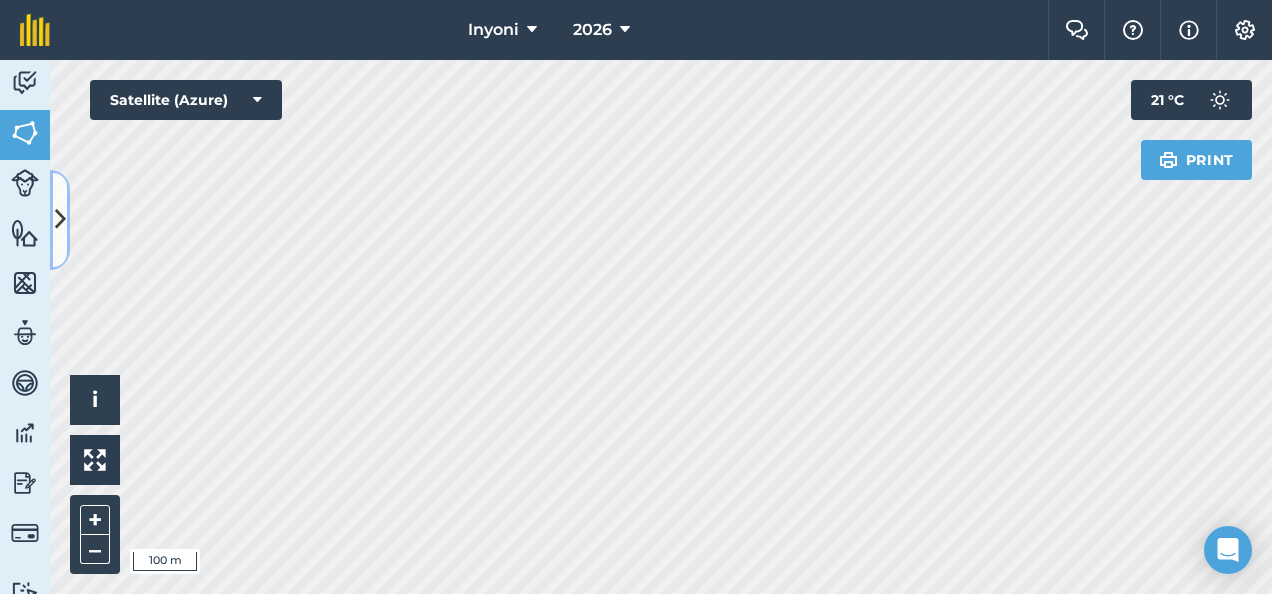 click at bounding box center [60, 219] 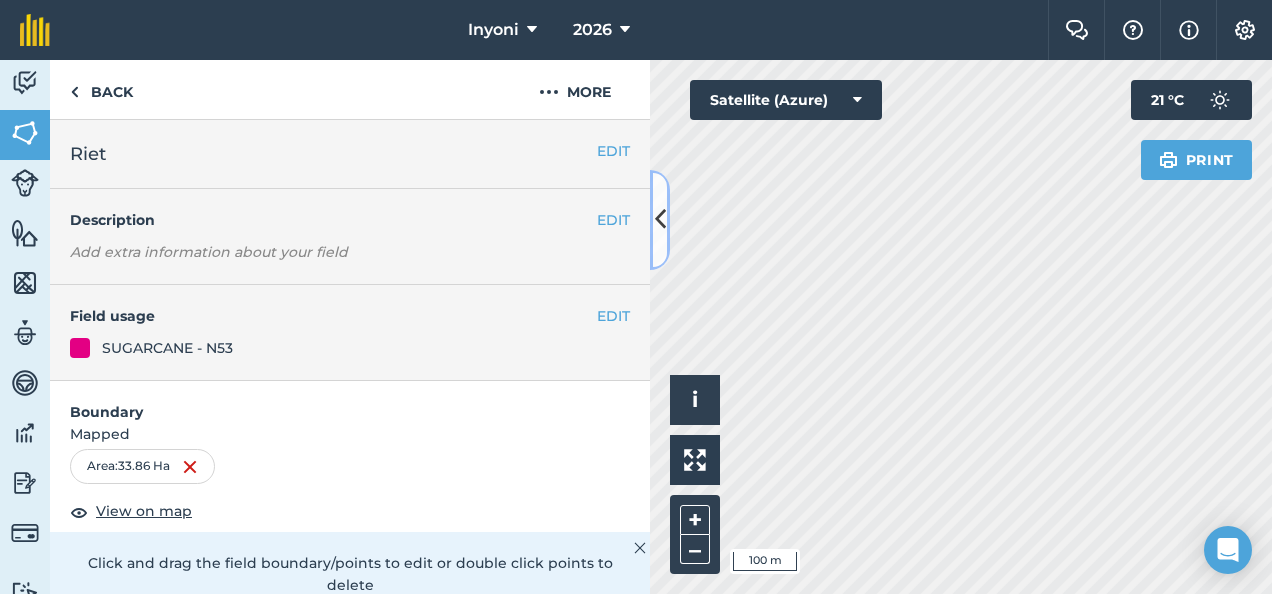 click at bounding box center [660, 219] 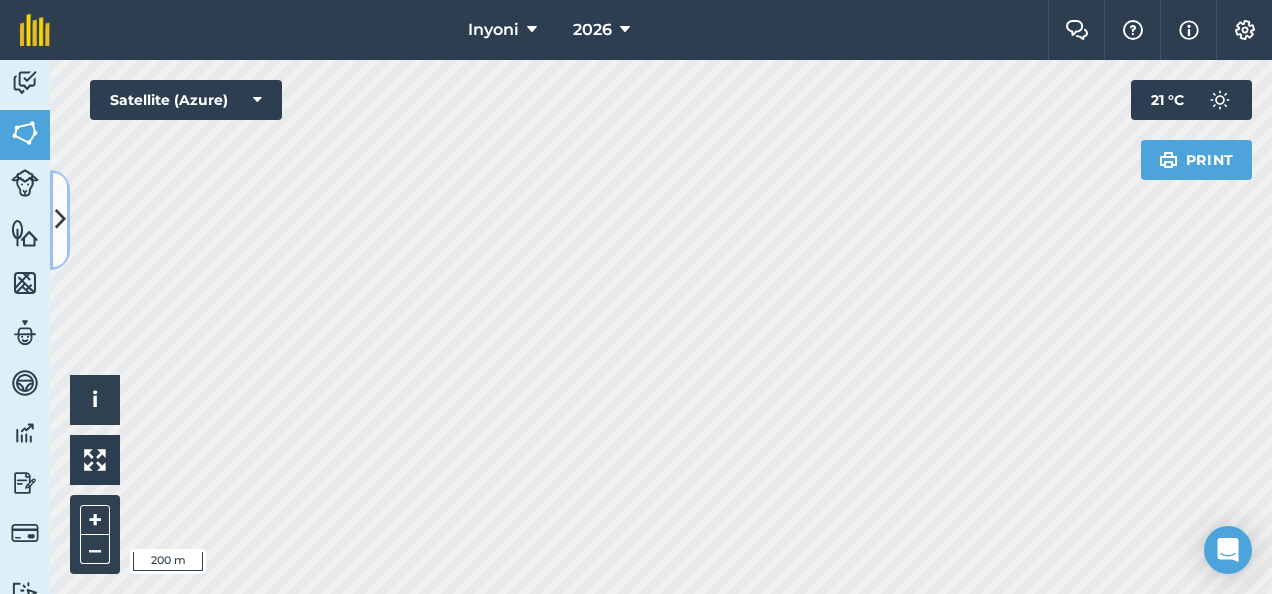click at bounding box center (60, 219) 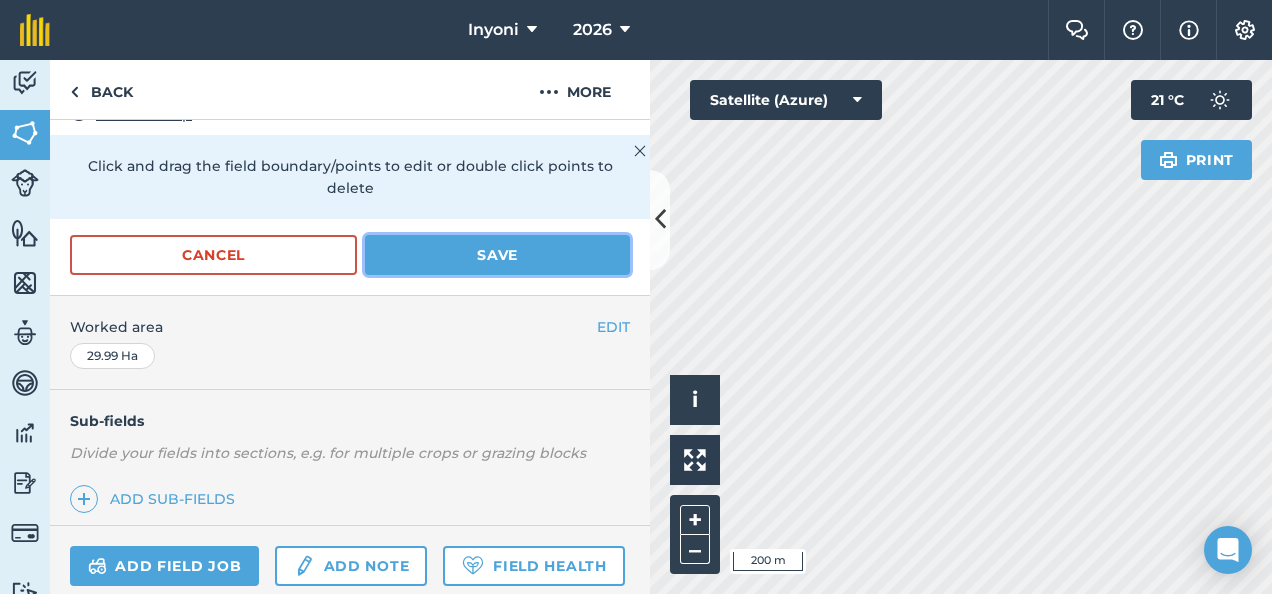 click on "Save" at bounding box center (497, 255) 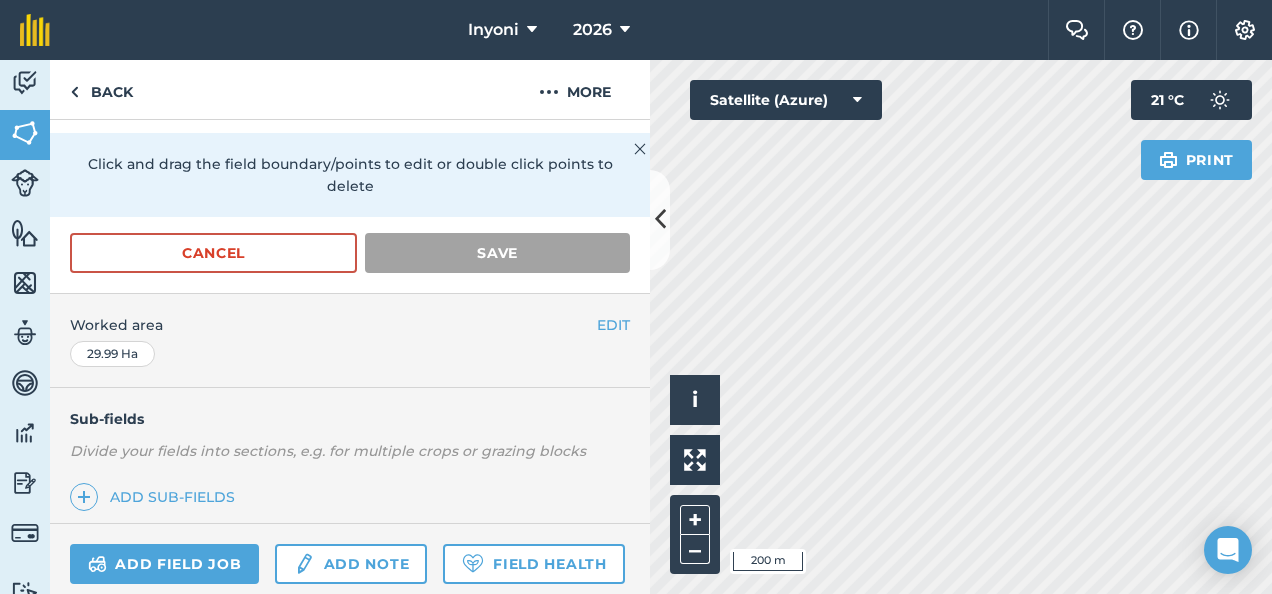 scroll, scrollTop: 398, scrollLeft: 0, axis: vertical 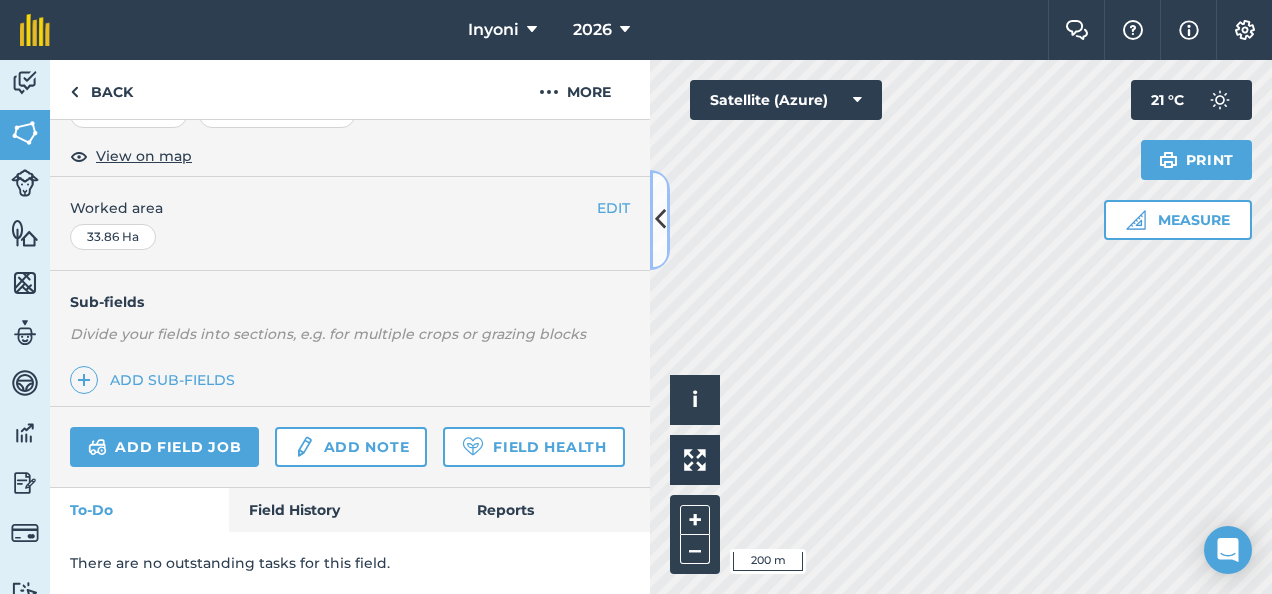 click at bounding box center [660, 219] 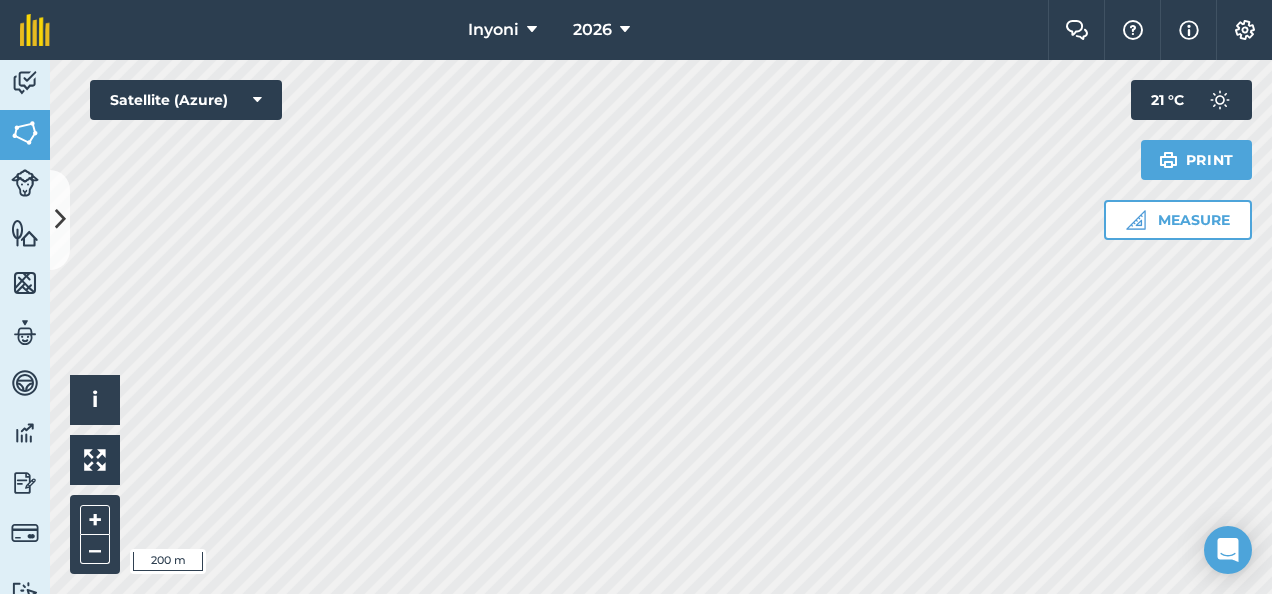 click on "Inyoni  2026 Farm Chat Help Info Settings Inyoni   -  2026 Reproduced with the permission of  Microsoft Printed on  [DATE] Field usages No usage set BANANAS - Yellow [PERSON_NAME]/SWEET SQUASH-BUTTERNUT SUGARCANE - N53 TOMATOES Feature types Trees Water Activity Fields Livestock Features Maps Team Vehicles Data Reporting Billing Tutorials Tutorials   Back   More EDIT Riet EDIT Description Add extra information about your field EDIT Field usage SUGARCANE - N53 EDIT Boundary   Mapped Area :  33.86   Ha Perimeter :   2.543   km   View on map EDIT Worked area 33.86   Ha Sub-fields   Divide your fields into sections, e.g. for multiple crops or grazing blocks   Add sub-fields Add field job Add note   Field Health To-Do Field History Reports There are no outstanding tasks for this field. Click to start drawing i © 2025 TomTom, Microsoft 200 m + – Satellite (Azure) Measure Print 21   ° C" at bounding box center (636, 297) 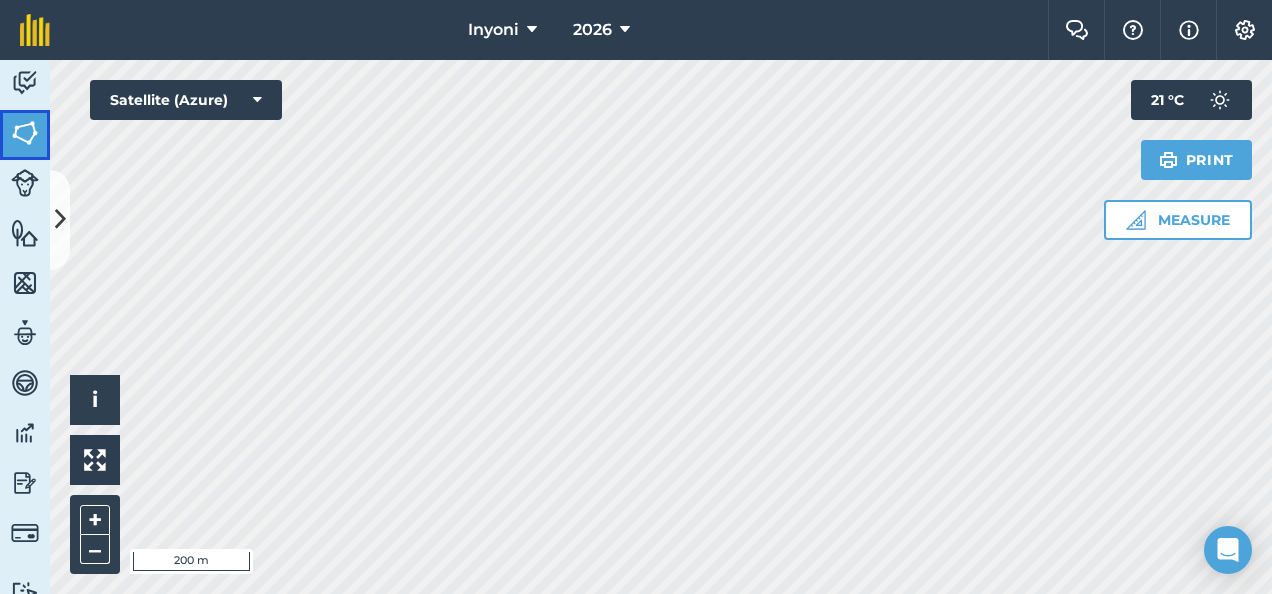 click at bounding box center (25, 133) 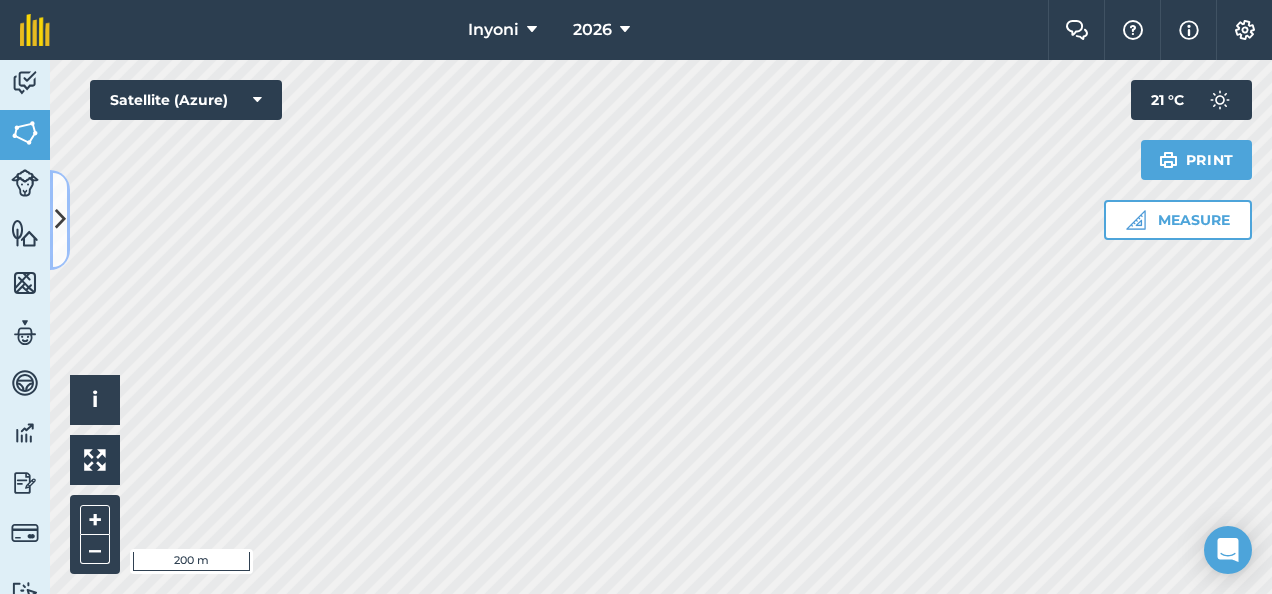 click at bounding box center (60, 219) 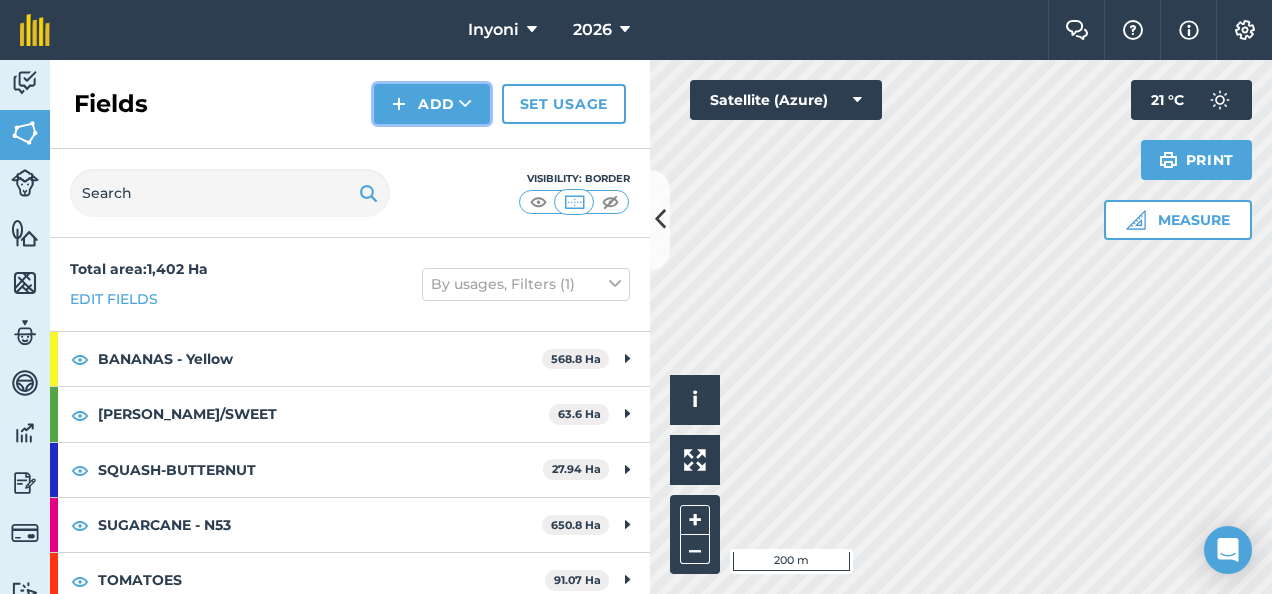click on "Add" at bounding box center [432, 104] 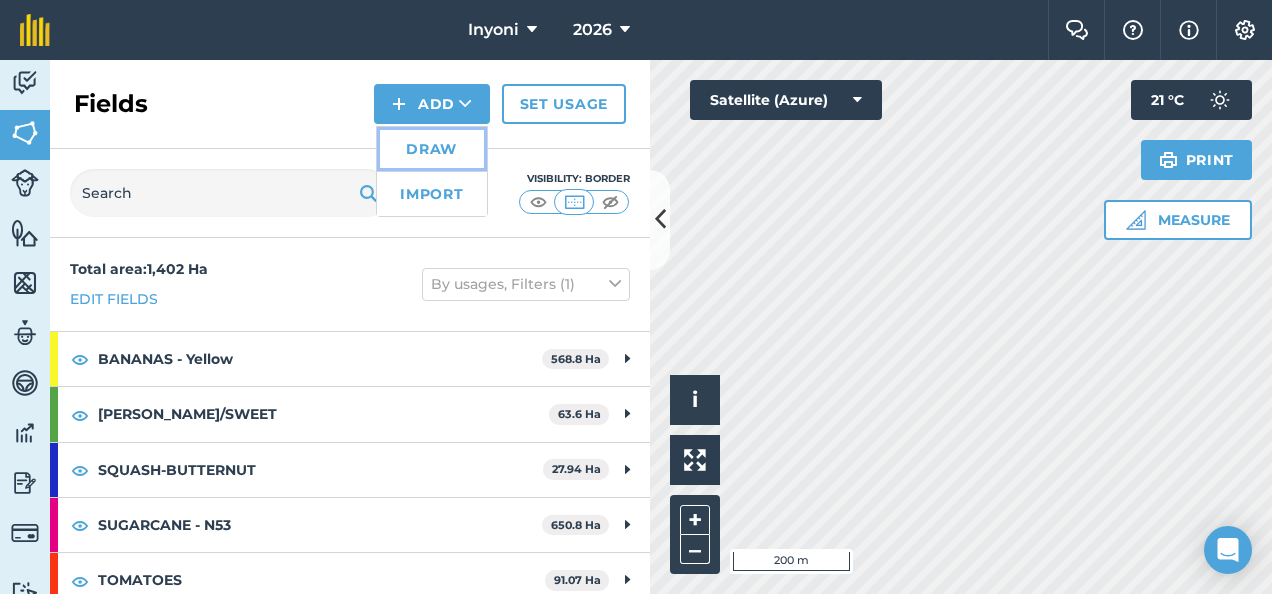 click on "Draw" at bounding box center (432, 149) 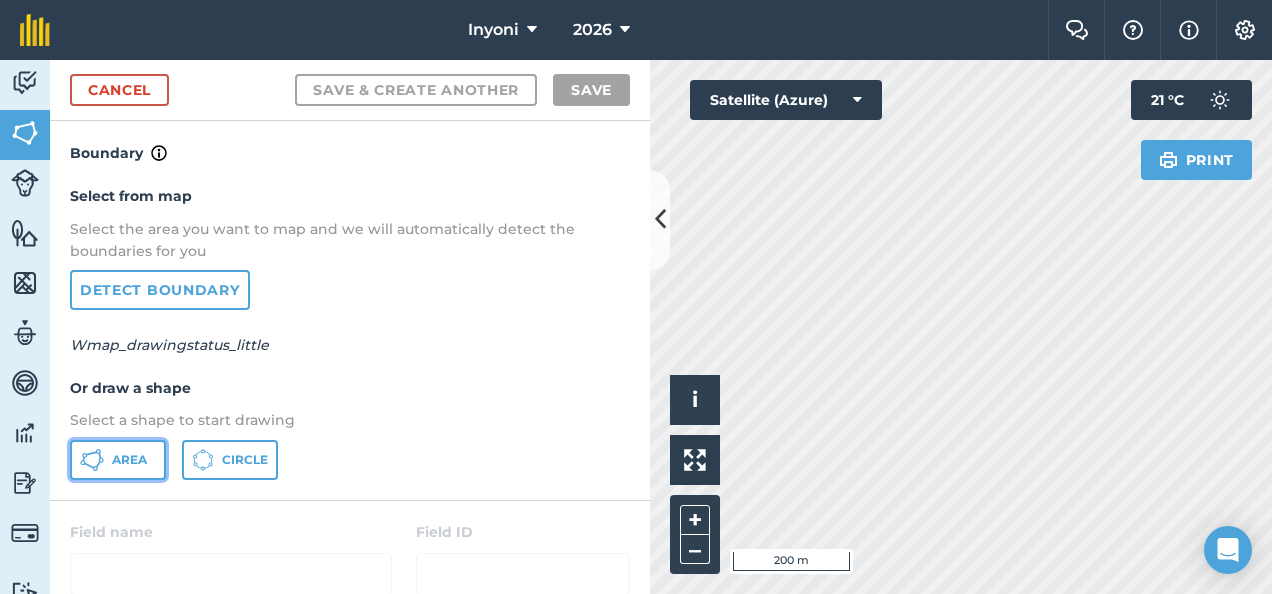 click on "Area" at bounding box center (129, 460) 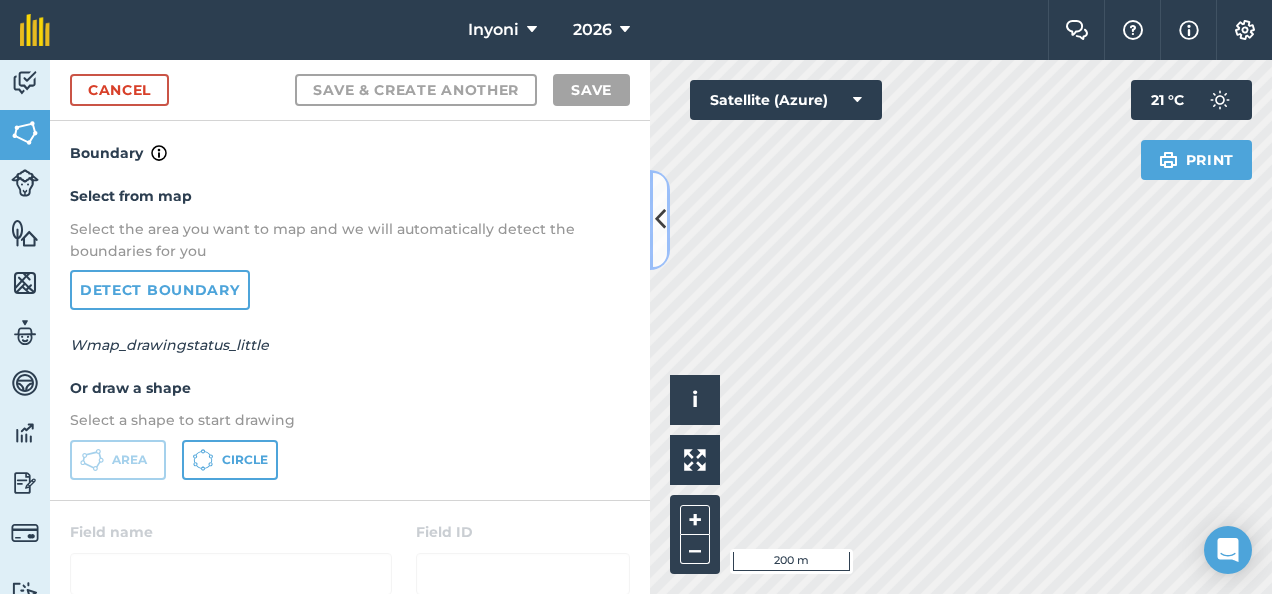 click at bounding box center (660, 219) 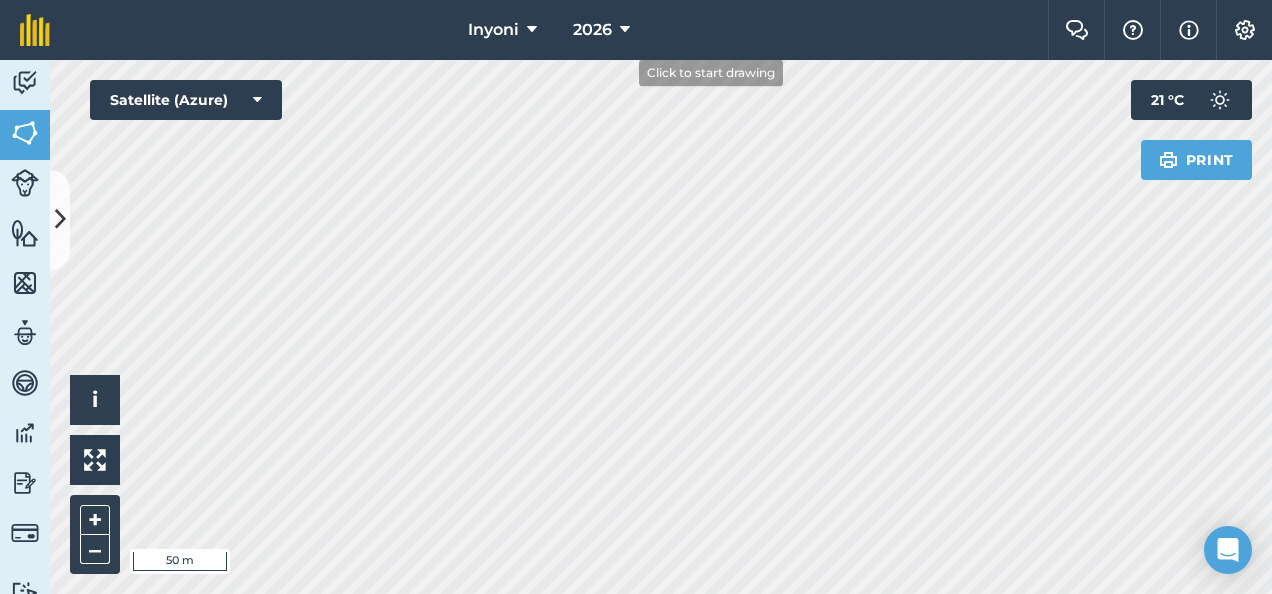click on "Inyoni  2026 Farm Chat Help Info Settings Inyoni   -  2026 Reproduced with the permission of  Microsoft Printed on  [DATE] Field usages No usage set BANANAS - Yellow [PERSON_NAME]/SWEET SQUASH-BUTTERNUT SUGARCANE - N53 TOMATOES Feature types Trees Water Activity Fields Livestock Features Maps Team Vehicles Data Reporting Billing Tutorials Tutorials Cancel Save & Create Another Save Boundary   Select from map Select the area you want to map and we will automatically detect the boundaries for you Detect boundary Wmap_drawingstatus_little Or draw a shape Select a shape to start drawing Area Circle Field name Field ID Field usage   Create new -- Not set -- BANANAS - Yellow [PERSON_NAME]/SWEET SQUASH-BUTTERNUT SUGARCANE - N53 TOMATOES Click to start drawing i © 2025 TomTom, Microsoft 50 m + – Satellite (Azure) Print 21   ° C" at bounding box center [636, 297] 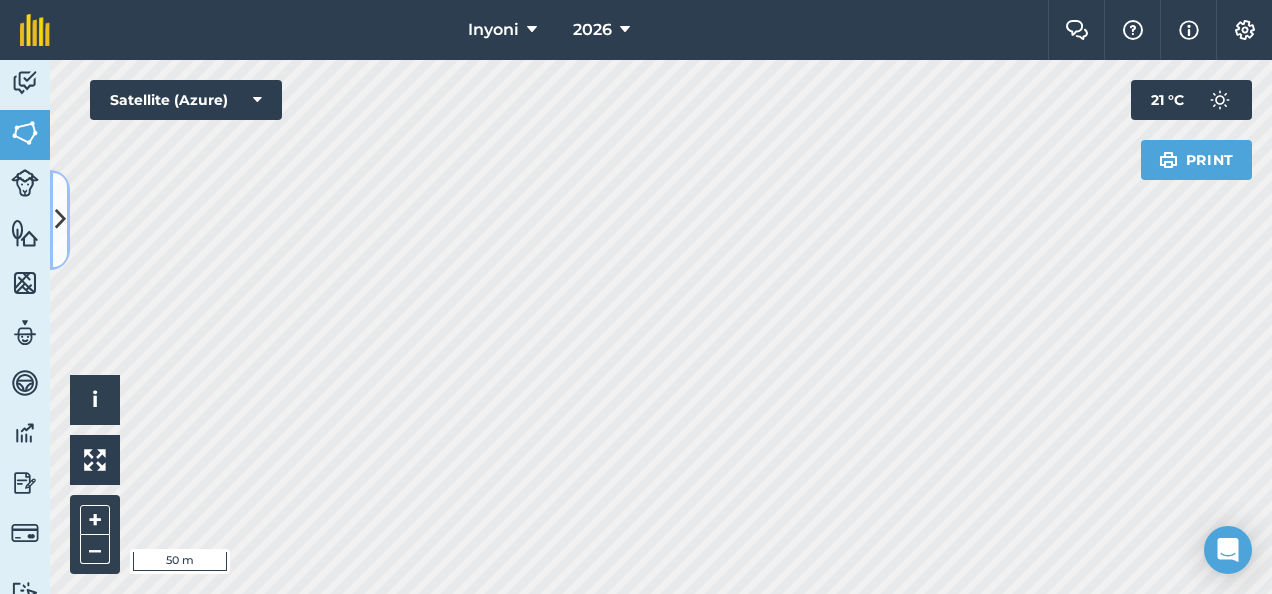 click at bounding box center (60, 219) 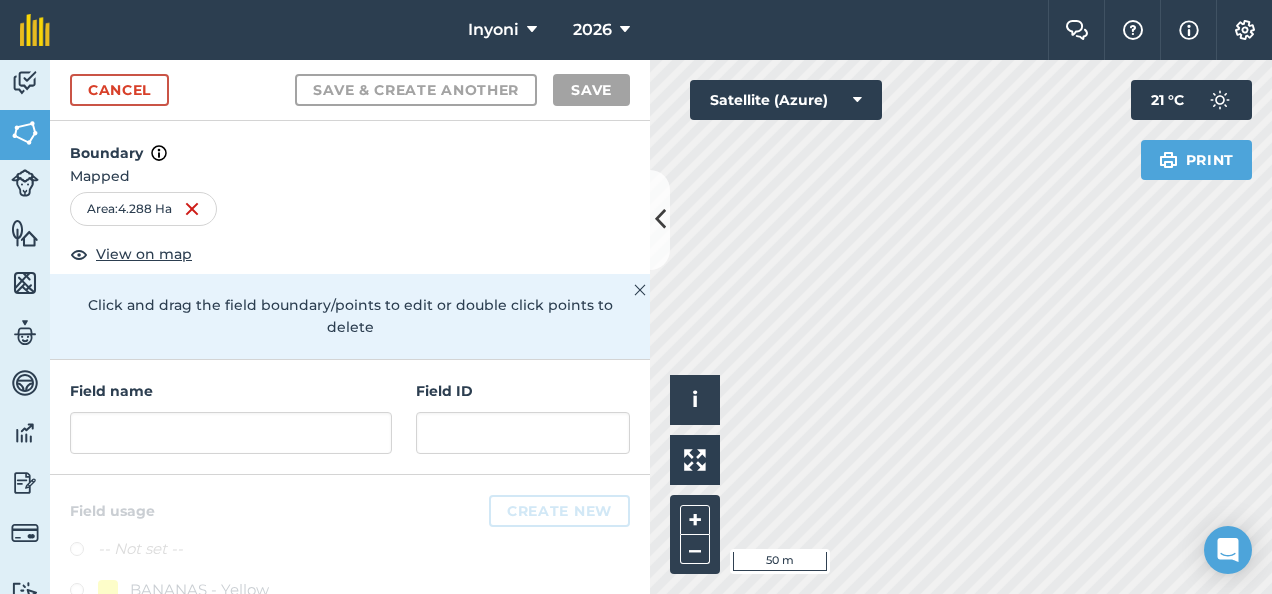 click on "Field name Field ID" at bounding box center (350, 417) 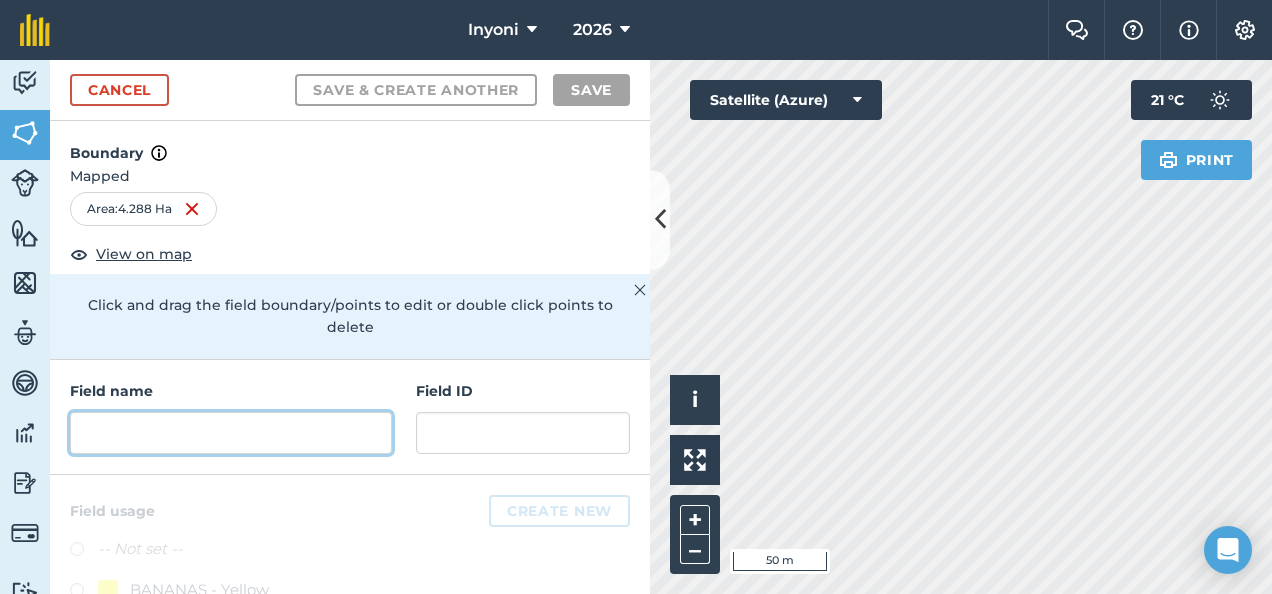 click at bounding box center [231, 433] 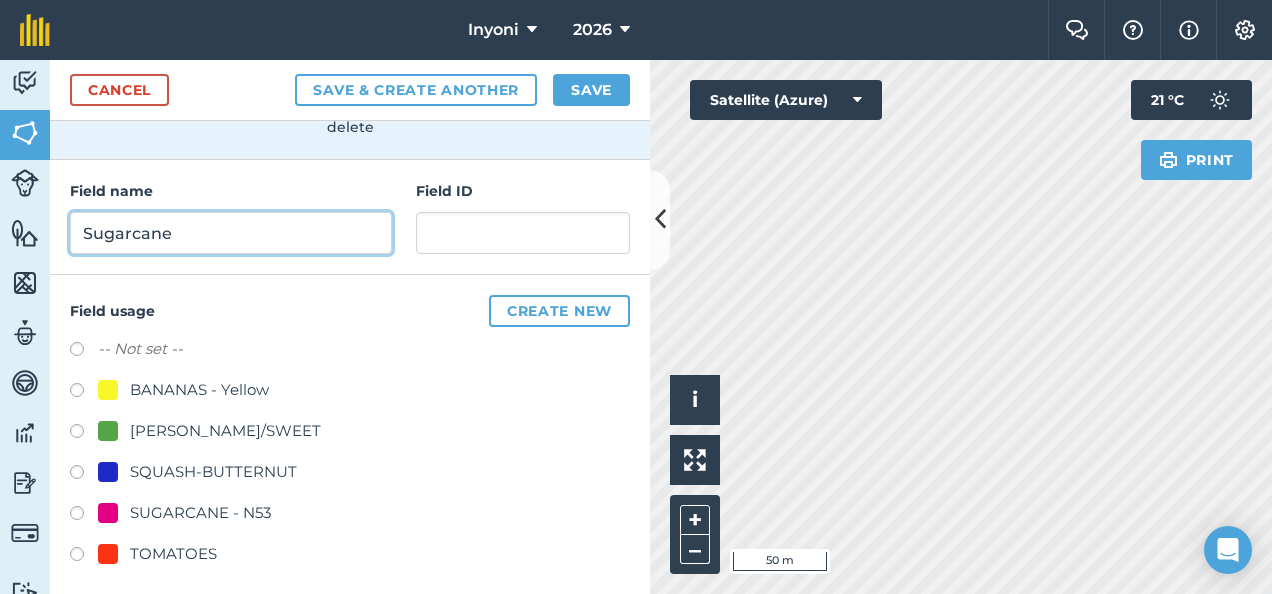 scroll, scrollTop: 208, scrollLeft: 0, axis: vertical 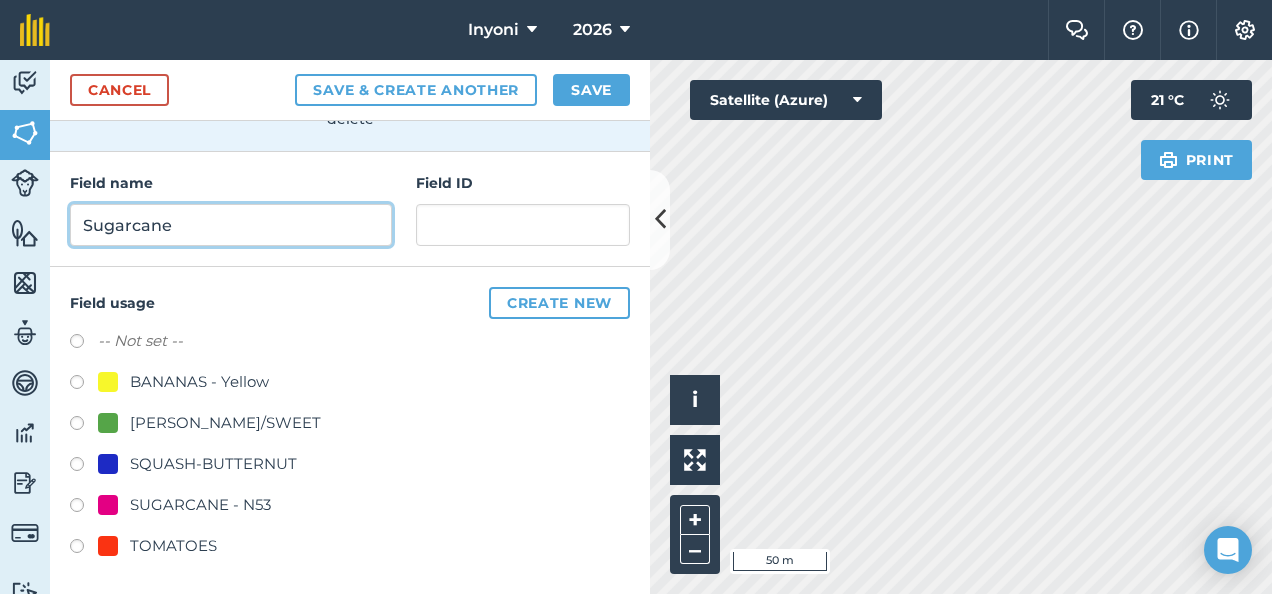 type on "Sugarcane" 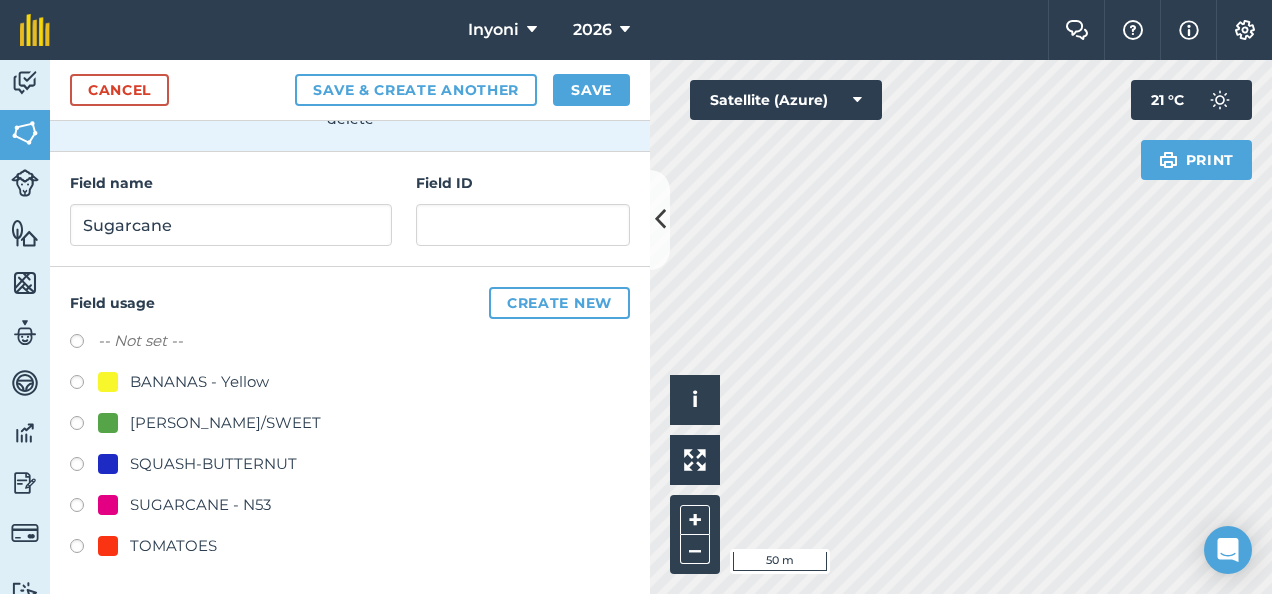 click at bounding box center (84, 508) 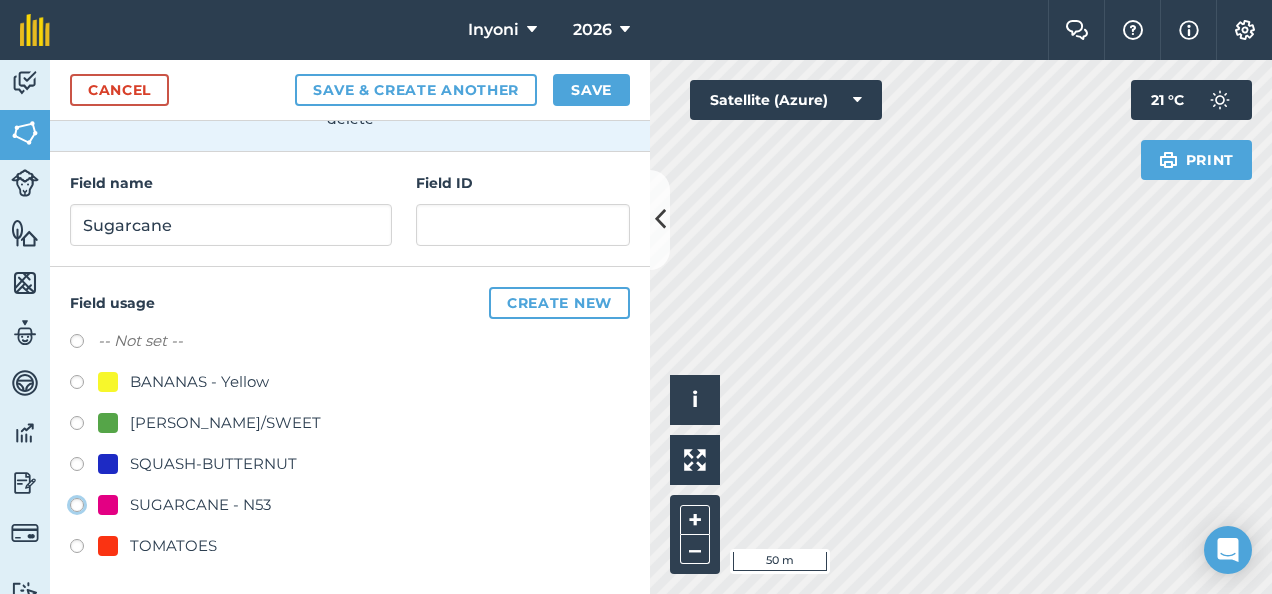 radio on "true" 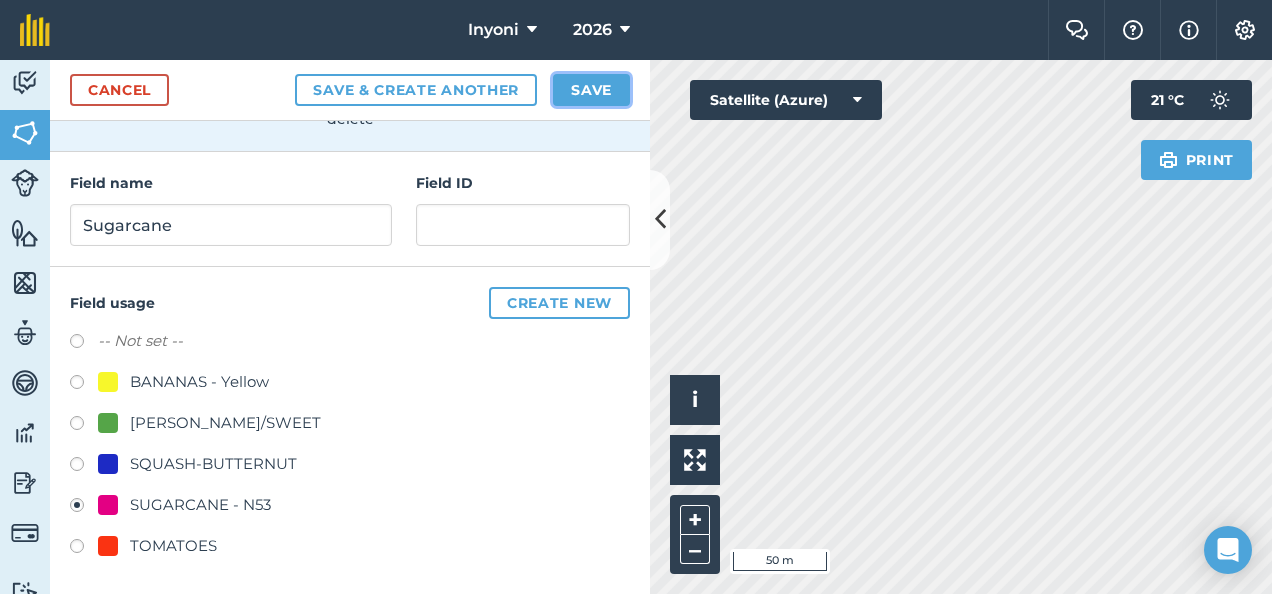 click on "Save" at bounding box center [591, 90] 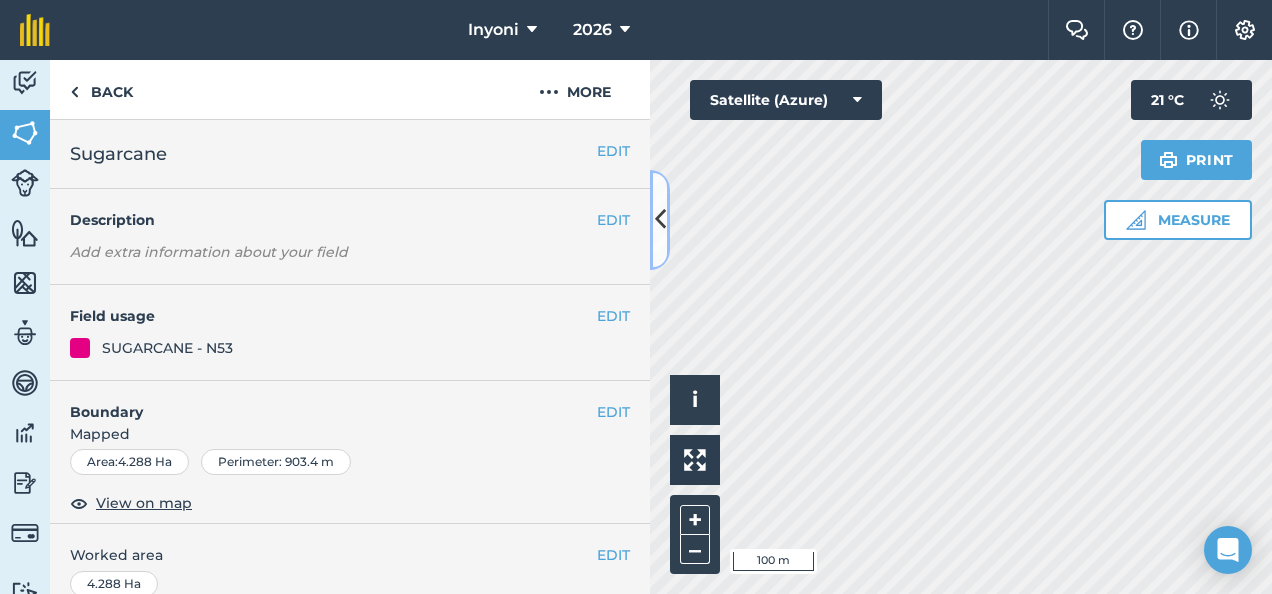 click at bounding box center (660, 219) 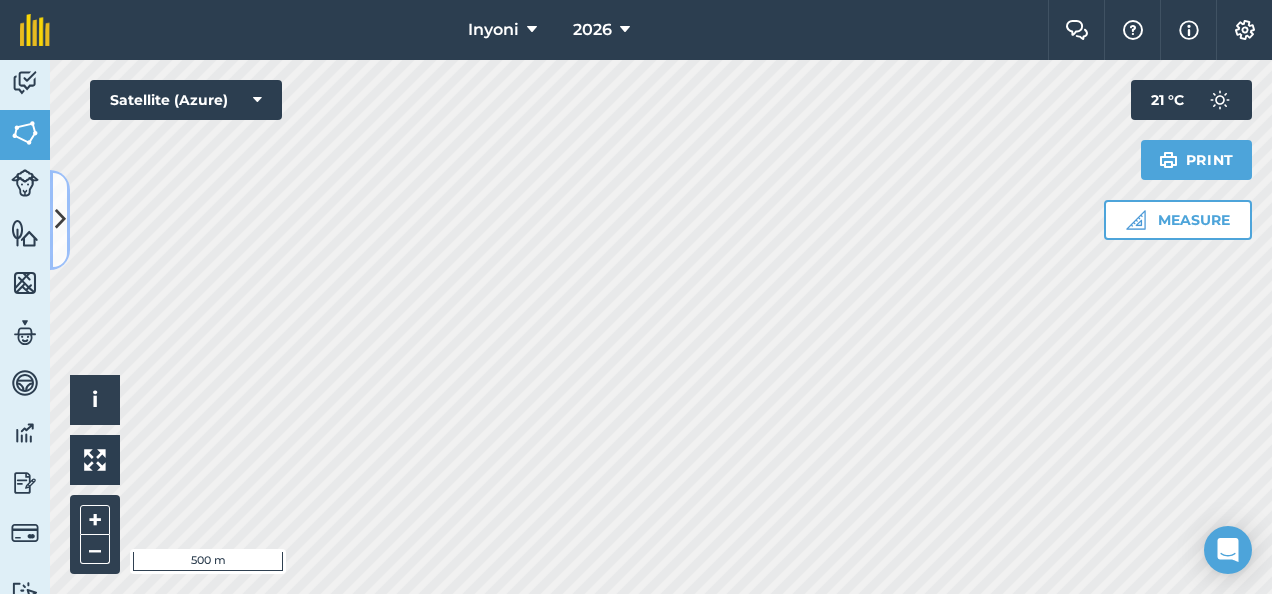 click at bounding box center [60, 219] 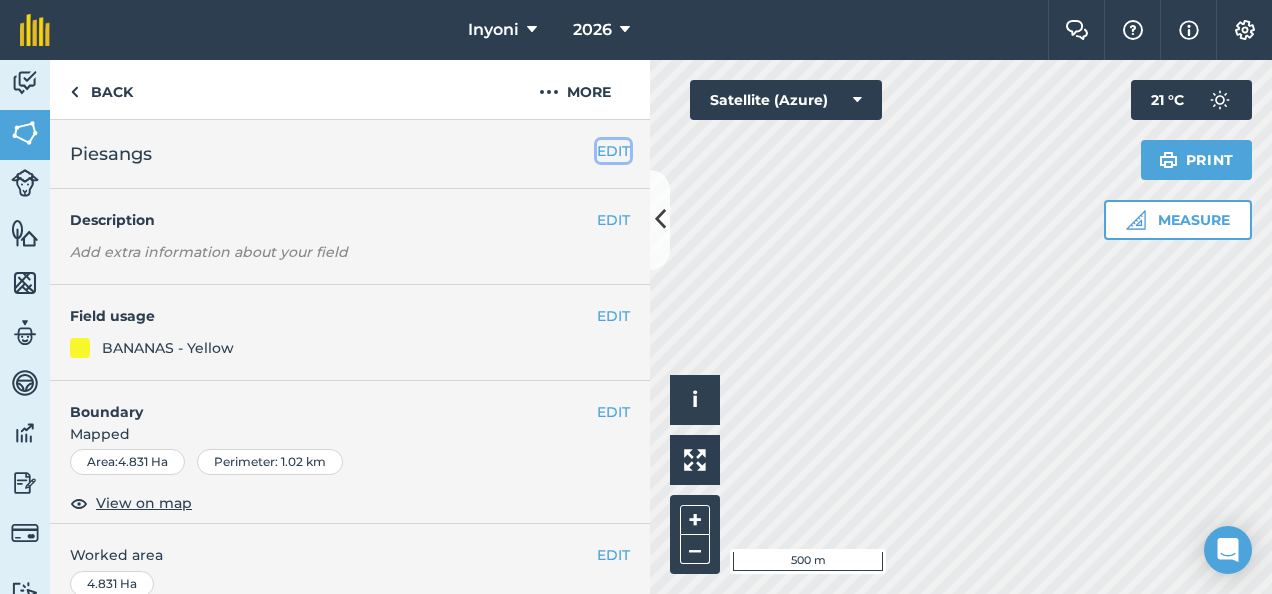 click on "EDIT" at bounding box center (613, 151) 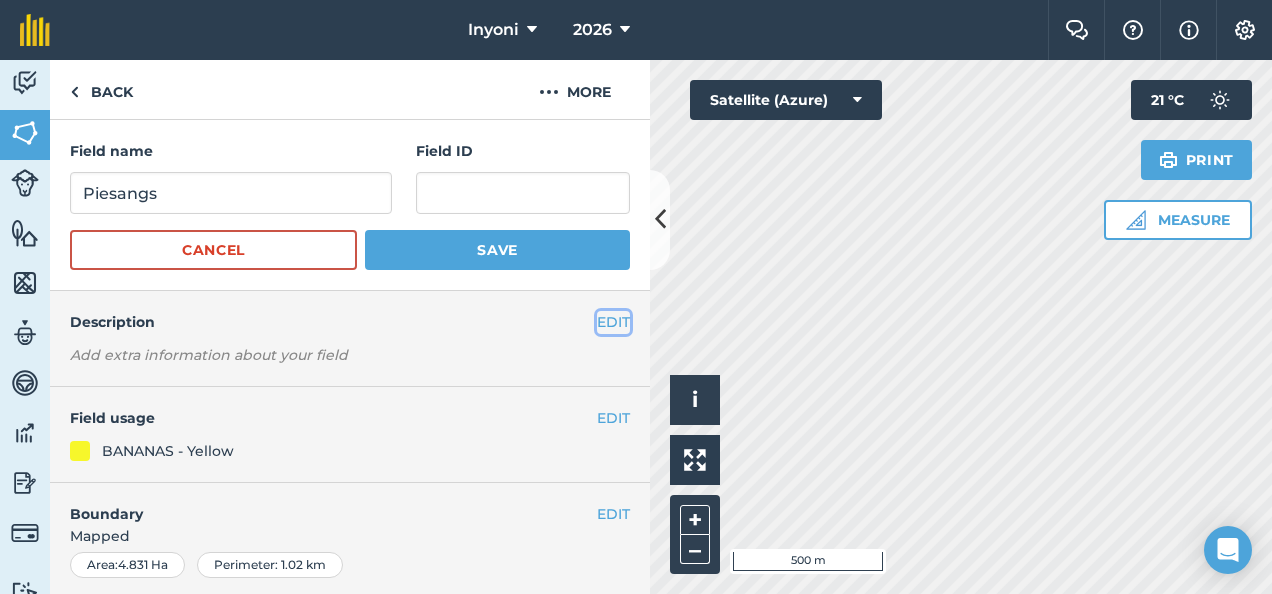 click on "EDIT" at bounding box center [613, 322] 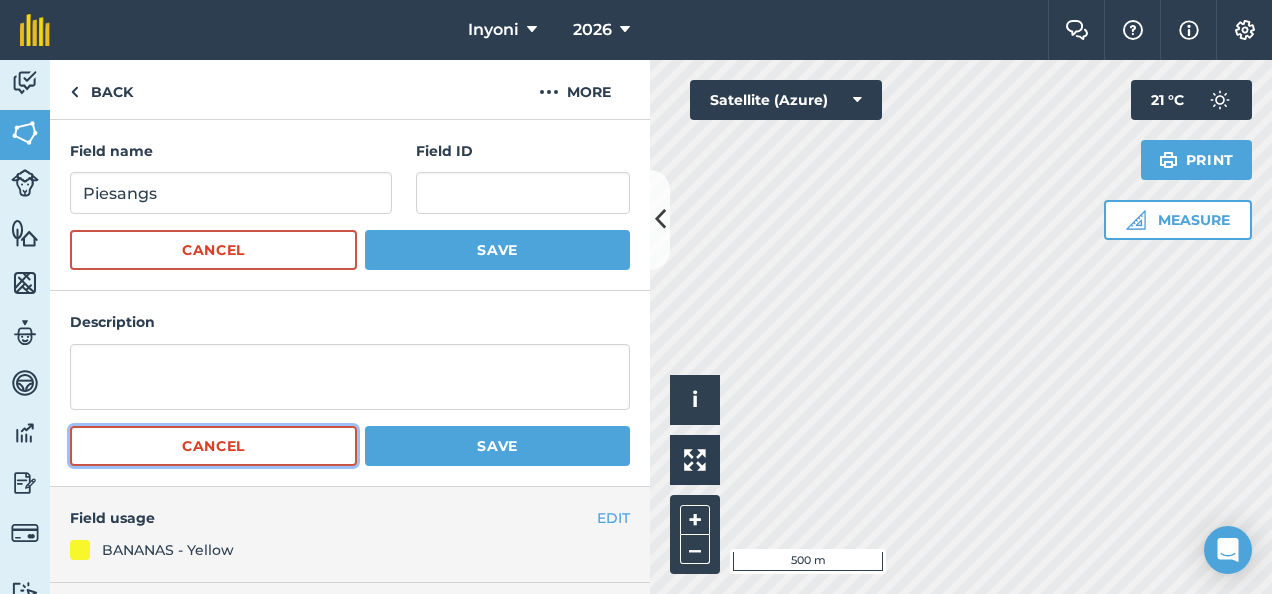 click on "Cancel" at bounding box center (213, 446) 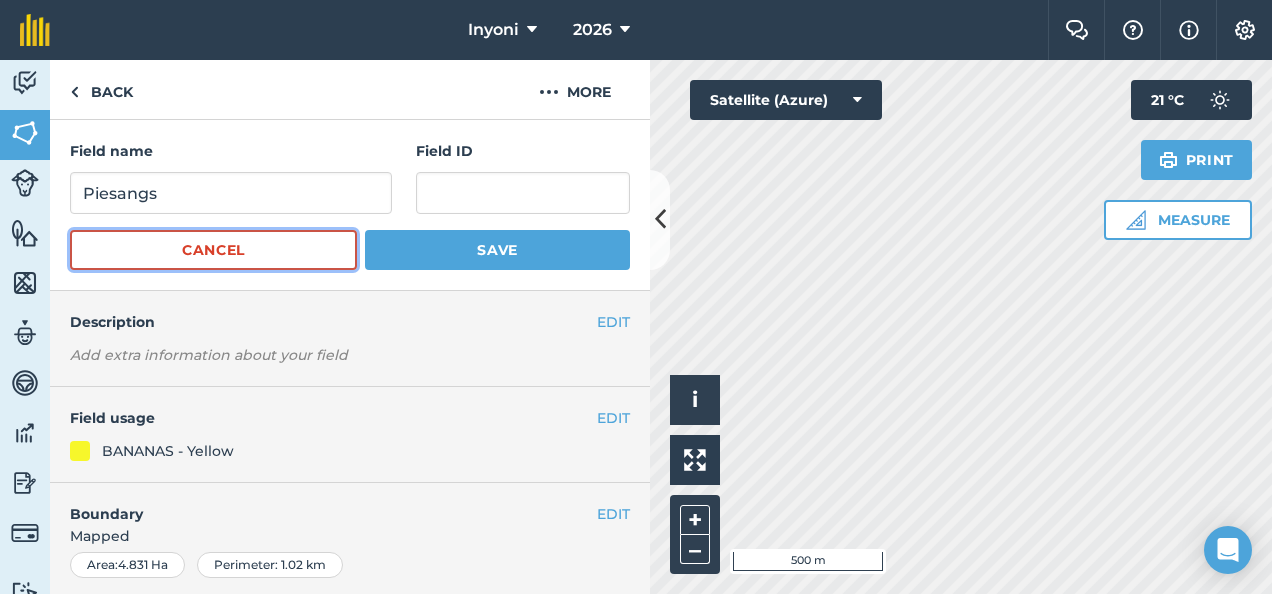 click on "Cancel" at bounding box center (213, 250) 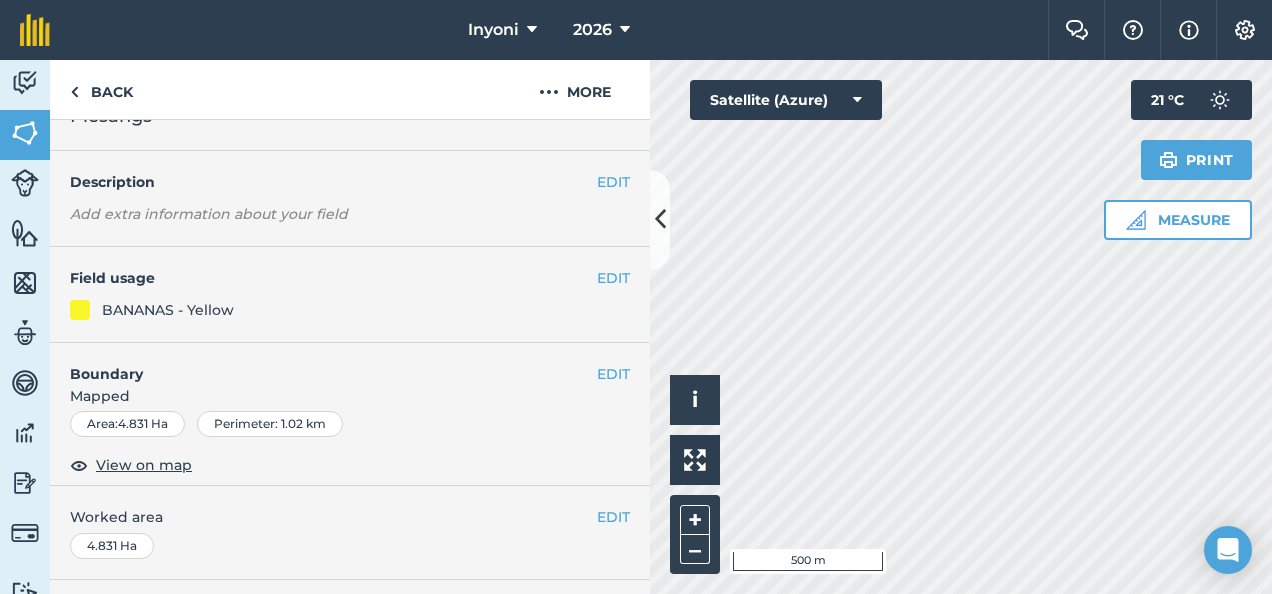 scroll, scrollTop: 0, scrollLeft: 0, axis: both 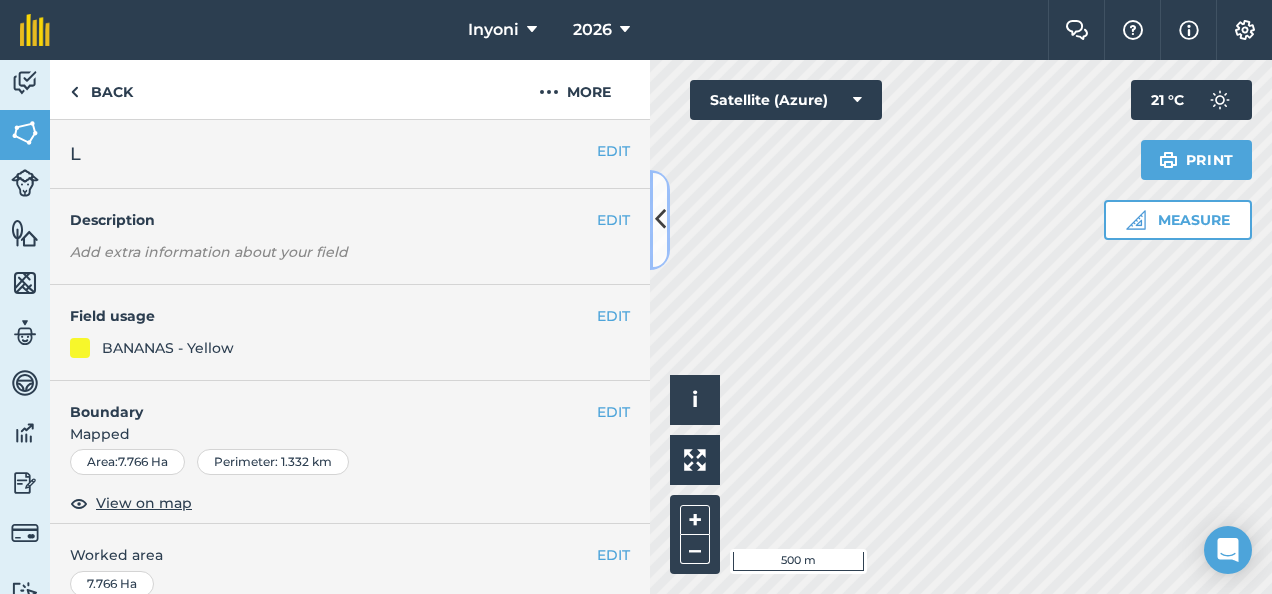 click at bounding box center (660, 219) 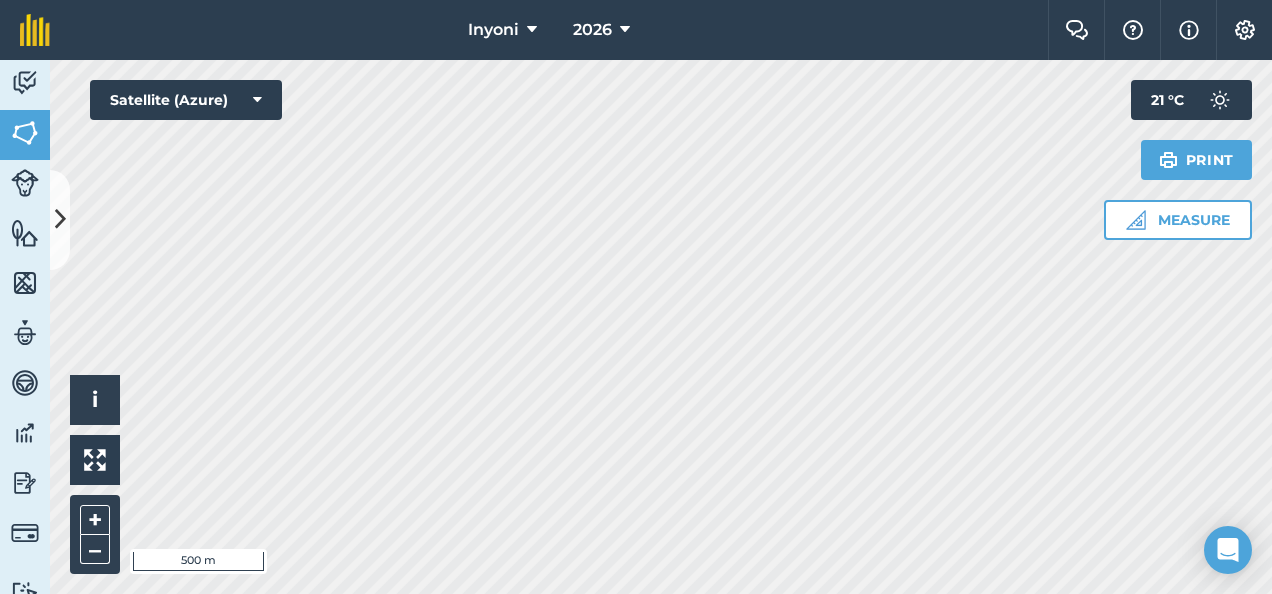 click on "Inyoni  2026 Farm Chat Help Info Settings Inyoni   -  2026 Reproduced with the permission of  Microsoft Printed on  [DATE] Field usages No usage set BANANAS - Yellow [PERSON_NAME]/SWEET SQUASH-BUTTERNUT SUGARCANE - N53 TOMATOES Feature types Trees Water Activity Fields Livestock Features Maps Team Vehicles Data Reporting Billing Tutorials Tutorials   Back   More EDIT L EDIT Description Add extra information about your field EDIT Field usage BANANAS - Yellow EDIT Boundary   Mapped Area :  7.766   Ha Perimeter :   1.332   km   View on map EDIT Worked area 7.766   Ha Sub-fields   Divide your fields into sections, e.g. for multiple crops or grazing blocks   Add sub-fields Add field job Add note   Field Health To-Do Field History Reports There are no outstanding tasks for this field. Click to start drawing i © 2025 TomTom, Microsoft 500 m + – Satellite (Azure) Measure Print 21   ° C" at bounding box center [636, 297] 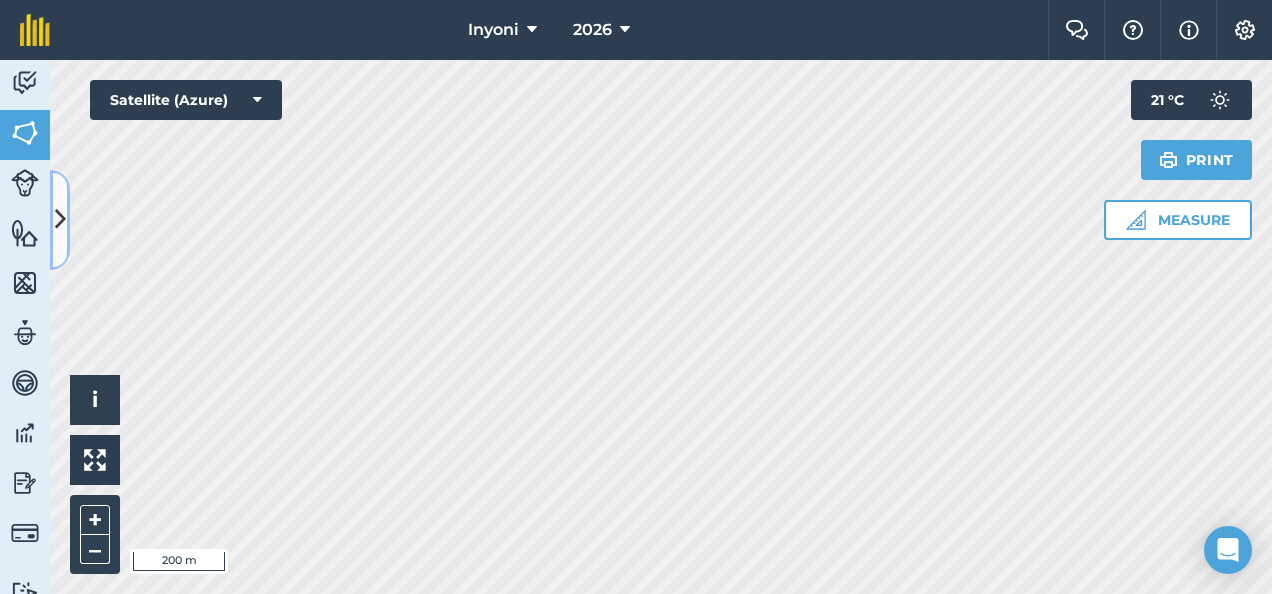 click at bounding box center [60, 219] 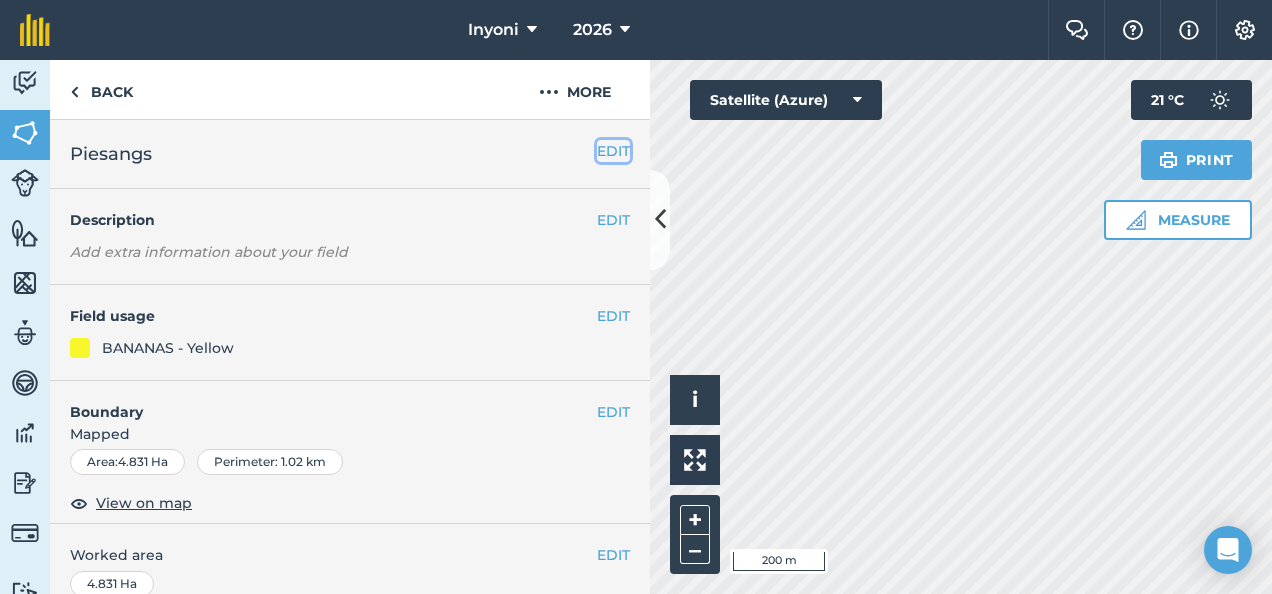 click on "EDIT" at bounding box center (613, 151) 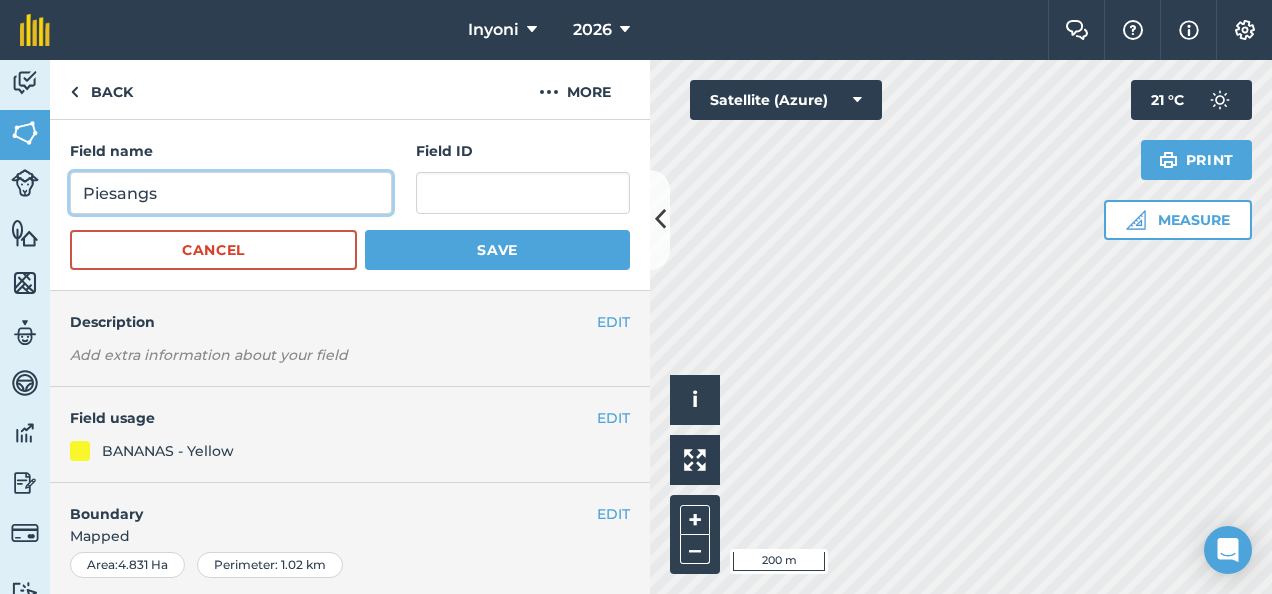 click on "Piesangs" at bounding box center (231, 193) 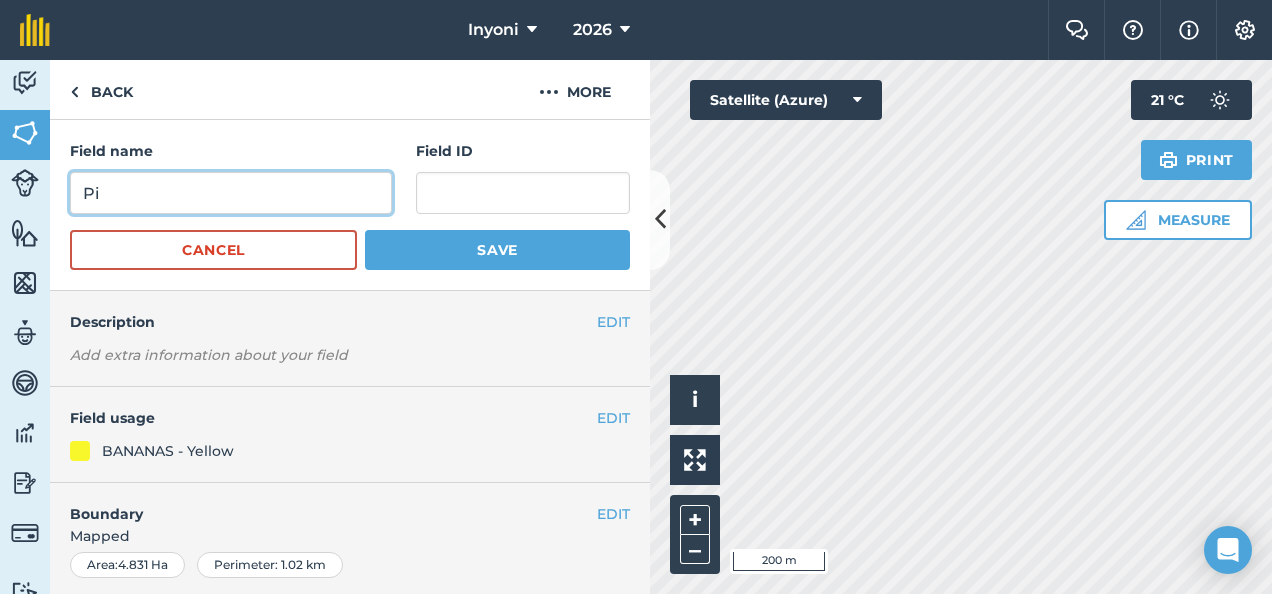 type on "P" 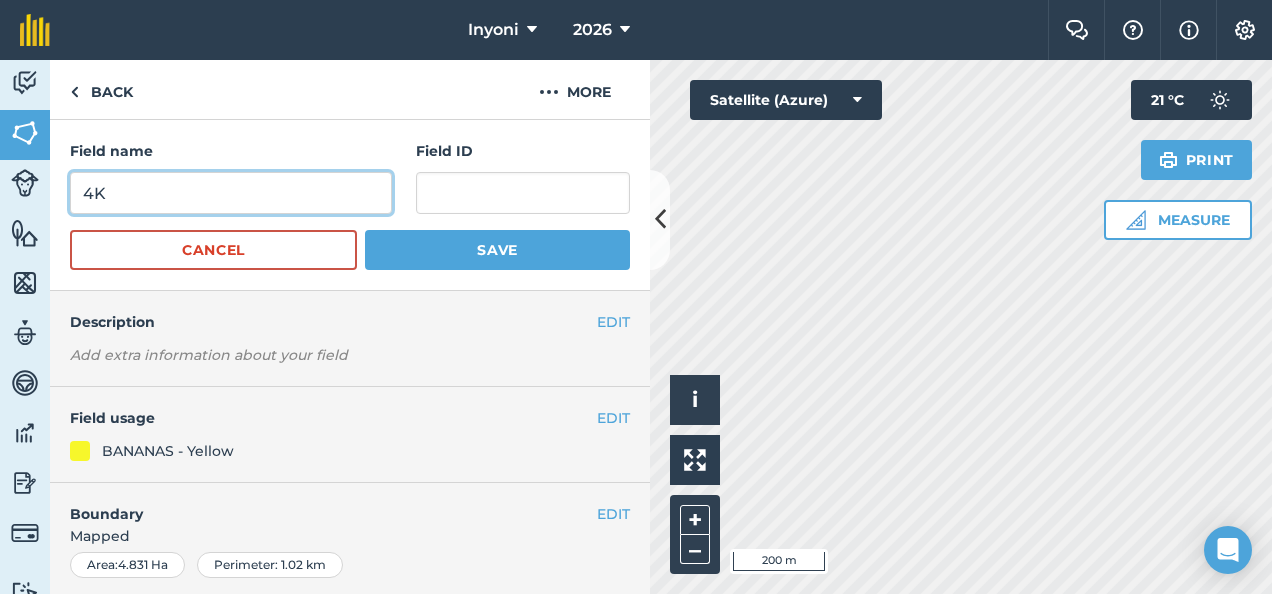 type on "4K" 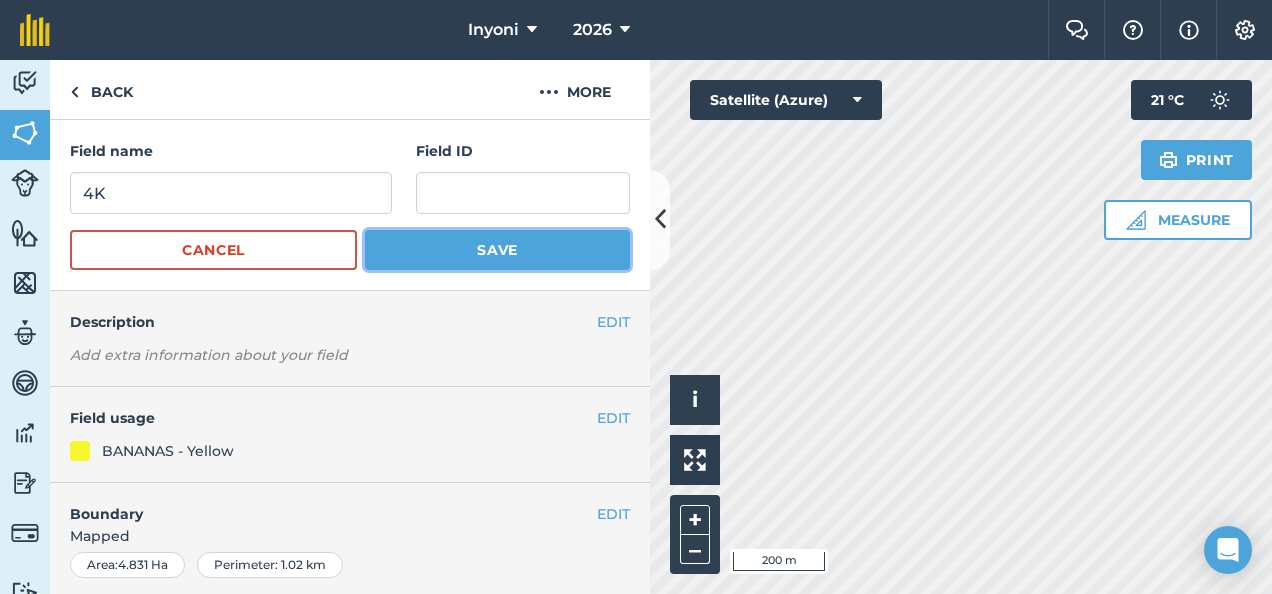 click on "Save" at bounding box center (497, 250) 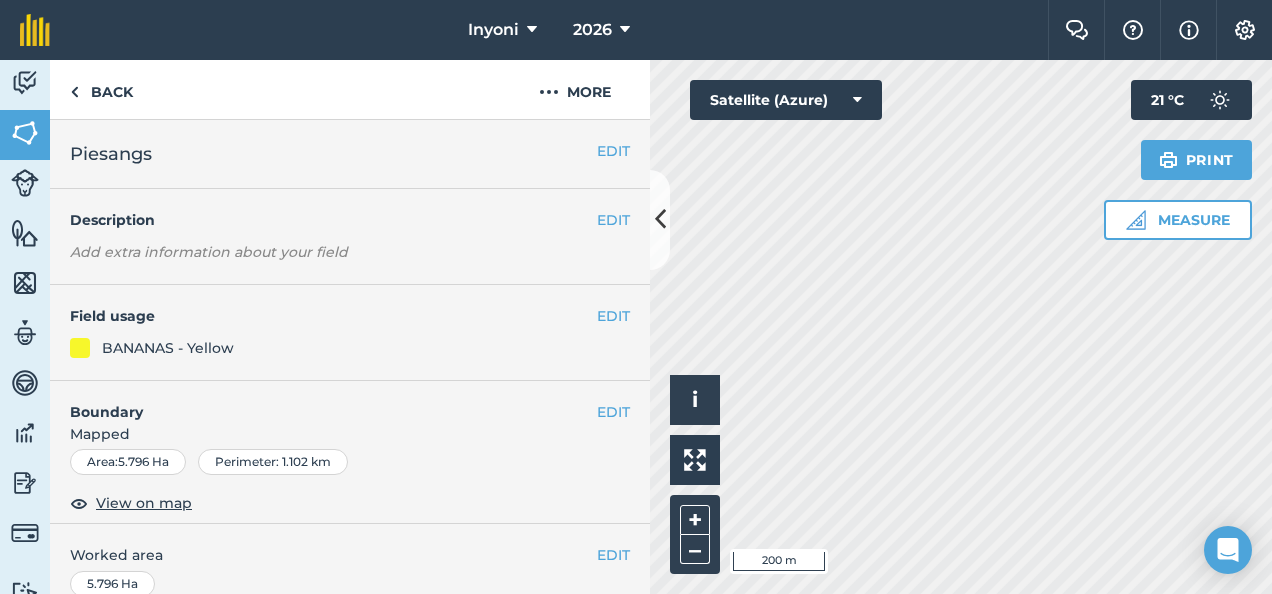 click on "Piesangs" at bounding box center [333, 154] 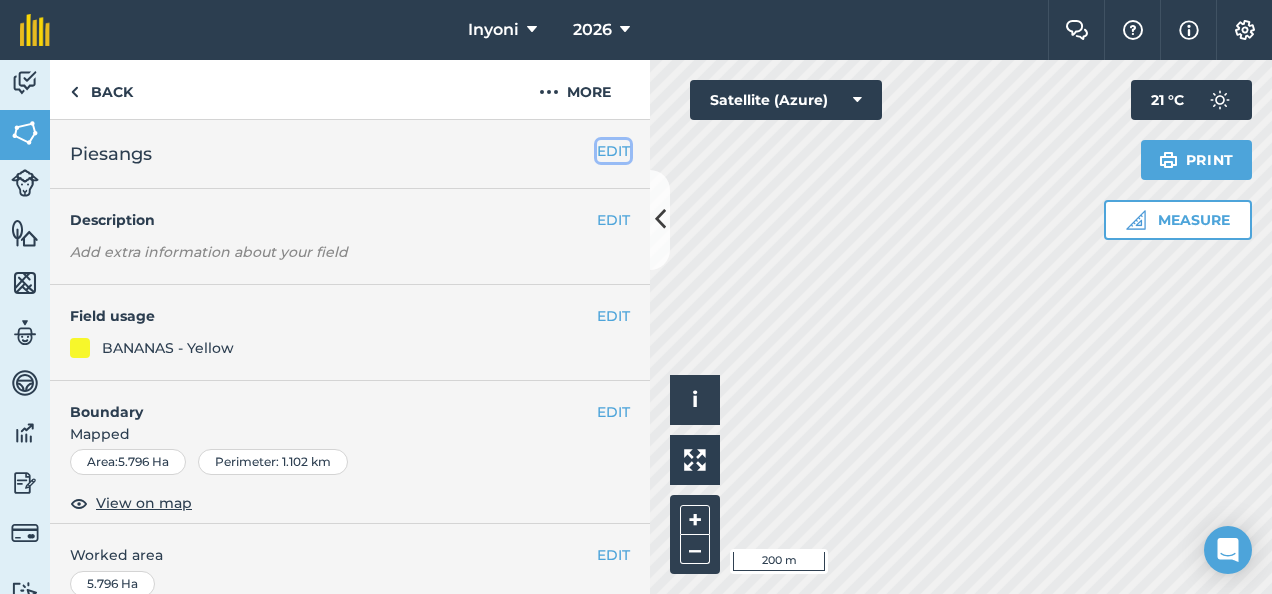 click on "EDIT" at bounding box center [613, 151] 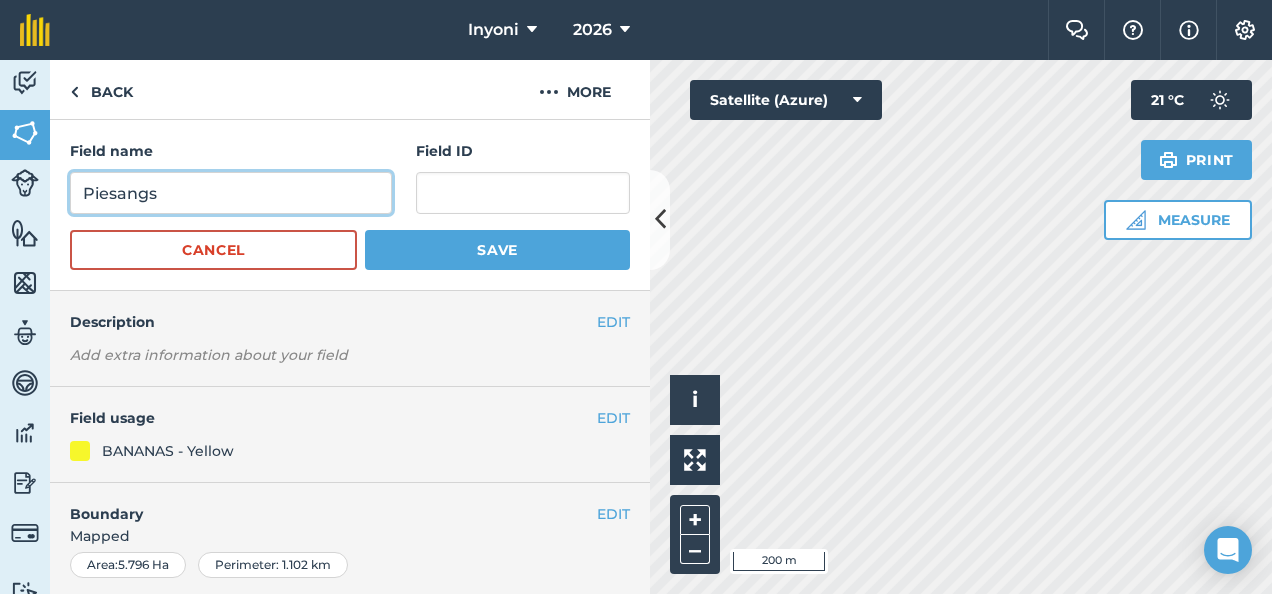 click on "Piesangs" at bounding box center (231, 193) 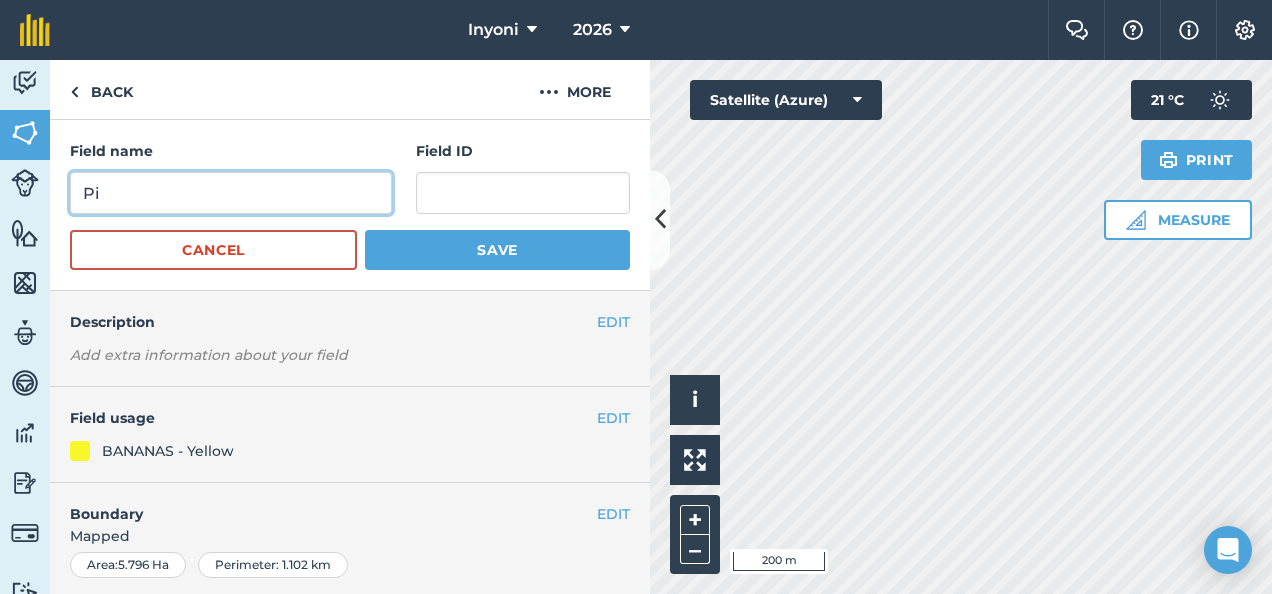 type on "P" 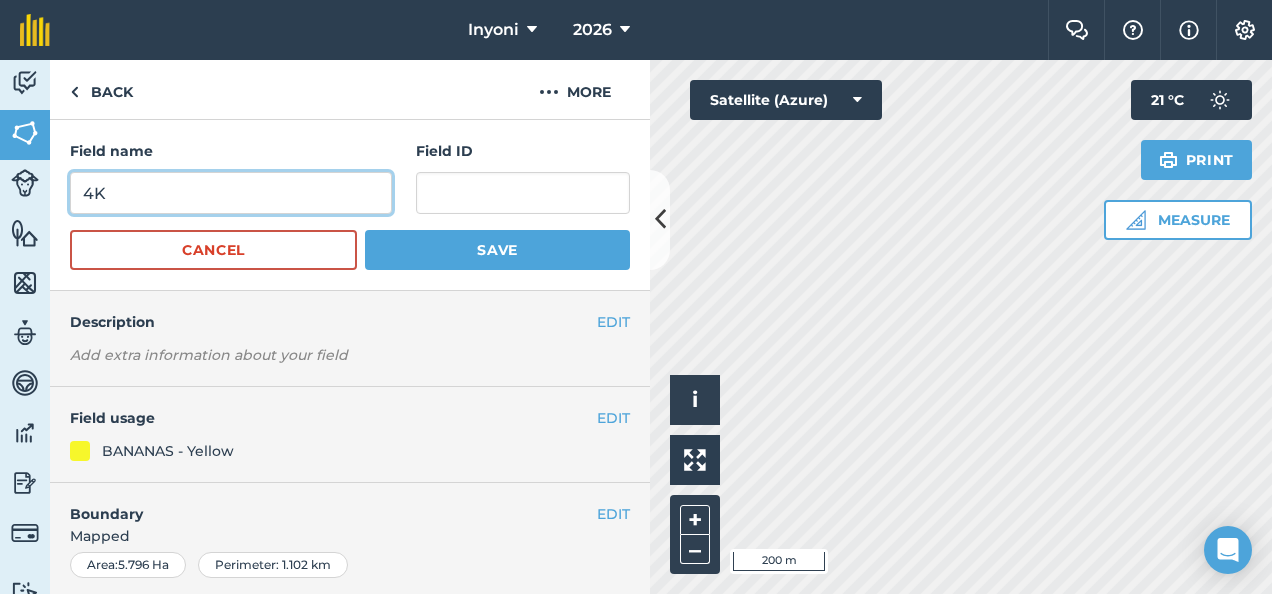 type on "4K" 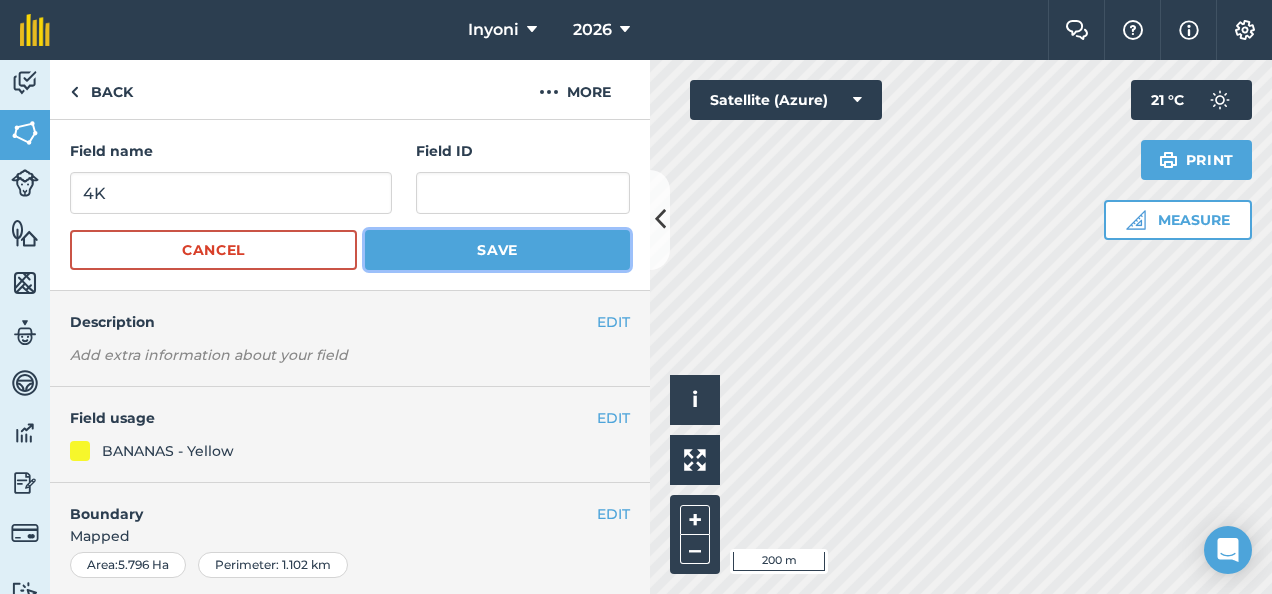 click on "Save" at bounding box center [497, 250] 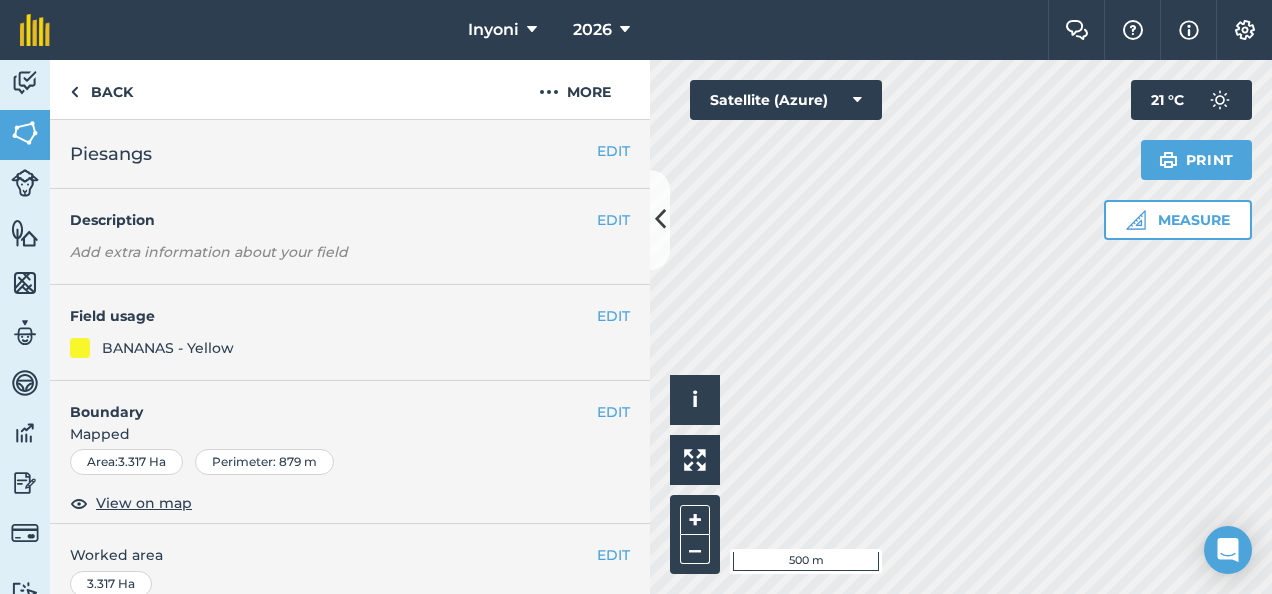 click on "Piesangs" at bounding box center [333, 154] 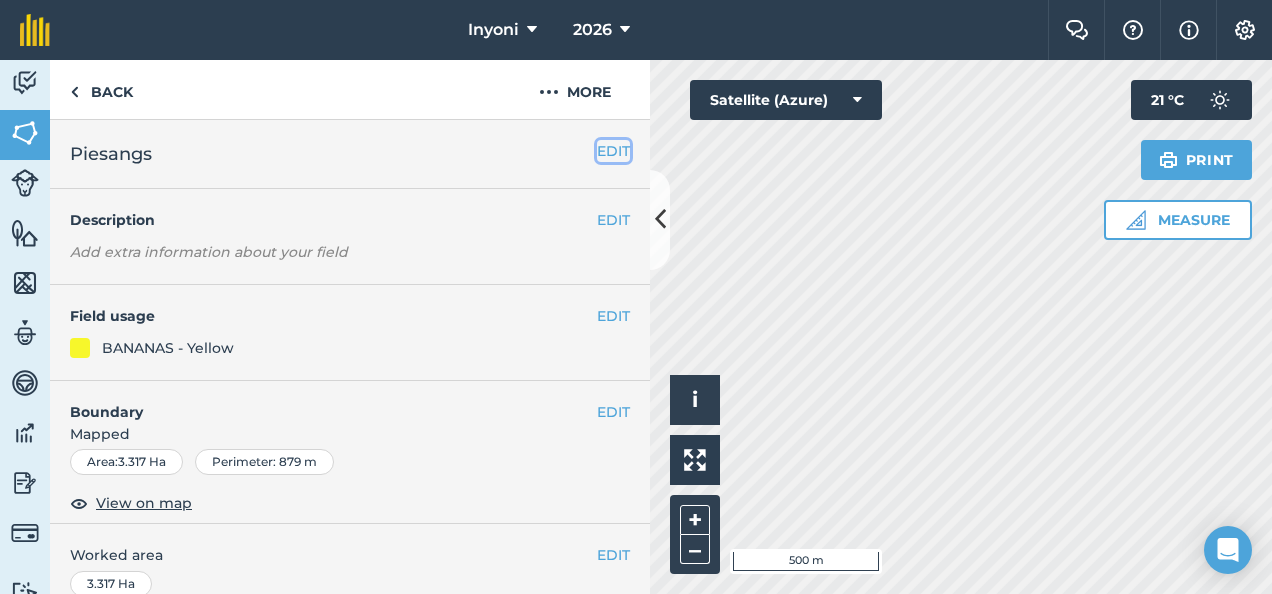click on "EDIT" at bounding box center (613, 151) 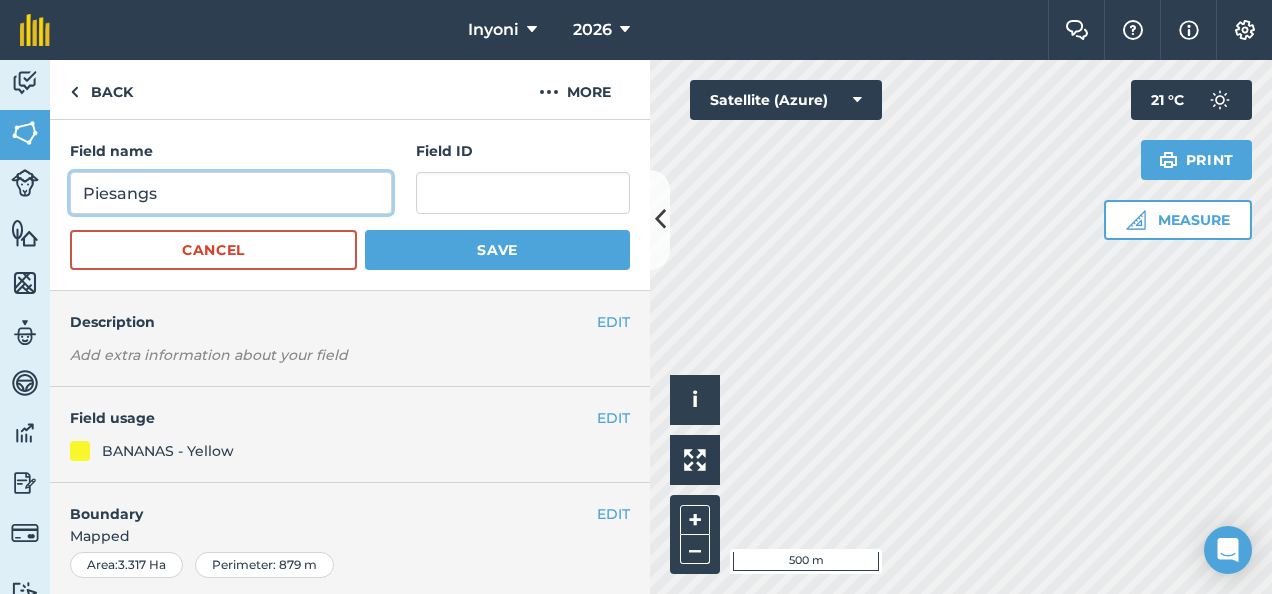 click on "Piesangs" at bounding box center (231, 193) 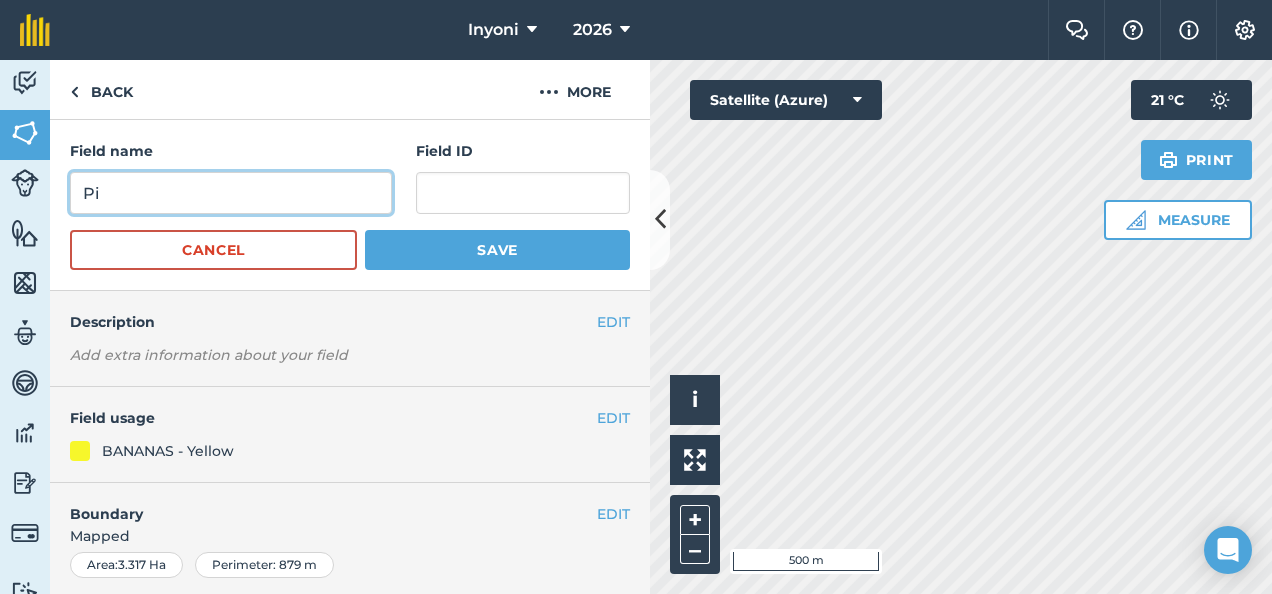 type on "P" 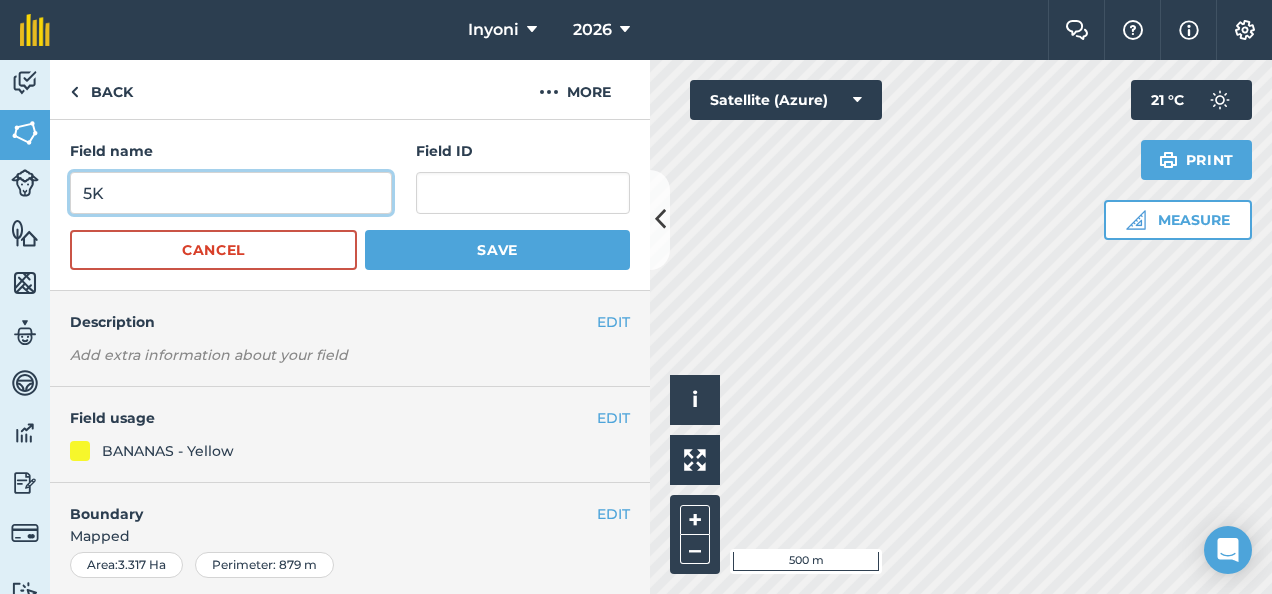 type on "5K" 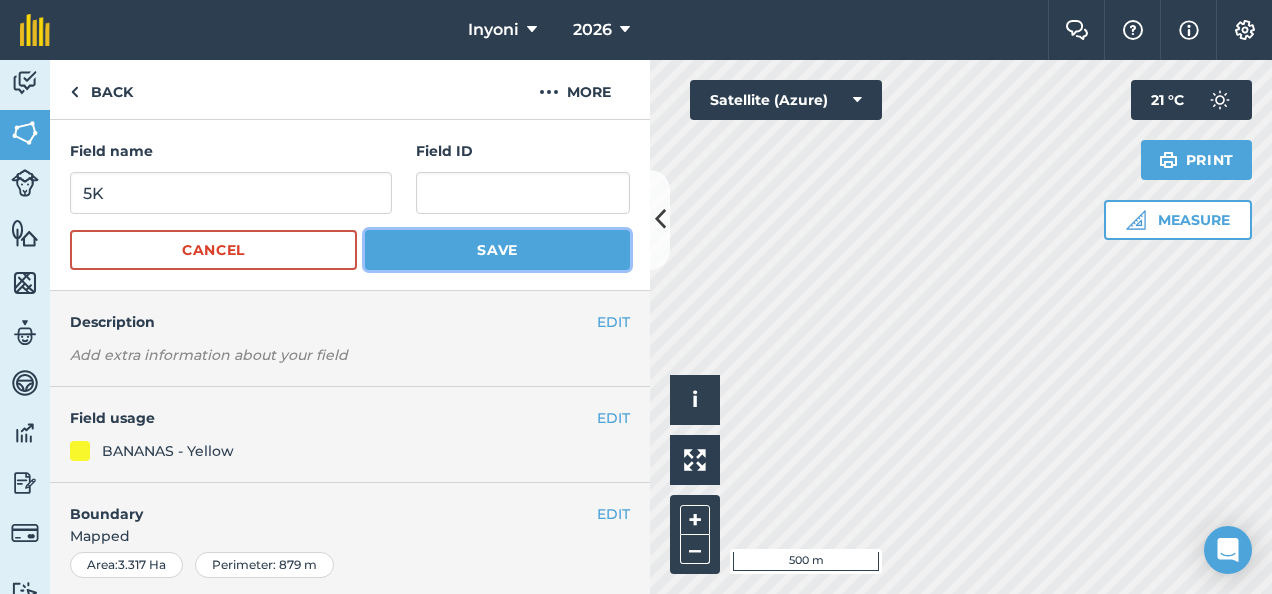click on "Save" at bounding box center [497, 250] 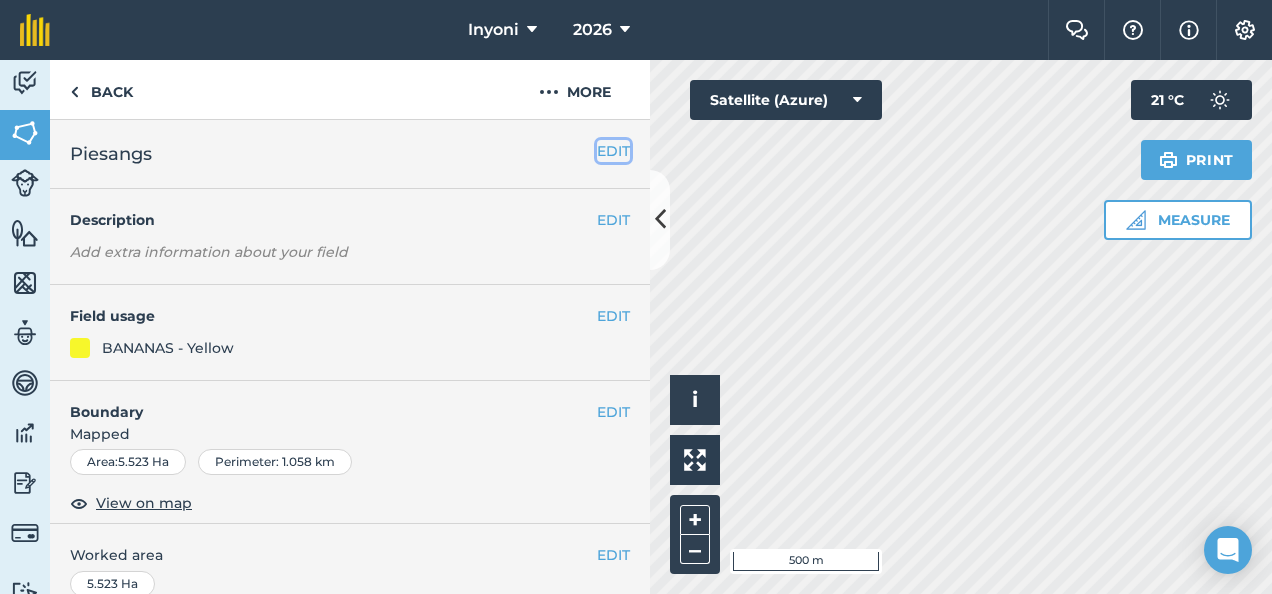click on "EDIT" at bounding box center [613, 151] 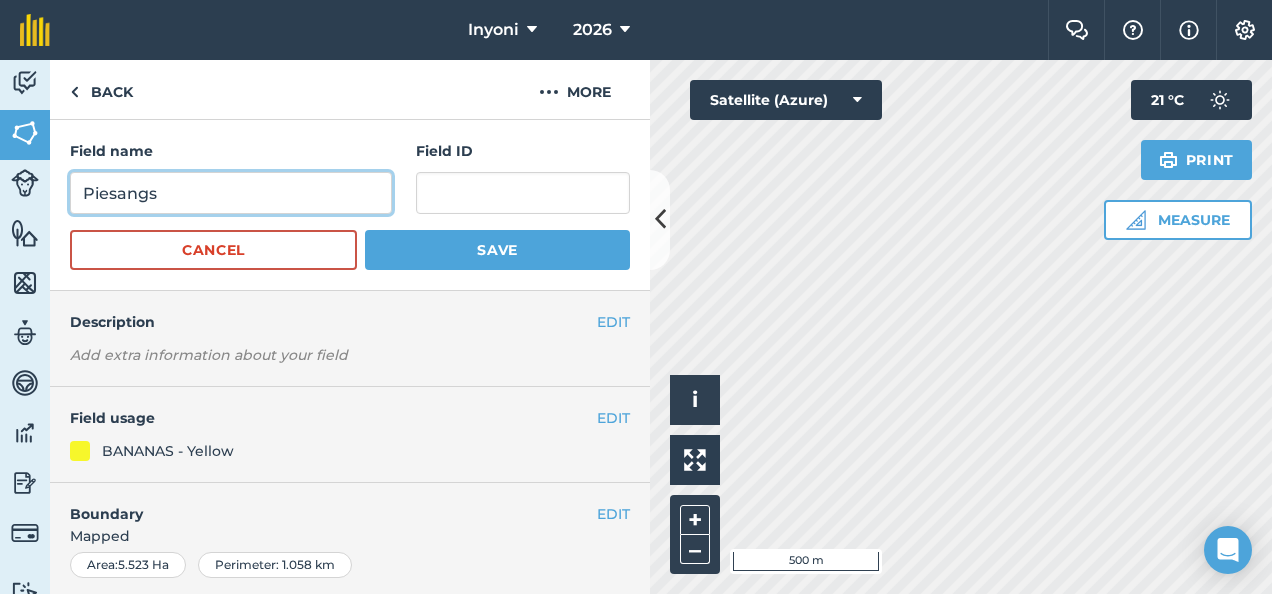 click on "Piesangs" at bounding box center (231, 193) 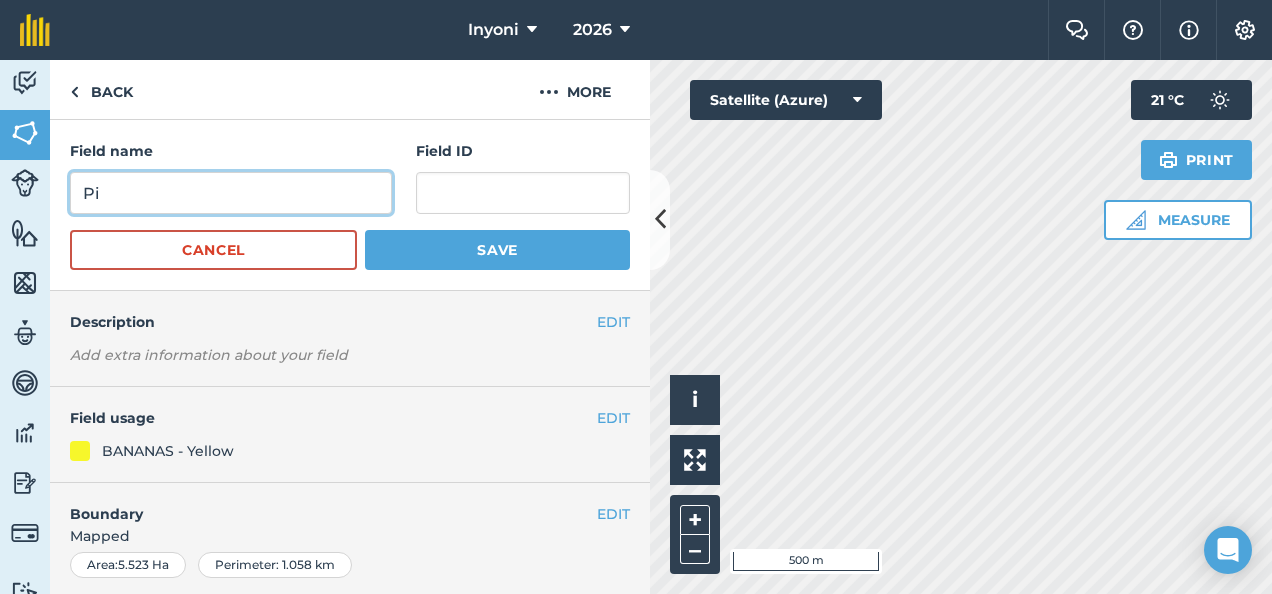 type on "P" 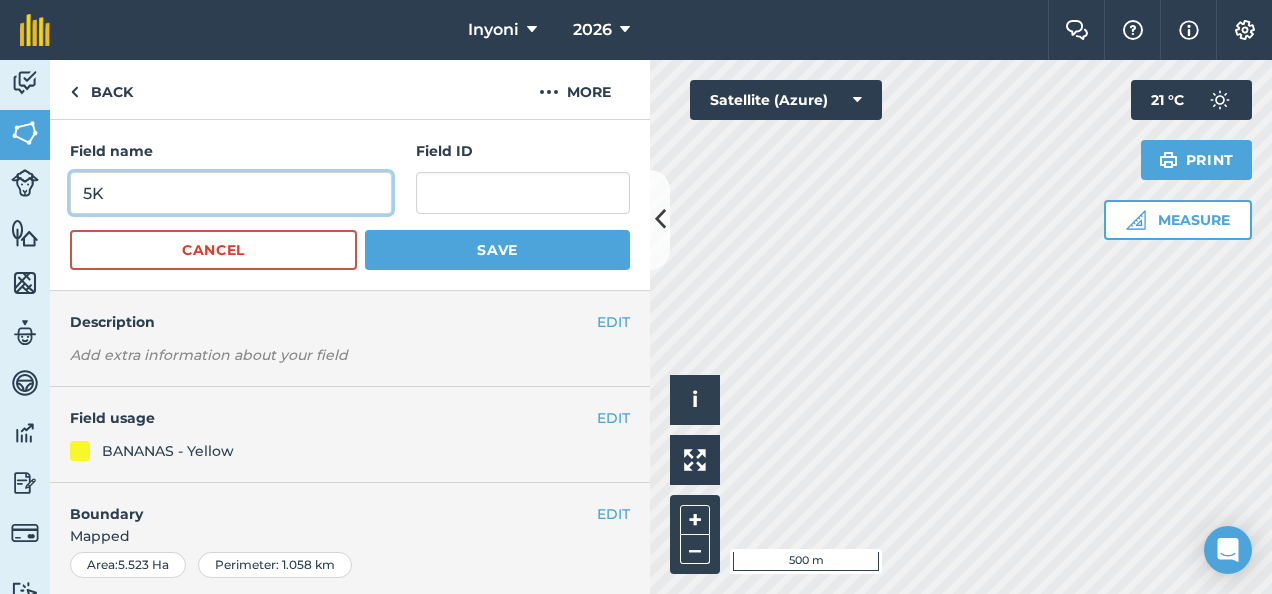 type on "5K" 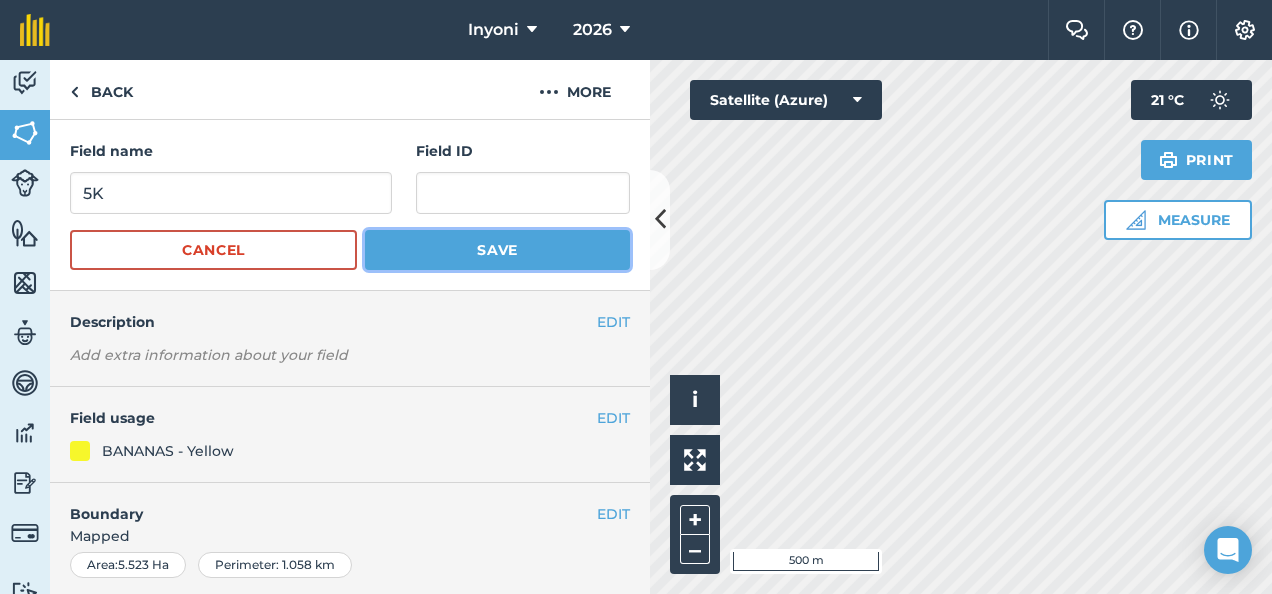 click on "Save" at bounding box center [497, 250] 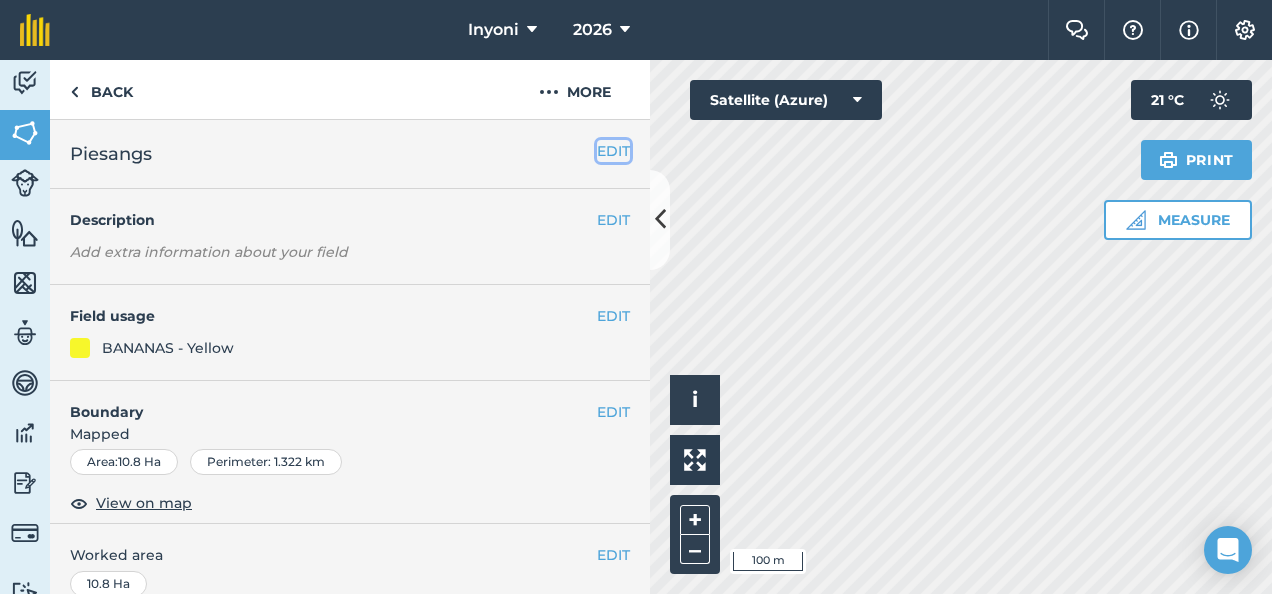 click on "EDIT" at bounding box center (613, 151) 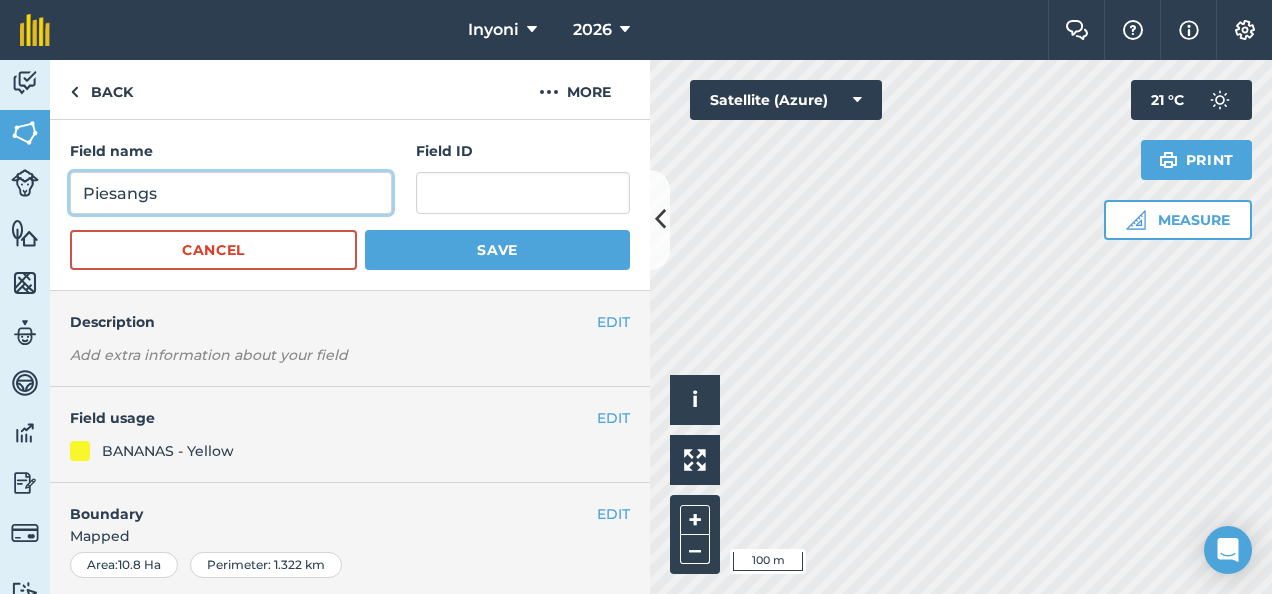 click on "Piesangs" at bounding box center [231, 193] 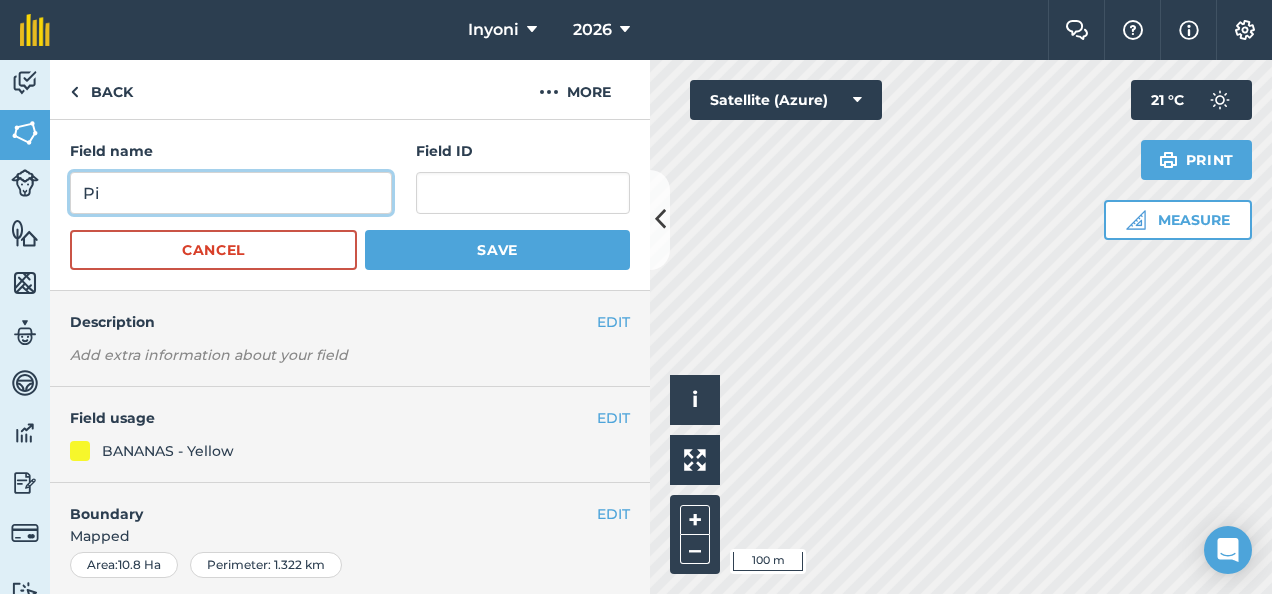 type on "P" 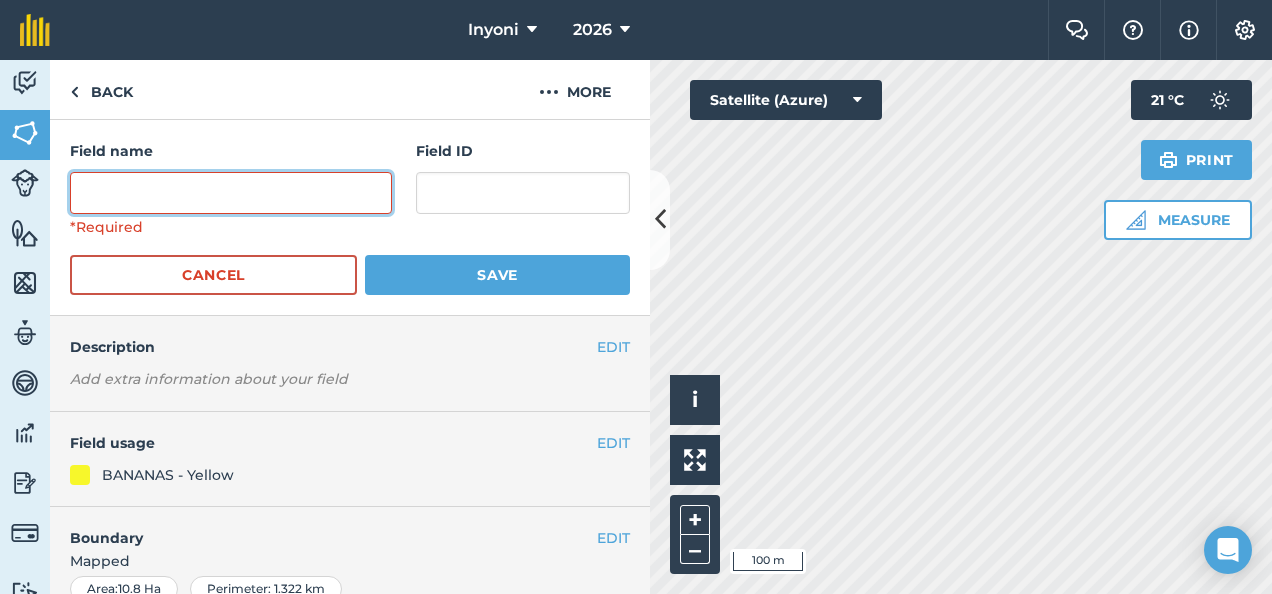 type on "#" 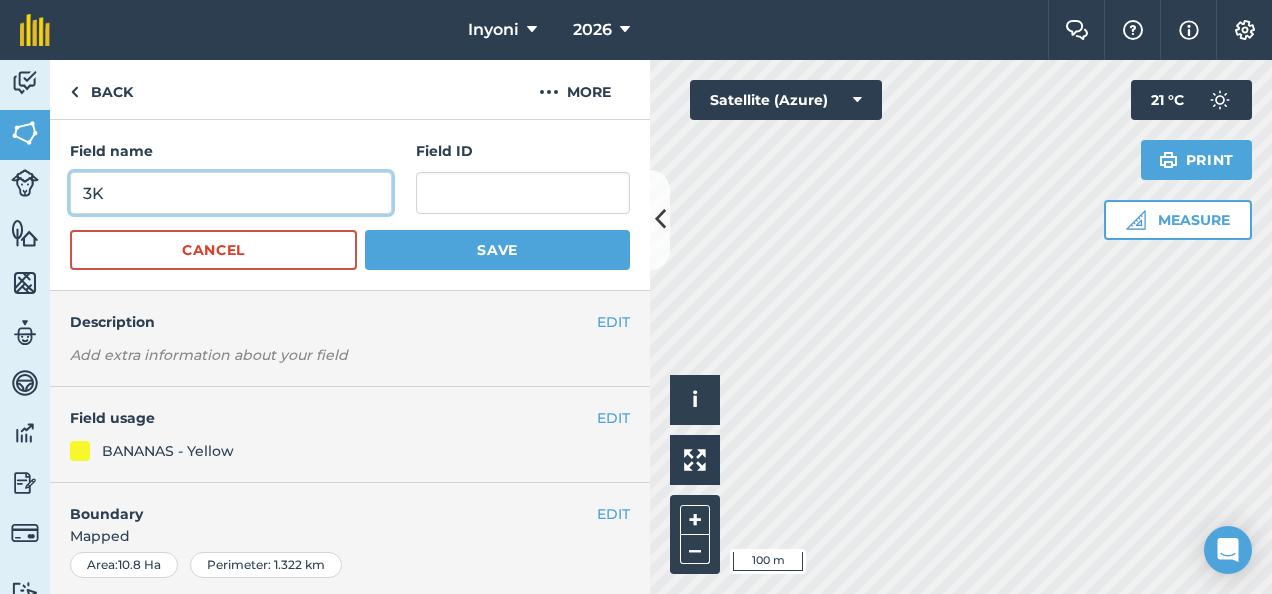 type on "3K" 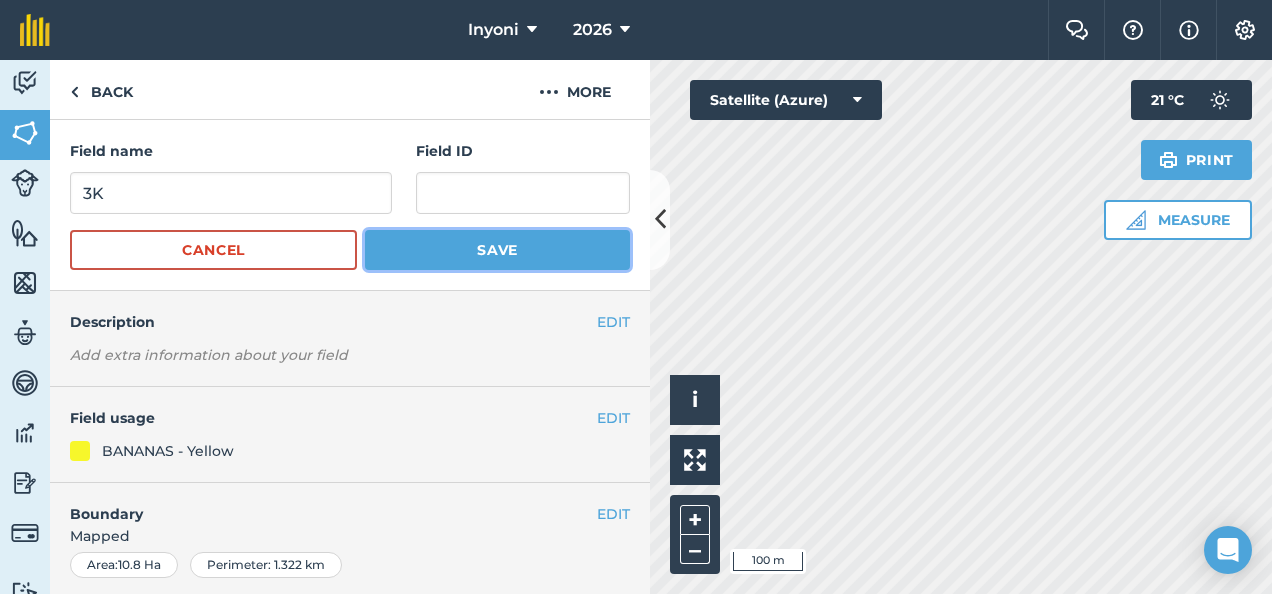 click on "Save" at bounding box center (497, 250) 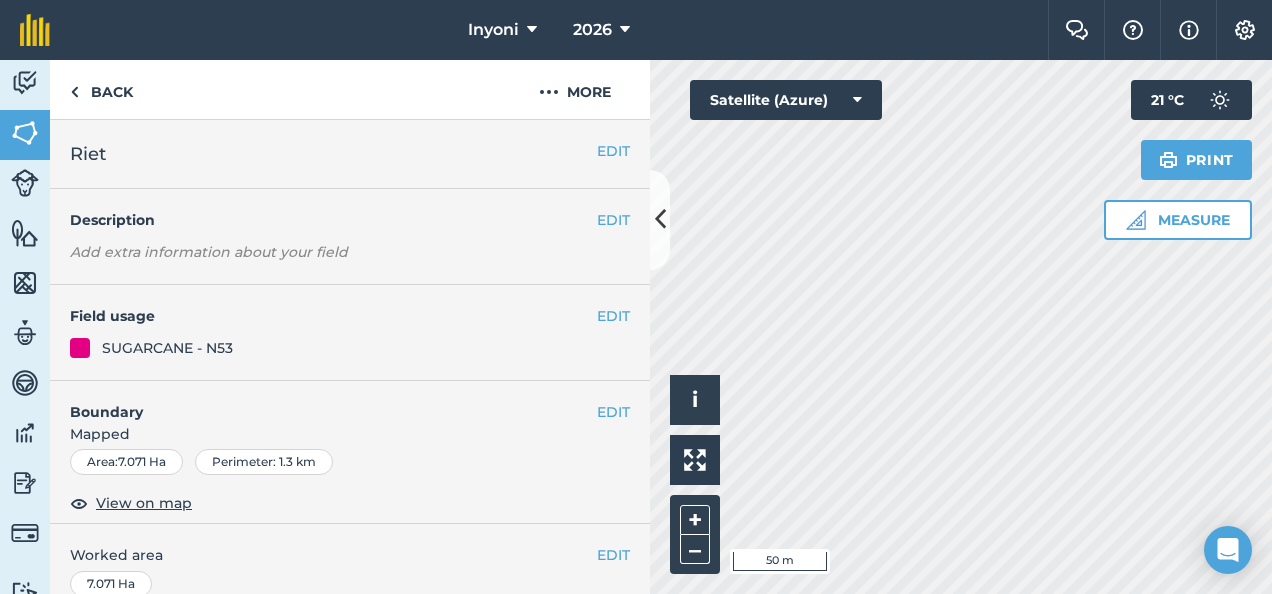 click on "Riet" at bounding box center [333, 154] 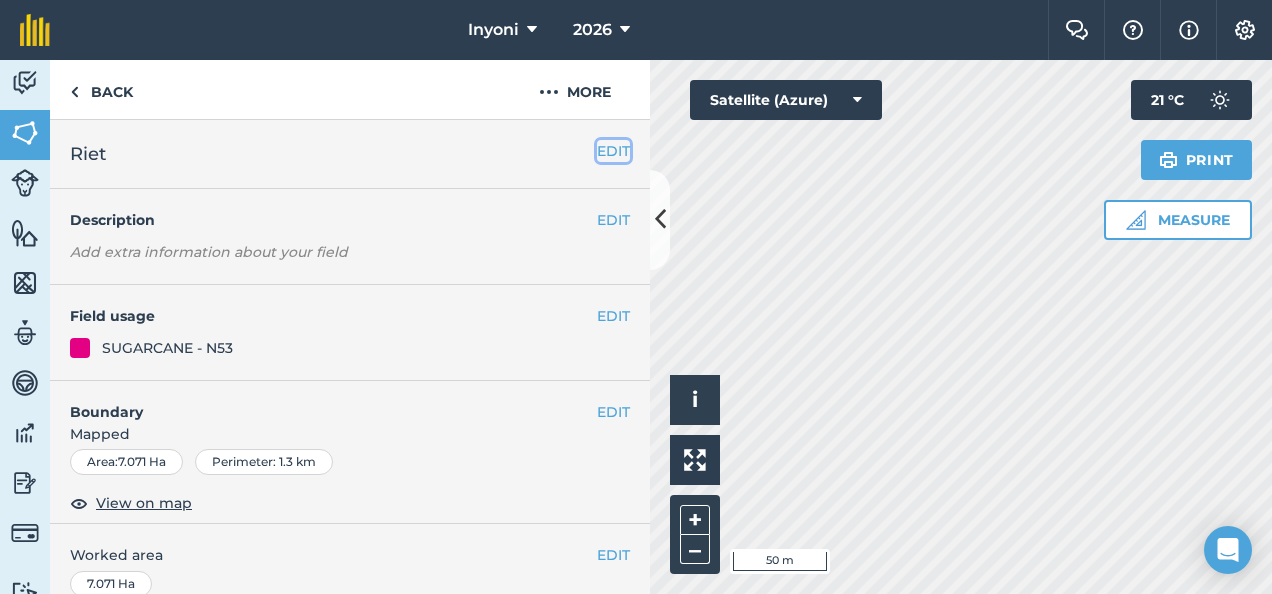 click on "EDIT" at bounding box center [613, 151] 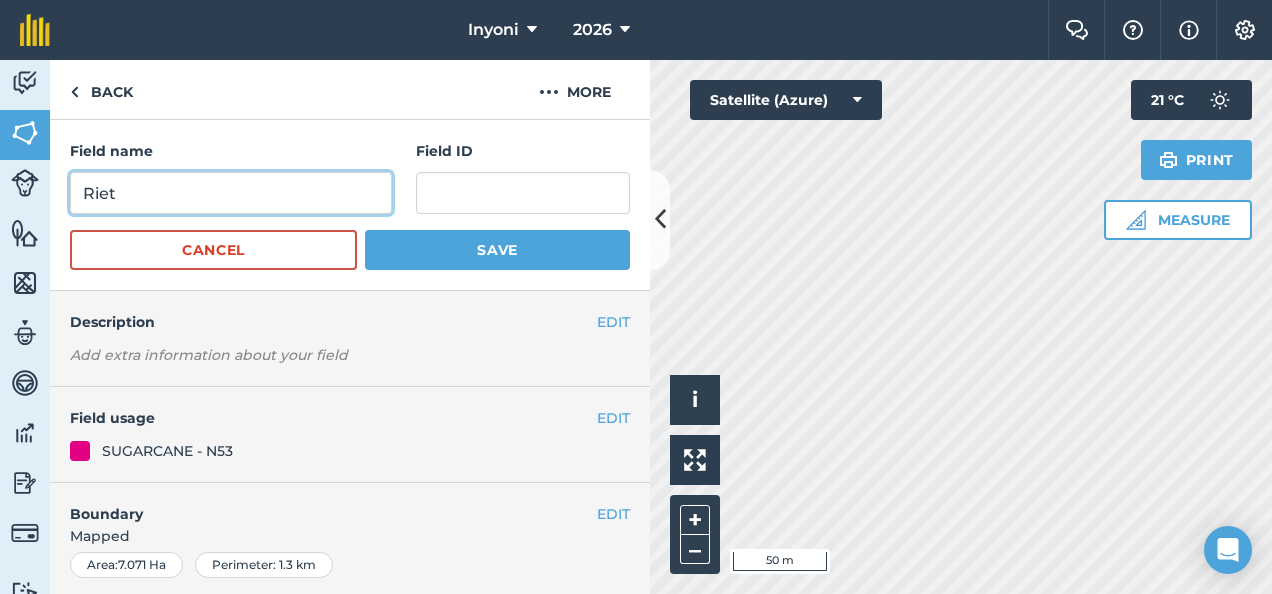click on "Riet" at bounding box center [231, 193] 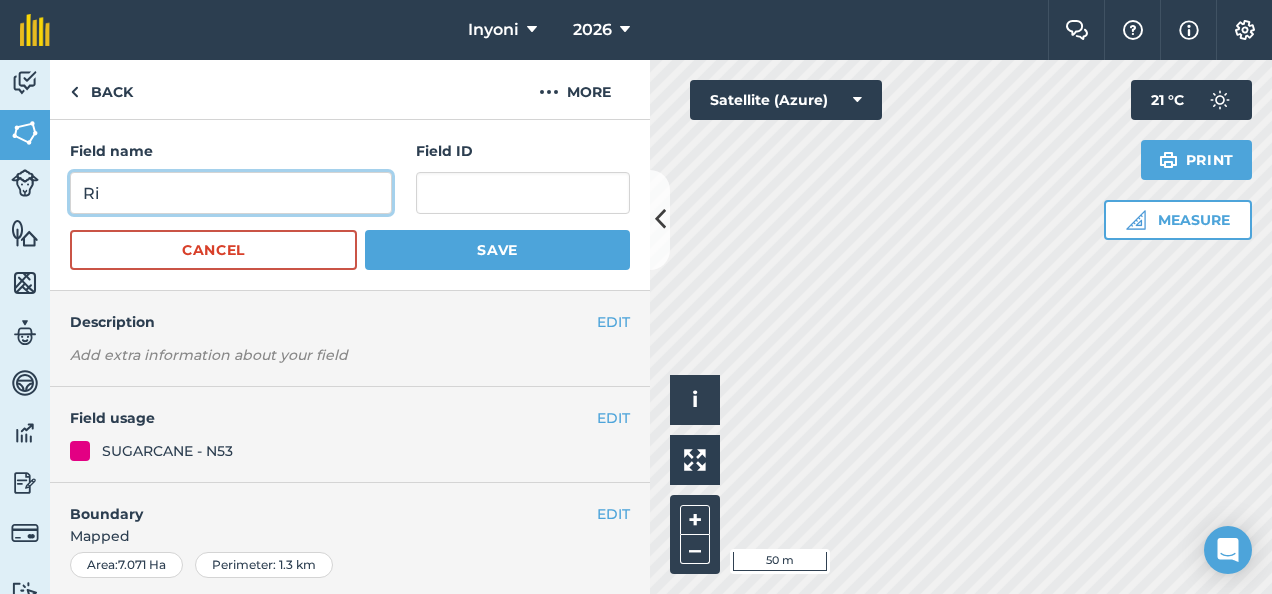 type on "R" 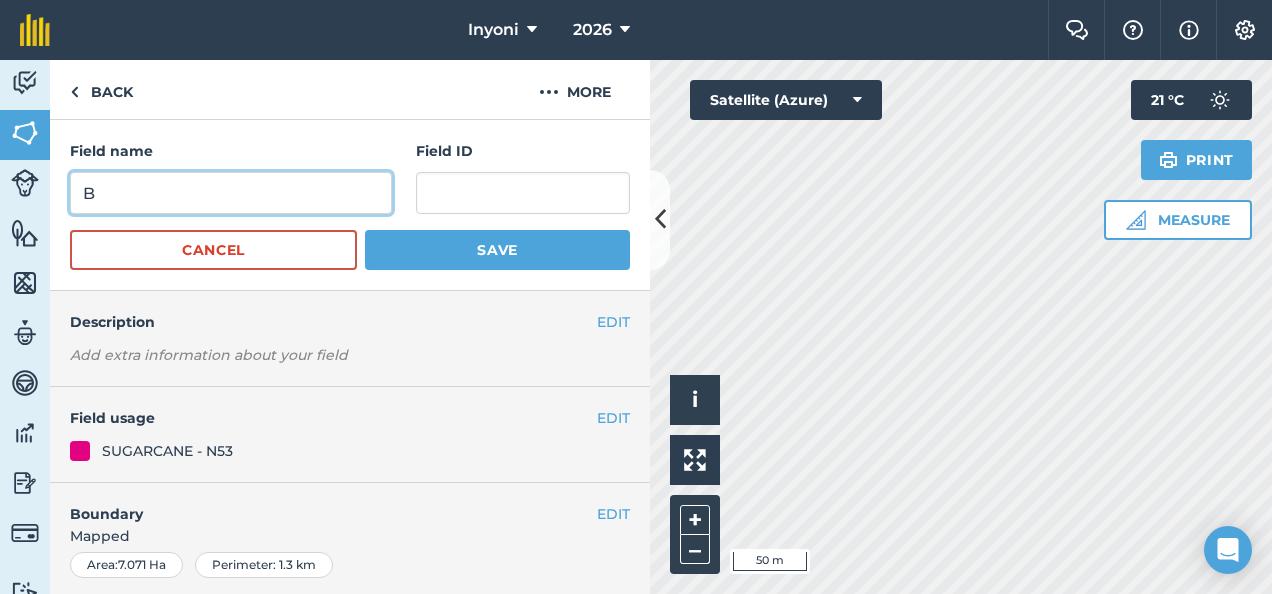 type on "B" 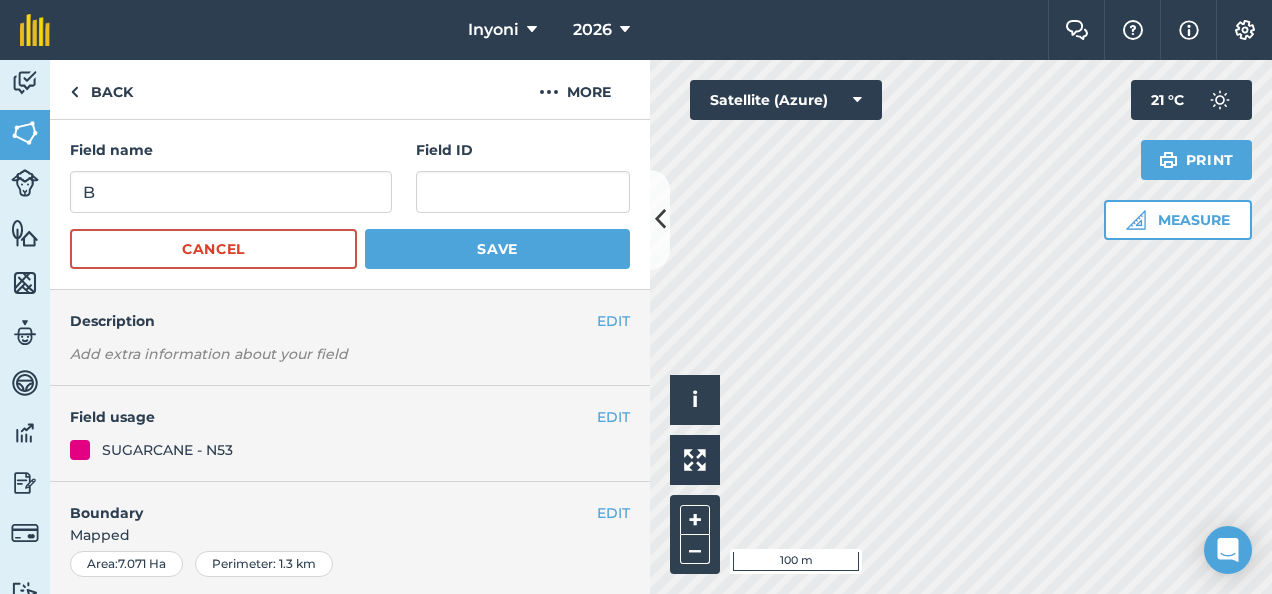 scroll, scrollTop: 2, scrollLeft: 0, axis: vertical 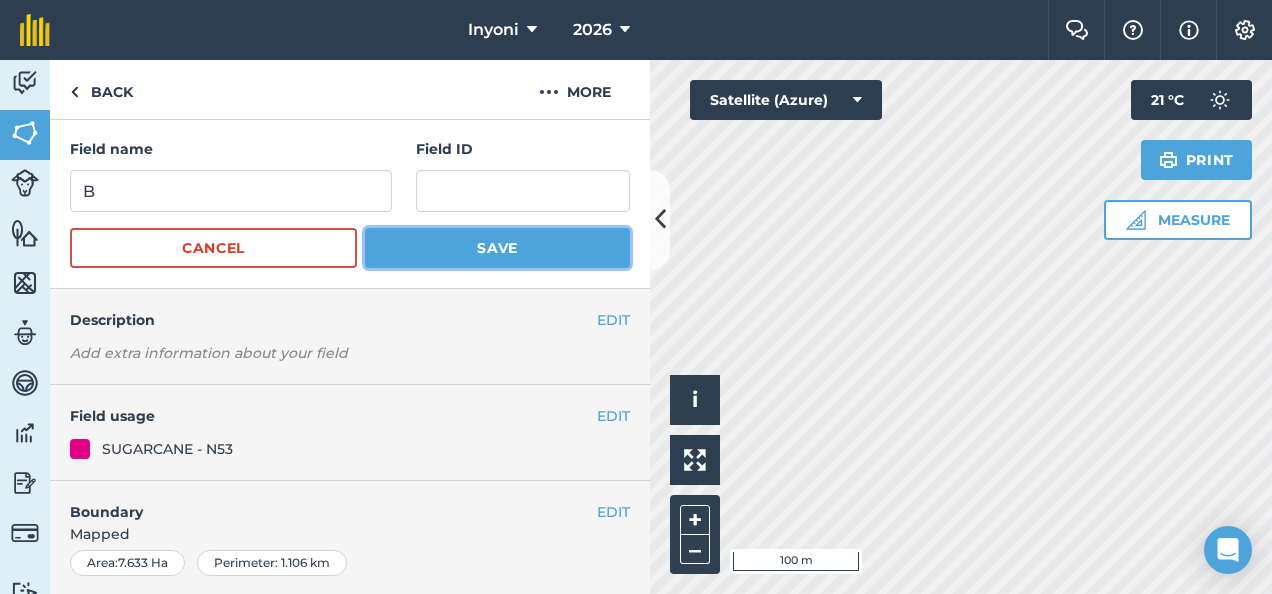 click on "Save" at bounding box center [497, 248] 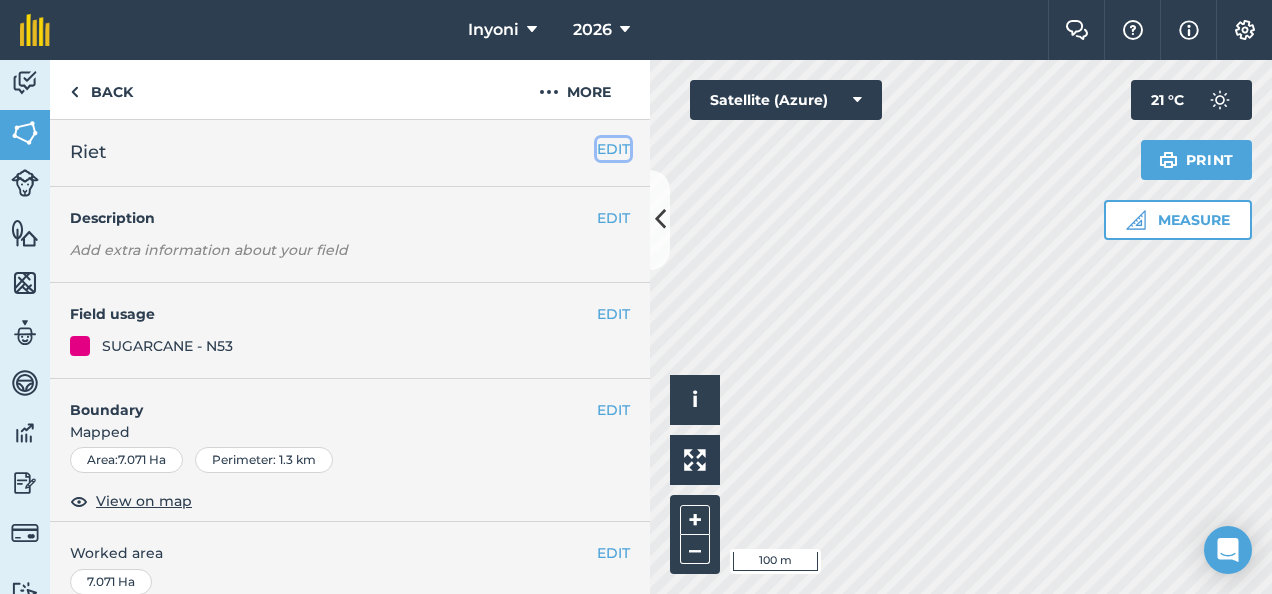 click on "EDIT" at bounding box center [613, 149] 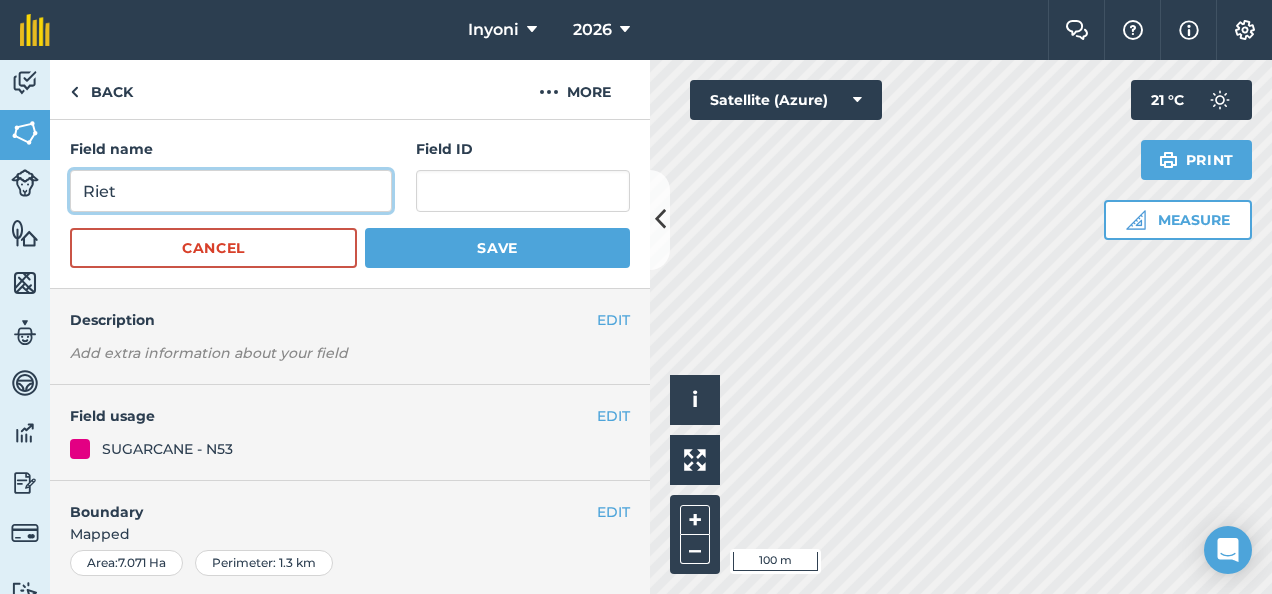 drag, startPoint x: 124, startPoint y: 197, endPoint x: 136, endPoint y: 192, distance: 13 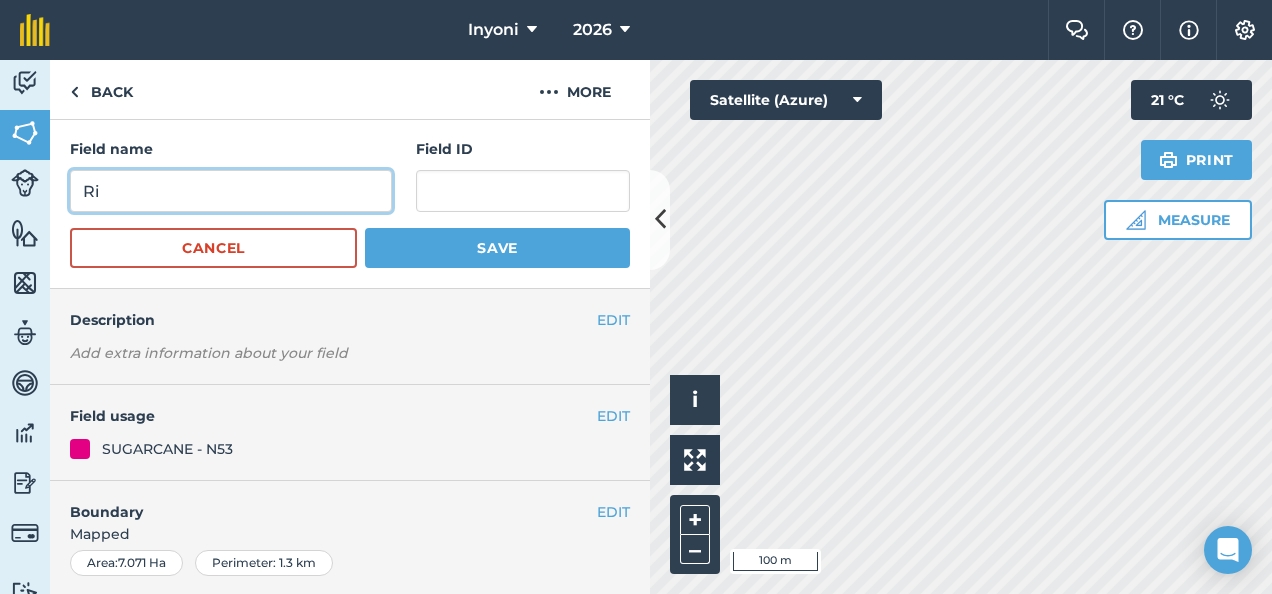 type on "R" 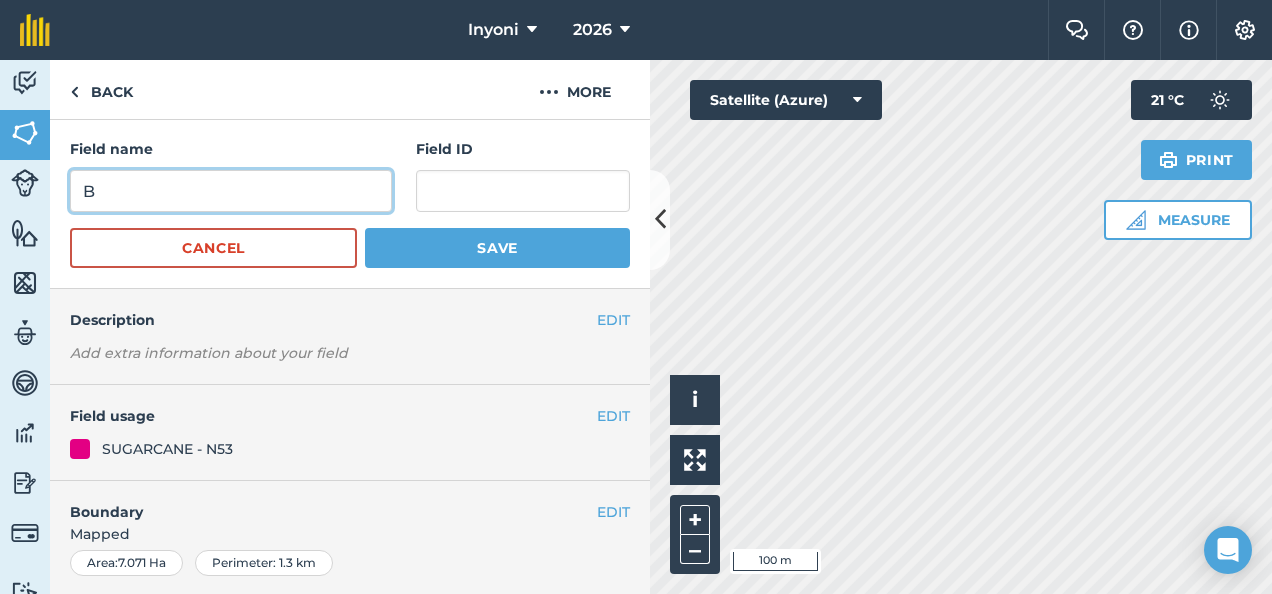 type on "B" 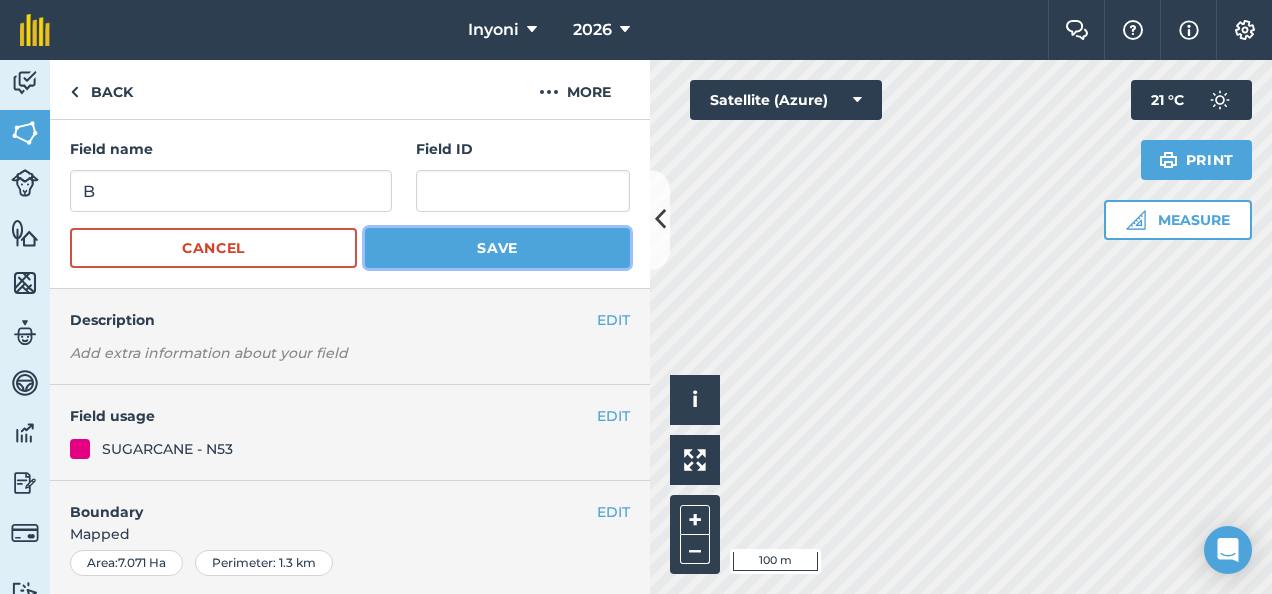 click on "Save" at bounding box center [497, 248] 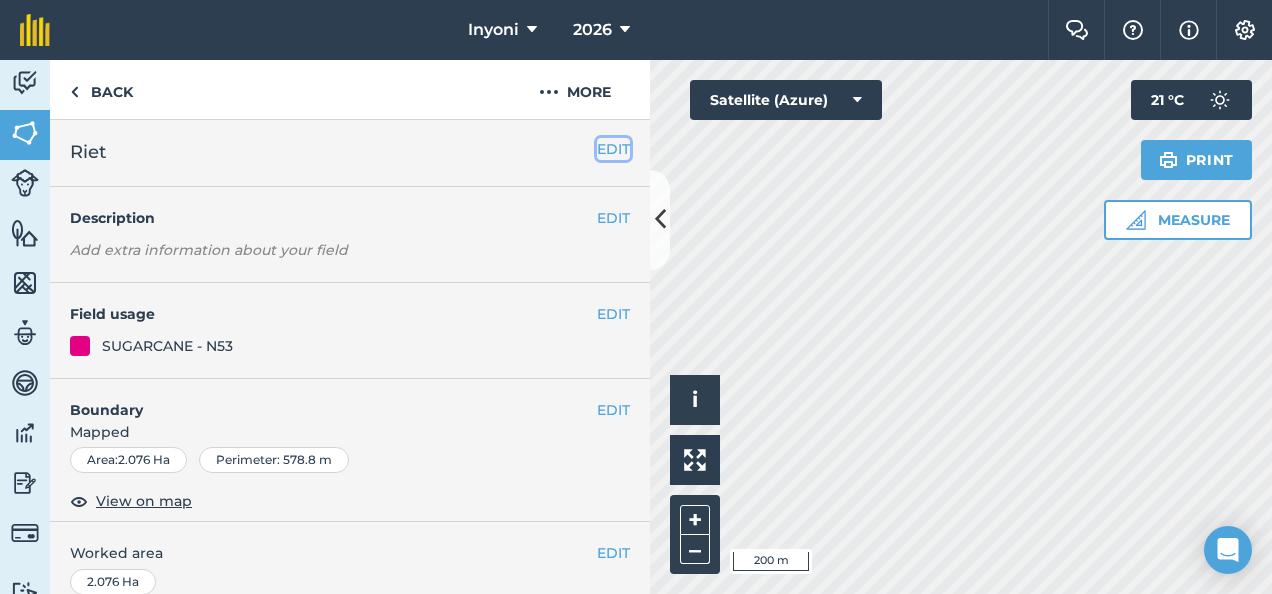 click on "EDIT" at bounding box center [613, 149] 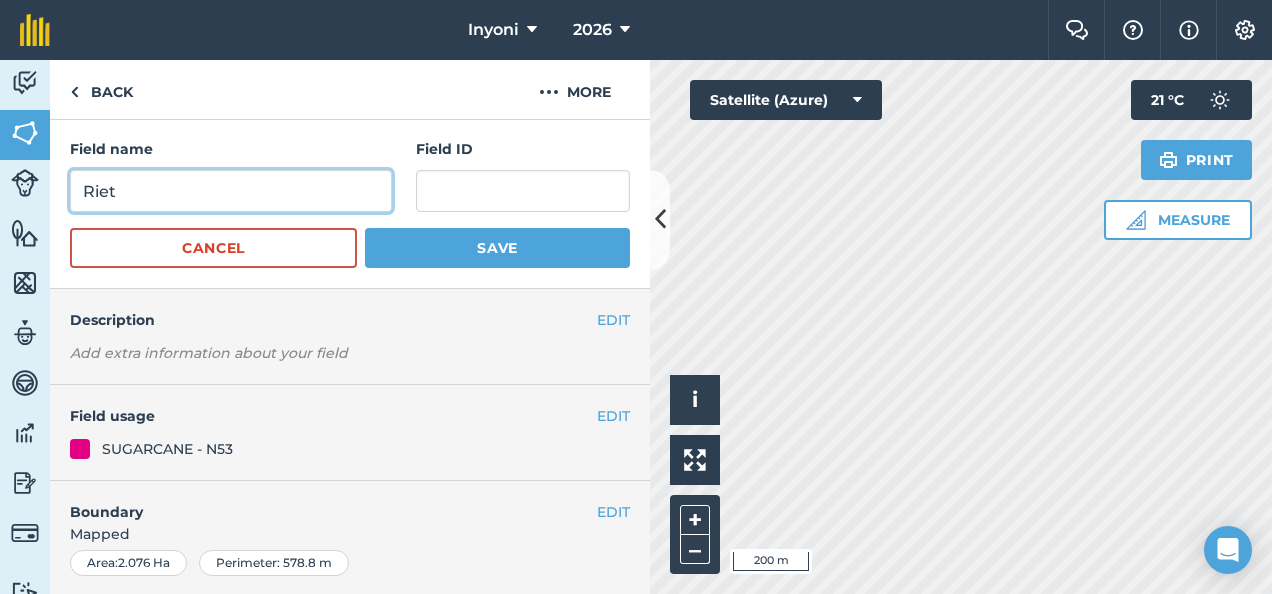 drag, startPoint x: 133, startPoint y: 196, endPoint x: 195, endPoint y: 196, distance: 62 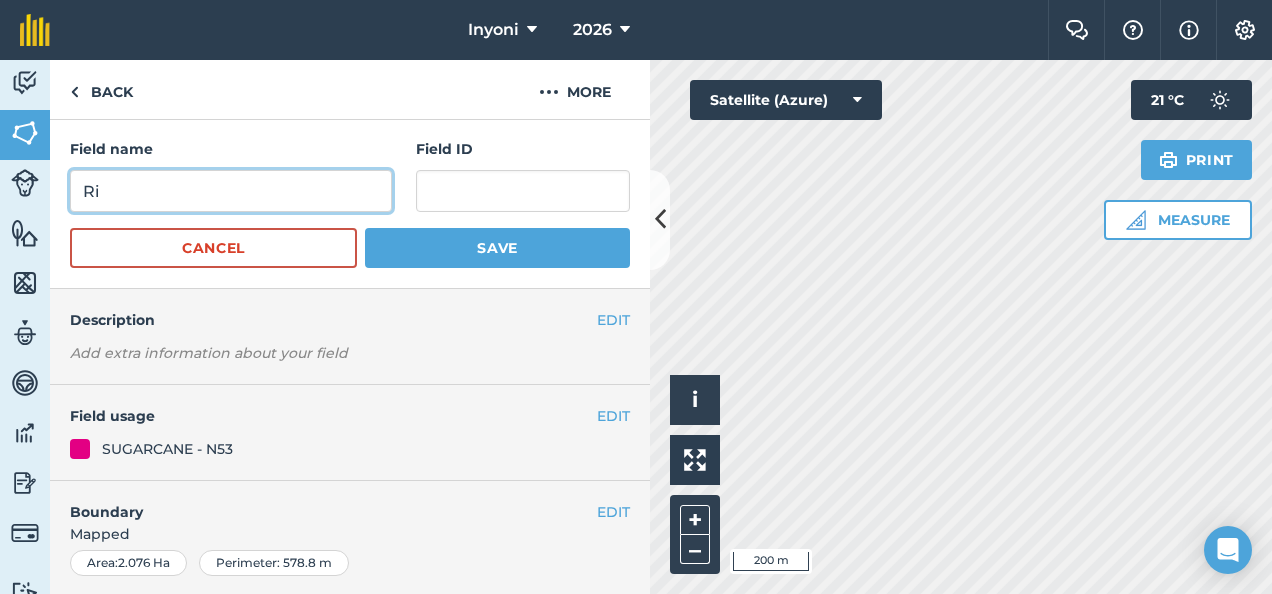 type on "R" 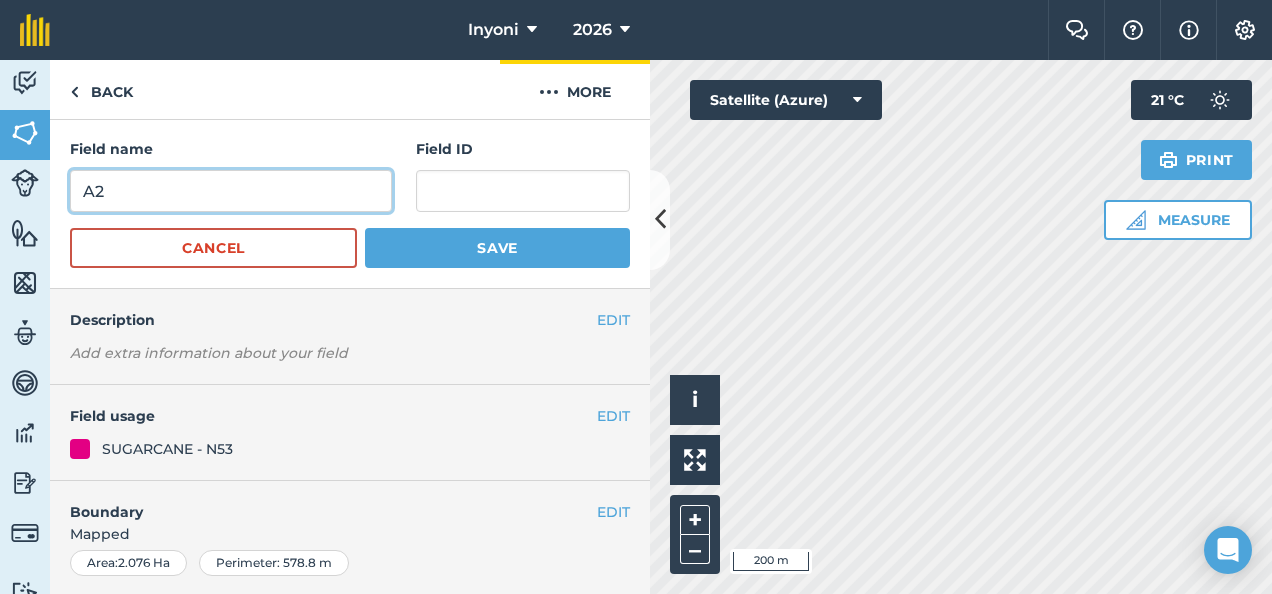 type on "A2" 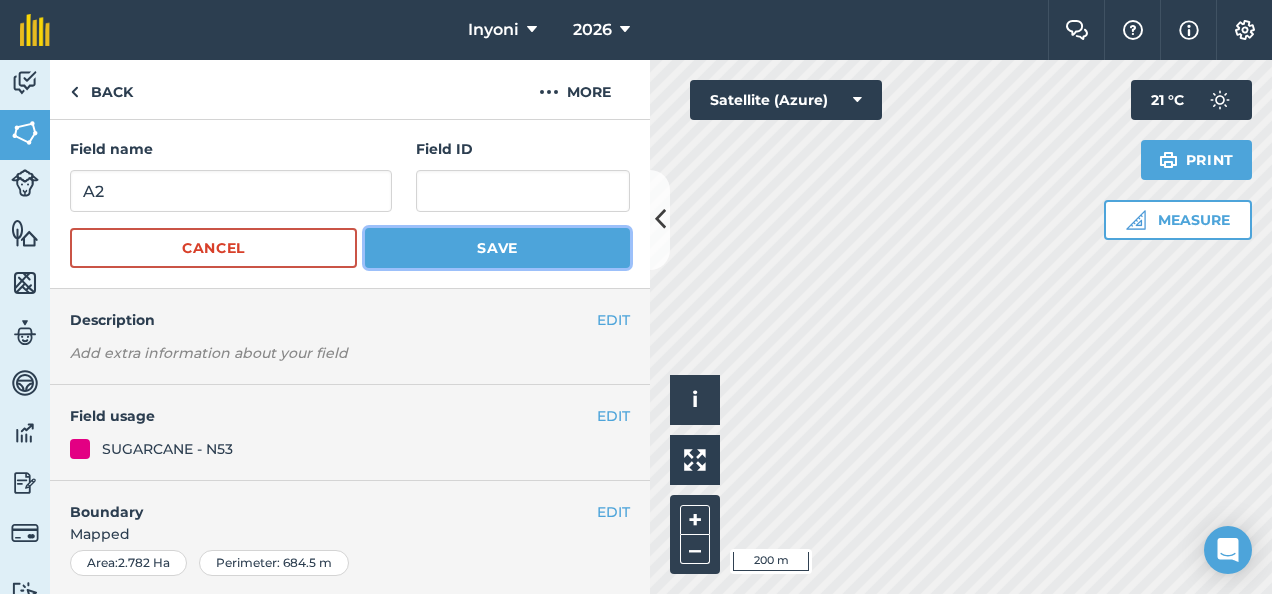 click on "Save" at bounding box center [497, 248] 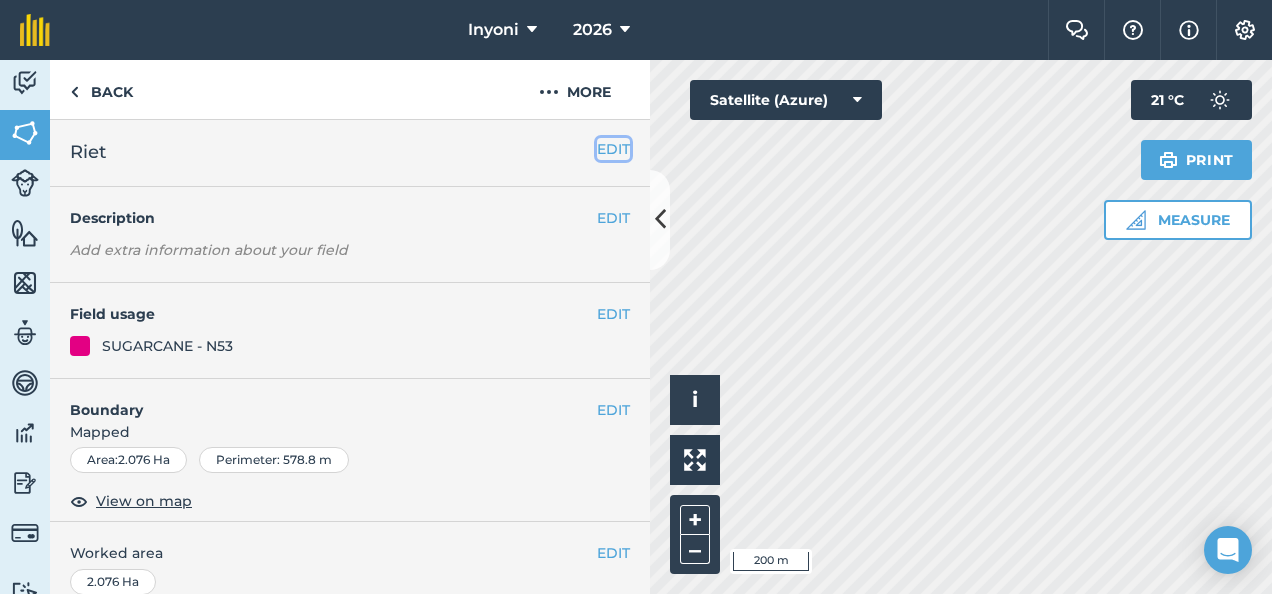 click on "EDIT" at bounding box center [613, 149] 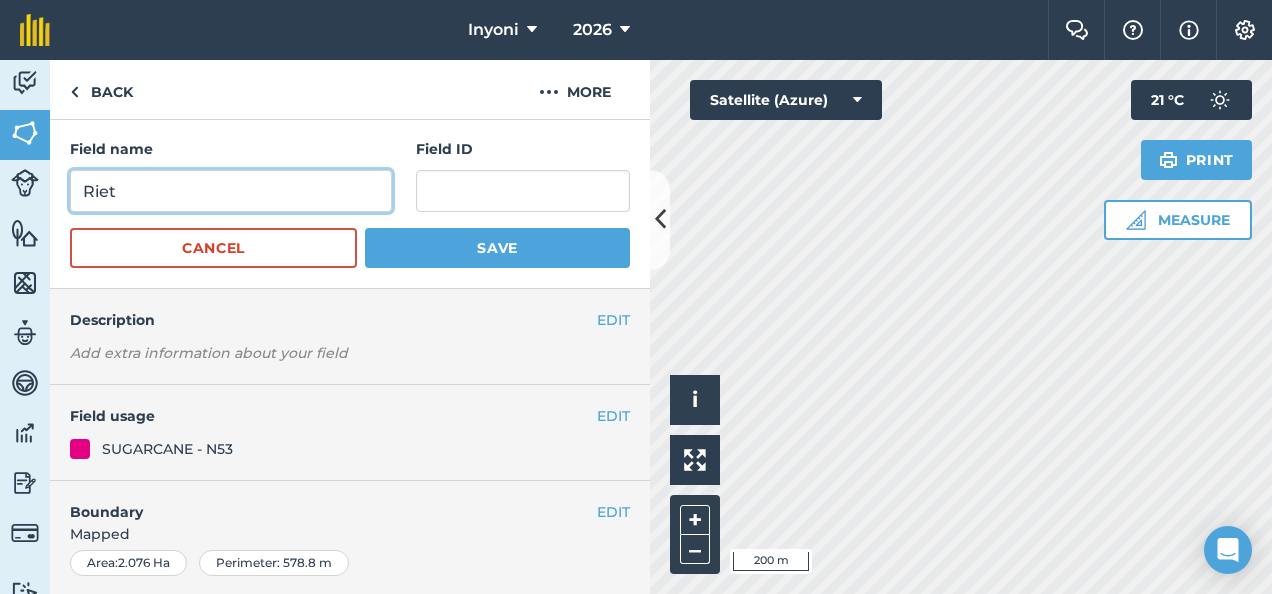 click on "Riet" at bounding box center (231, 191) 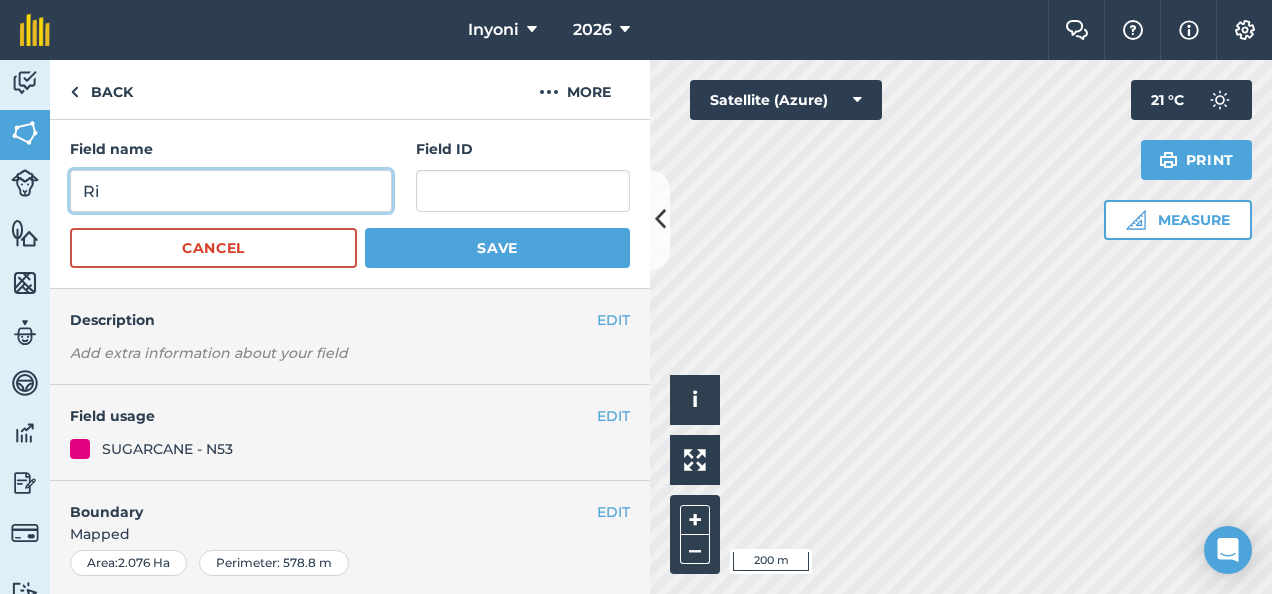type on "R" 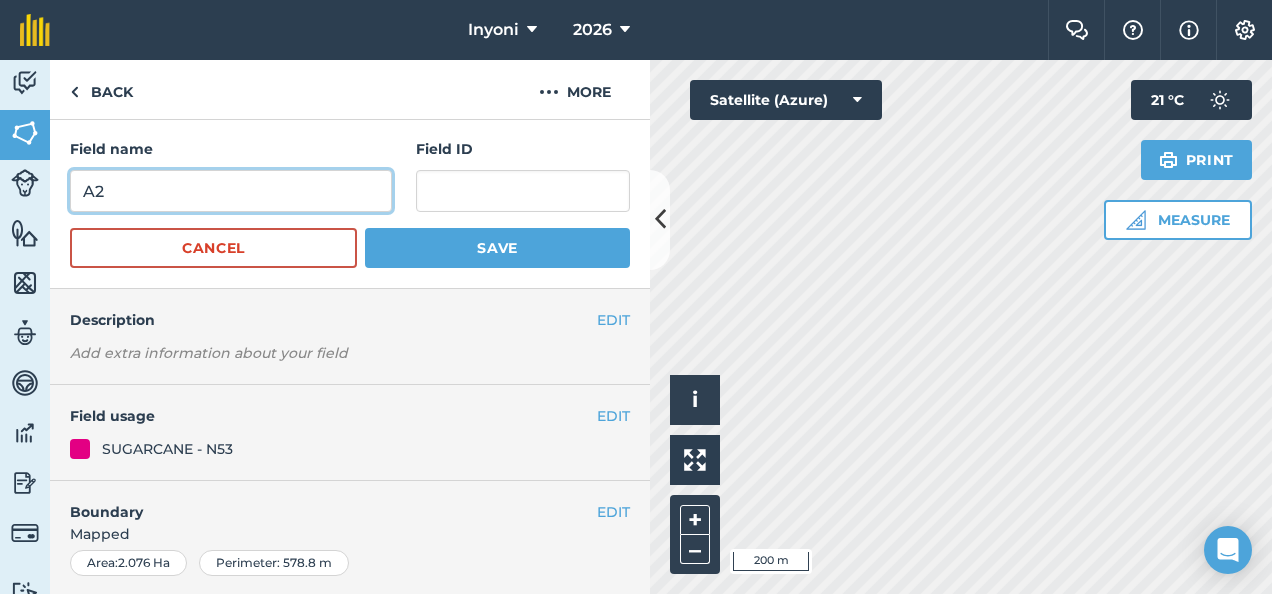 type on "A2" 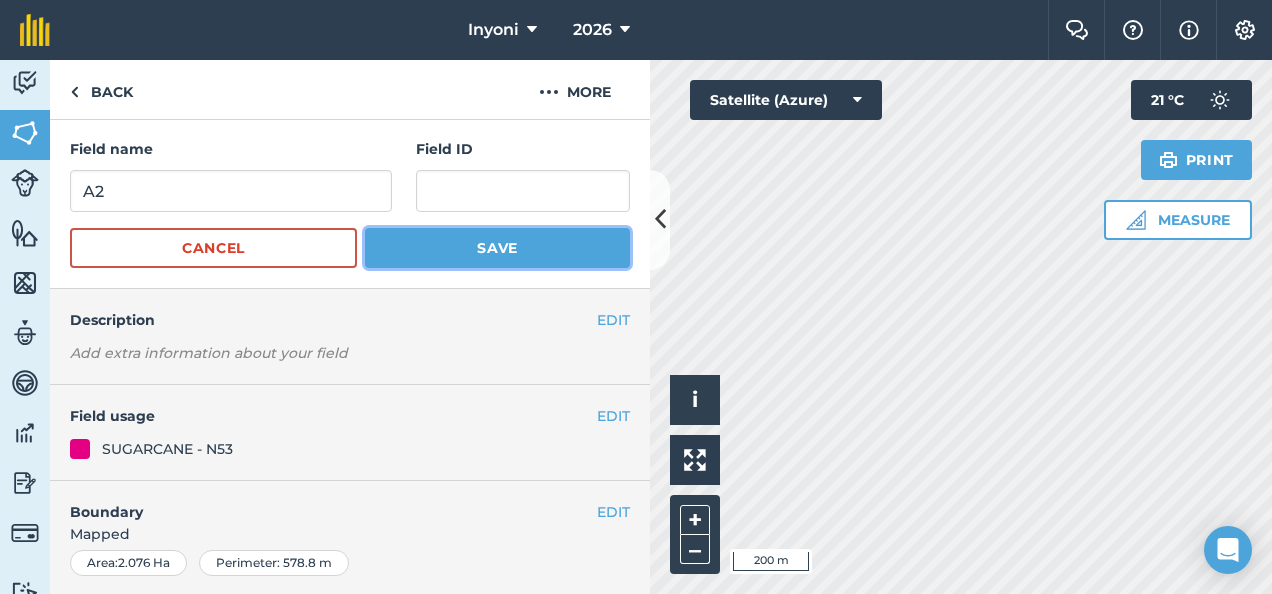 click on "Save" at bounding box center (497, 248) 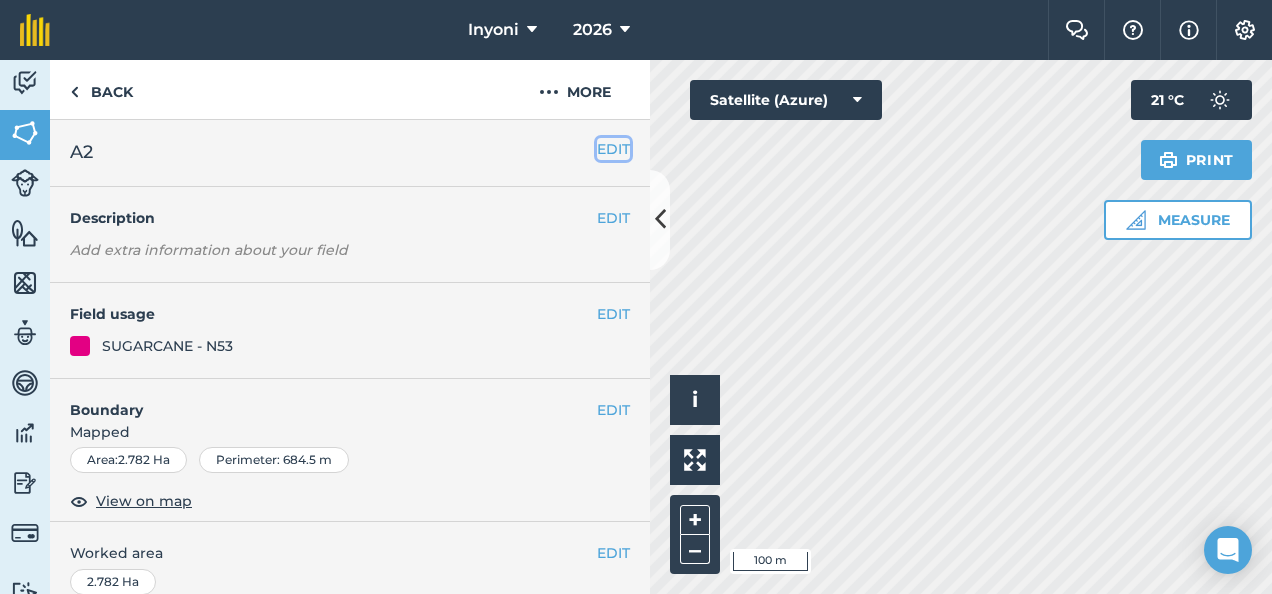 click on "EDIT" at bounding box center (613, 149) 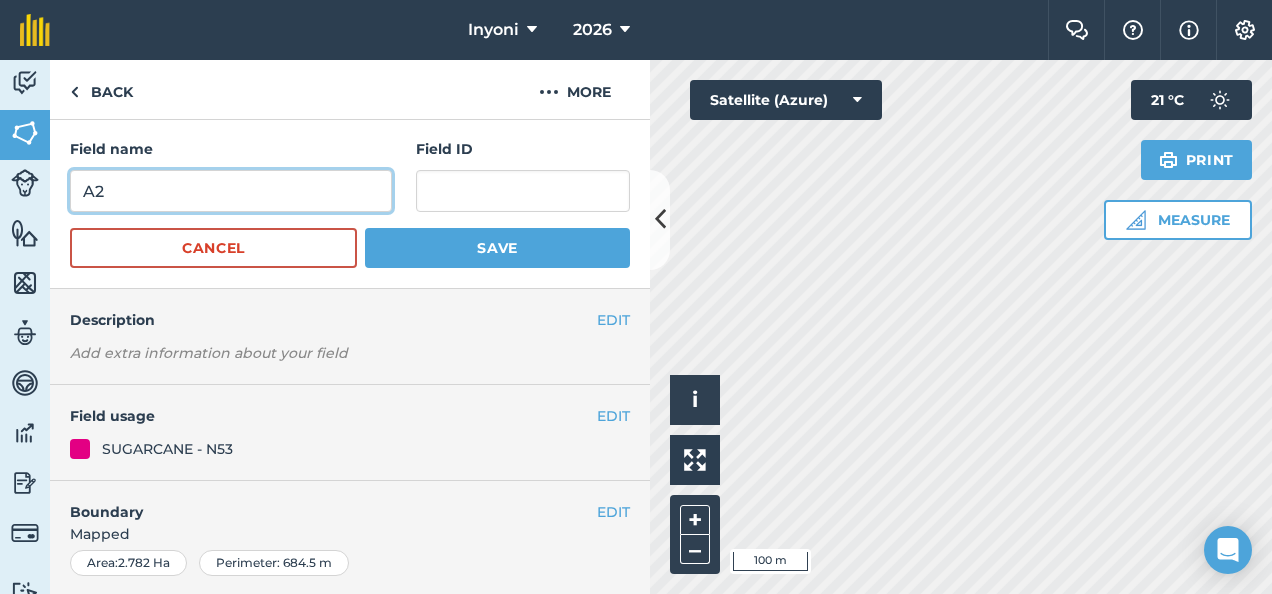 click on "A2" at bounding box center [231, 191] 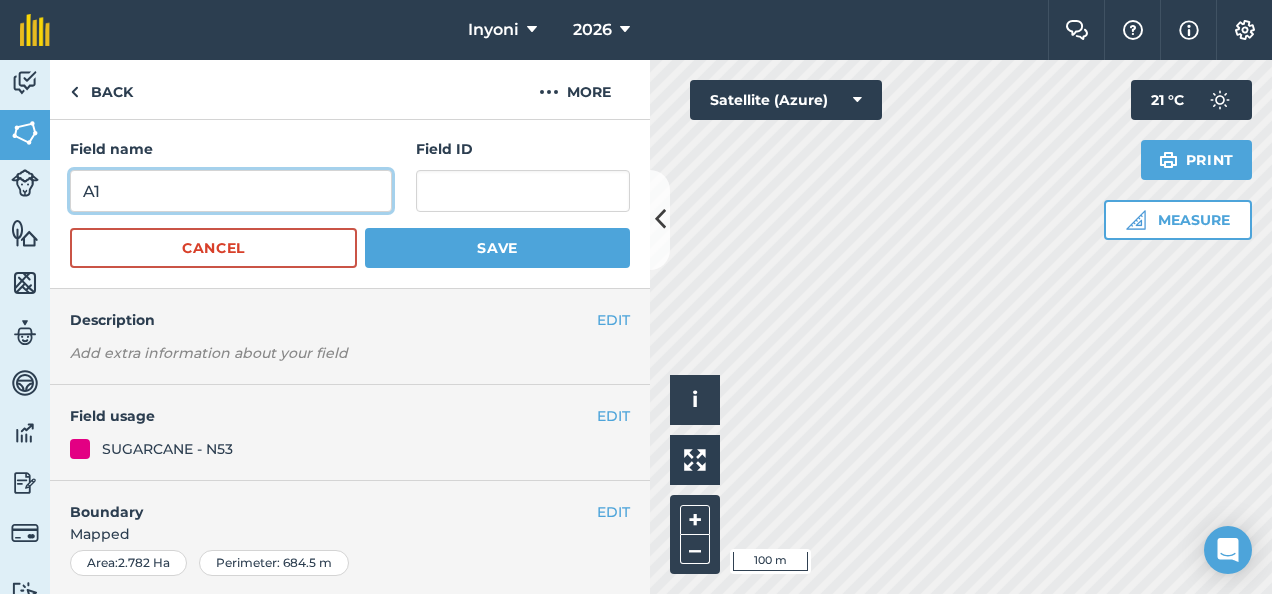type on "A1" 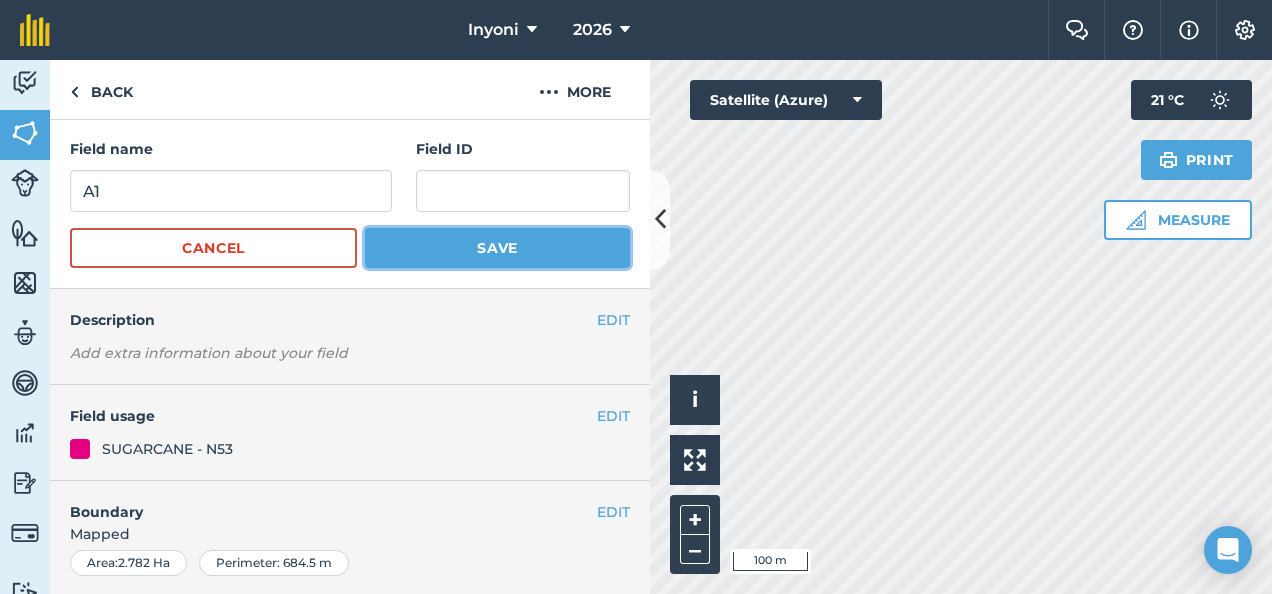 click on "Save" at bounding box center (497, 248) 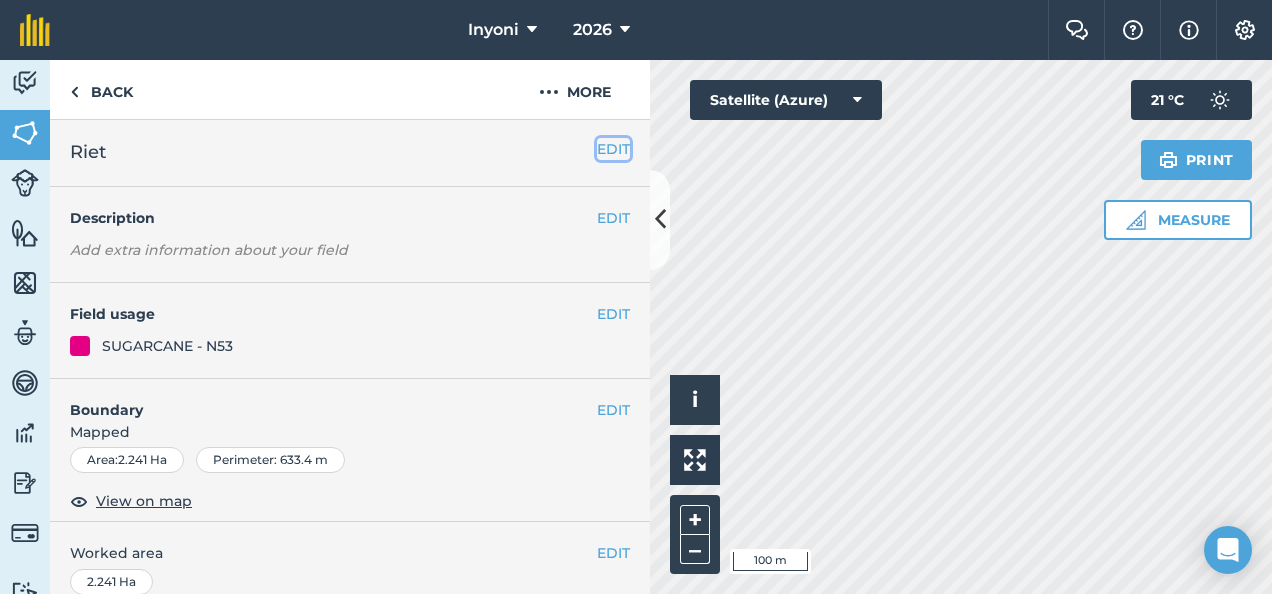 click on "EDIT" at bounding box center (613, 149) 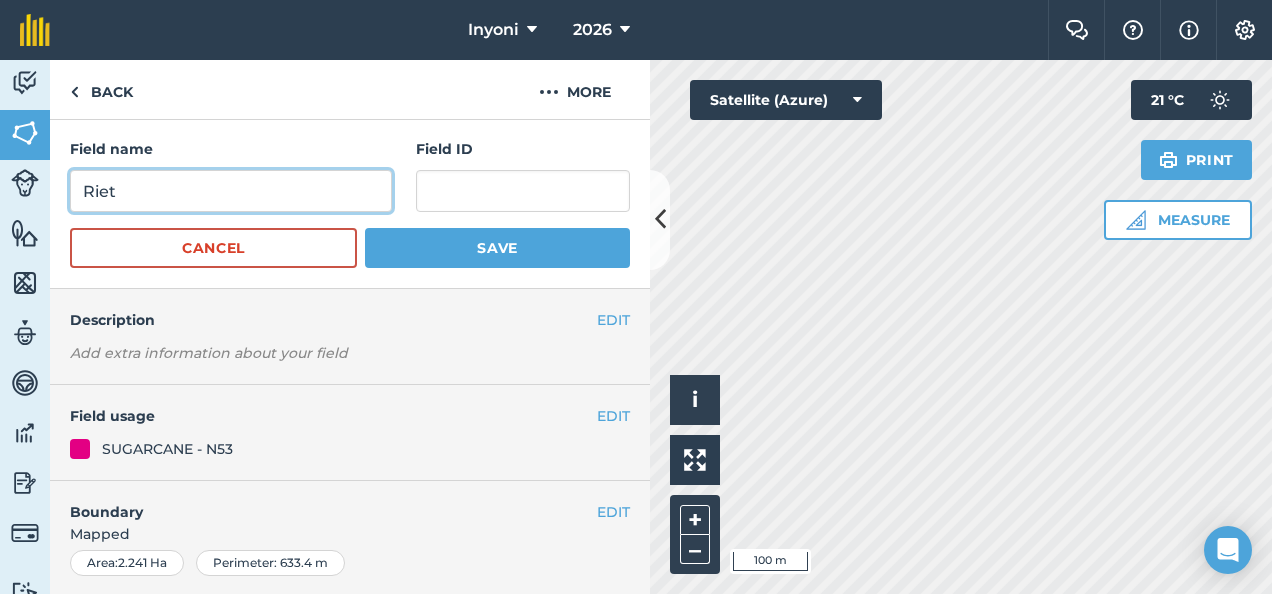 click on "Riet" at bounding box center (231, 191) 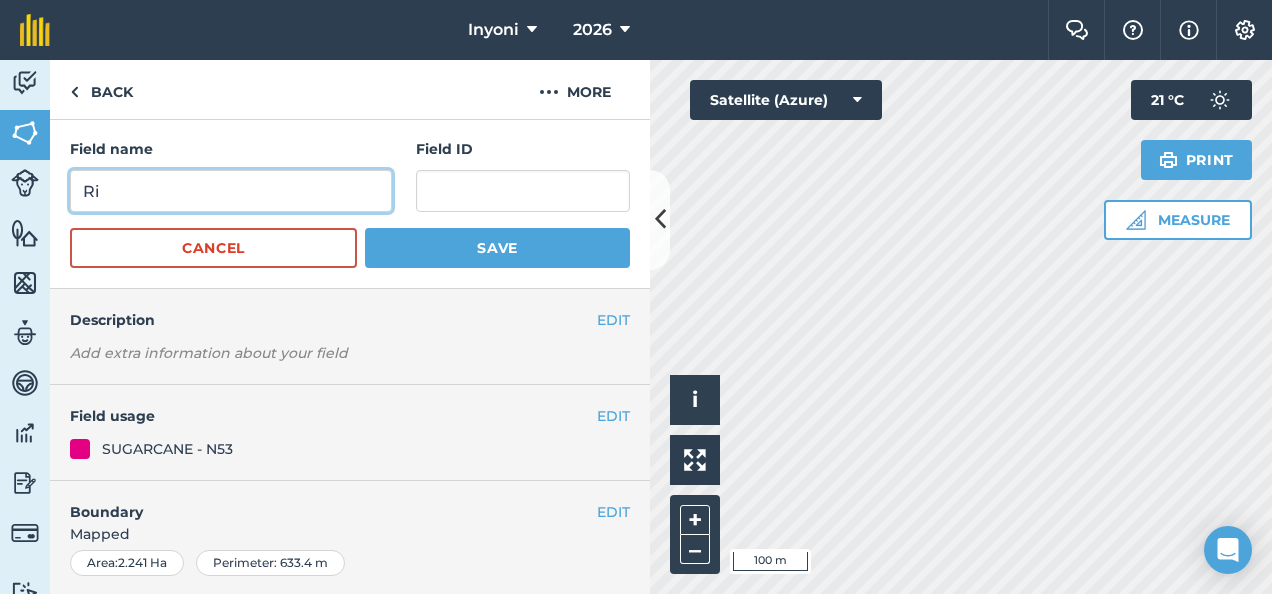 type on "R" 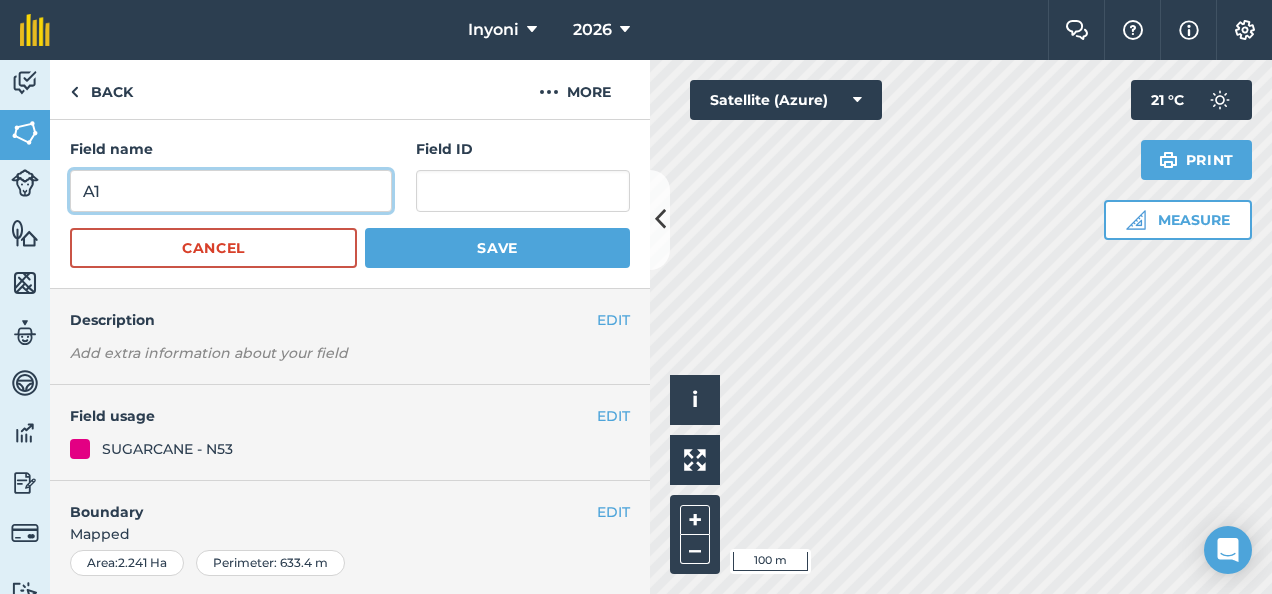 type on "A1" 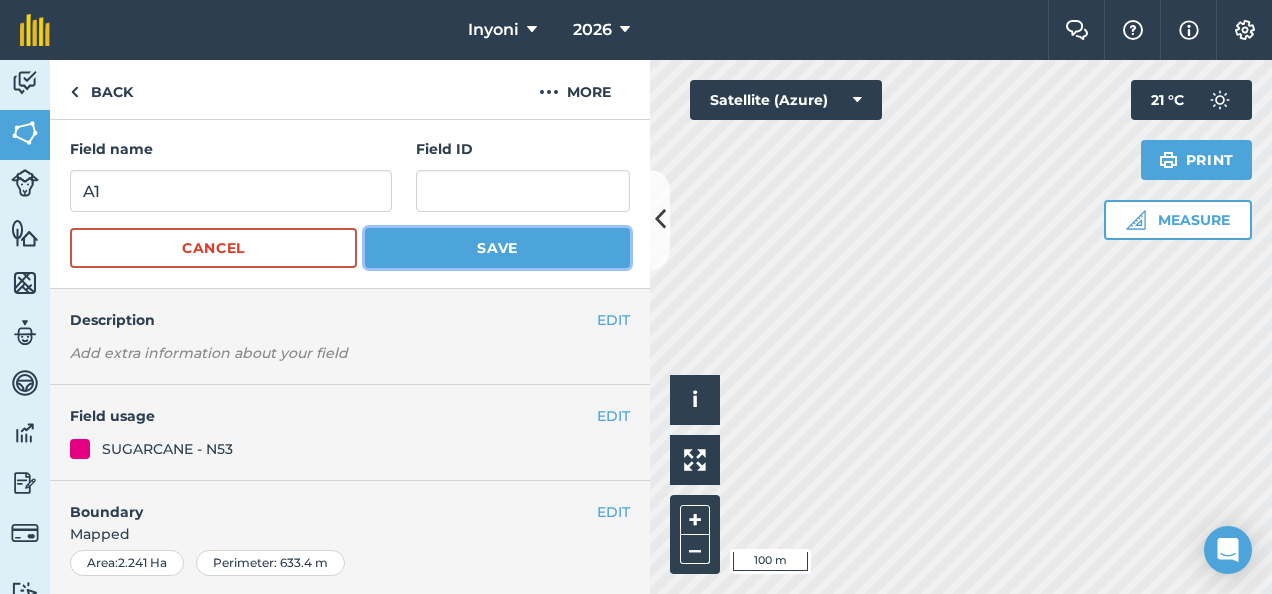 click on "Save" at bounding box center [497, 248] 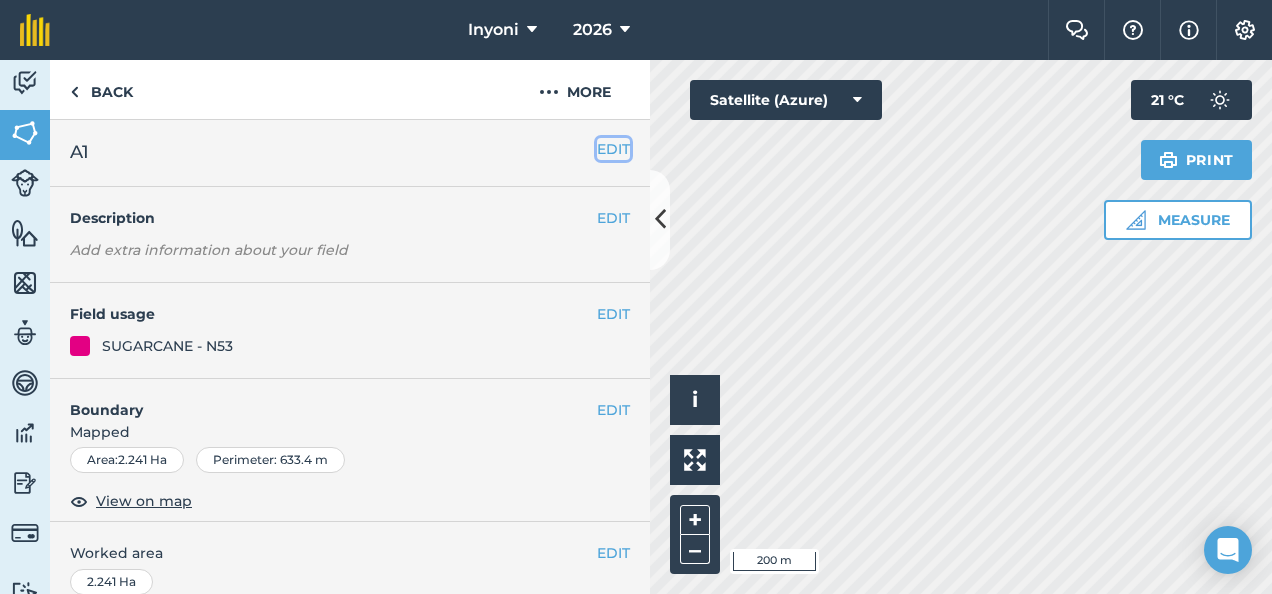 click on "EDIT" at bounding box center [613, 149] 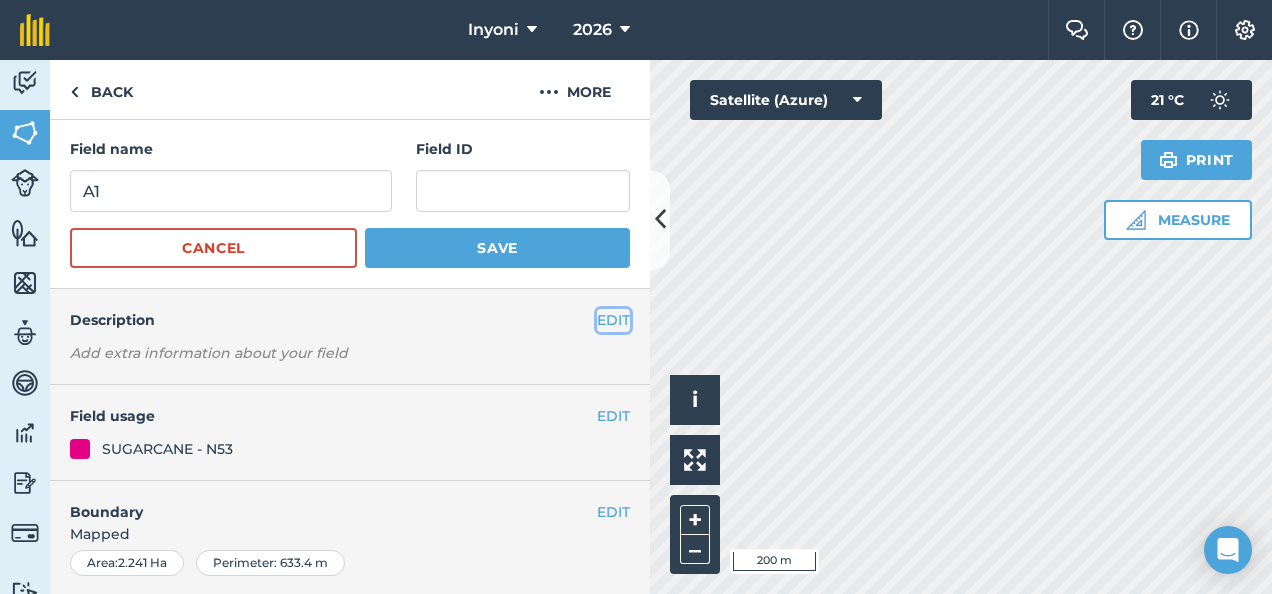 click on "EDIT" at bounding box center (613, 320) 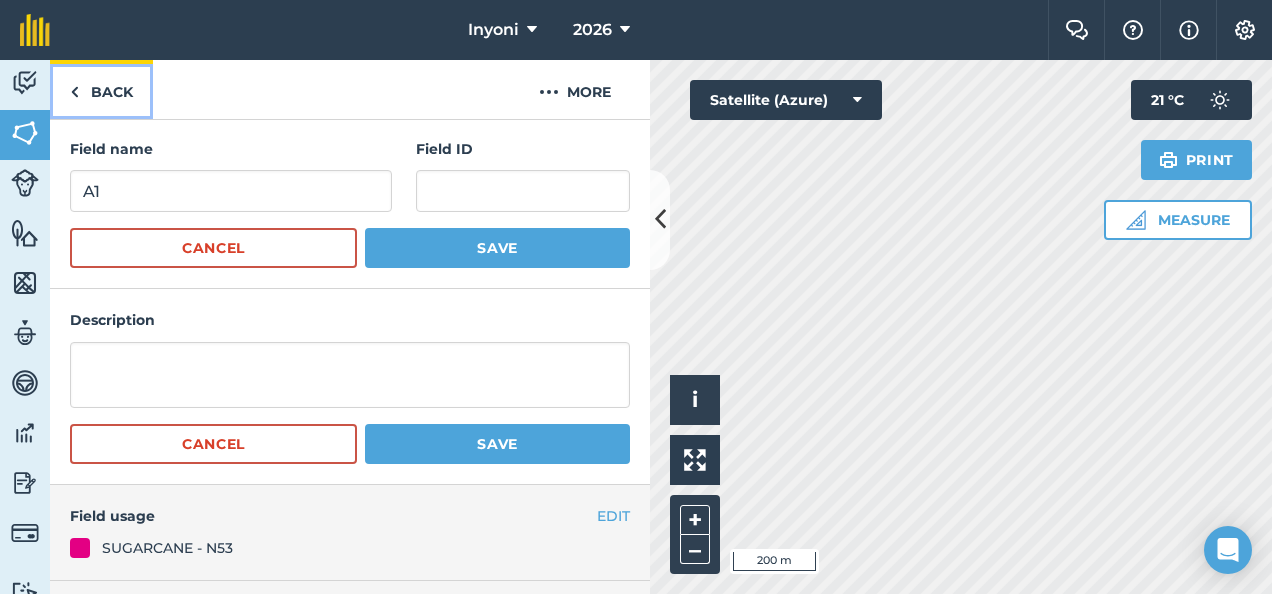 click on "Back" at bounding box center [101, 89] 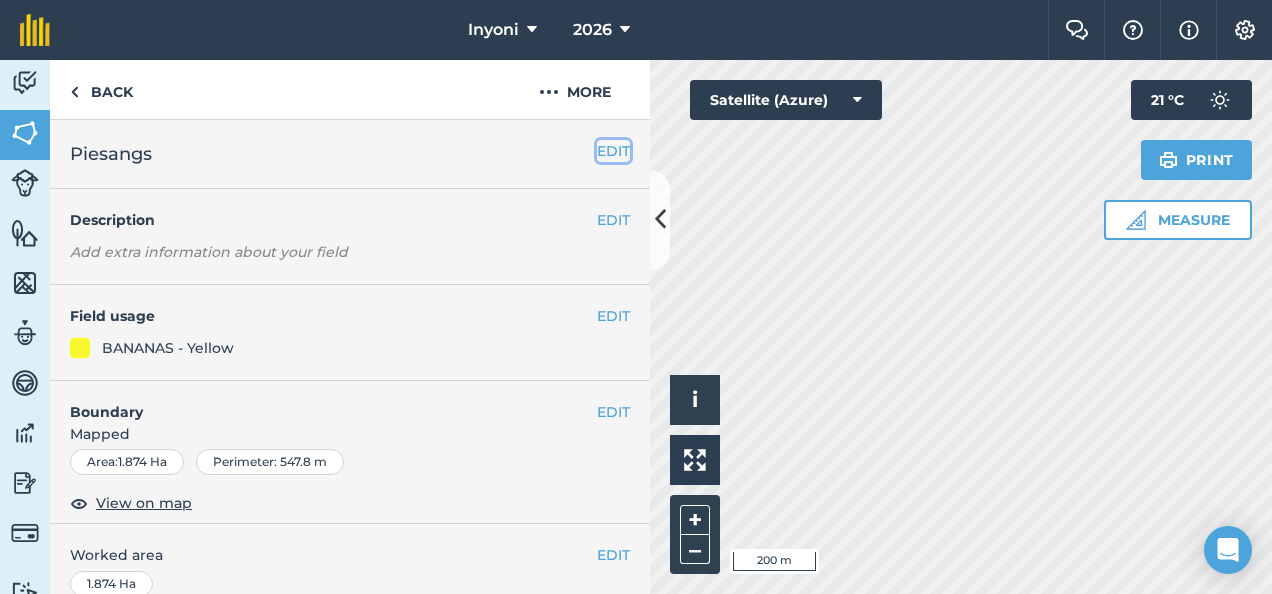 click on "EDIT" at bounding box center [613, 151] 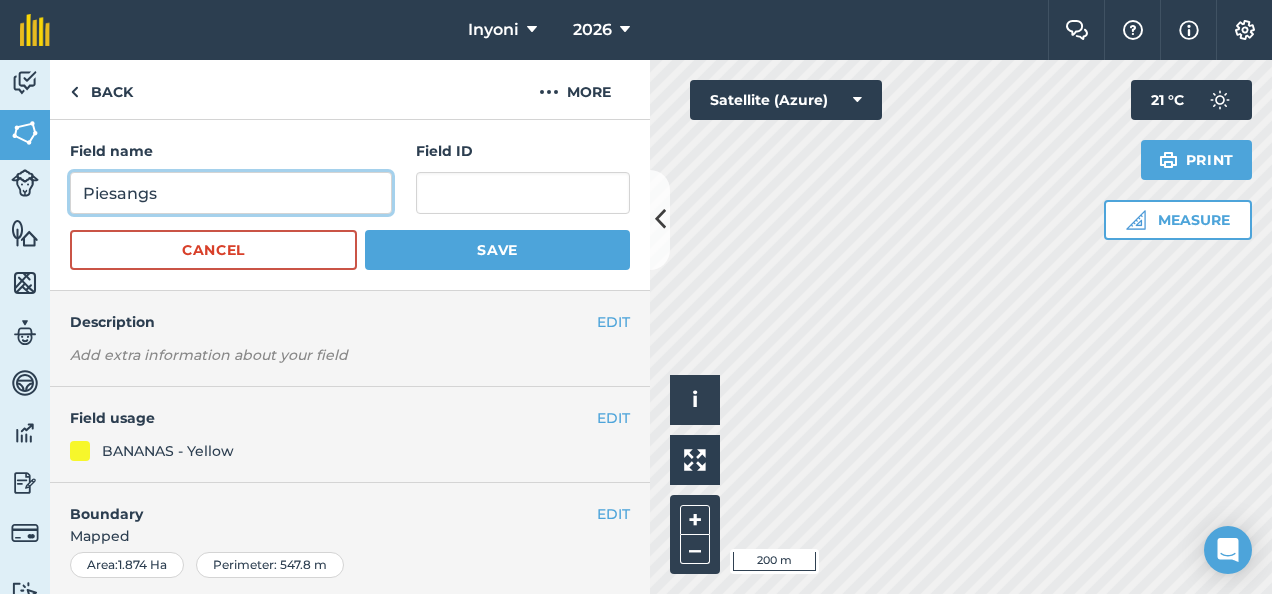 click on "Piesangs" at bounding box center (231, 193) 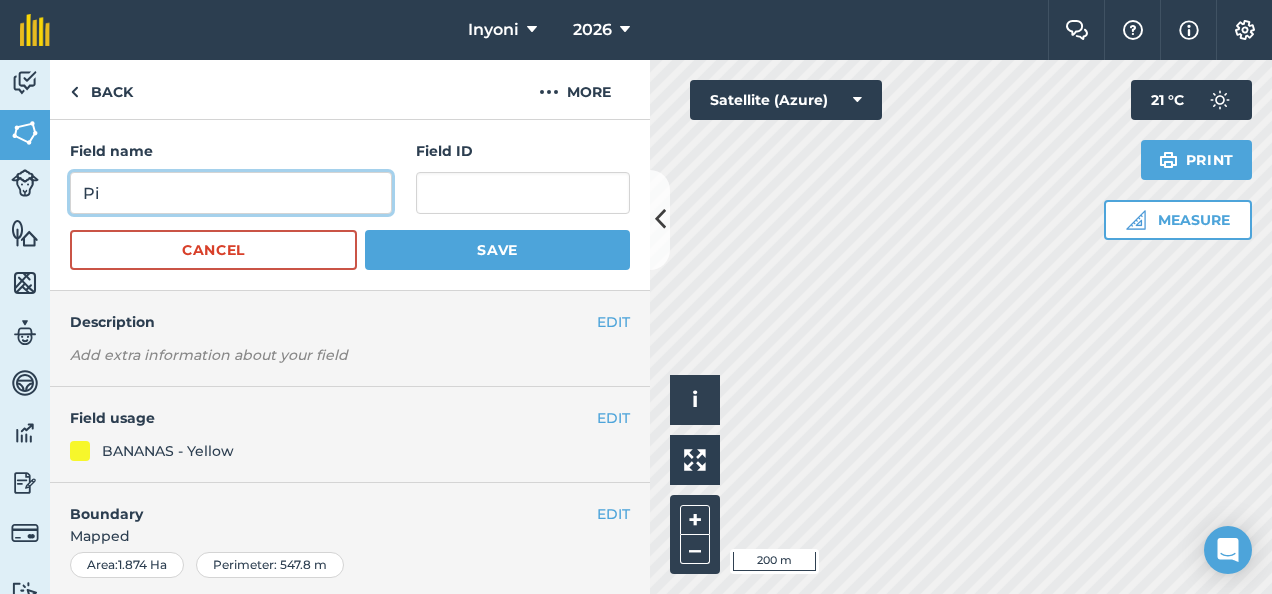 type on "P" 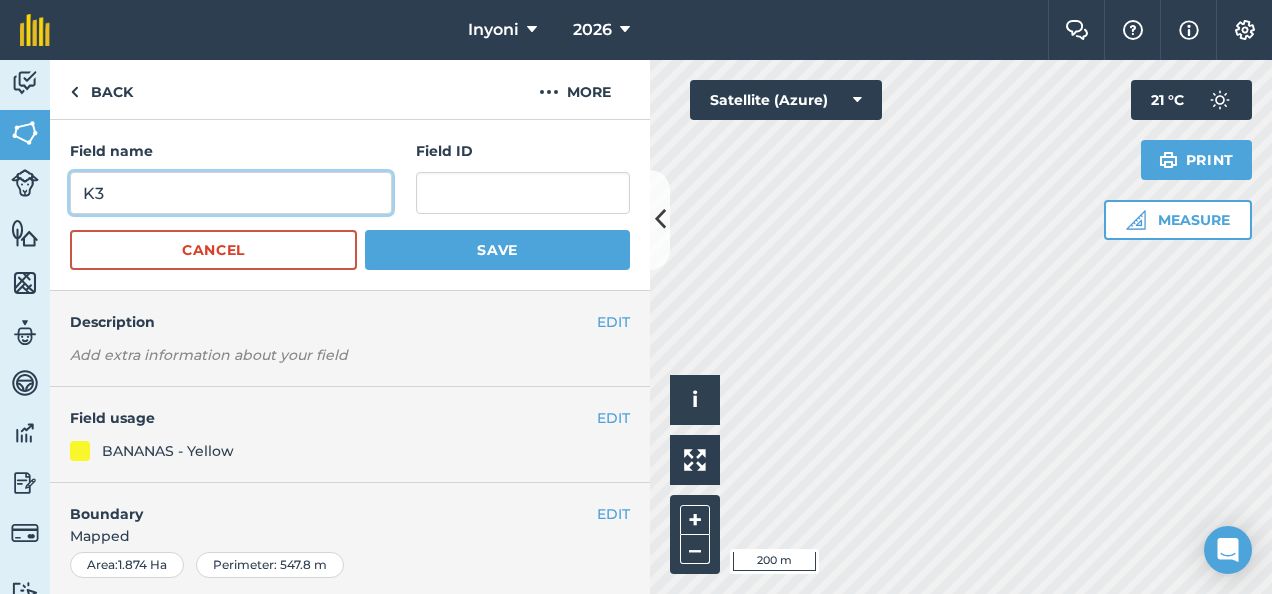 type on "K" 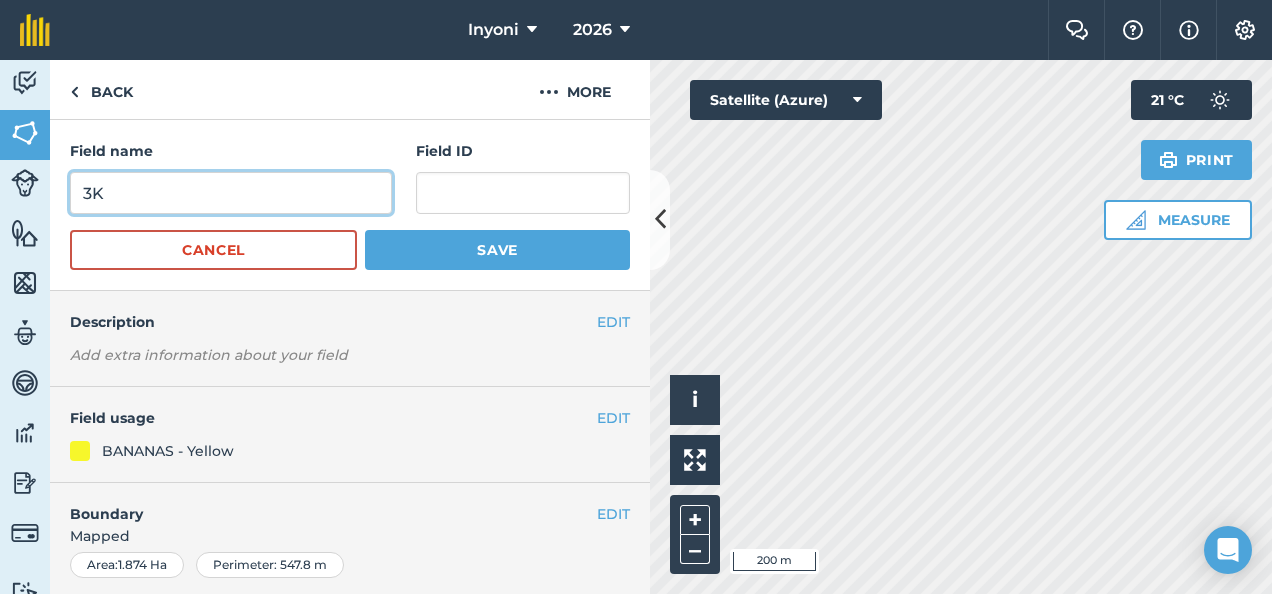 type on "3K" 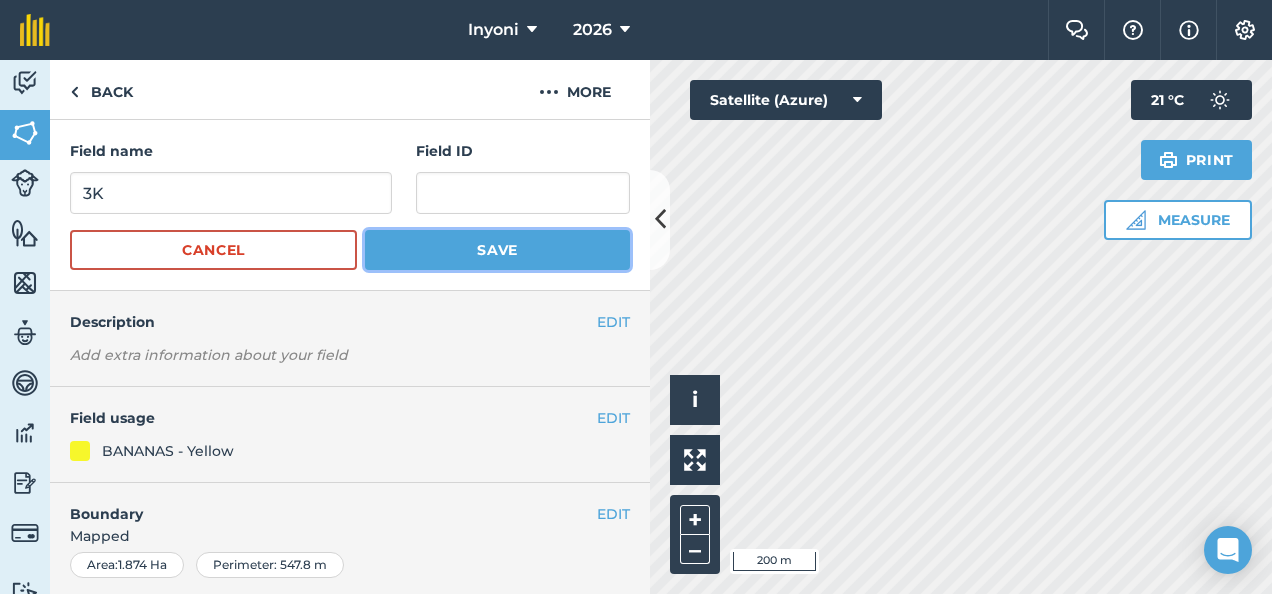 click on "Save" at bounding box center [497, 250] 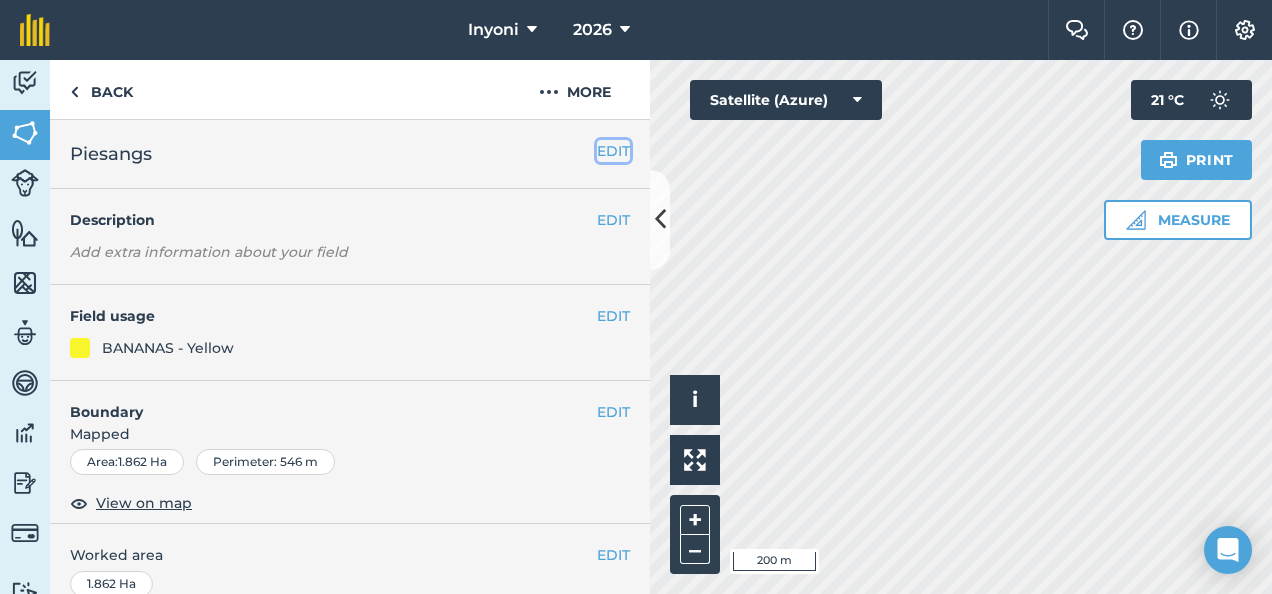 click on "EDIT" at bounding box center [613, 151] 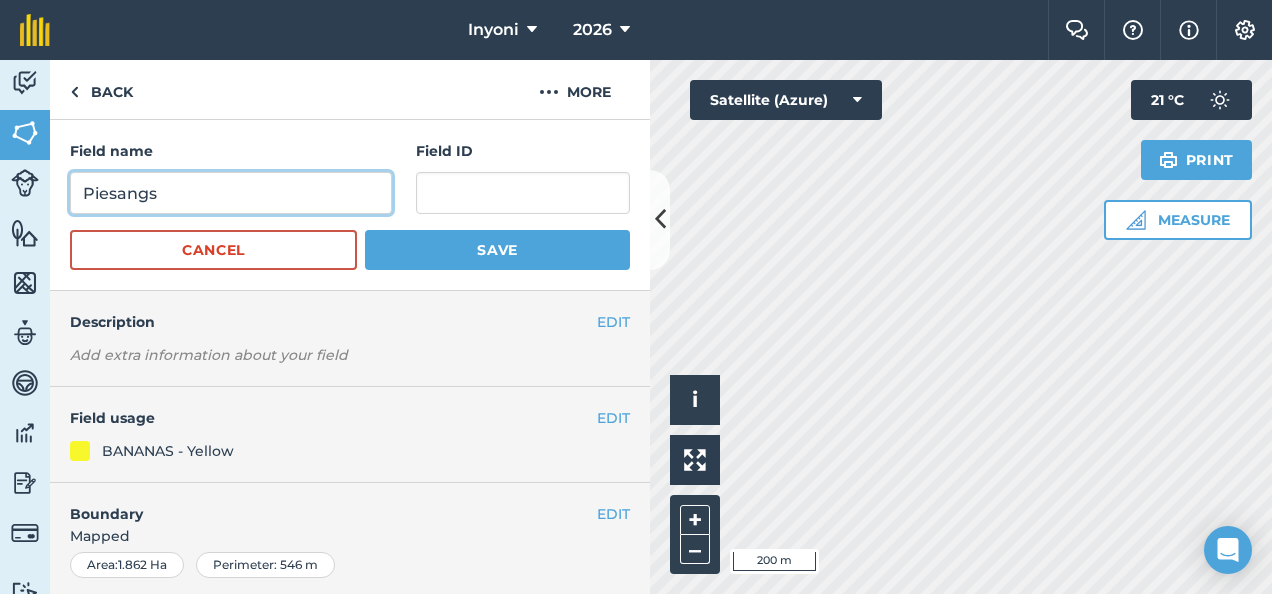 click on "Piesangs" at bounding box center [231, 193] 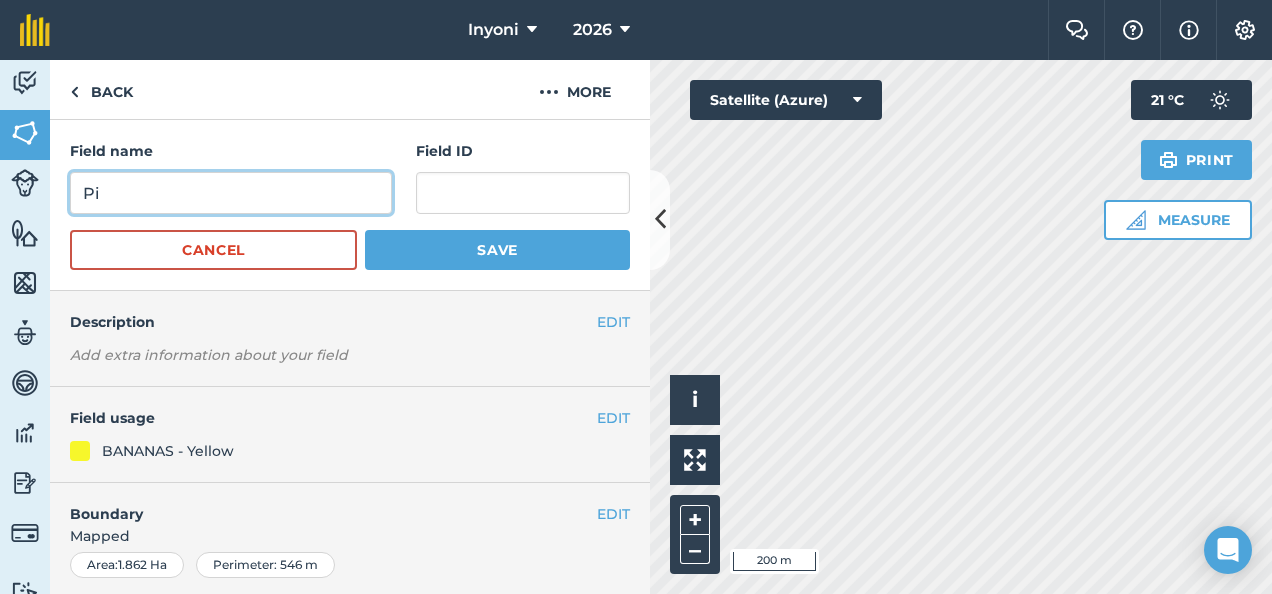 type on "P" 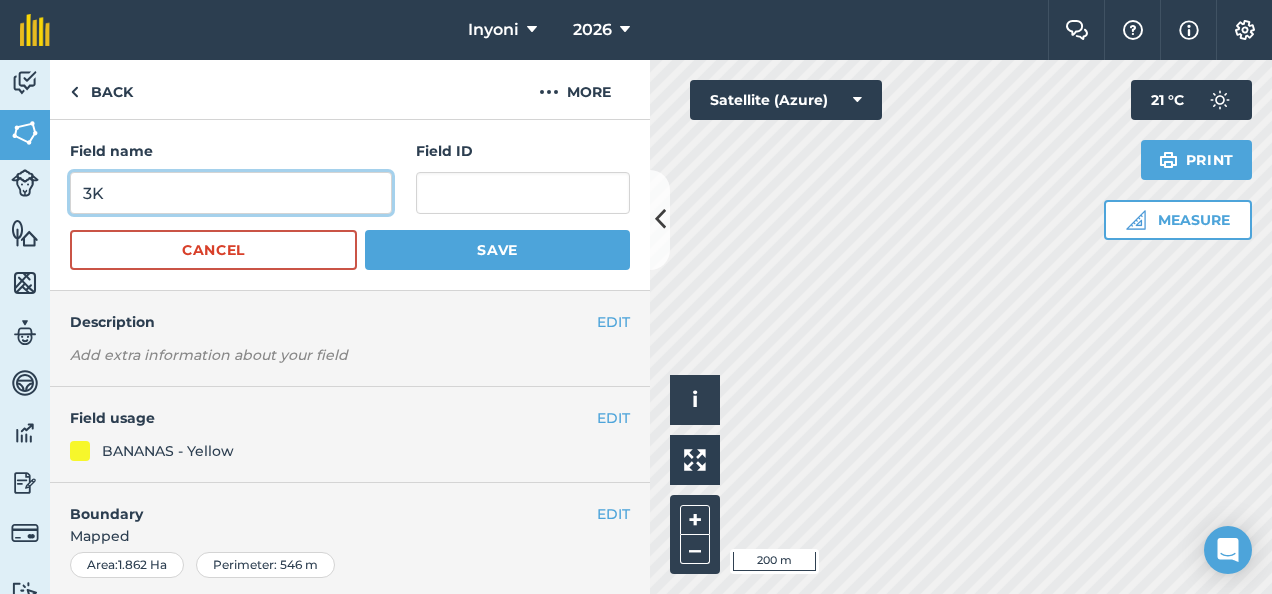 type on "3K" 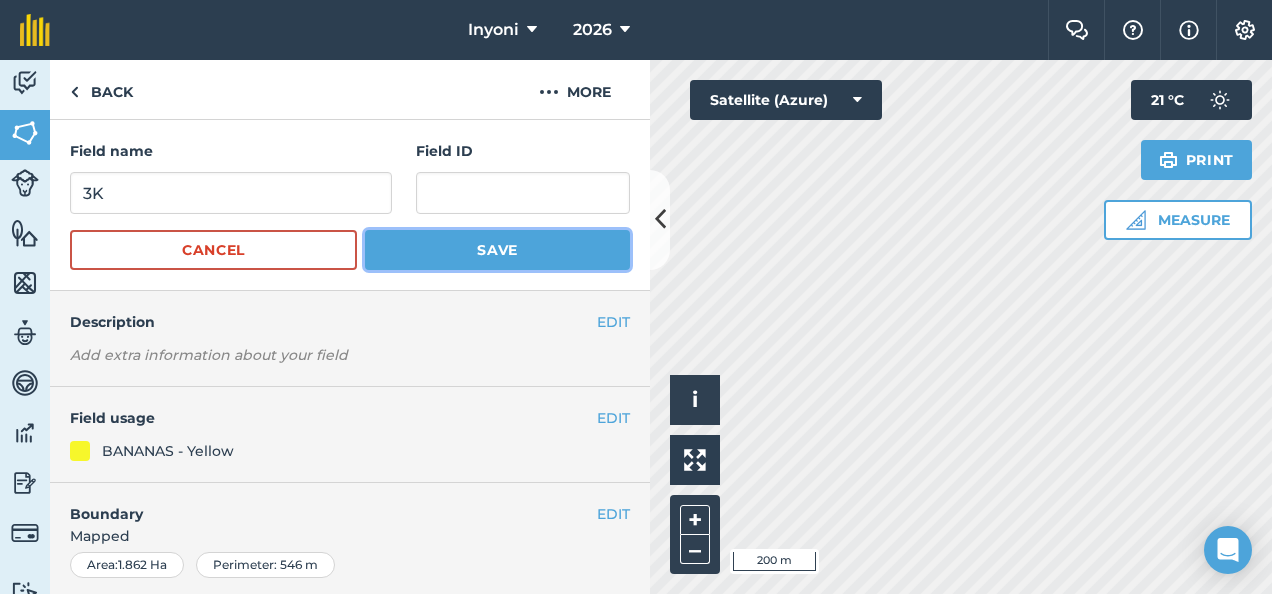 click on "Save" at bounding box center (497, 250) 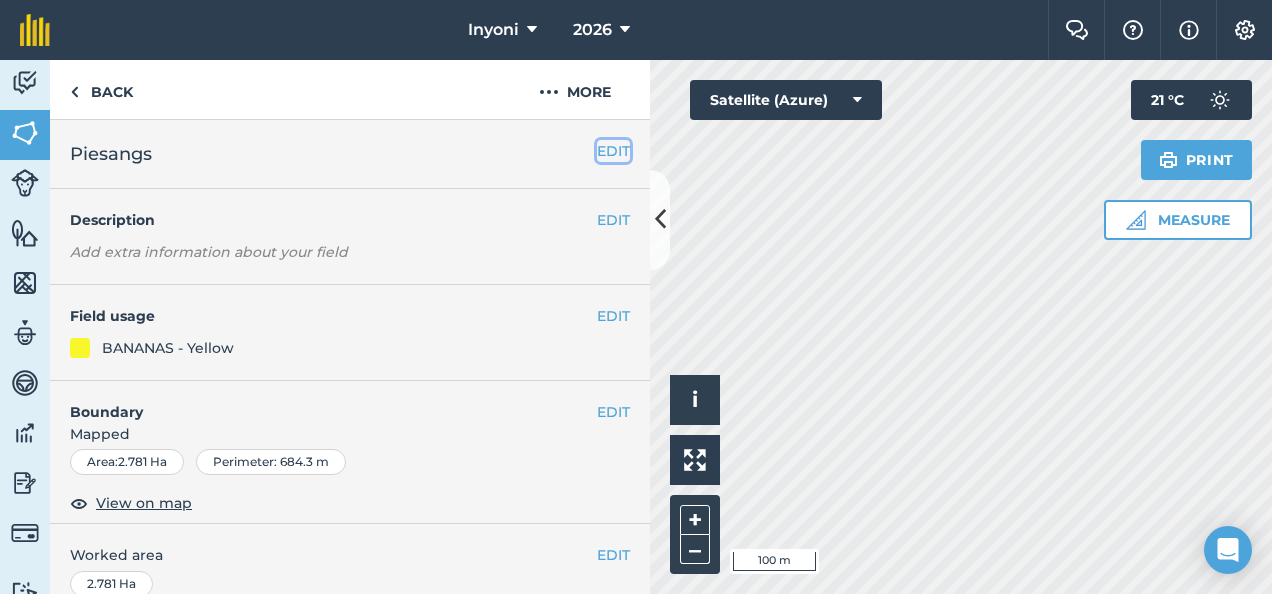 click on "EDIT" at bounding box center [613, 151] 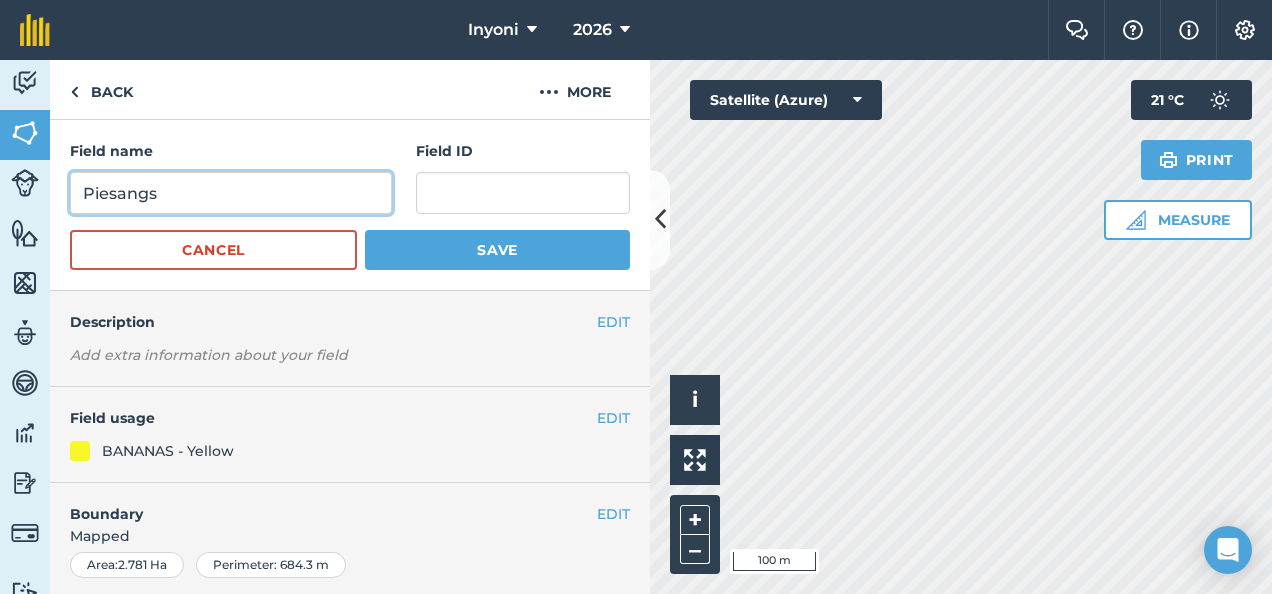 click on "Piesangs" at bounding box center (231, 193) 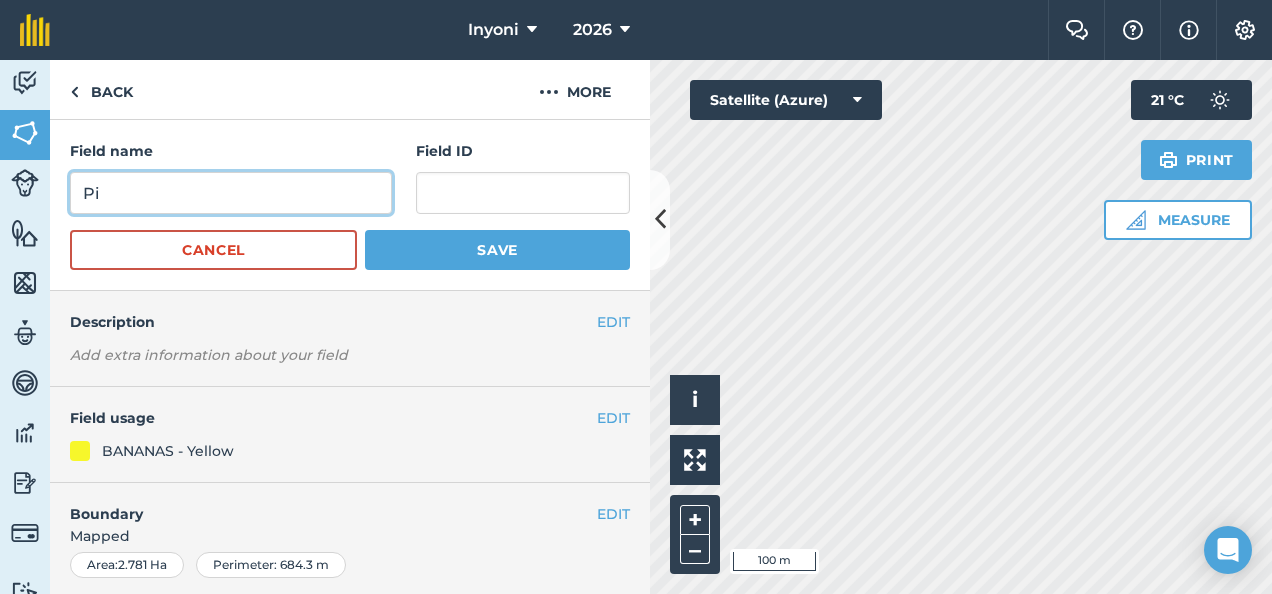 type on "P" 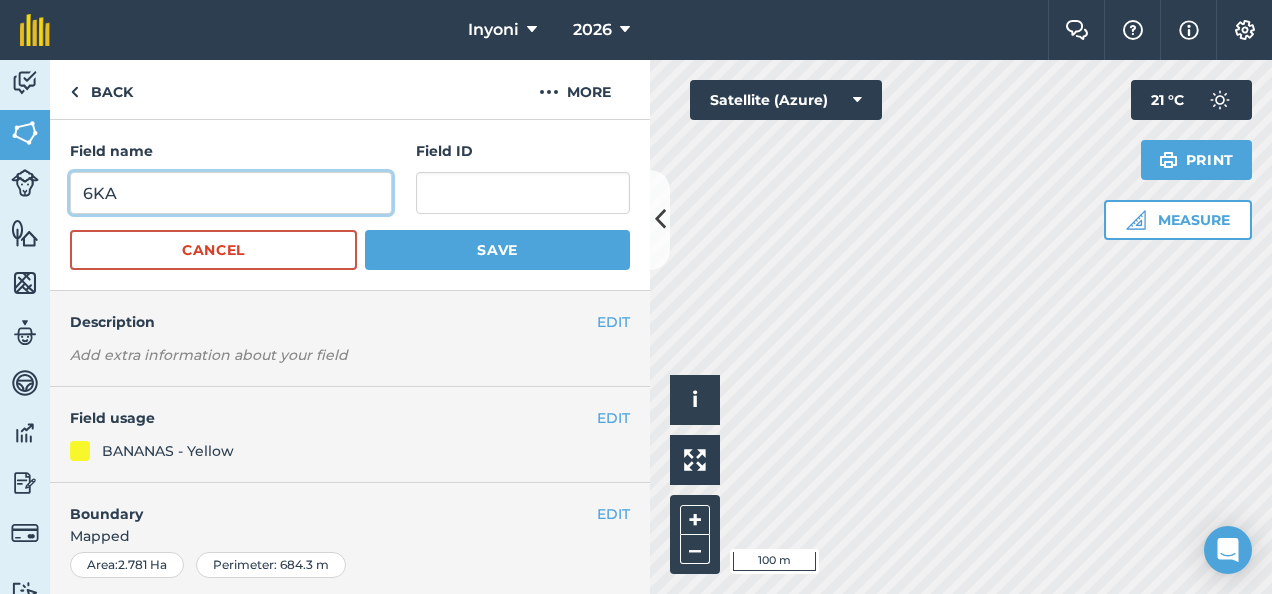type on "6KA" 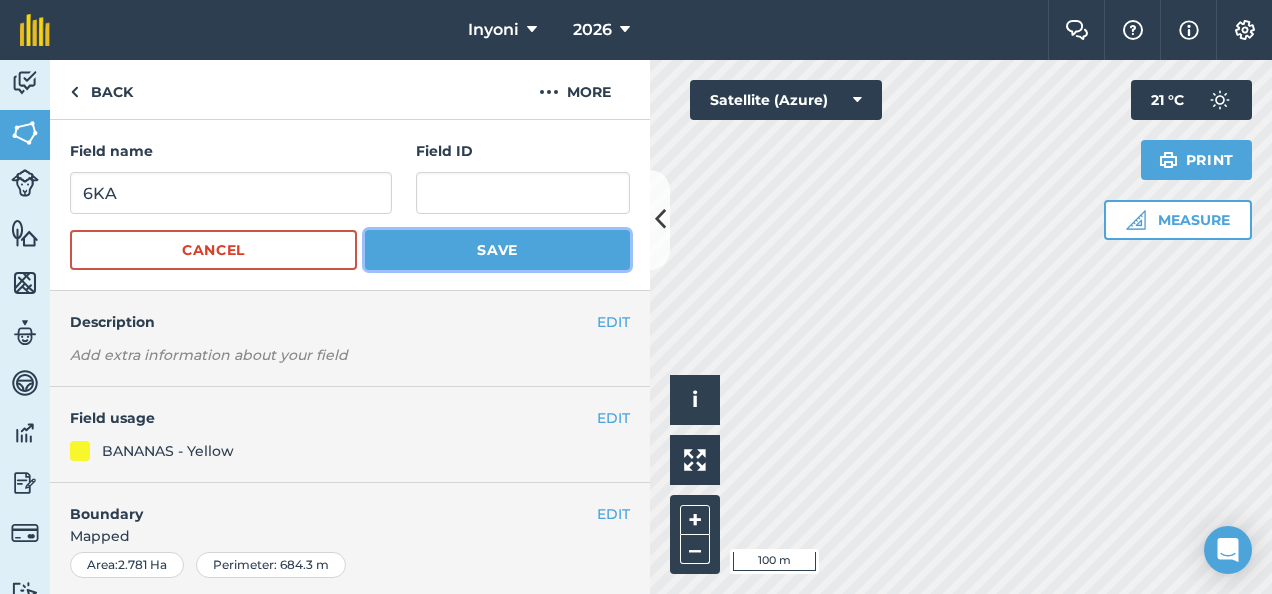 click on "Save" at bounding box center [497, 250] 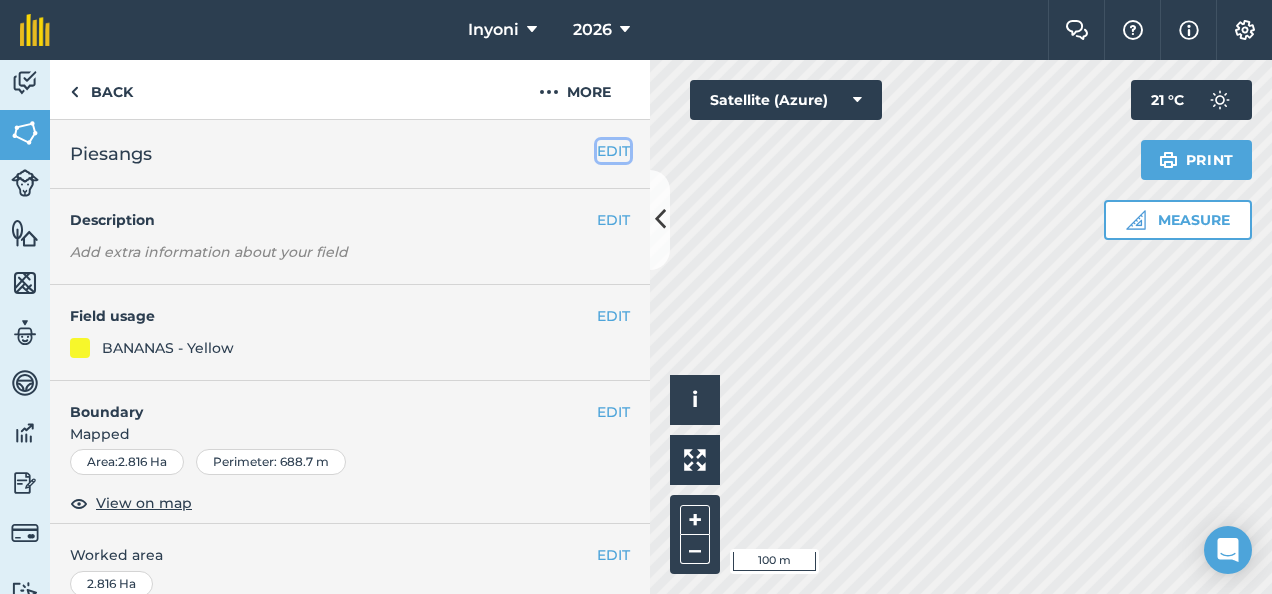 click on "EDIT" at bounding box center [613, 151] 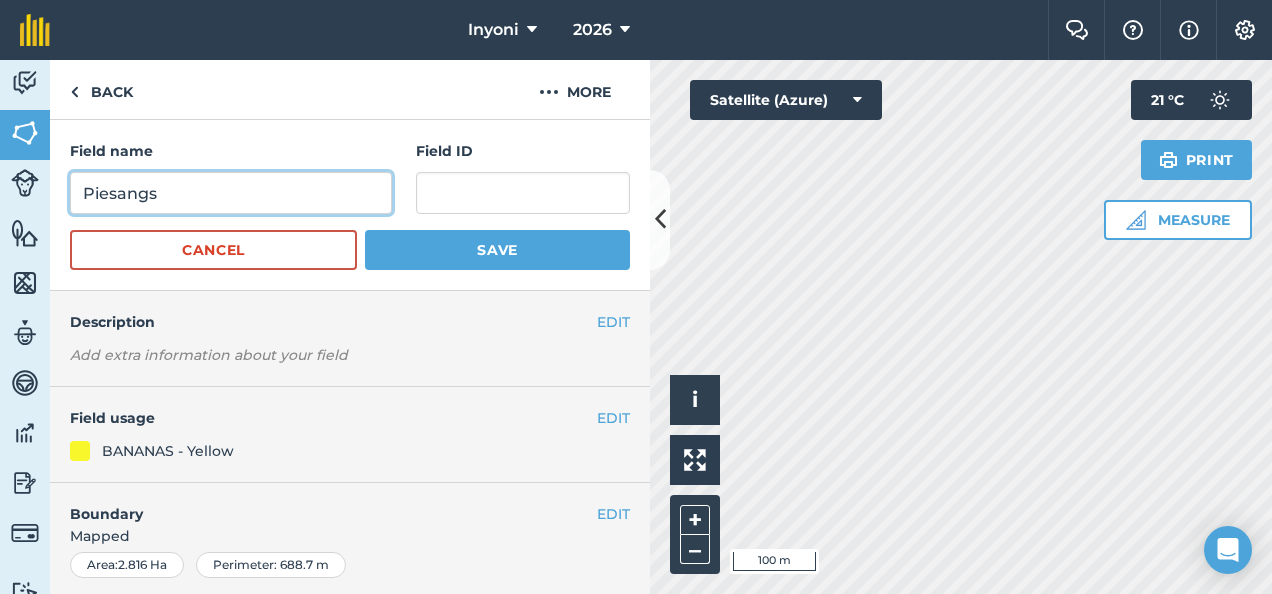 drag, startPoint x: 172, startPoint y: 201, endPoint x: 206, endPoint y: 195, distance: 34.525352 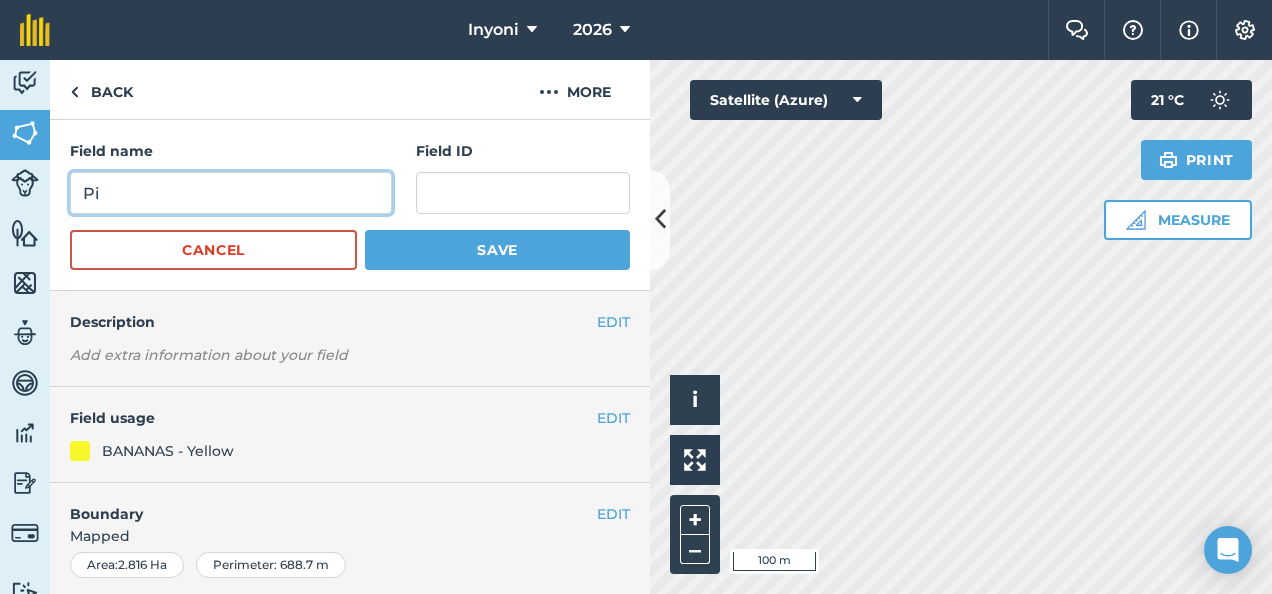 type on "P" 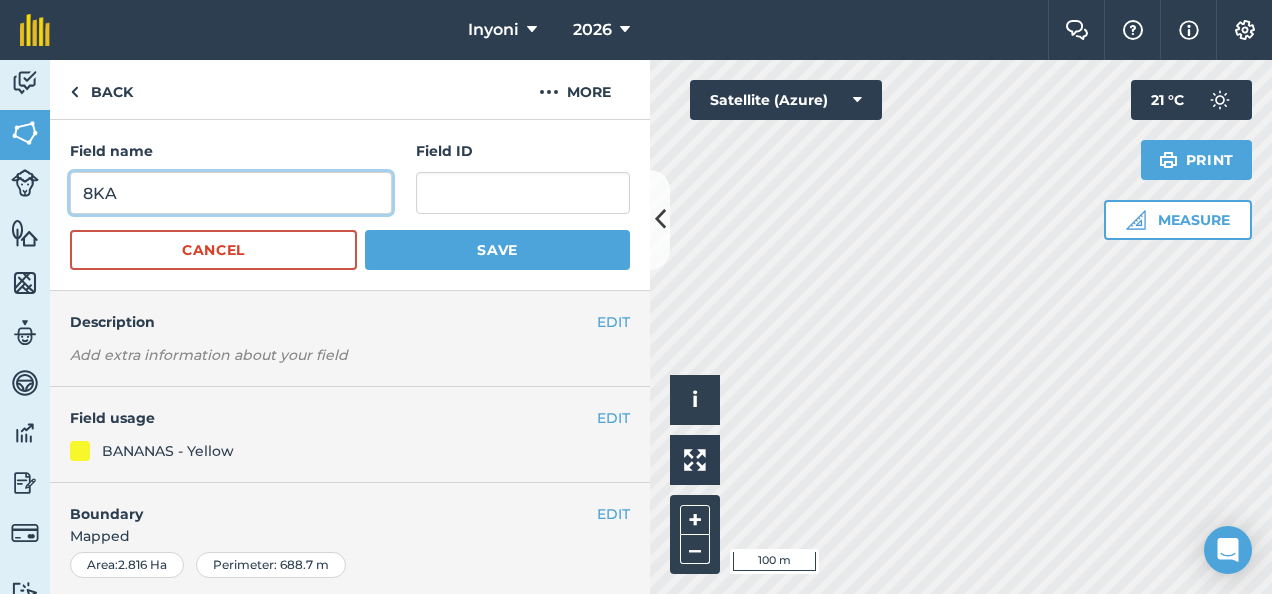 type on "8KA" 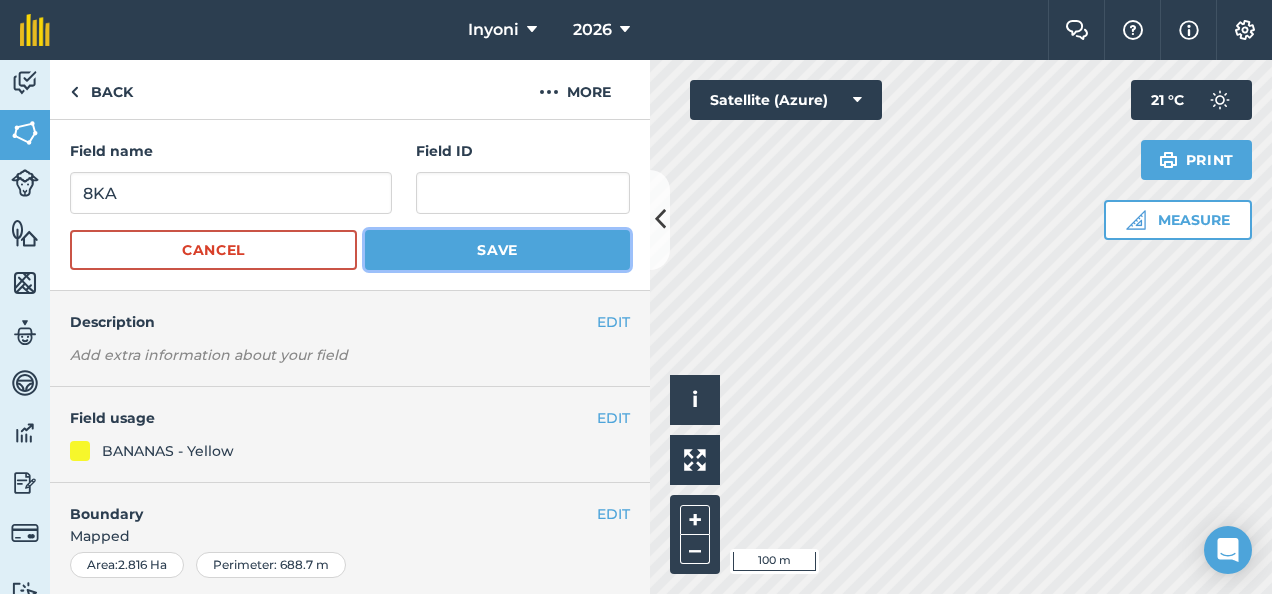 click on "Save" at bounding box center [497, 250] 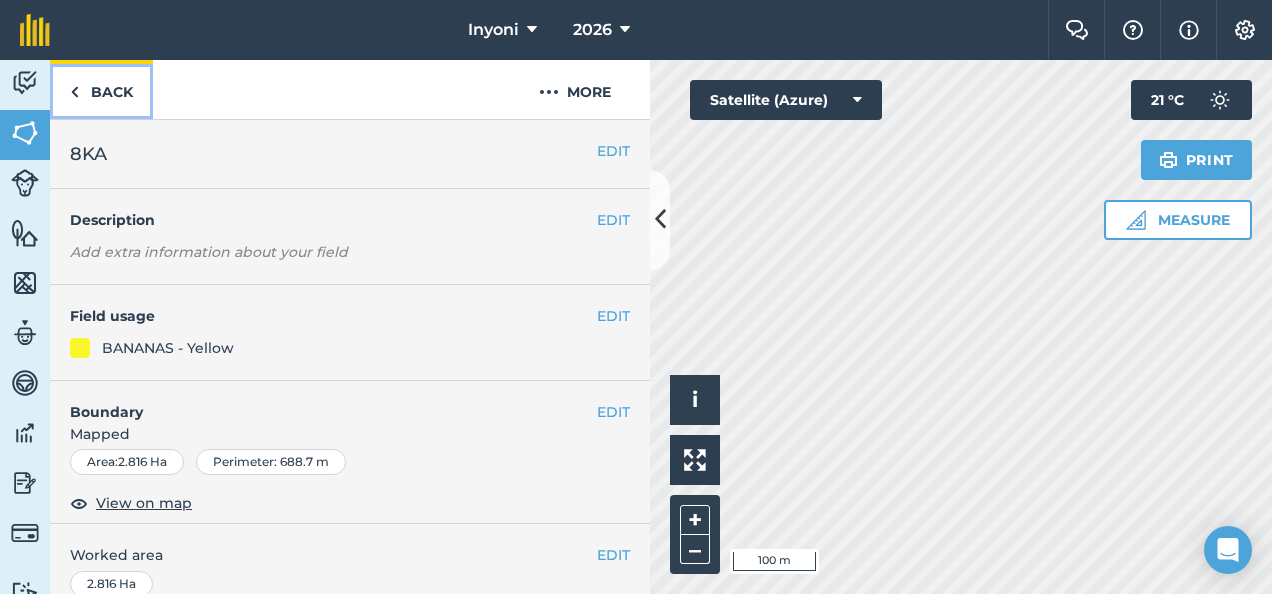 click on "Back" at bounding box center (101, 89) 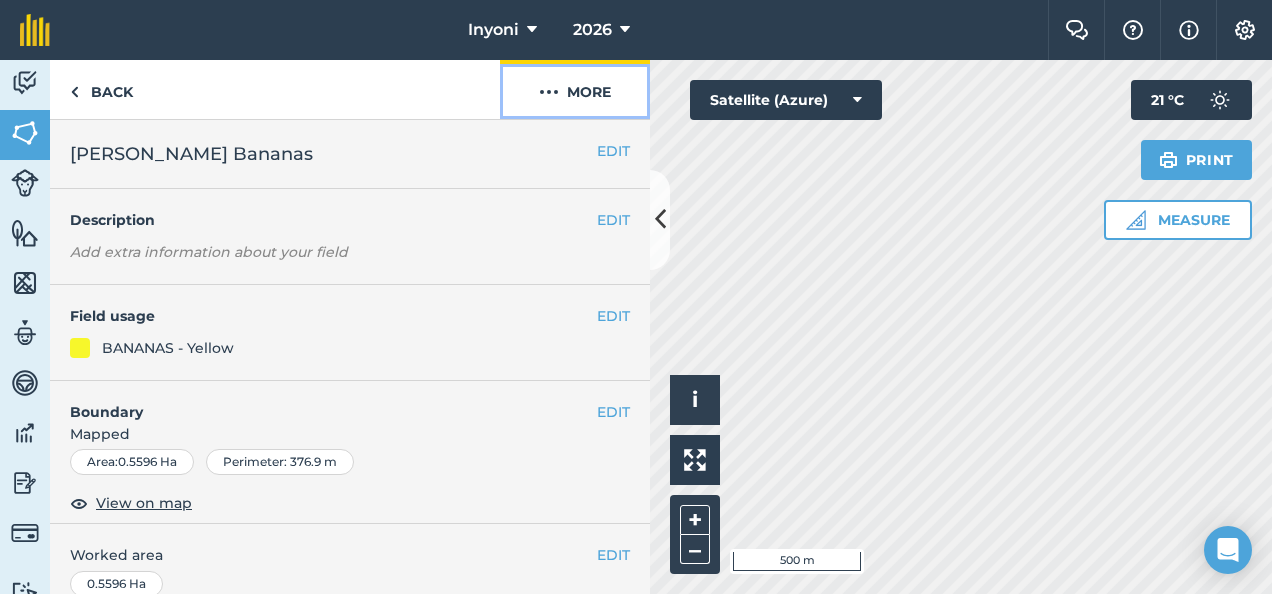 click on "More" at bounding box center [575, 89] 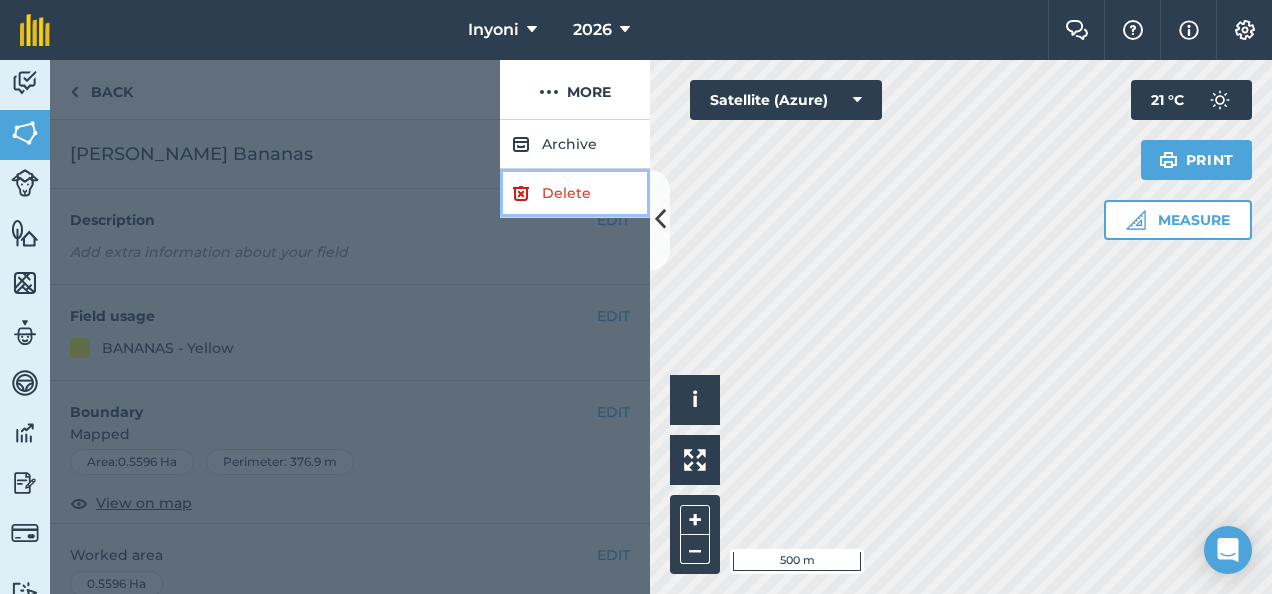 click on "Delete" at bounding box center (575, 193) 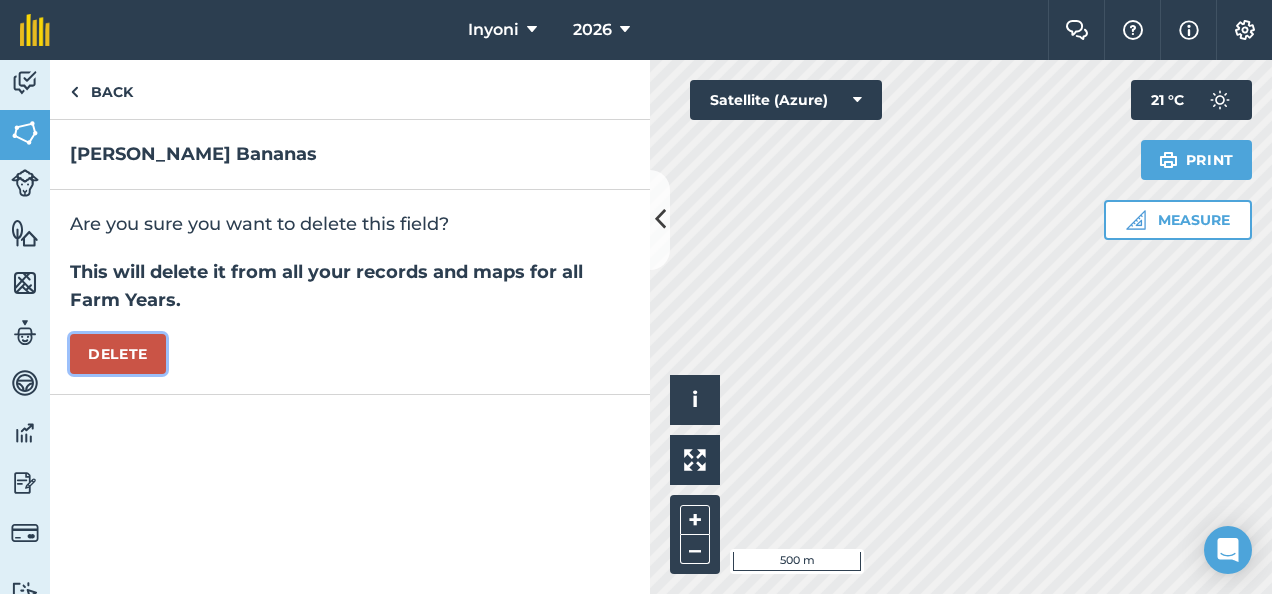 click on "Delete" at bounding box center [118, 354] 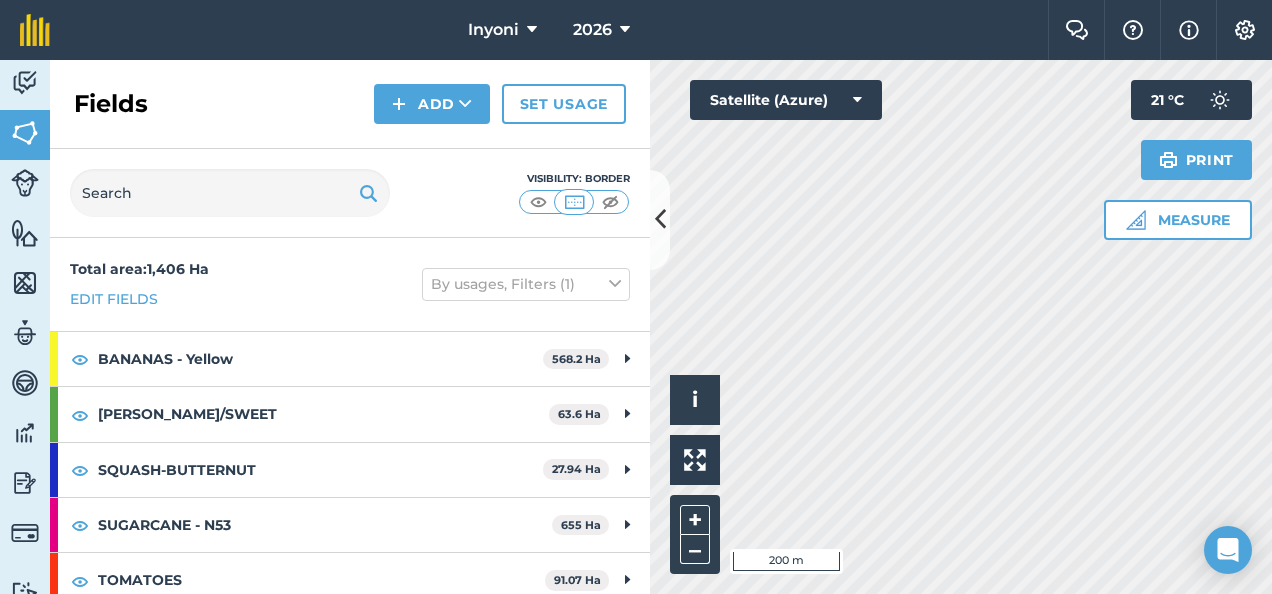 click on "Inyoni  2026 Farm Chat Help Info Settings Inyoni   -  2026 Reproduced with the permission of  Microsoft Printed on  [DATE] Field usages No usage set BANANAS - Yellow [PERSON_NAME]/SWEET SQUASH-BUTTERNUT SUGARCANE - N53 TOMATOES Feature types Trees Water Activity Fields Livestock Features Maps Team Vehicles Data Reporting Billing Tutorials Tutorials Fields   Add   Set usage Visibility: Border Total area :  1,406   Ha Edit fields By usages, Filters (1) BANANAS - Yellow 568.2   Ha 001 9.757   Ha 001 6.161   Ha 001 1.018   Ha 001 7.894   Ha 001 9.635   Ha 001 9.527   Ha 001 3.647   Ha 001 6.176   Ha 001 6.208   Ha 1 6.114   Ha 12 21.27   Ha 3K 10.8   Ha 3K 1.874   Ha 3K 1.862   Ha 4K 5.796   Ha 4K 4.831   Ha 5K 5.523   Ha 5K 3.317   Ha 6KA 2.781   Ha 8KA 2.816   Ha A 2.779   Ha A 2.792   Ha A 2.713   Ha A 2.737   Ha A 2.837   Ha A 2.865   Ha B 3.301   Ha B 3.617   Ha B 3.478   Ha B 3.509   Ha B 3.593   Ha B 3.578   [PERSON_NAME] 1 8.596   [PERSON_NAME] 2 6.362   [PERSON_NAME] 2 1.628   [PERSON_NAME] 3 10.16   Ha 8.565" at bounding box center (636, 297) 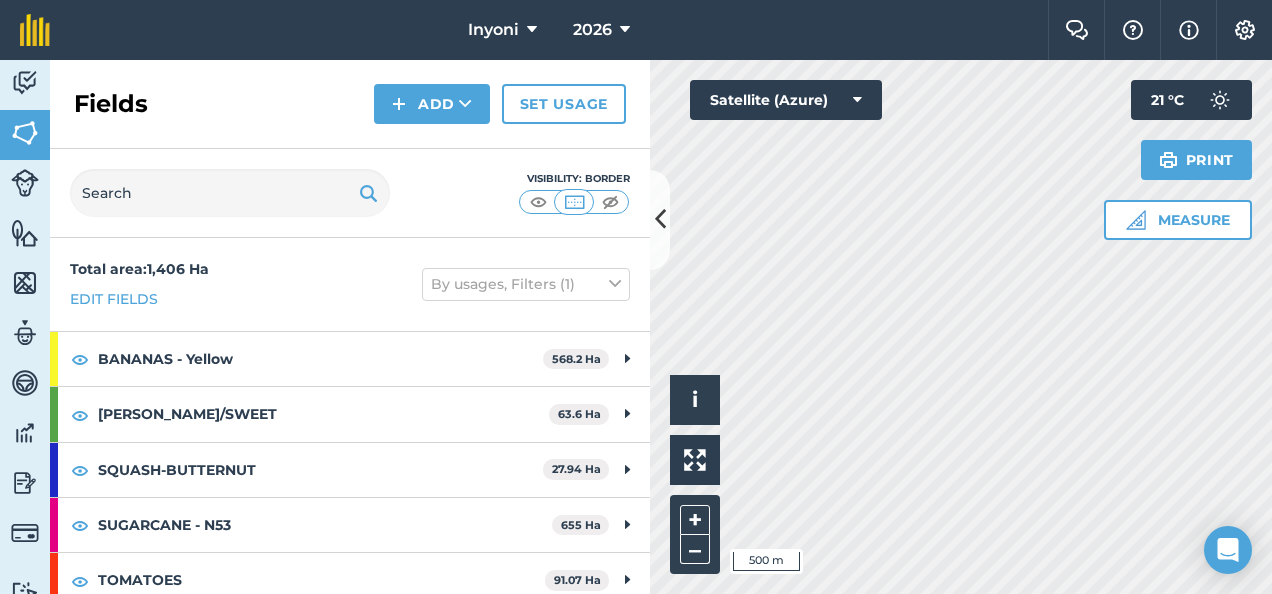 drag, startPoint x: 1110, startPoint y: 191, endPoint x: 911, endPoint y: 638, distance: 489.2954 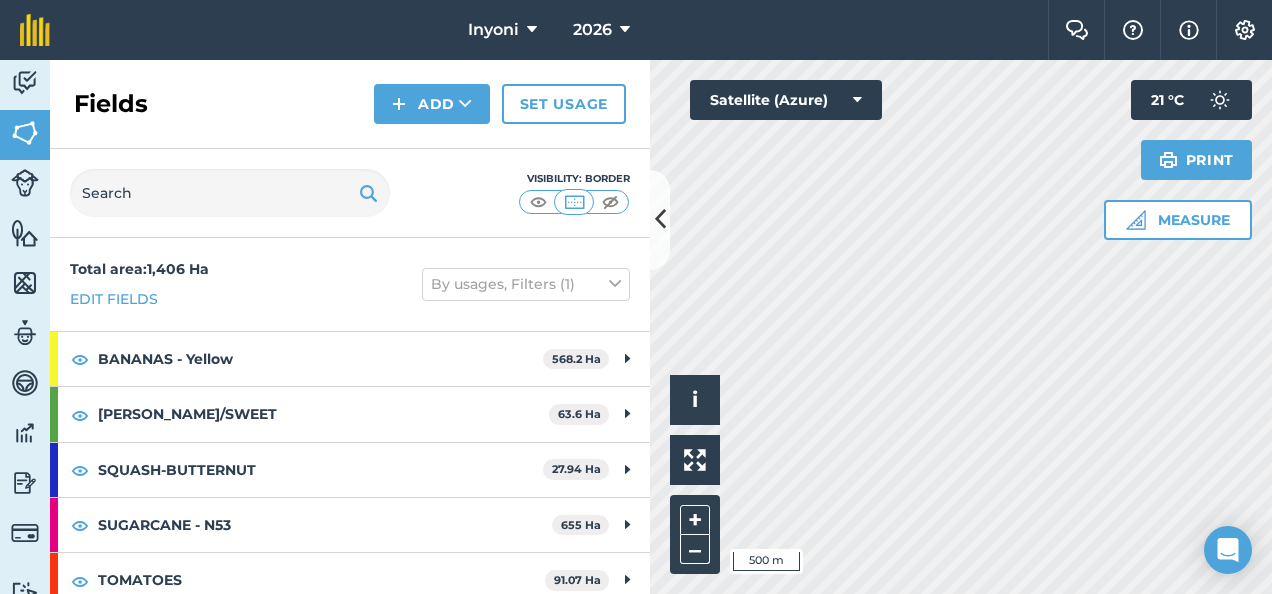 click on "Inyoni  2026 Farm Chat Help Info Settings Inyoni   -  2026 Reproduced with the permission of  Microsoft Printed on  [DATE] Field usages No usage set BANANAS - Yellow [PERSON_NAME]/SWEET SQUASH-BUTTERNUT SUGARCANE - N53 TOMATOES Feature types Trees Water Activity Fields Livestock Features Maps Team Vehicles Data Reporting Billing Tutorials Tutorials Fields   Add   Set usage Visibility: Border Total area :  1,406   Ha Edit fields By usages, Filters (1) BANANAS - Yellow 568.2   Ha 001 9.757   Ha 001 6.161   Ha 001 1.018   Ha 001 7.894   Ha 001 9.635   Ha 001 9.527   Ha 001 3.647   Ha 001 6.176   Ha 001 6.208   Ha 1 6.114   Ha 12 21.27   Ha 3K 10.8   Ha 3K 1.874   Ha 3K 1.862   Ha 4K 5.796   Ha 4K 4.831   Ha 5K 5.523   Ha 5K 3.317   Ha 6KA 2.781   Ha 8KA 2.816   Ha A 2.779   Ha A 2.792   Ha A 2.713   Ha A 2.737   Ha A 2.837   Ha A 2.865   Ha B 3.301   Ha B 3.617   Ha B 3.478   Ha B 3.509   Ha B 3.593   Ha B 3.578   [PERSON_NAME] 1 8.596   [PERSON_NAME] 2 6.362   [PERSON_NAME] 2 1.628   [PERSON_NAME] 3 10.16   Ha 8.565" at bounding box center [636, 297] 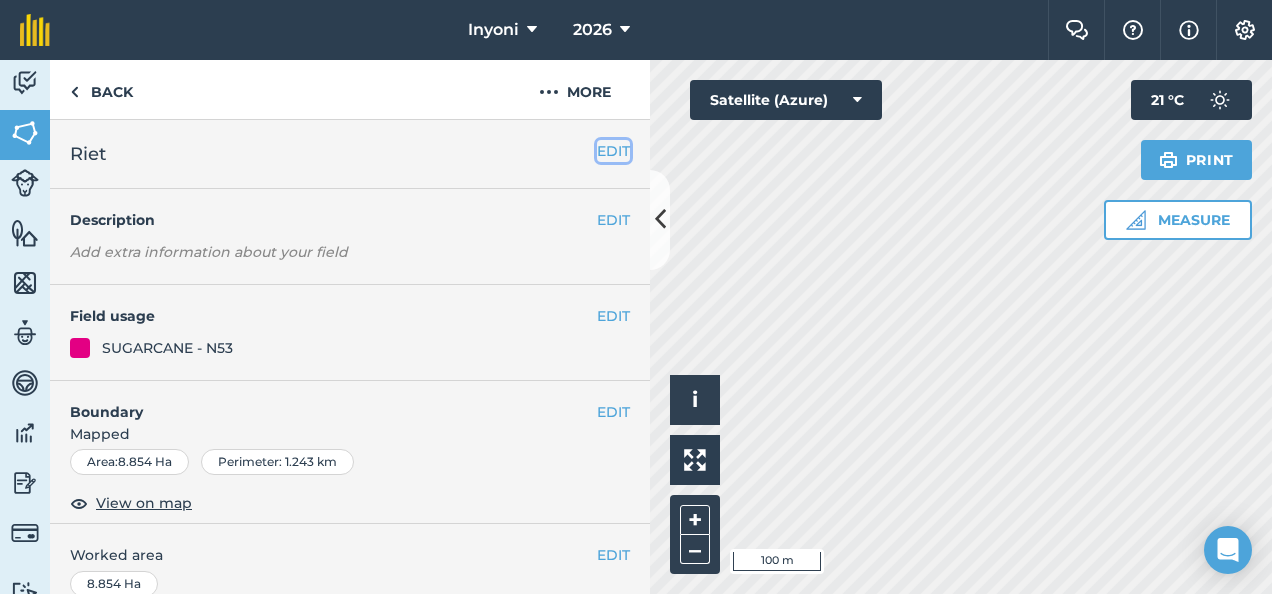 click on "EDIT" at bounding box center [613, 151] 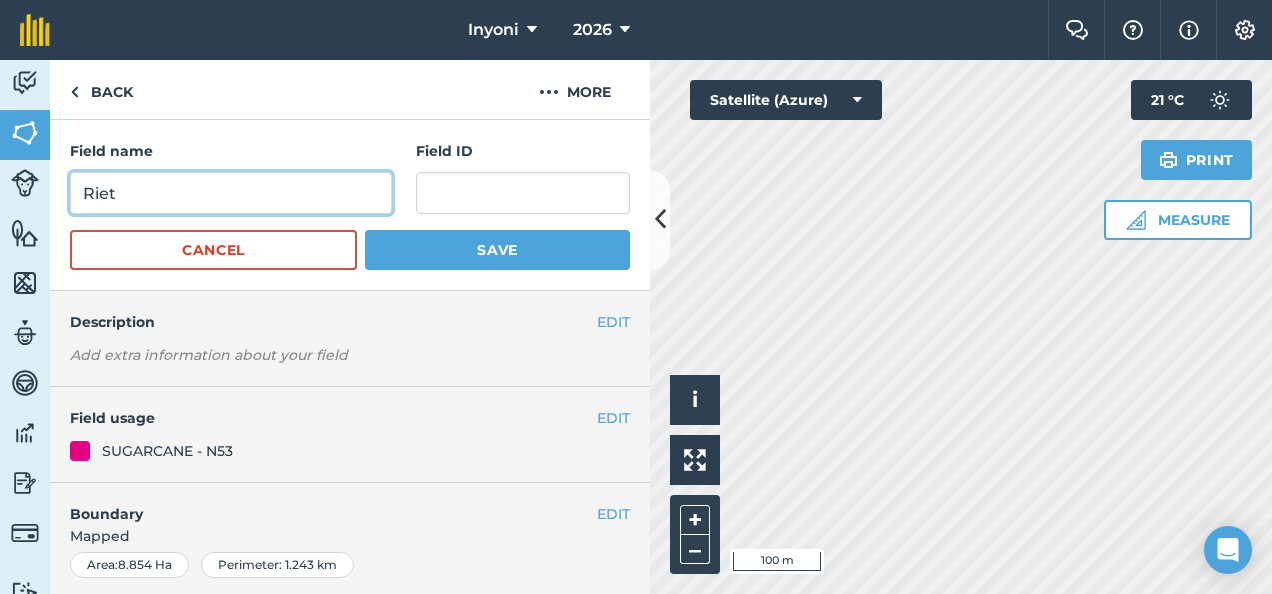 click on "Riet" at bounding box center (231, 193) 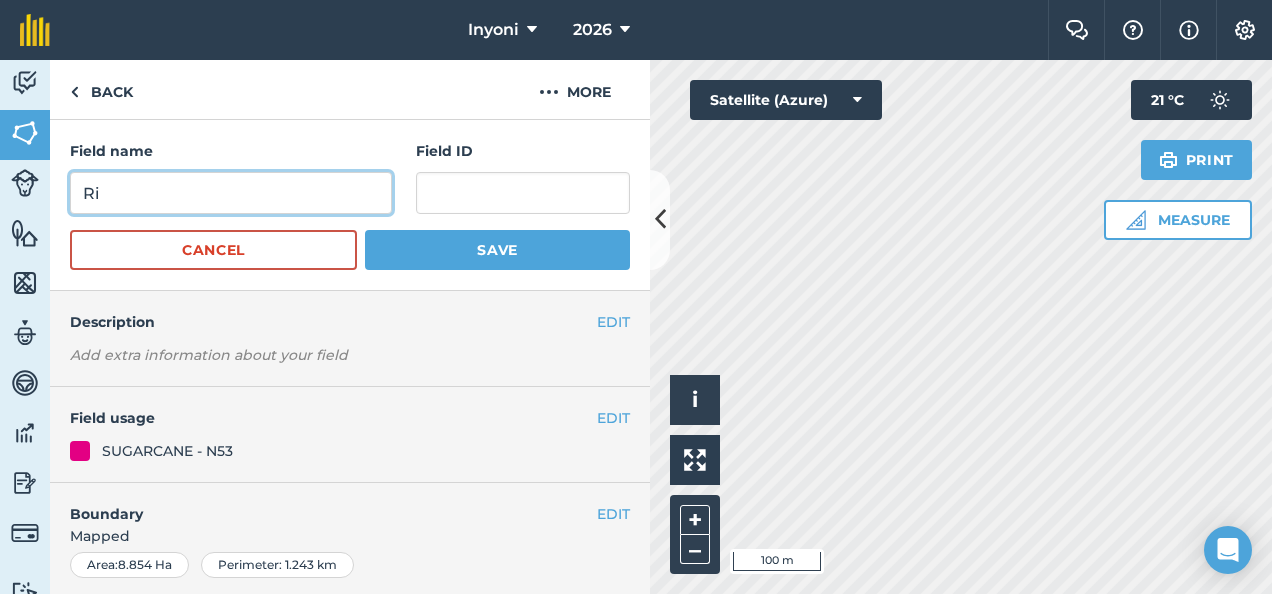 type on "R" 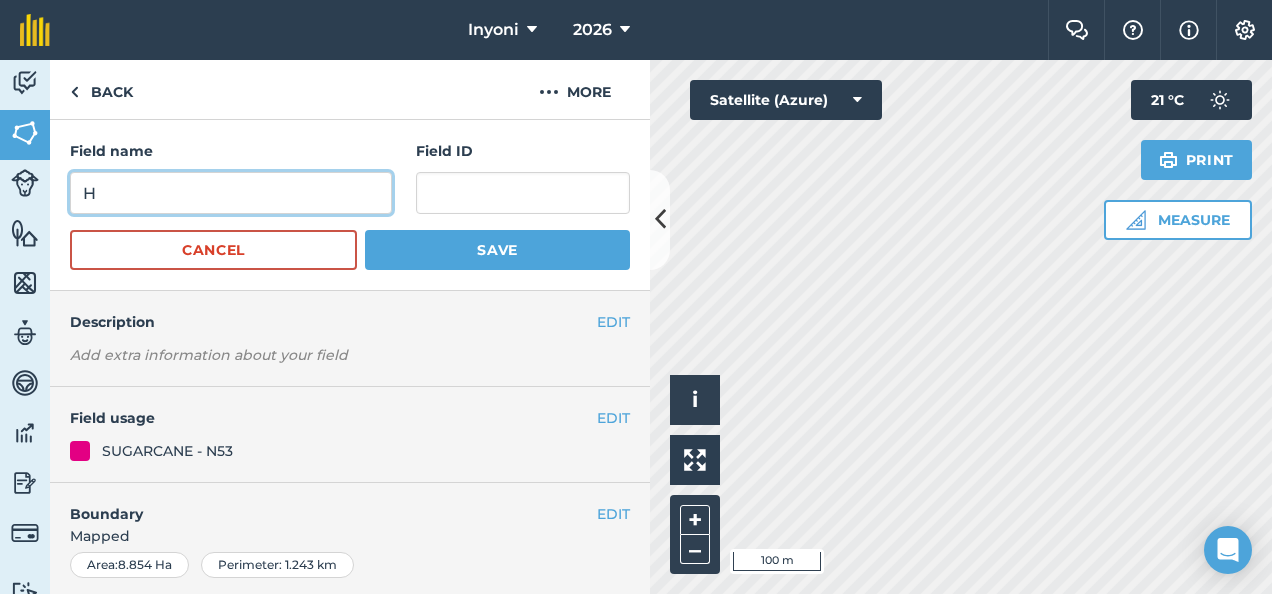 type on "H" 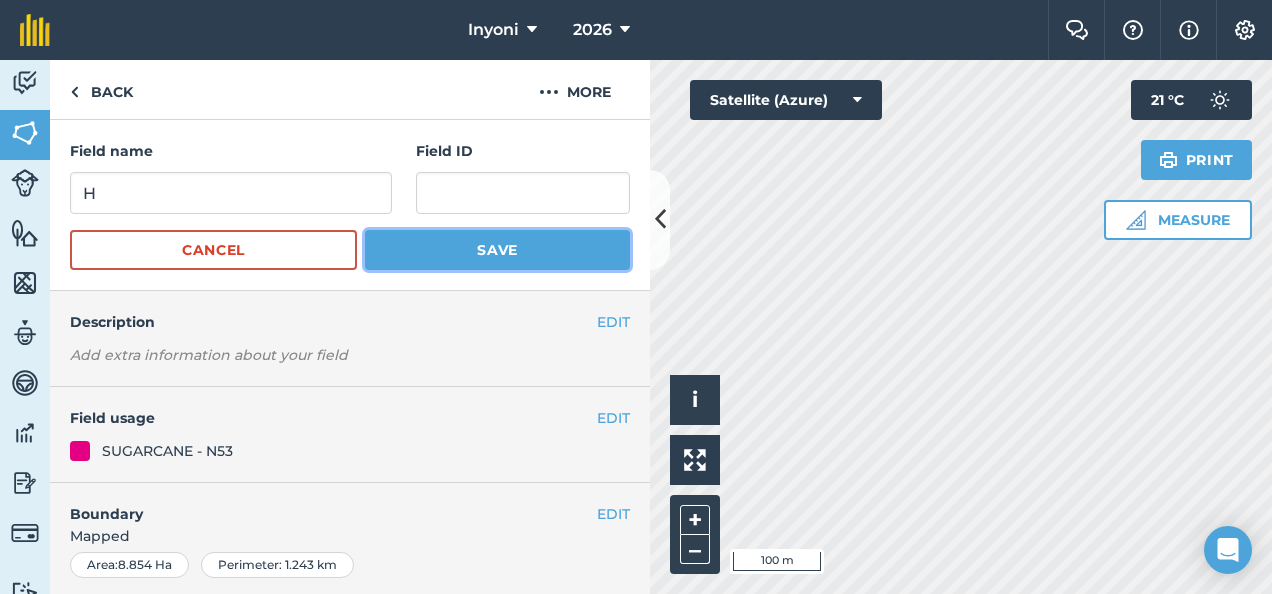 click on "Save" at bounding box center (497, 250) 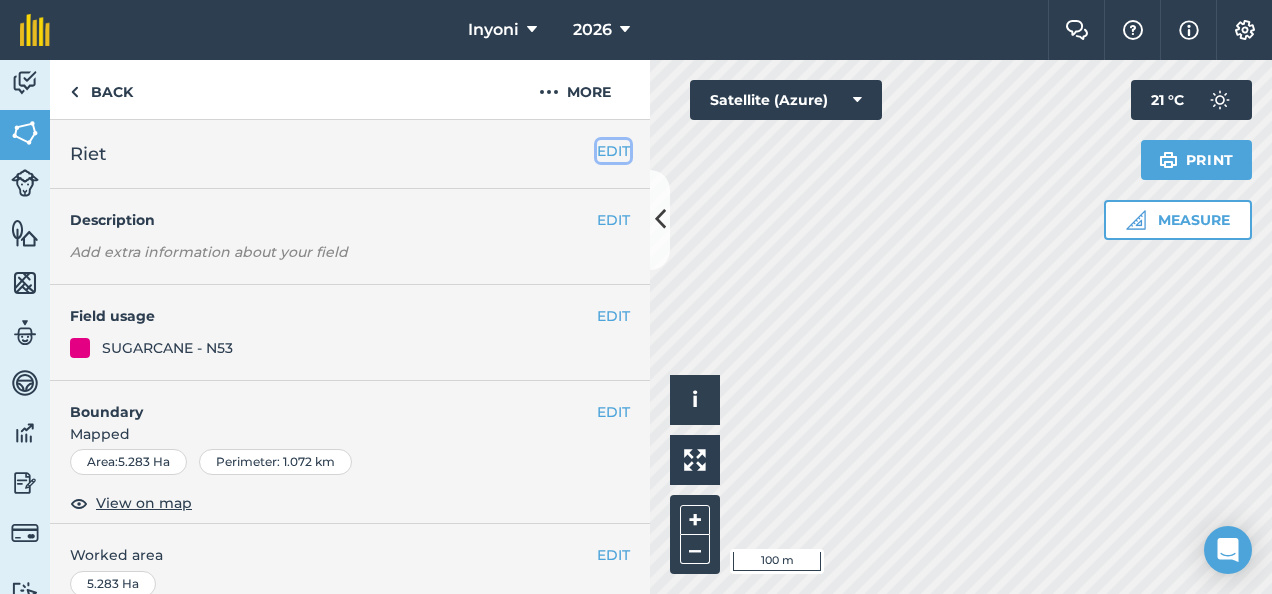 click on "EDIT" at bounding box center (613, 151) 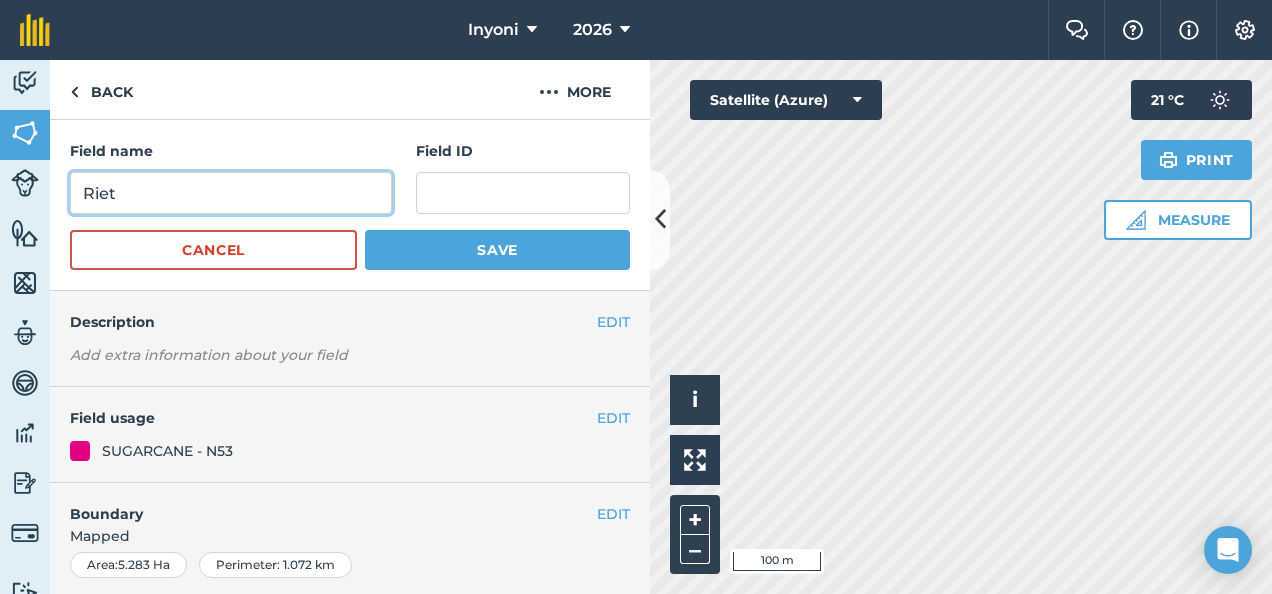 click on "Riet" at bounding box center (231, 193) 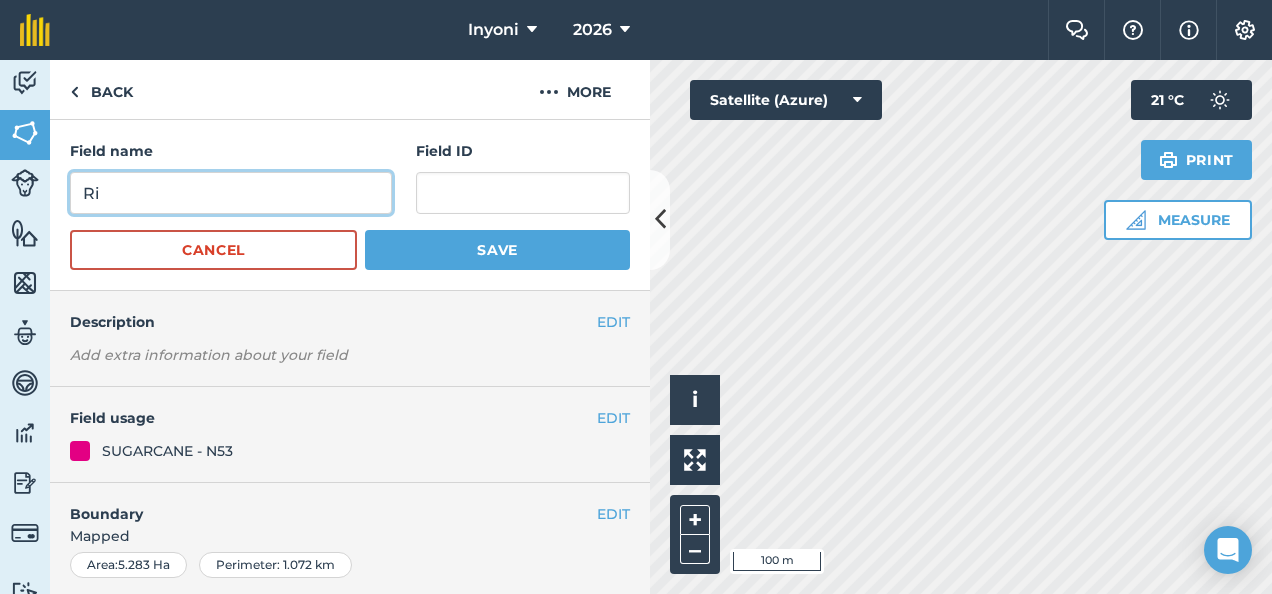 type on "R" 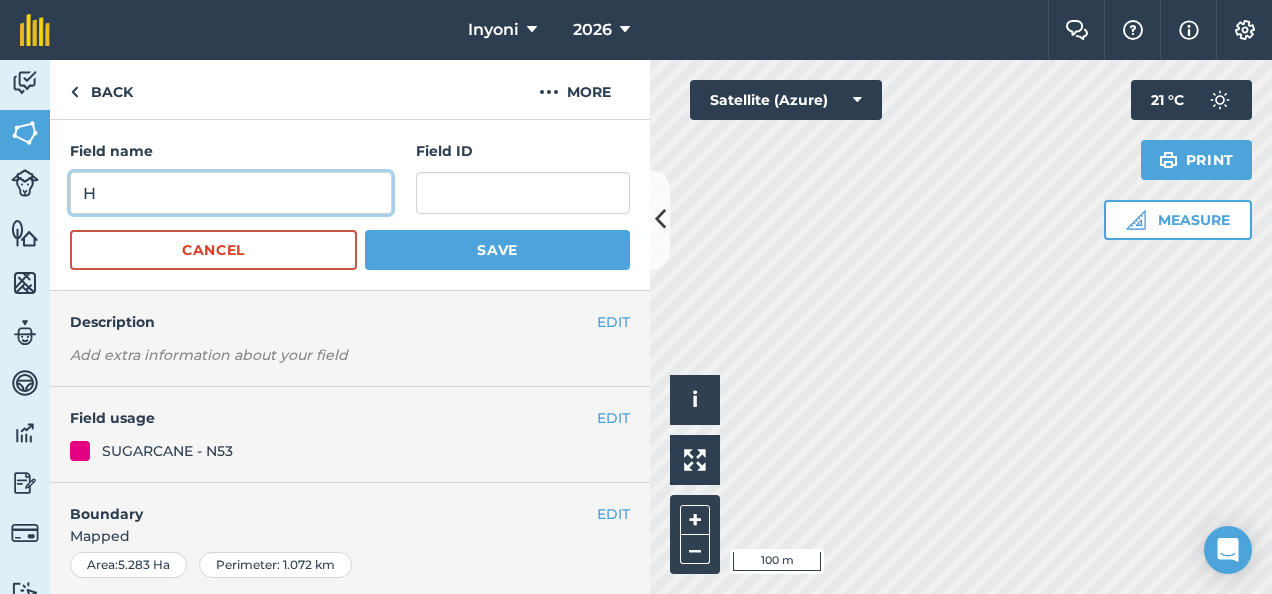 type on "H" 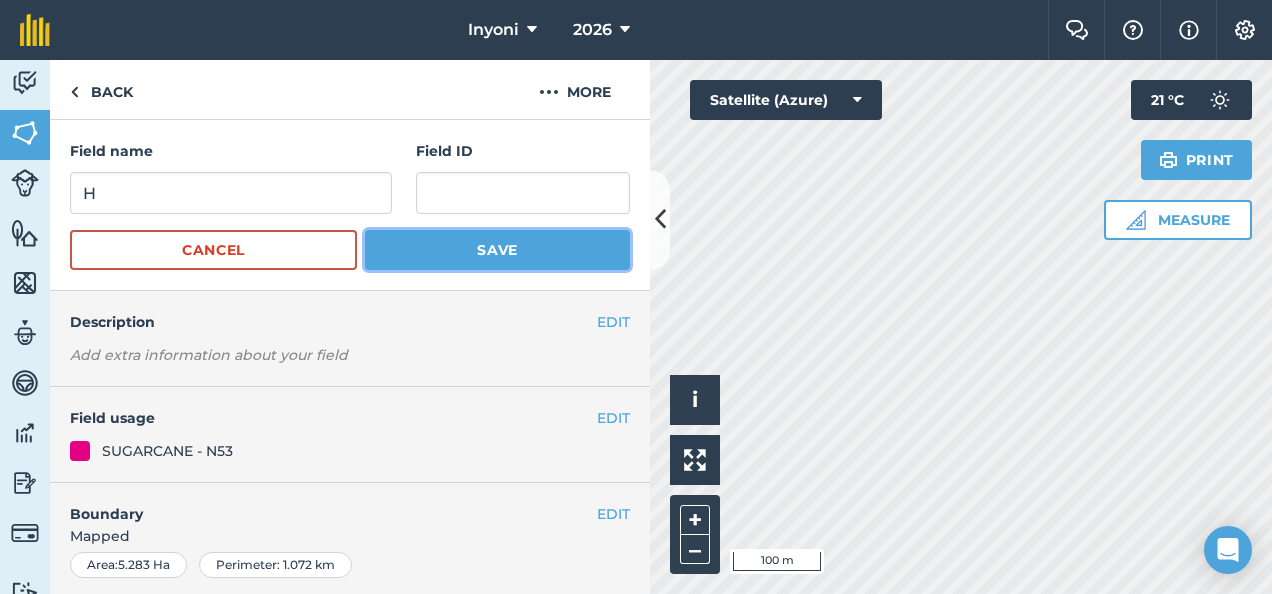 click on "Save" at bounding box center [497, 250] 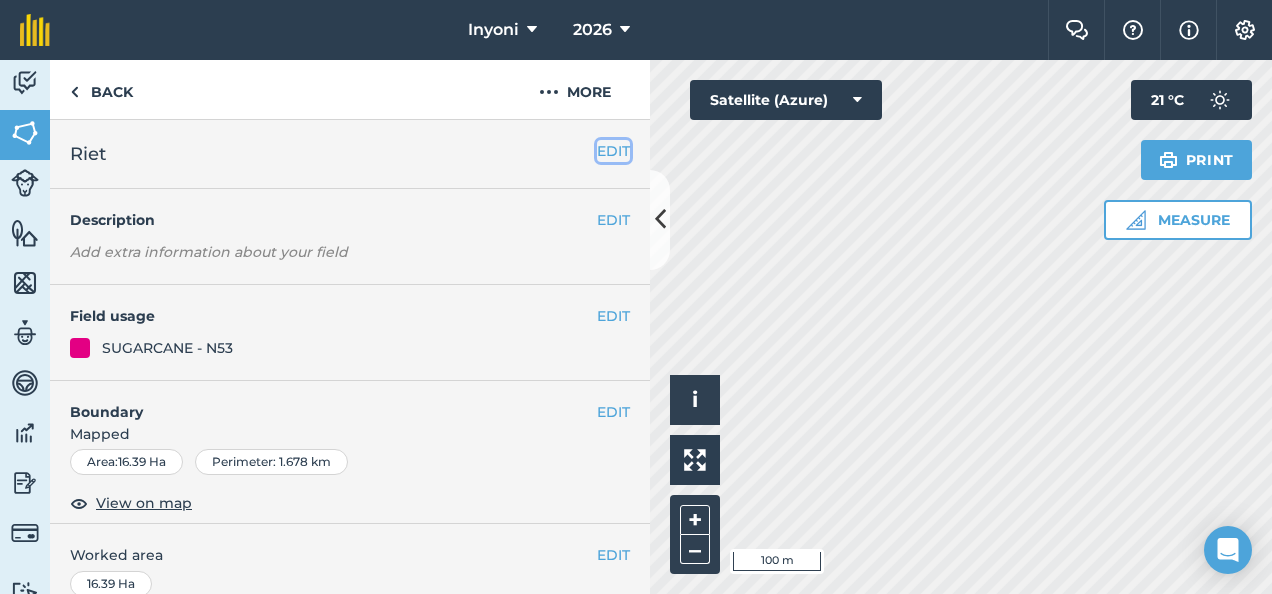 click on "EDIT" at bounding box center (613, 151) 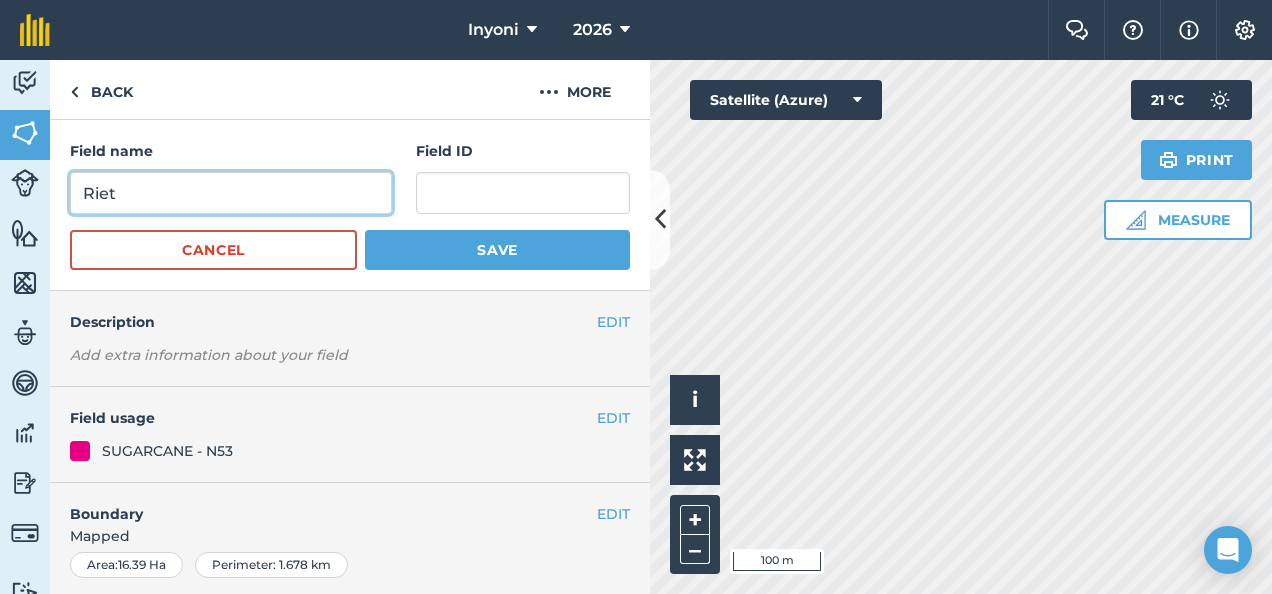 click on "Riet" at bounding box center (231, 193) 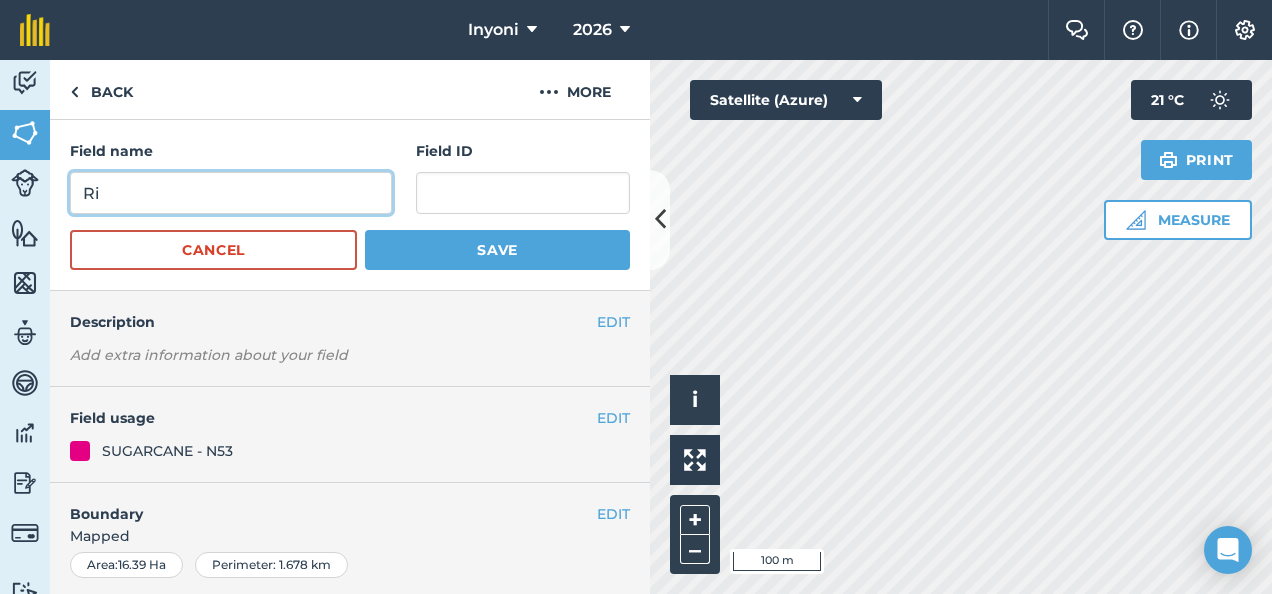 type on "R" 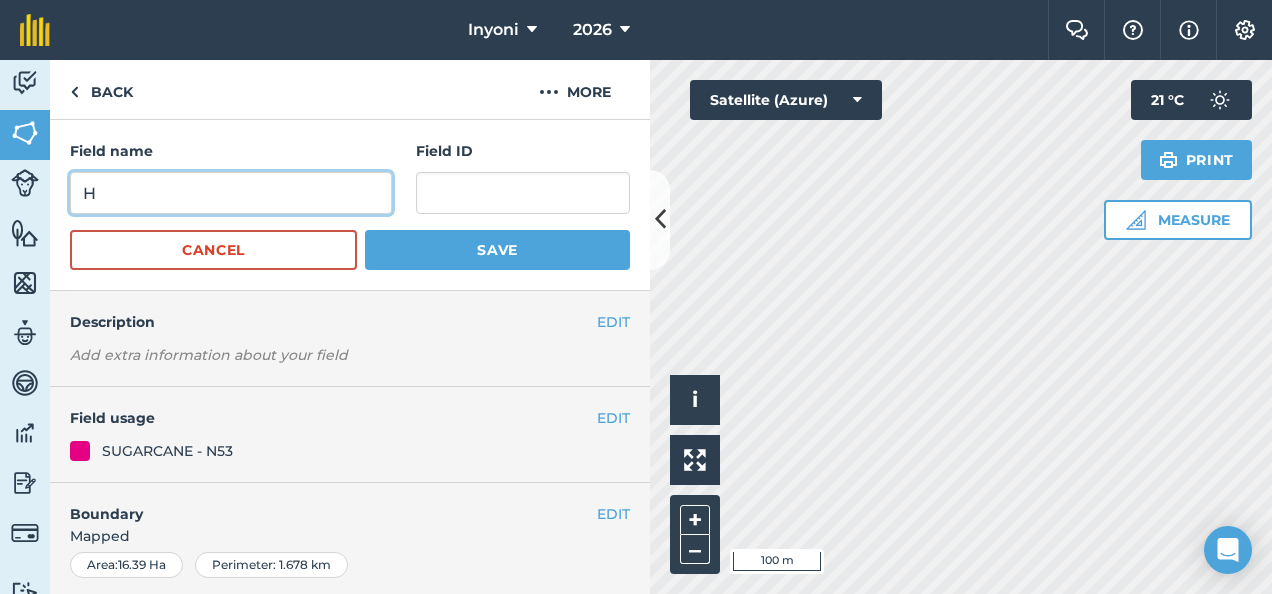 type on "H" 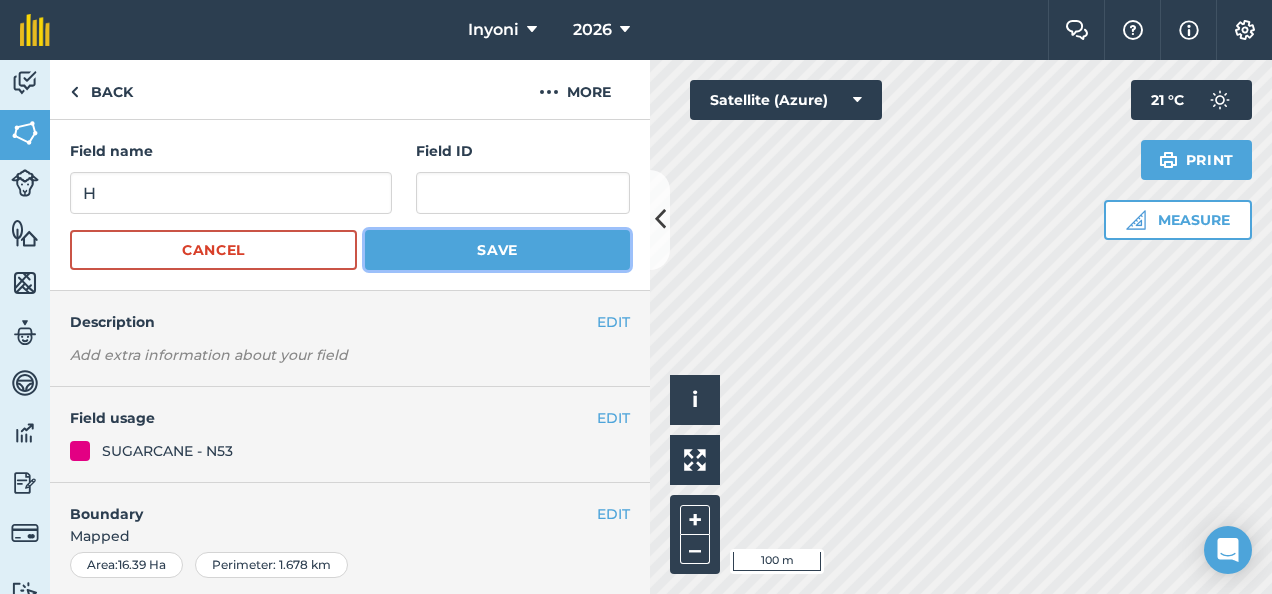 click on "Save" at bounding box center [497, 250] 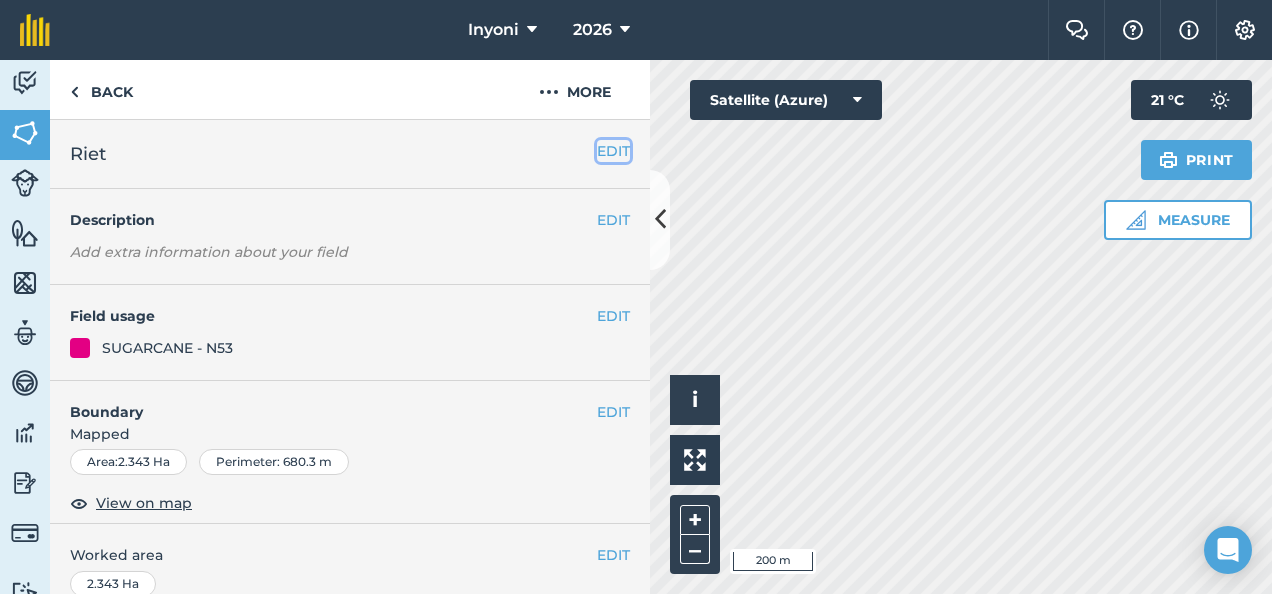 click on "EDIT" at bounding box center (613, 151) 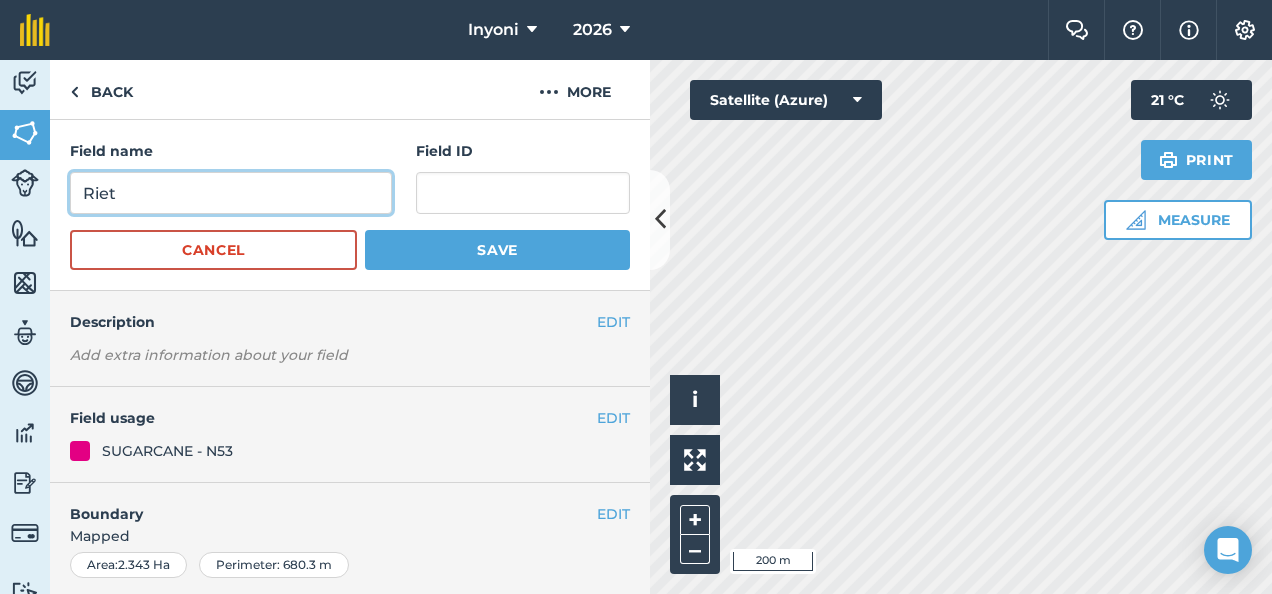 click on "Riet" at bounding box center (231, 193) 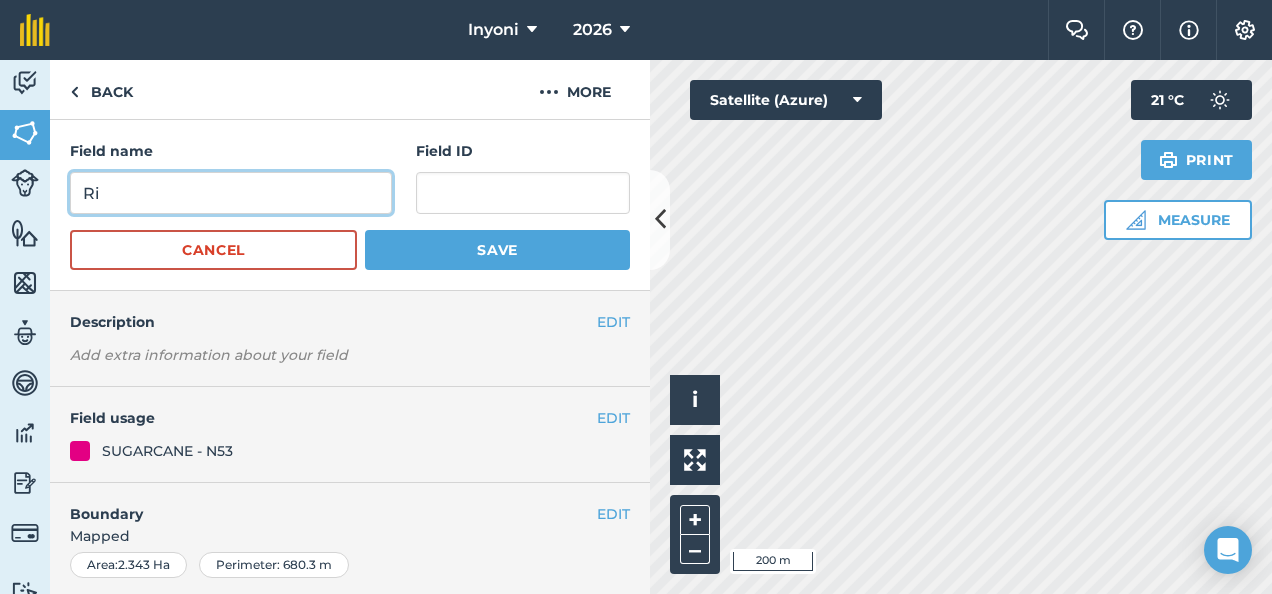type on "R" 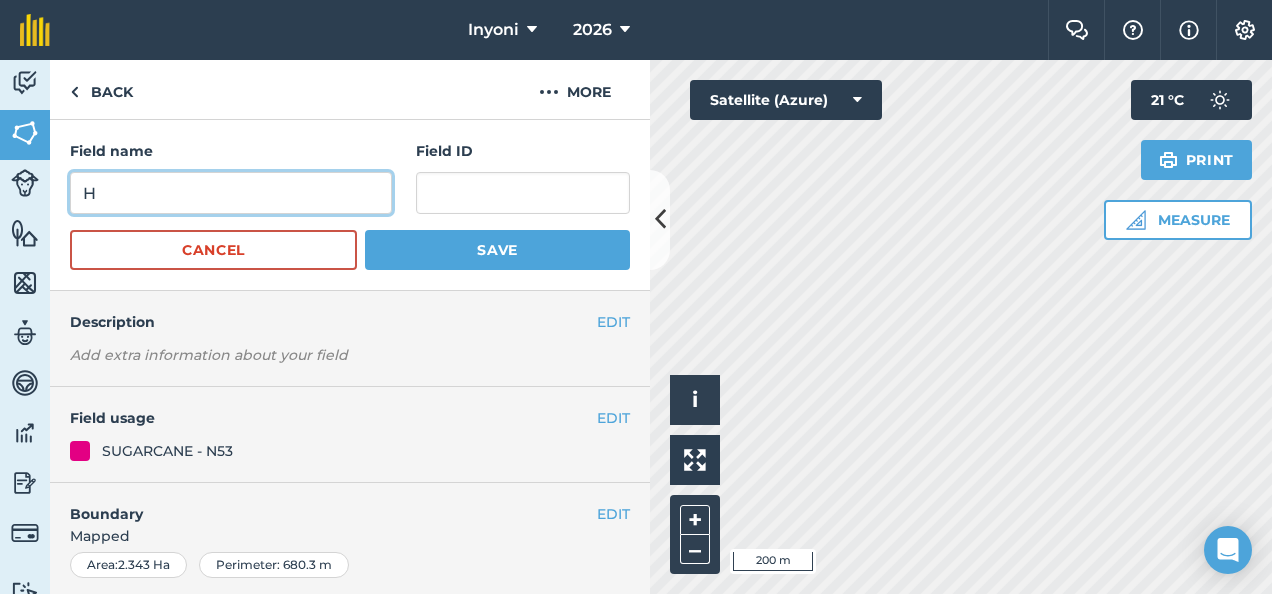 type on "H" 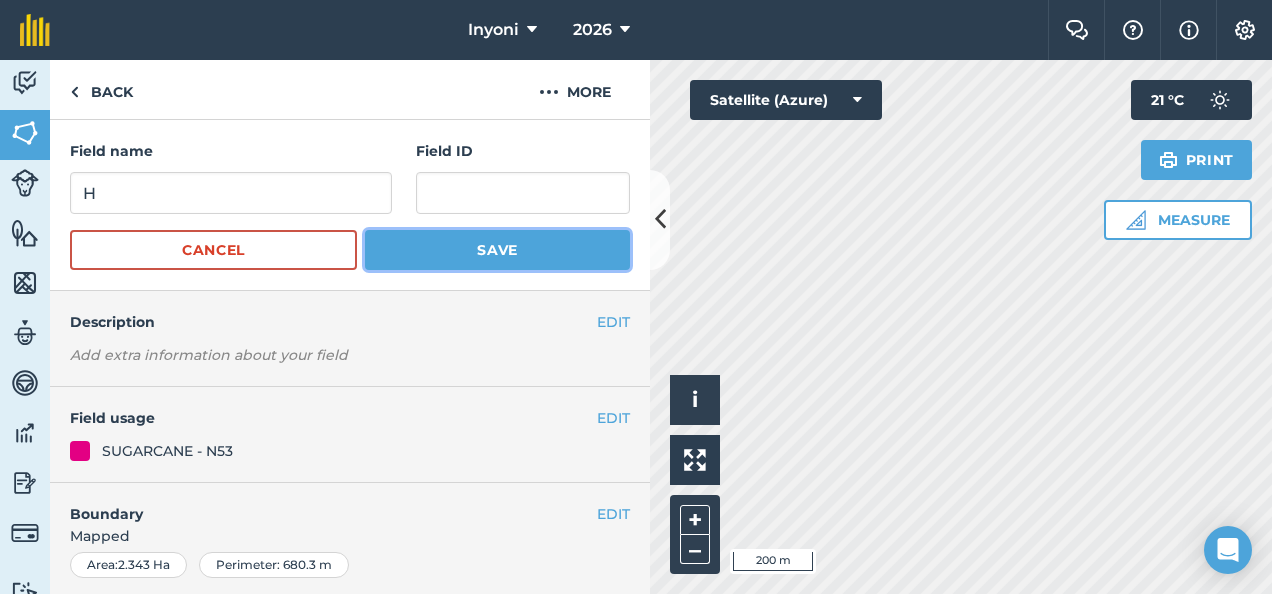 click on "Save" at bounding box center (497, 250) 